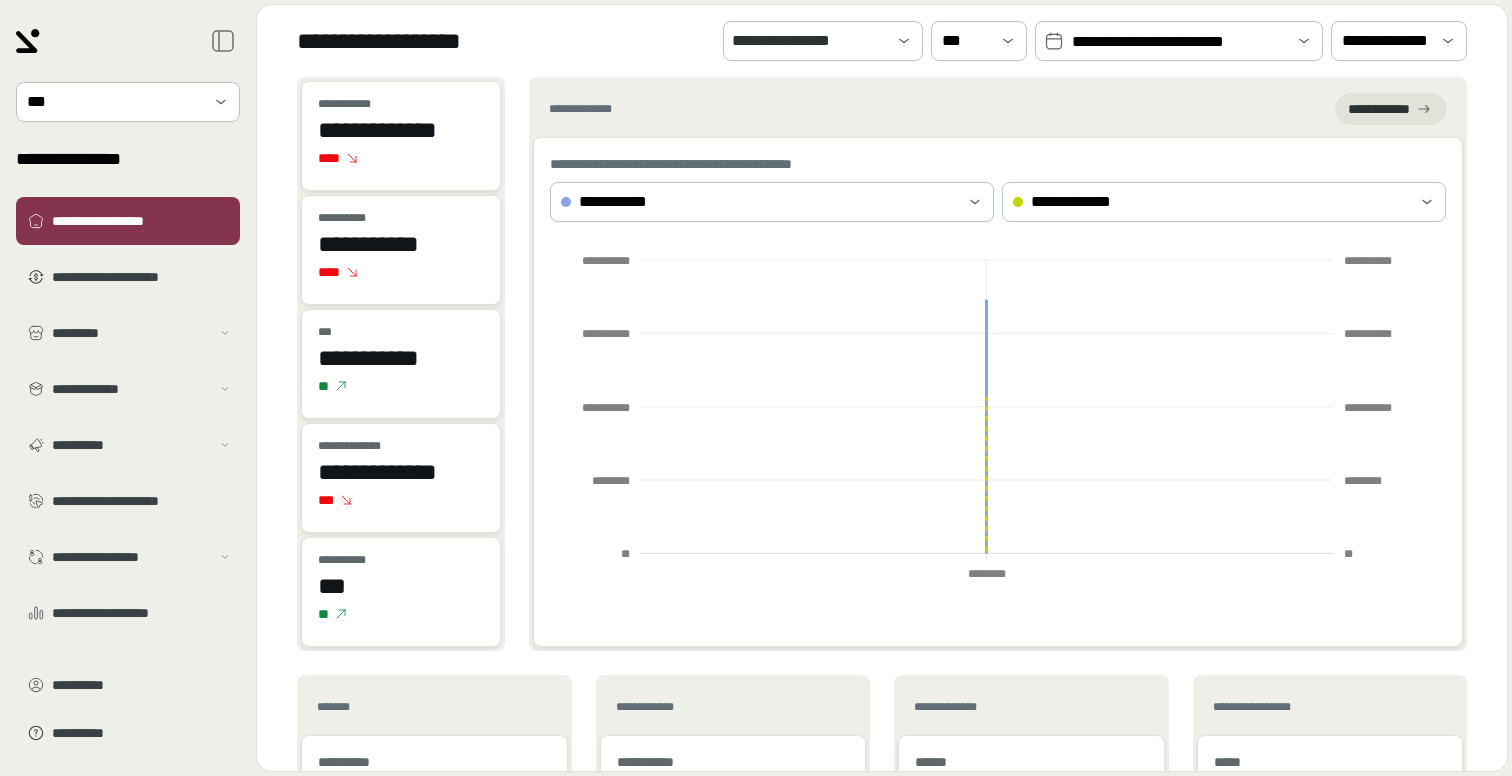 scroll, scrollTop: 0, scrollLeft: 0, axis: both 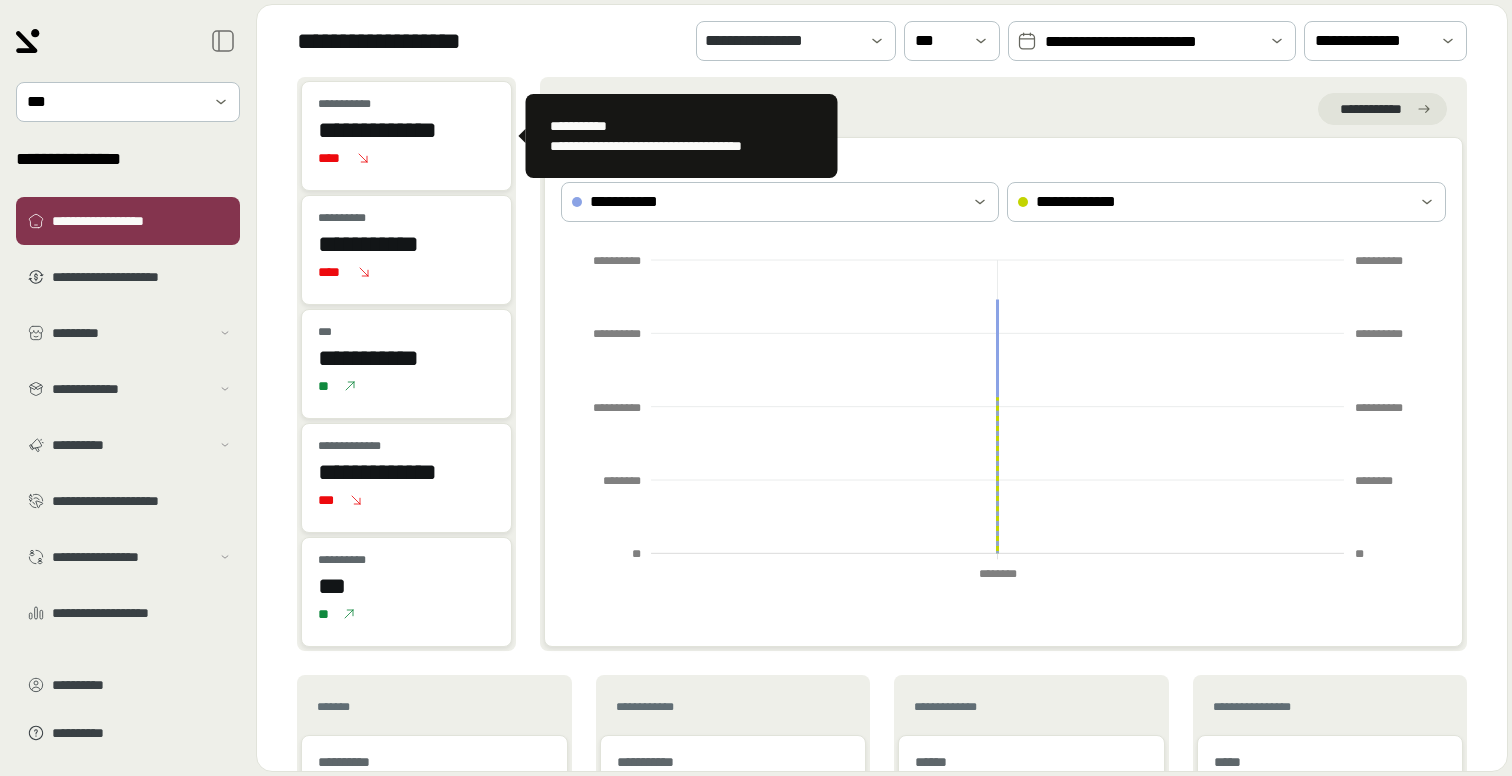 click on "**********" at bounding box center (406, 130) 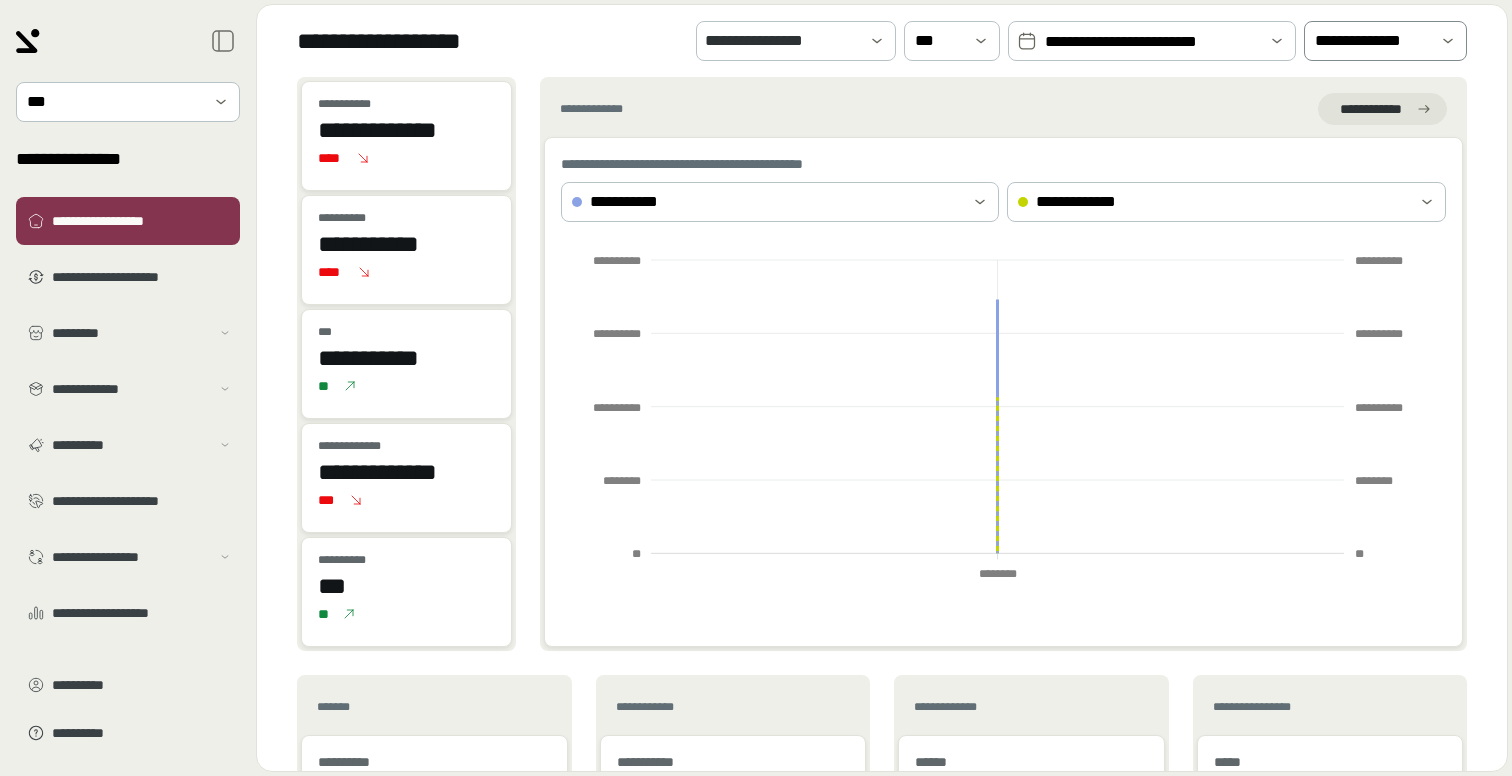 click on "**********" at bounding box center (1385, 41) 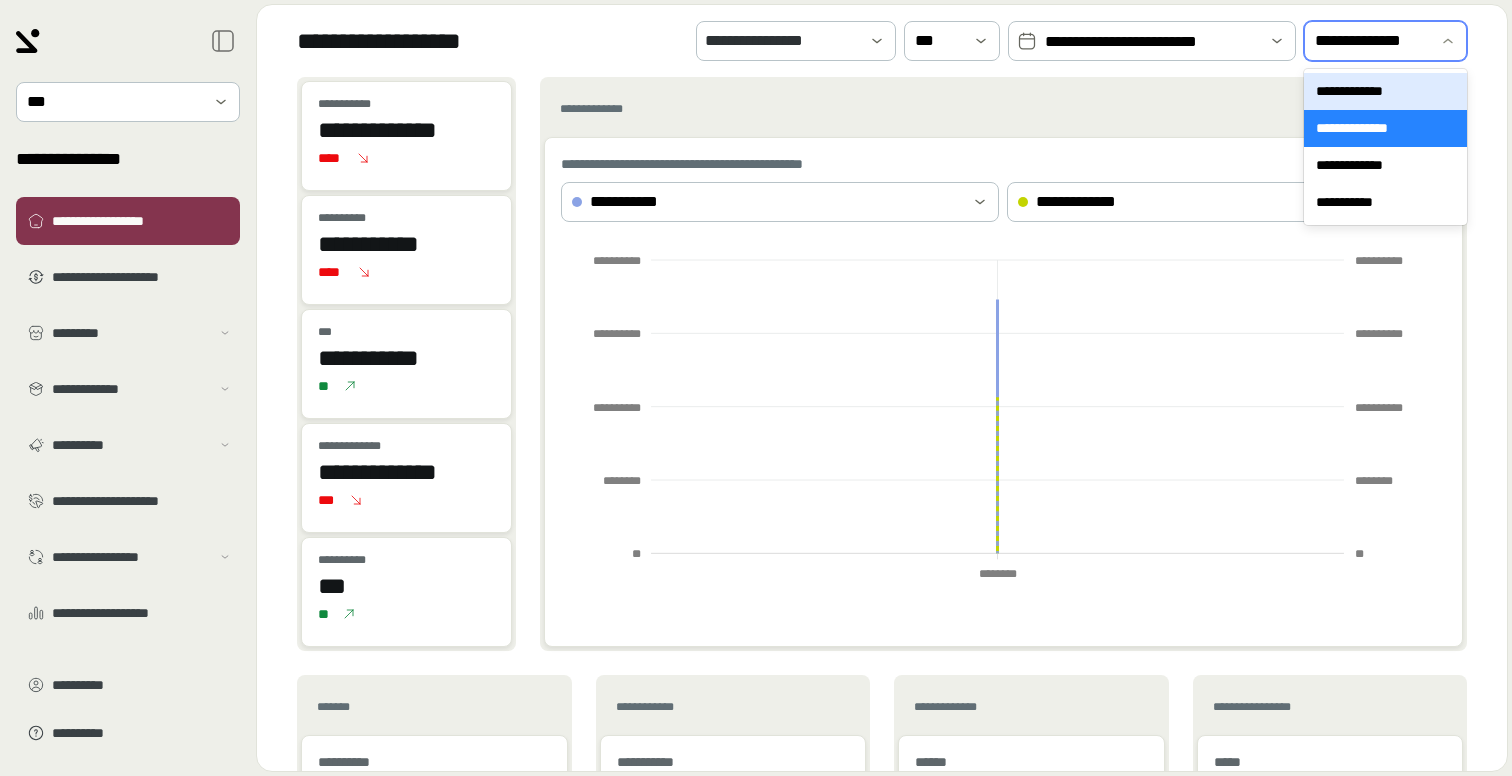 click on "**********" at bounding box center (1385, 91) 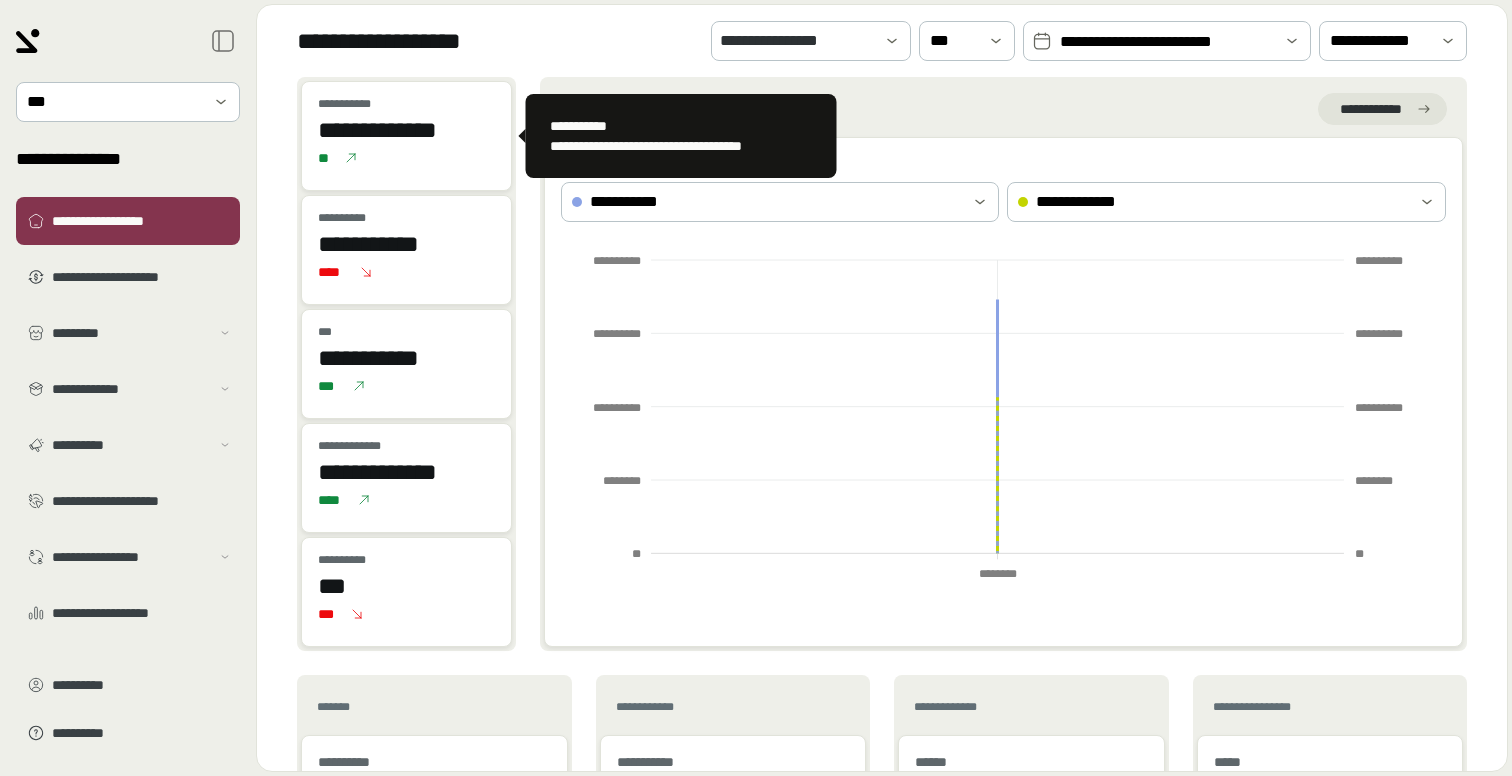 drag, startPoint x: 501, startPoint y: 129, endPoint x: 338, endPoint y: 128, distance: 163.00307 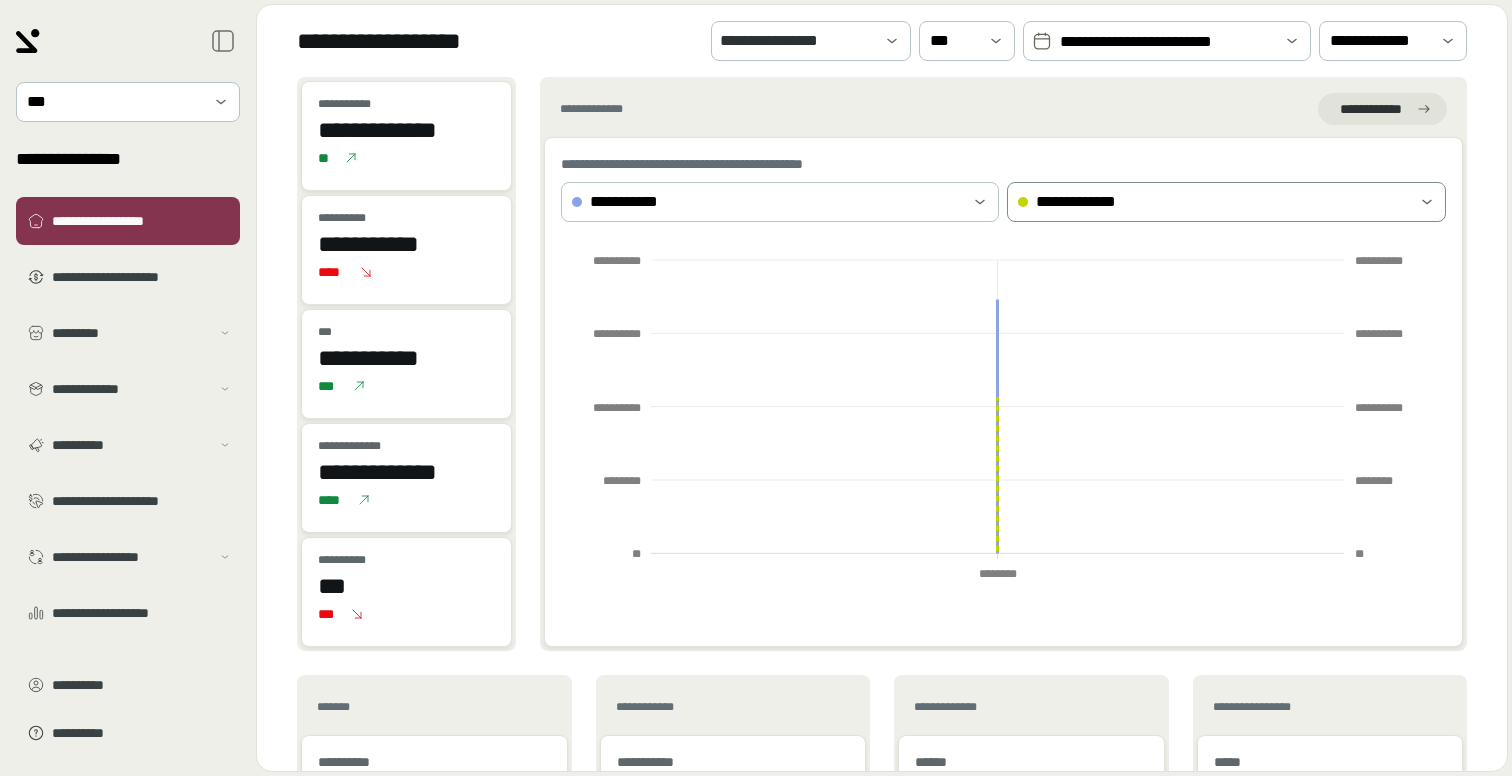 click on "**********" at bounding box center (1212, 202) 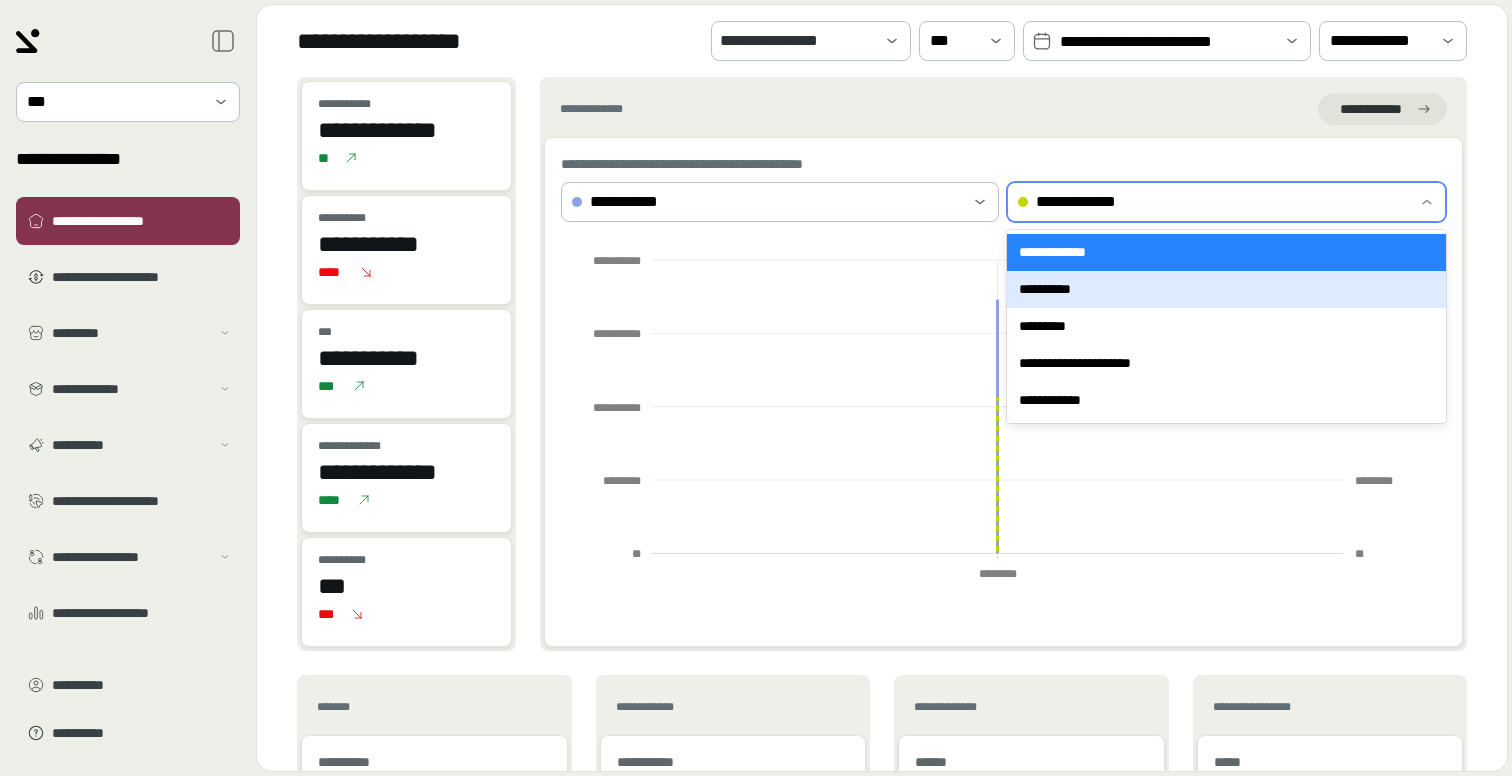 click on "**********" at bounding box center (1226, 289) 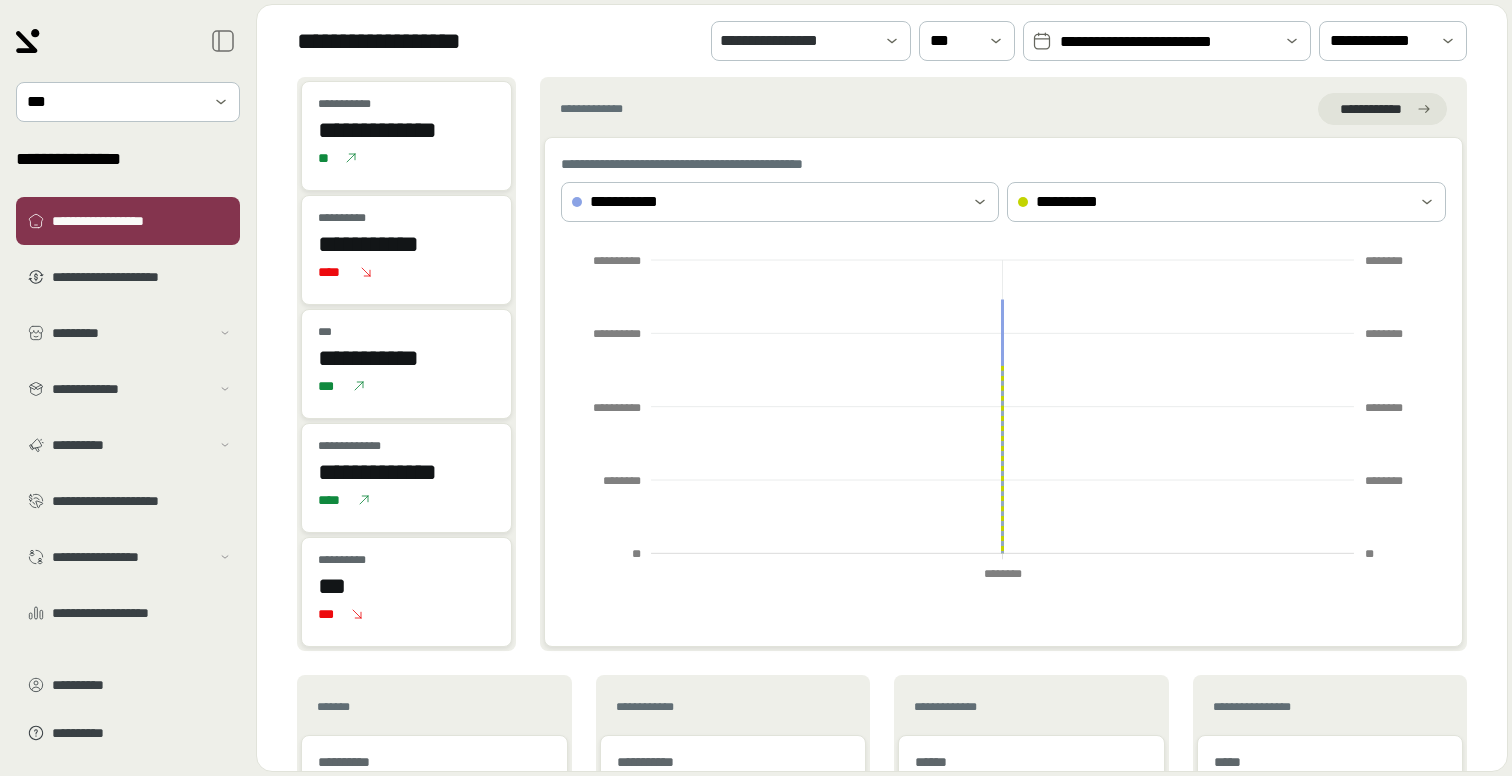 click on "**********" at bounding box center (1167, 42) 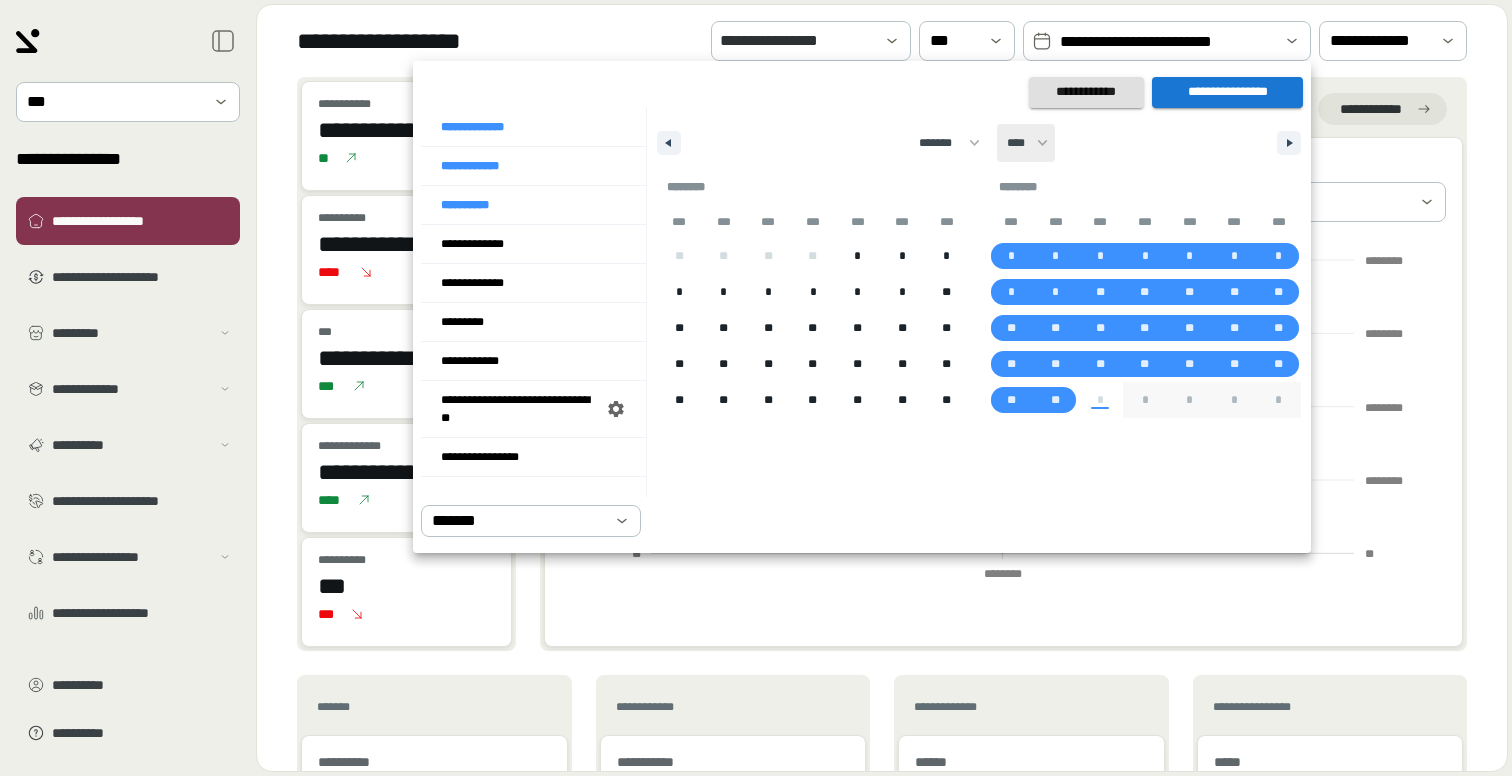 click on "**** **** **** **** **** **** **** **** **** **** **** **** **** **** **** **** **** **** **** **** **** **** **** **** **** **** **** **** **** **** **** **** **** **** **** **** **** **** **** **** **** **** **** **** **** **** **** **** **** **** **** **** **** **** **** **** **** **** **** **** **** **** **** **** **** **** **** **** **** **** **** **** **** **** **** **** **** **** **** **** **** **** **** **** **** **** **** **** **** **** **** **** **** **** **** **** **** **** **** **** ****" at bounding box center (1026, 143) 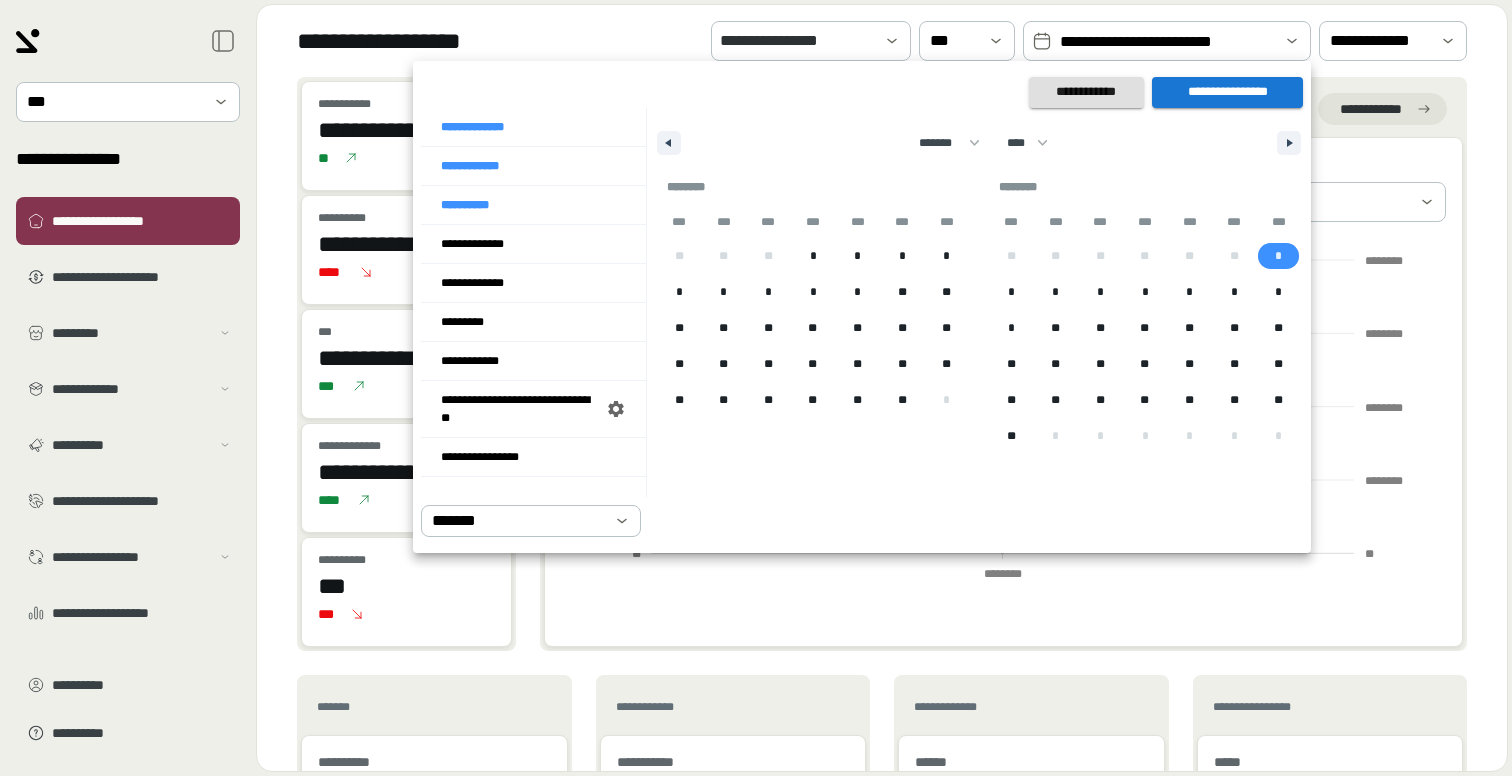 click on "*" at bounding box center [1278, 256] 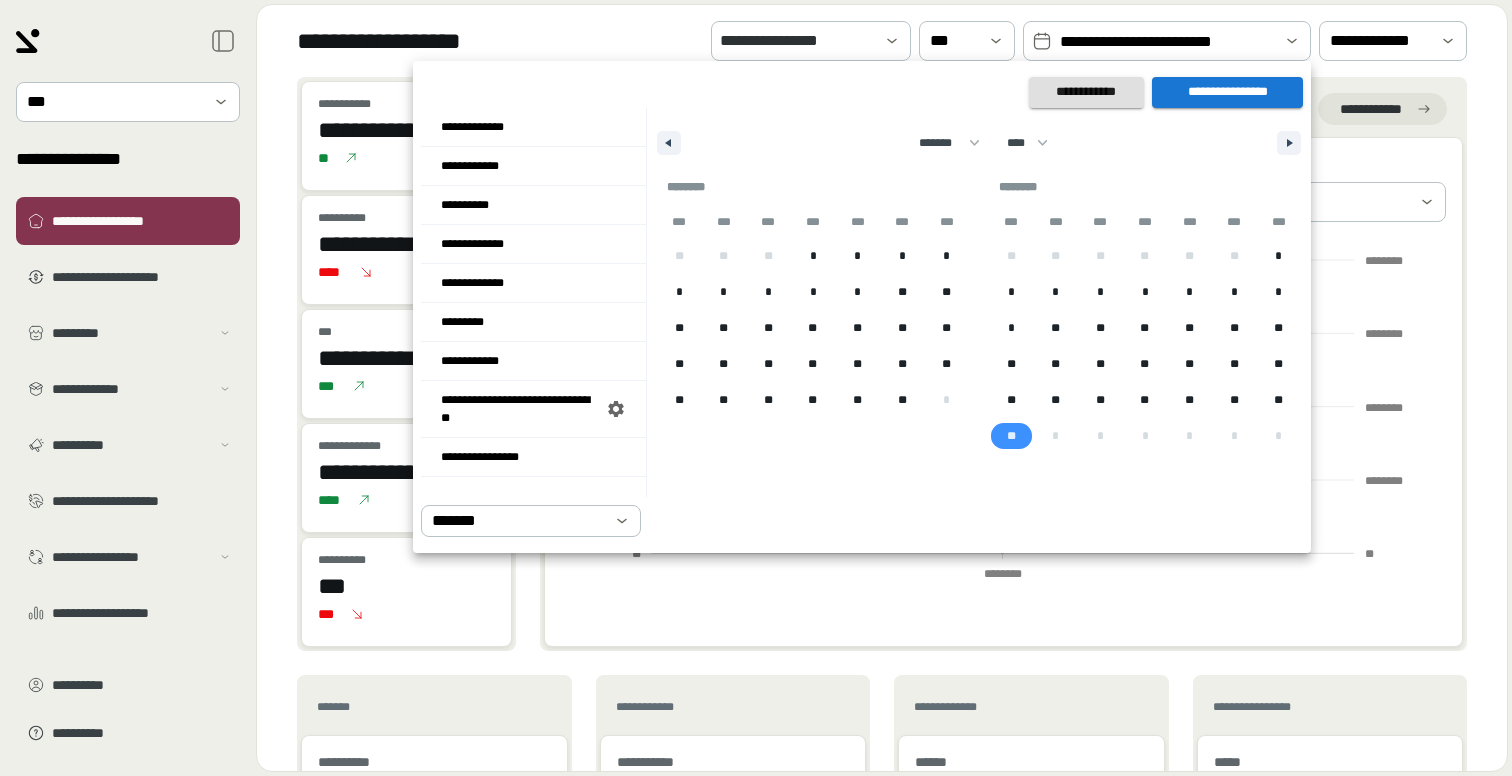 click on "**" at bounding box center [1011, 436] 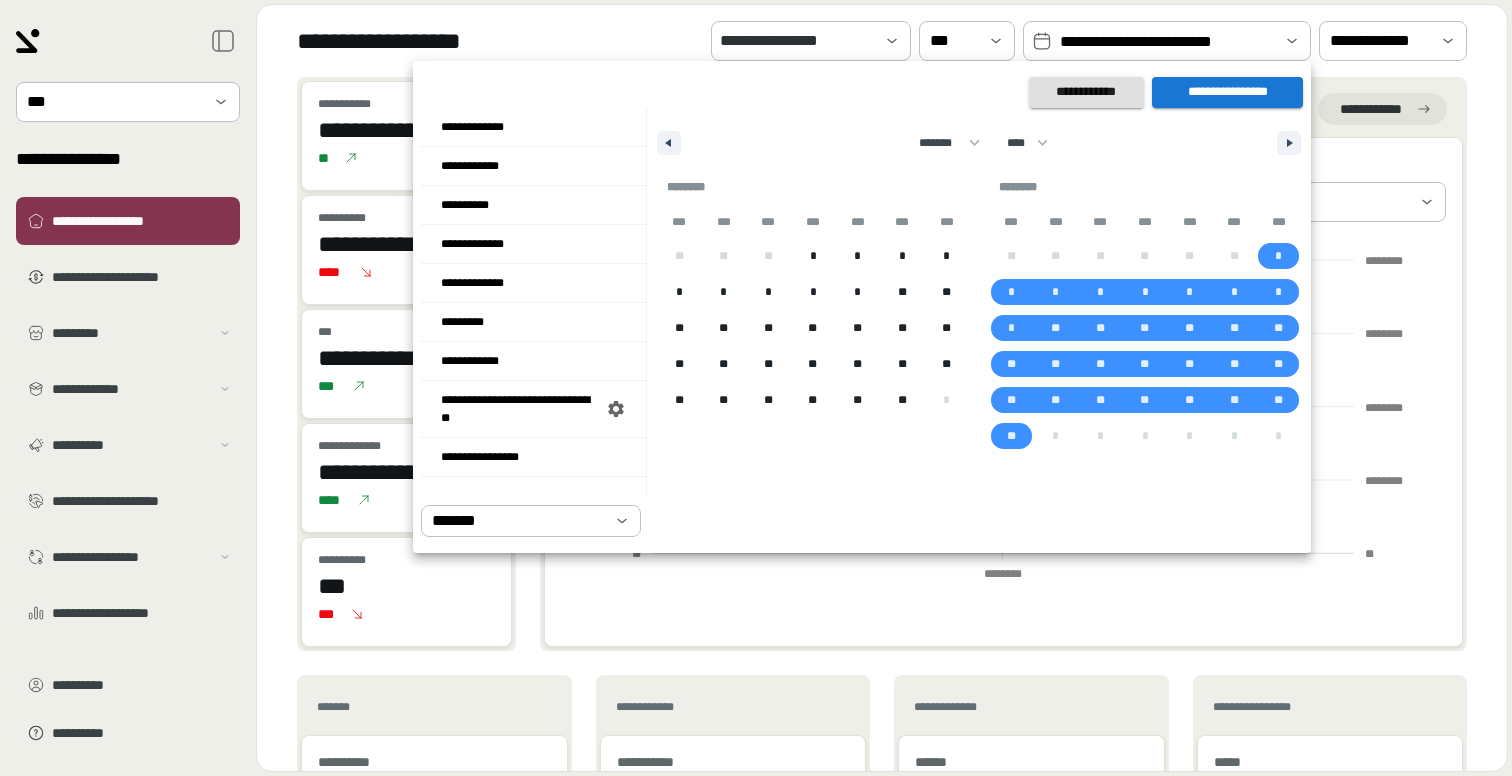 click on "**********" at bounding box center [1227, 92] 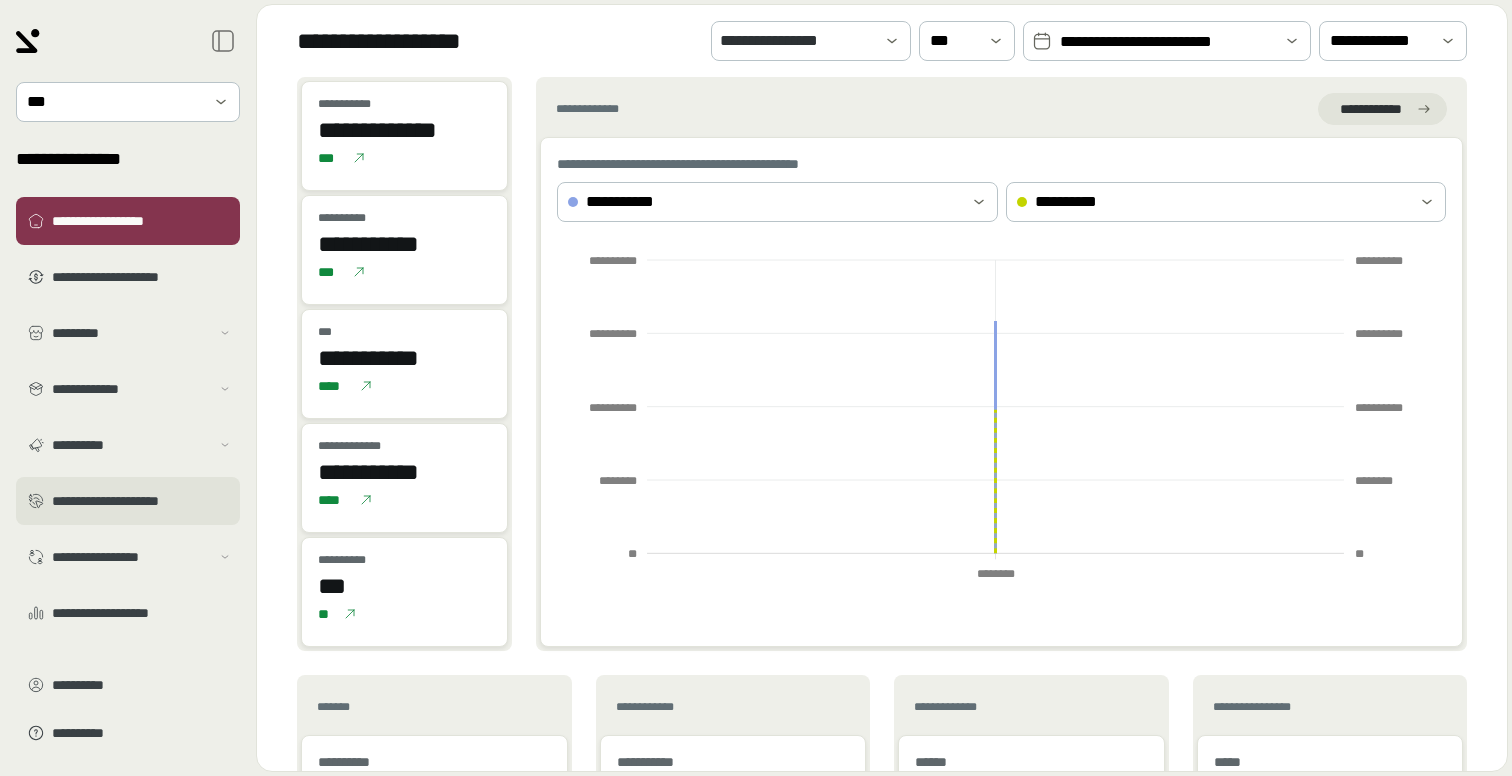 click on "**********" at bounding box center (142, 501) 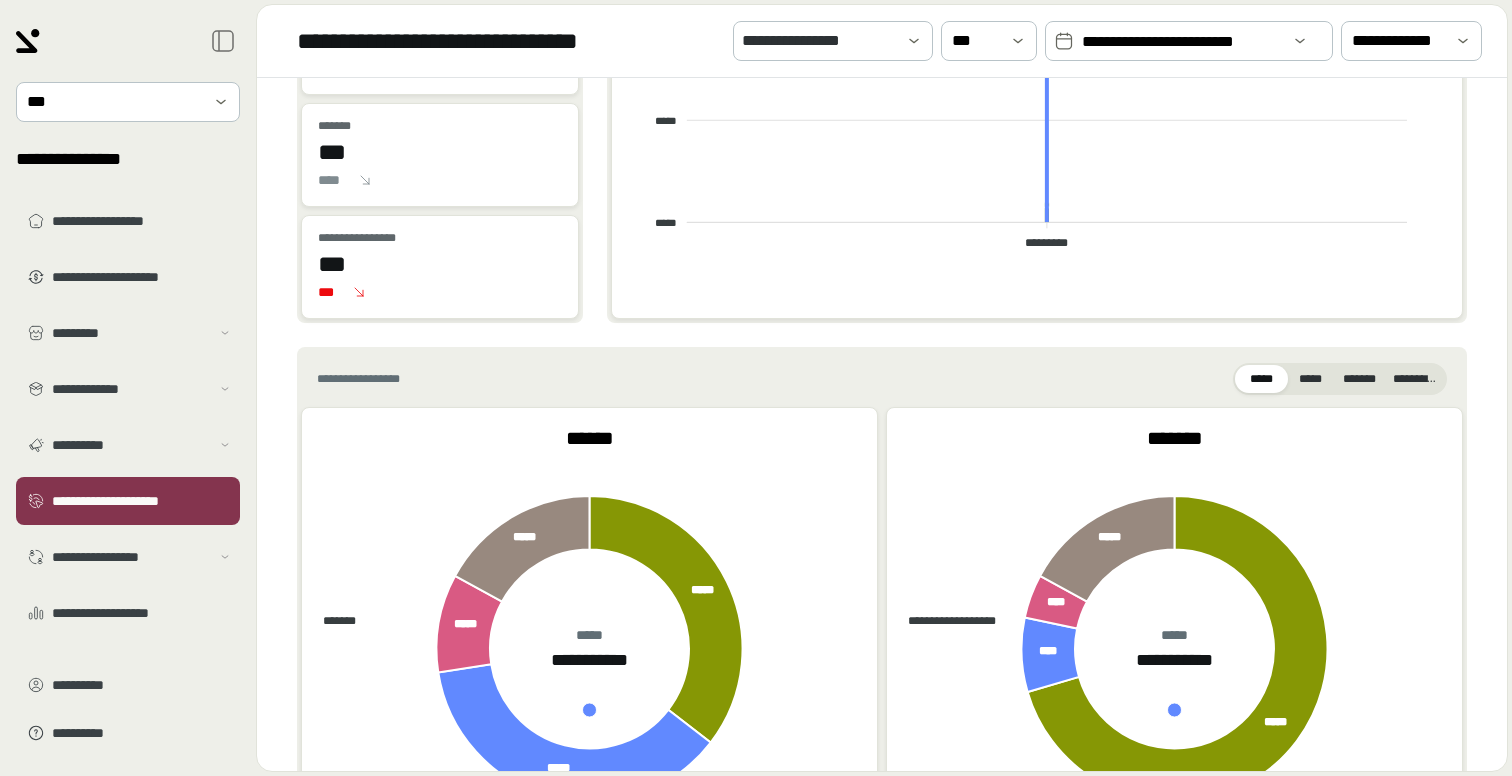 scroll, scrollTop: 516, scrollLeft: 0, axis: vertical 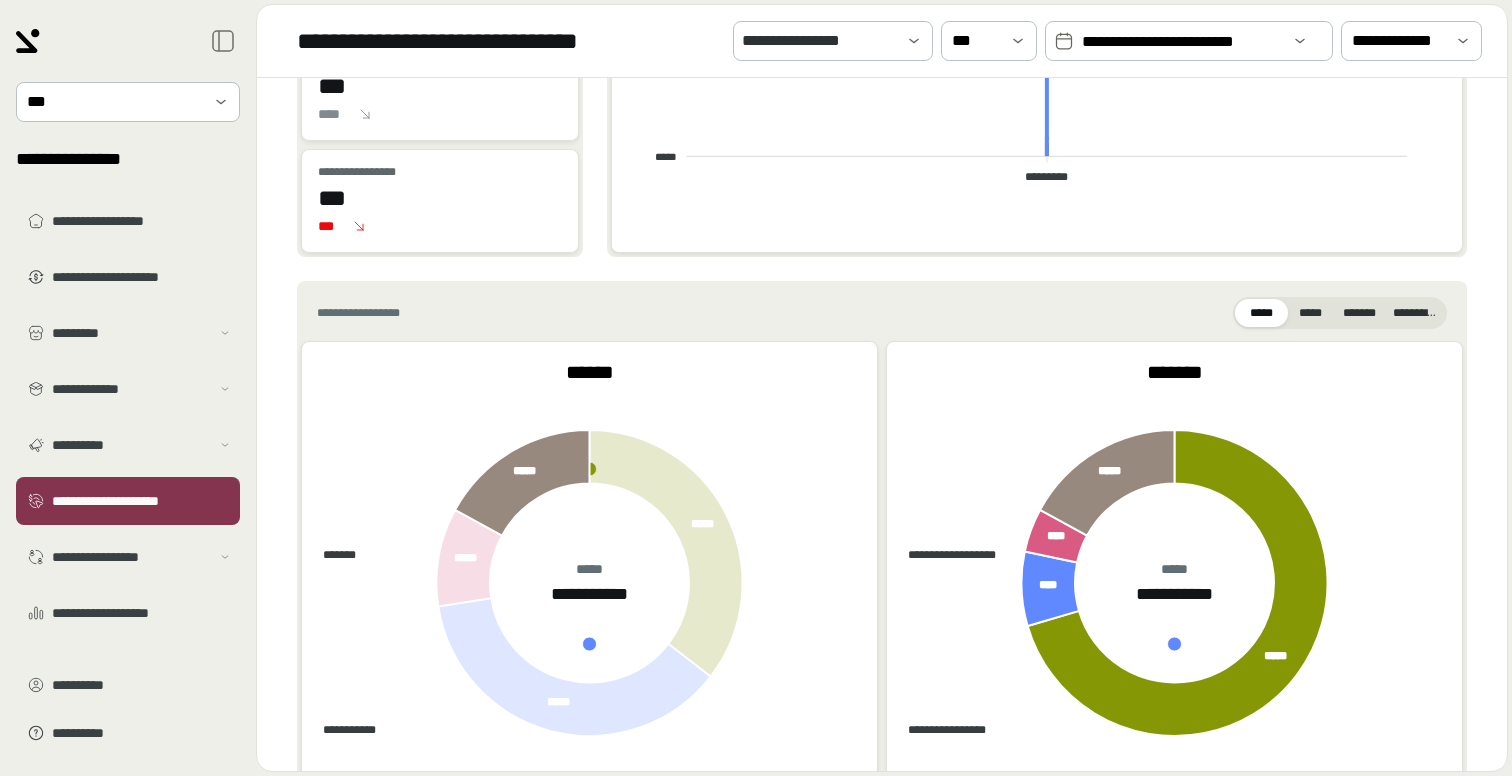 click on "***" 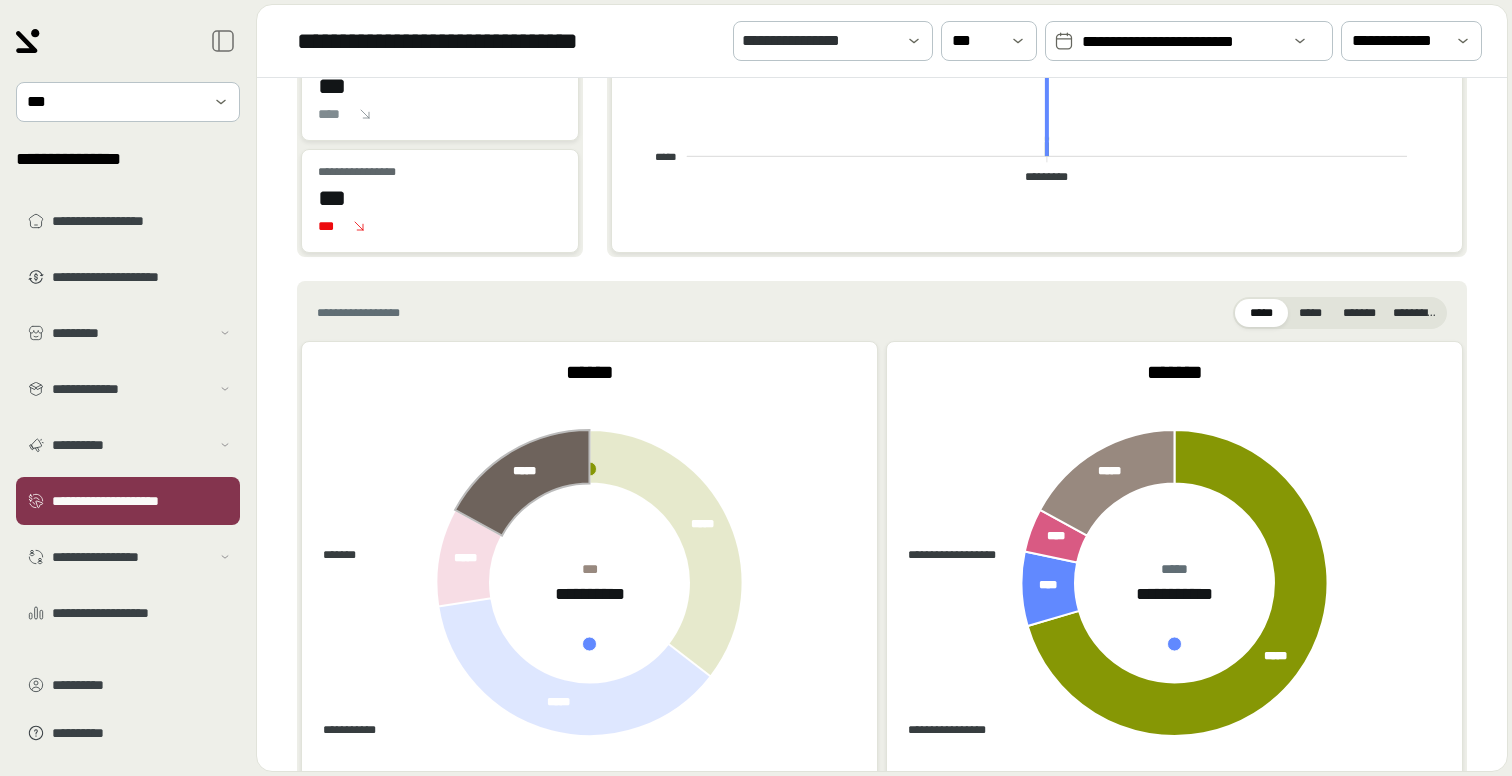 click on "***" 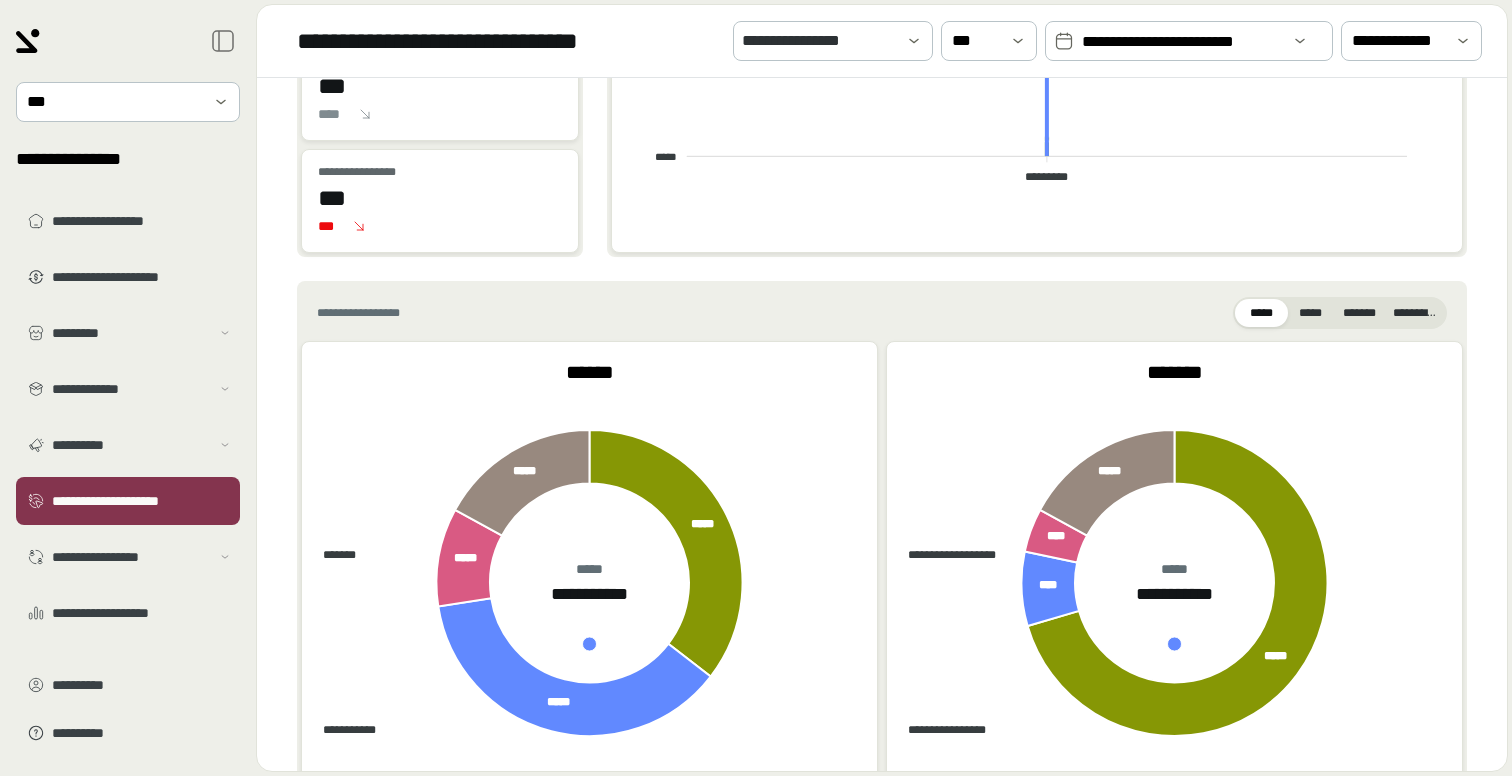 click on "*****" at bounding box center [1261, 313] 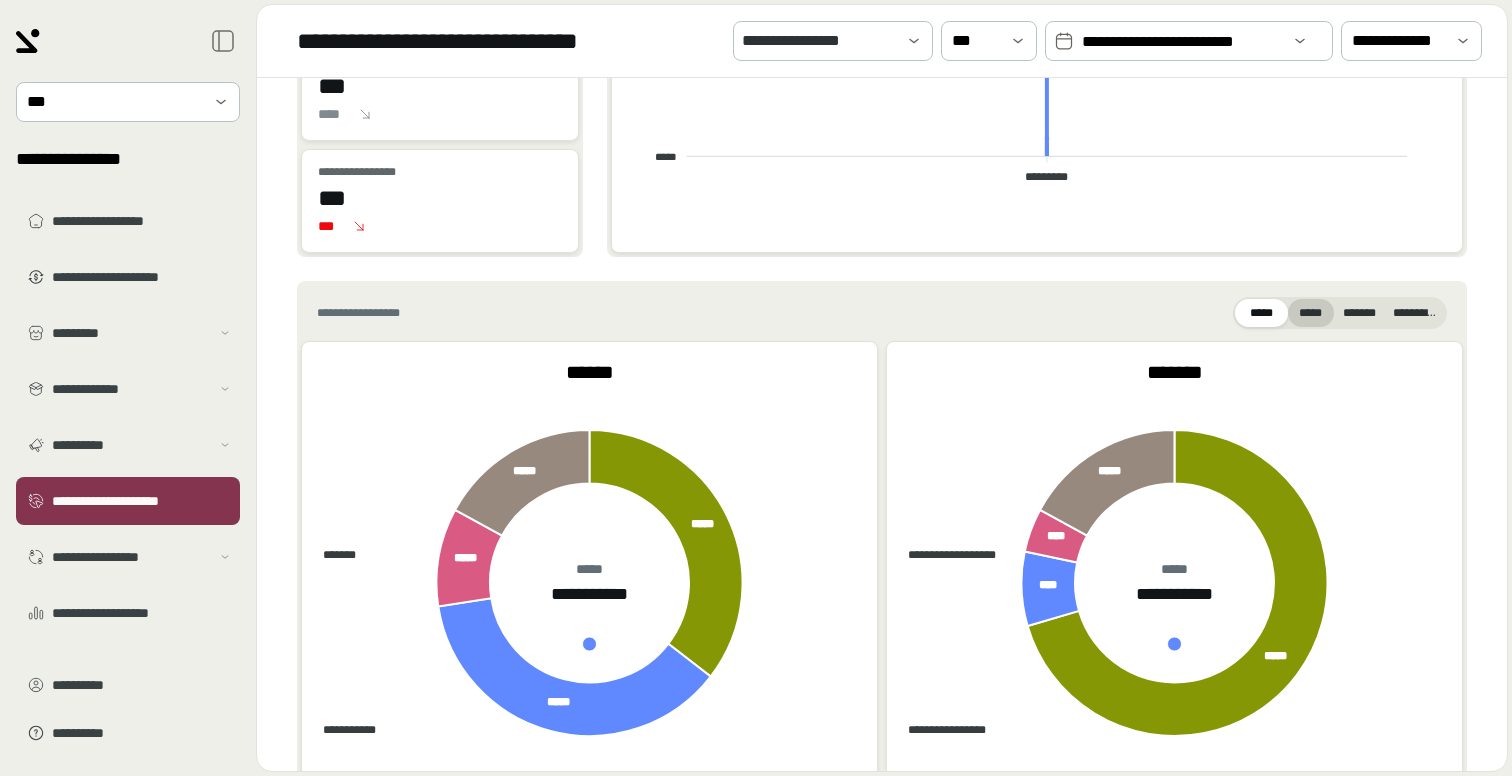 click on "*****" at bounding box center [1311, 313] 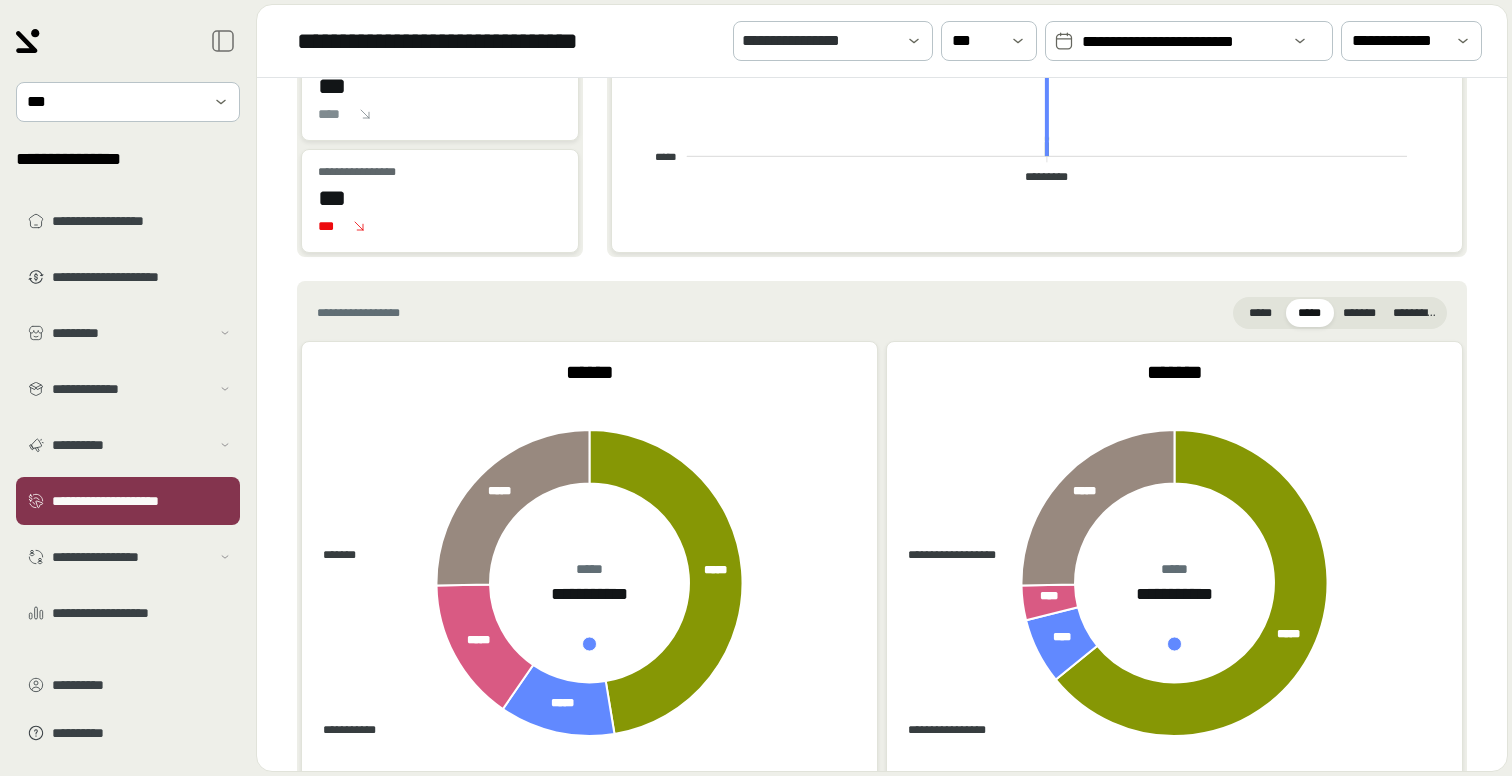 click on "**********" at bounding box center [1181, 42] 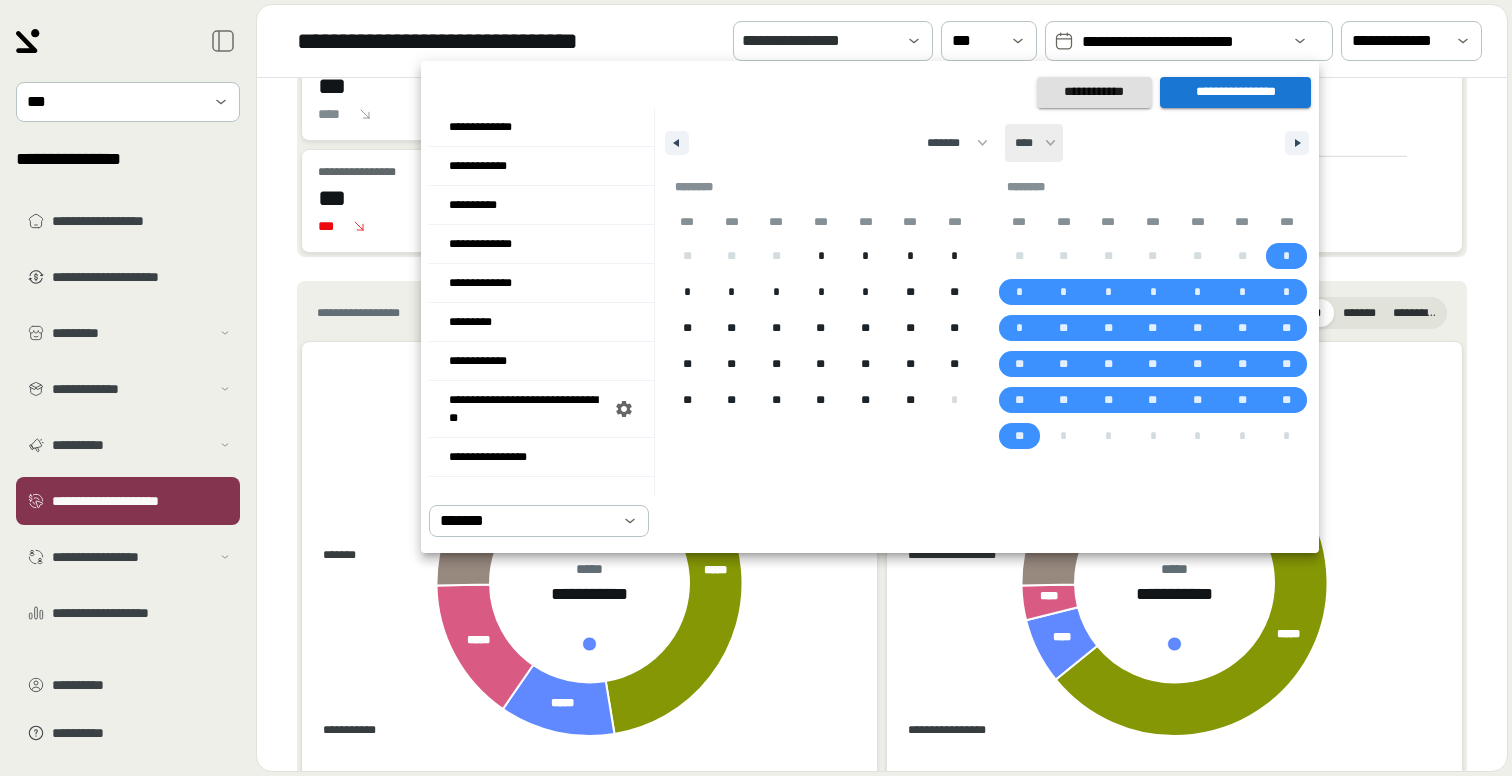 click on "**** **** **** **** **** **** **** **** **** **** **** **** **** **** **** **** **** **** **** **** **** **** **** **** **** **** **** **** **** **** **** **** **** **** **** **** **** **** **** **** **** **** **** **** **** **** **** **** **** **** **** **** **** **** **** **** **** **** **** **** **** **** **** **** **** **** **** **** **** **** **** **** **** **** **** **** **** **** **** **** **** **** **** **** **** **** **** **** **** **** **** **** **** **** **** **** **** **** **** **** ****" at bounding box center [1034, 143] 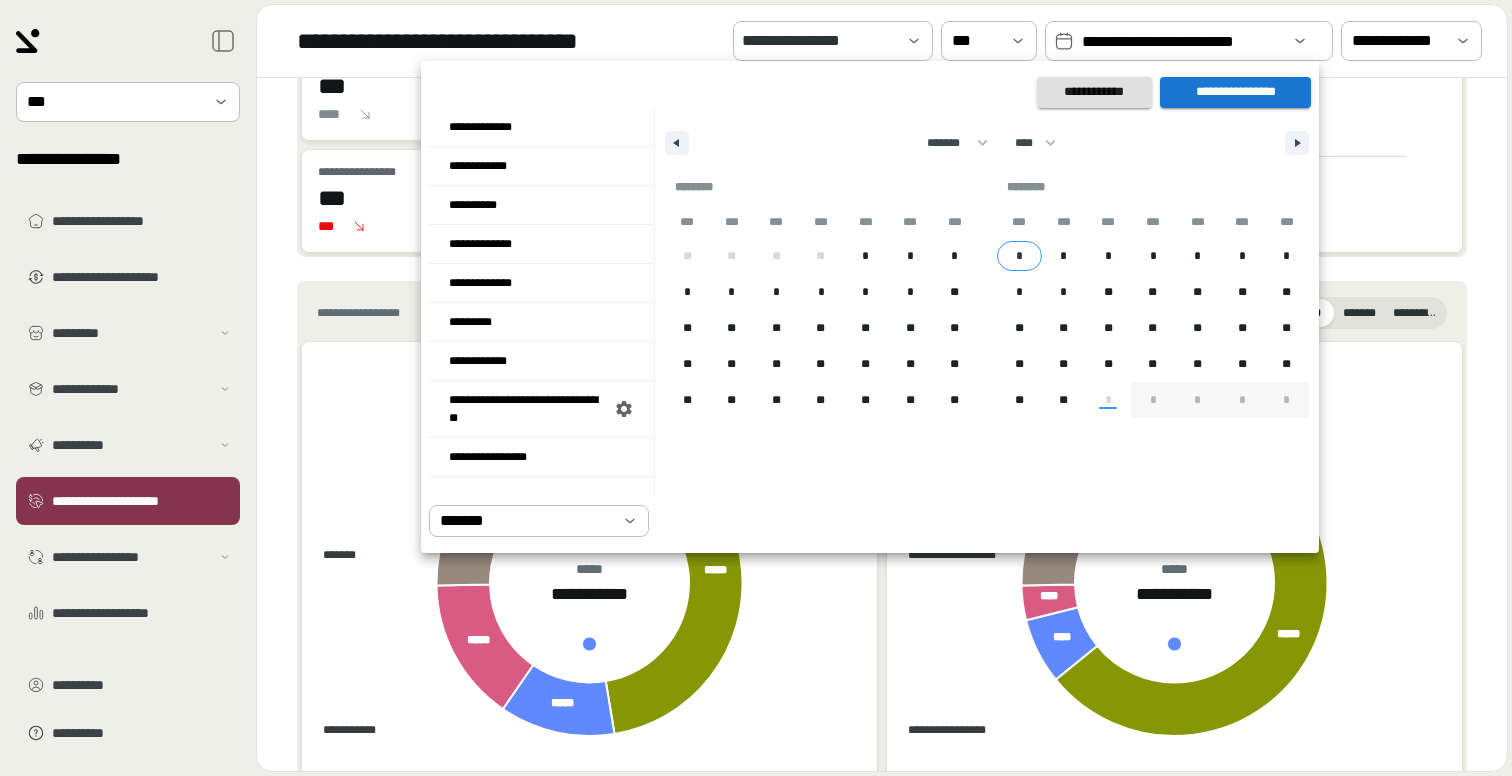 click on "*" at bounding box center [1019, 256] 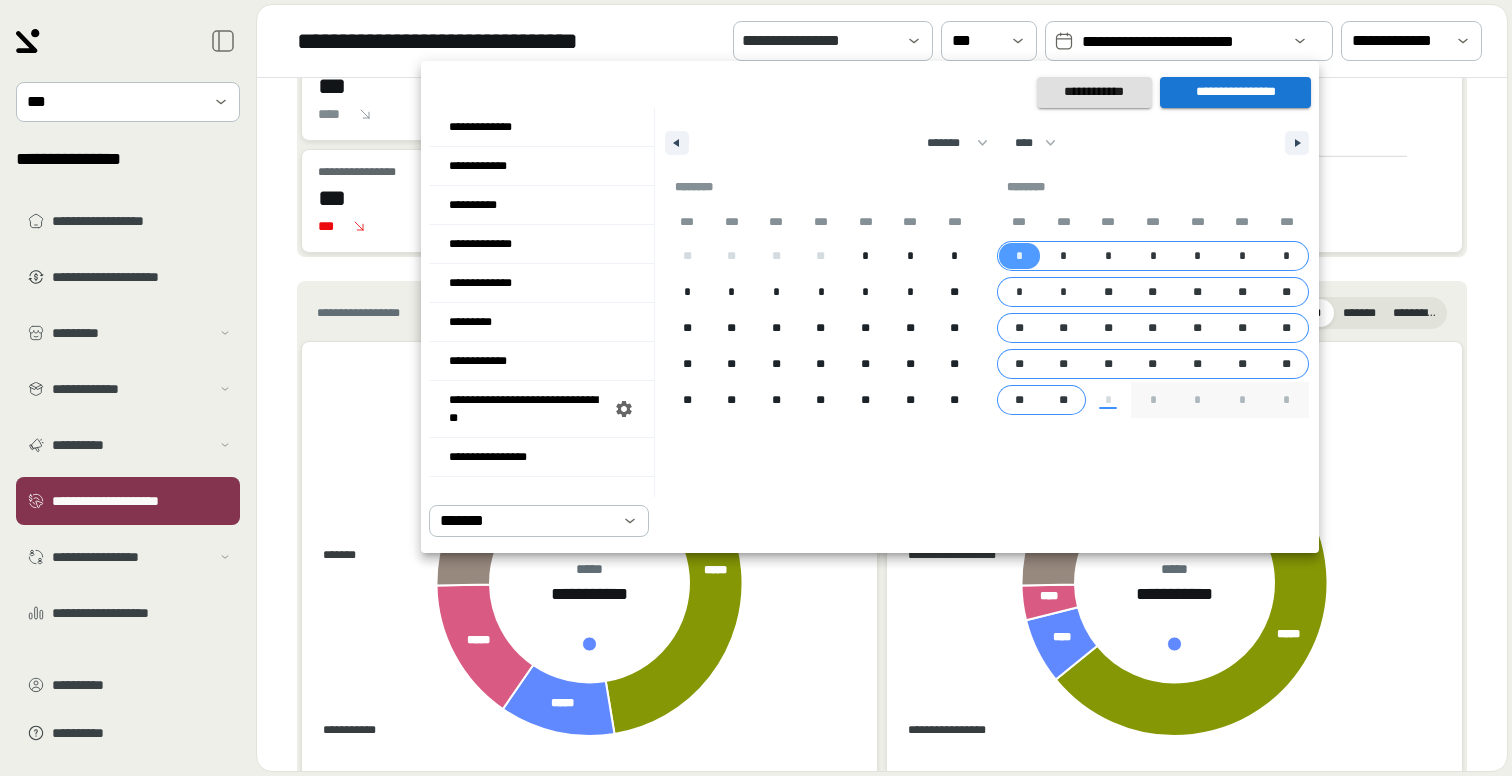 click on "**" at bounding box center (1063, 400) 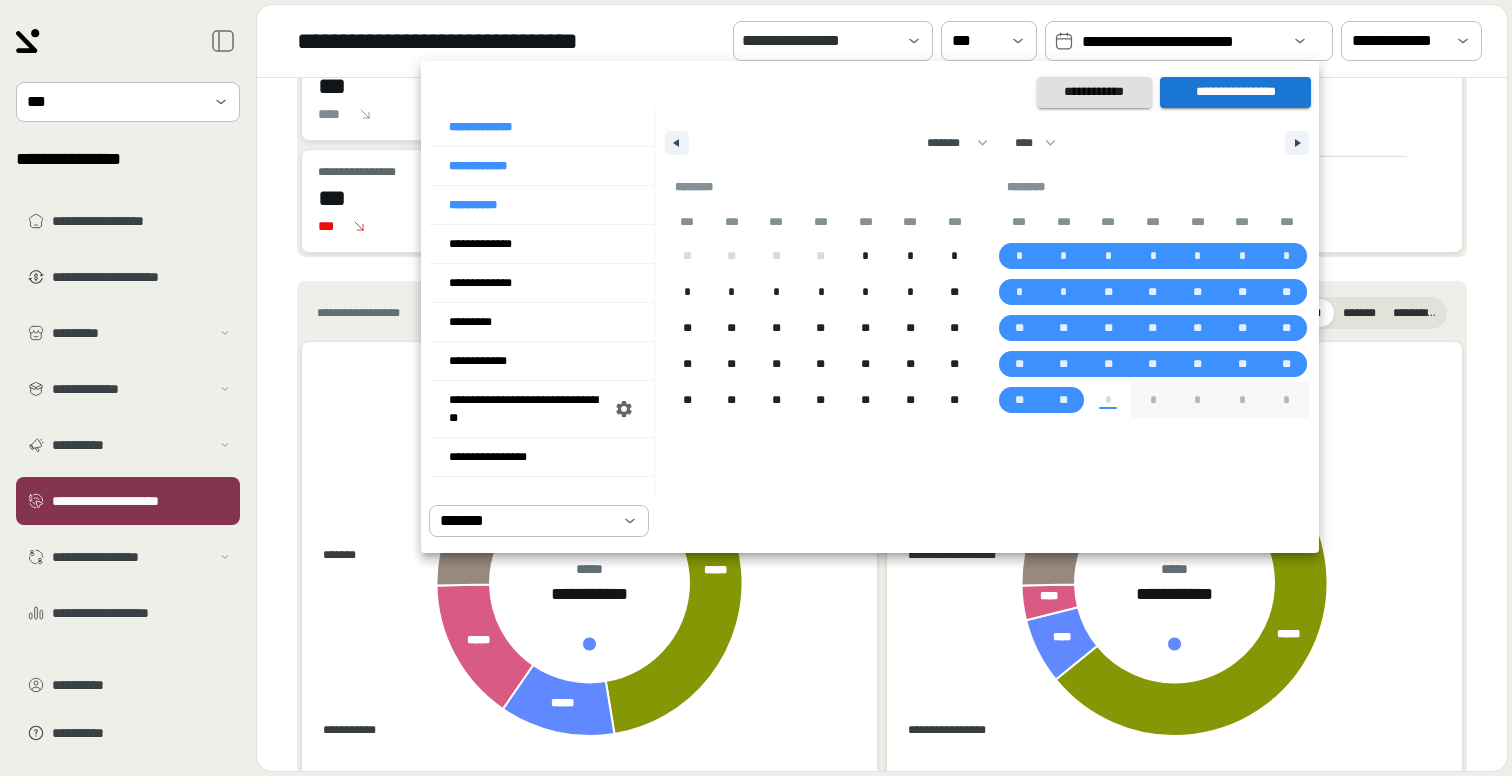 click on "**********" at bounding box center [1235, 92] 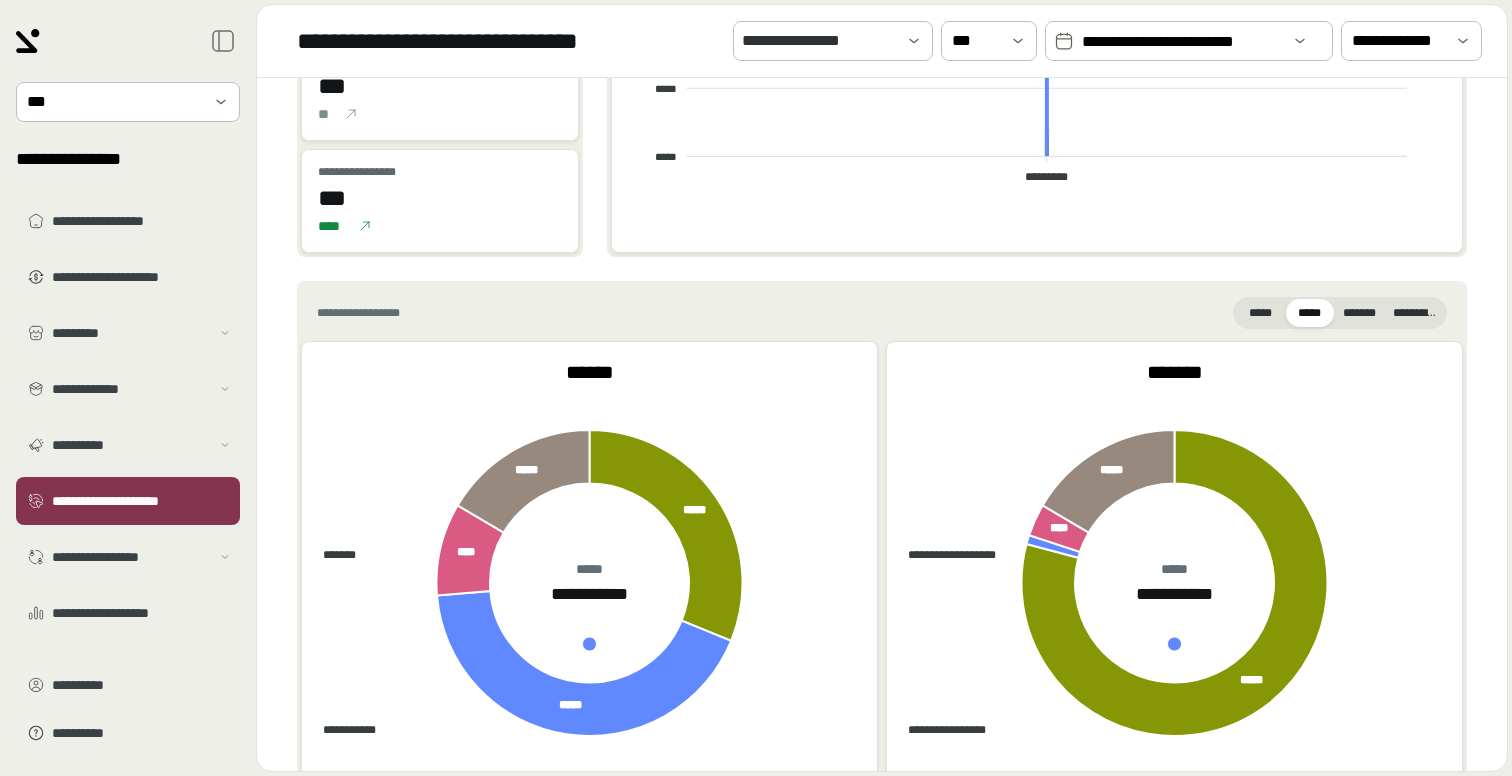 click on "**********" at bounding box center [1181, 42] 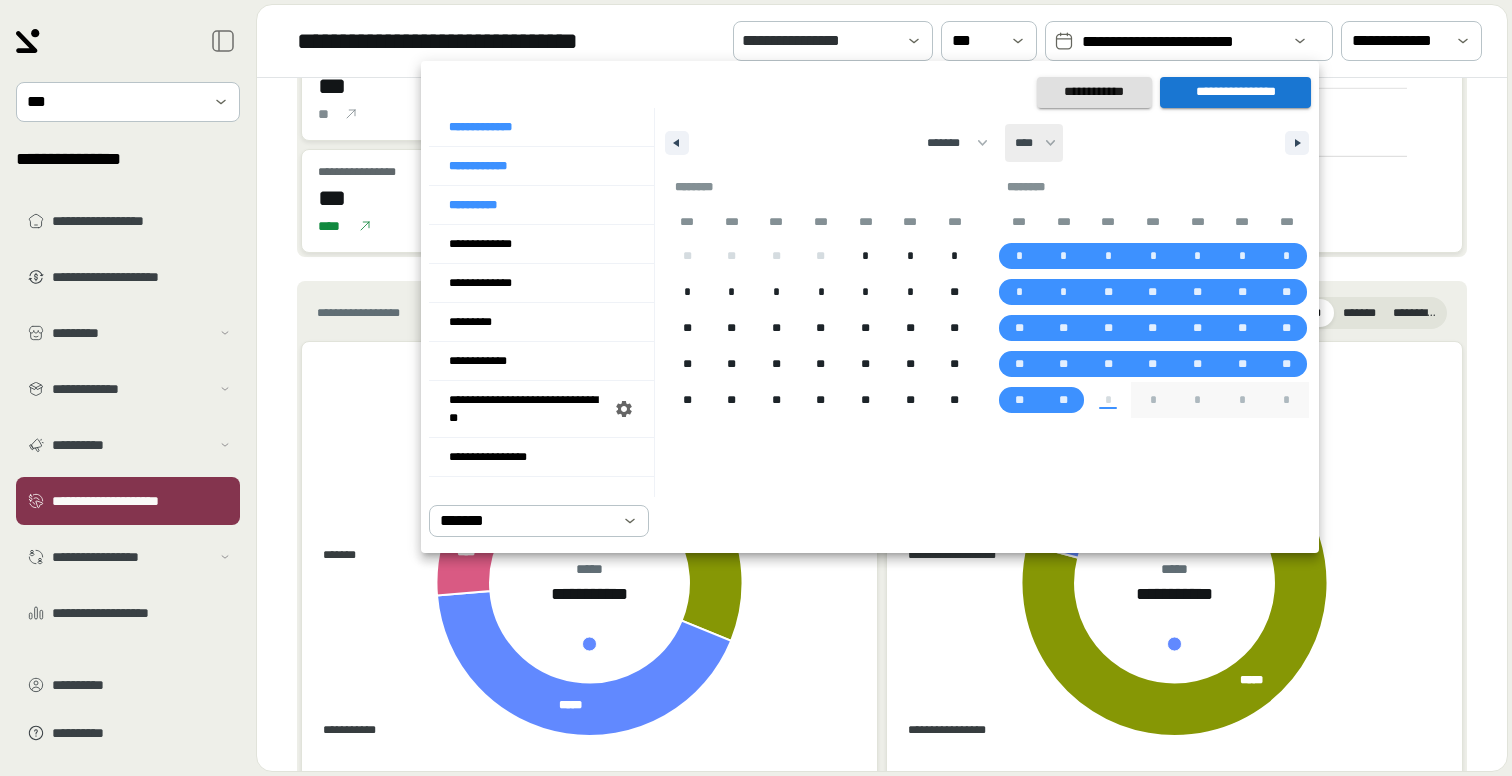 click on "**** **** **** **** **** **** **** **** **** **** **** **** **** **** **** **** **** **** **** **** **** **** **** **** **** **** **** **** **** **** **** **** **** **** **** **** **** **** **** **** **** **** **** **** **** **** **** **** **** **** **** **** **** **** **** **** **** **** **** **** **** **** **** **** **** **** **** **** **** **** **** **** **** **** **** **** **** **** **** **** **** **** **** **** **** **** **** **** **** **** **** **** **** **** **** **** **** **** **** **** ****" at bounding box center (1034, 143) 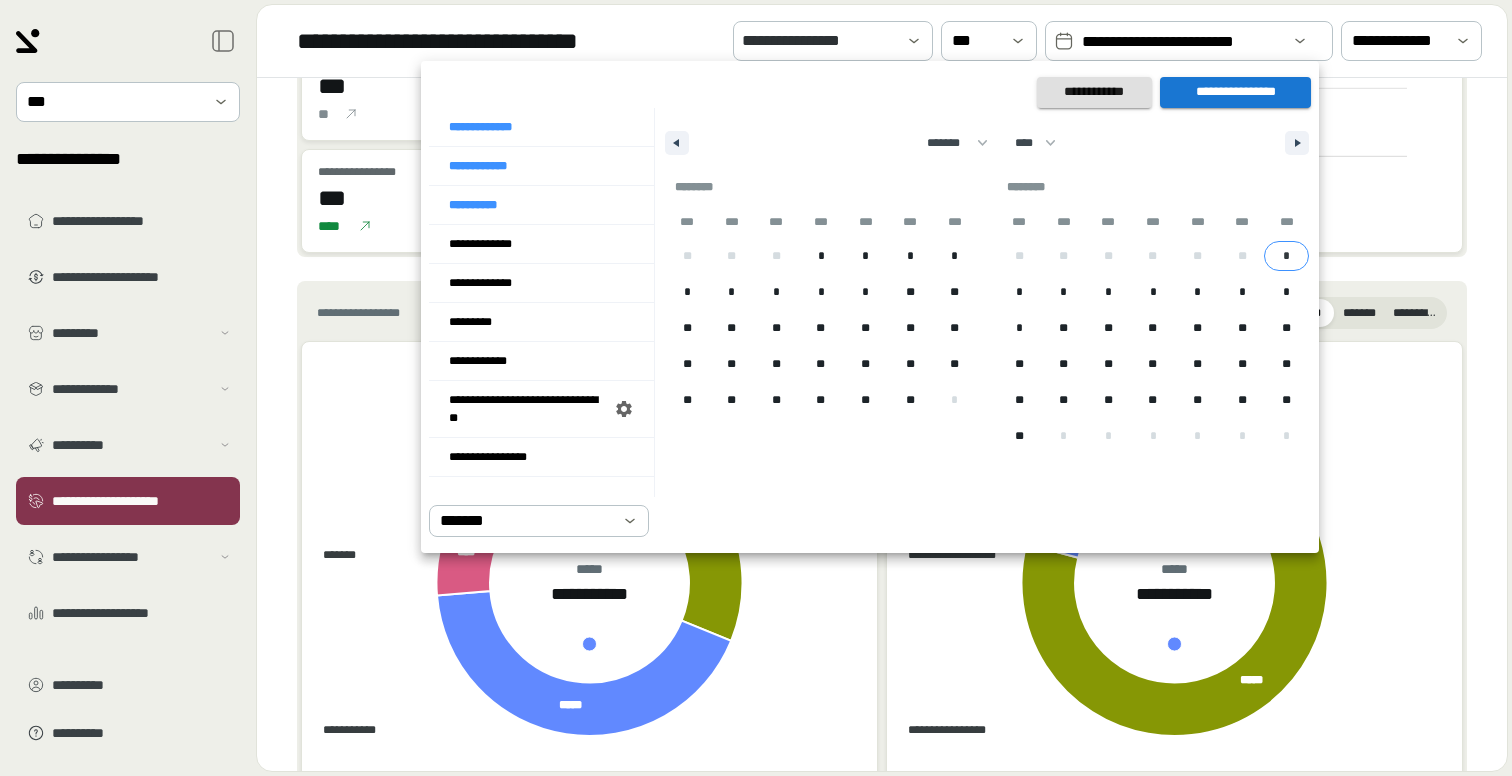 click on "*" at bounding box center (1286, 256) 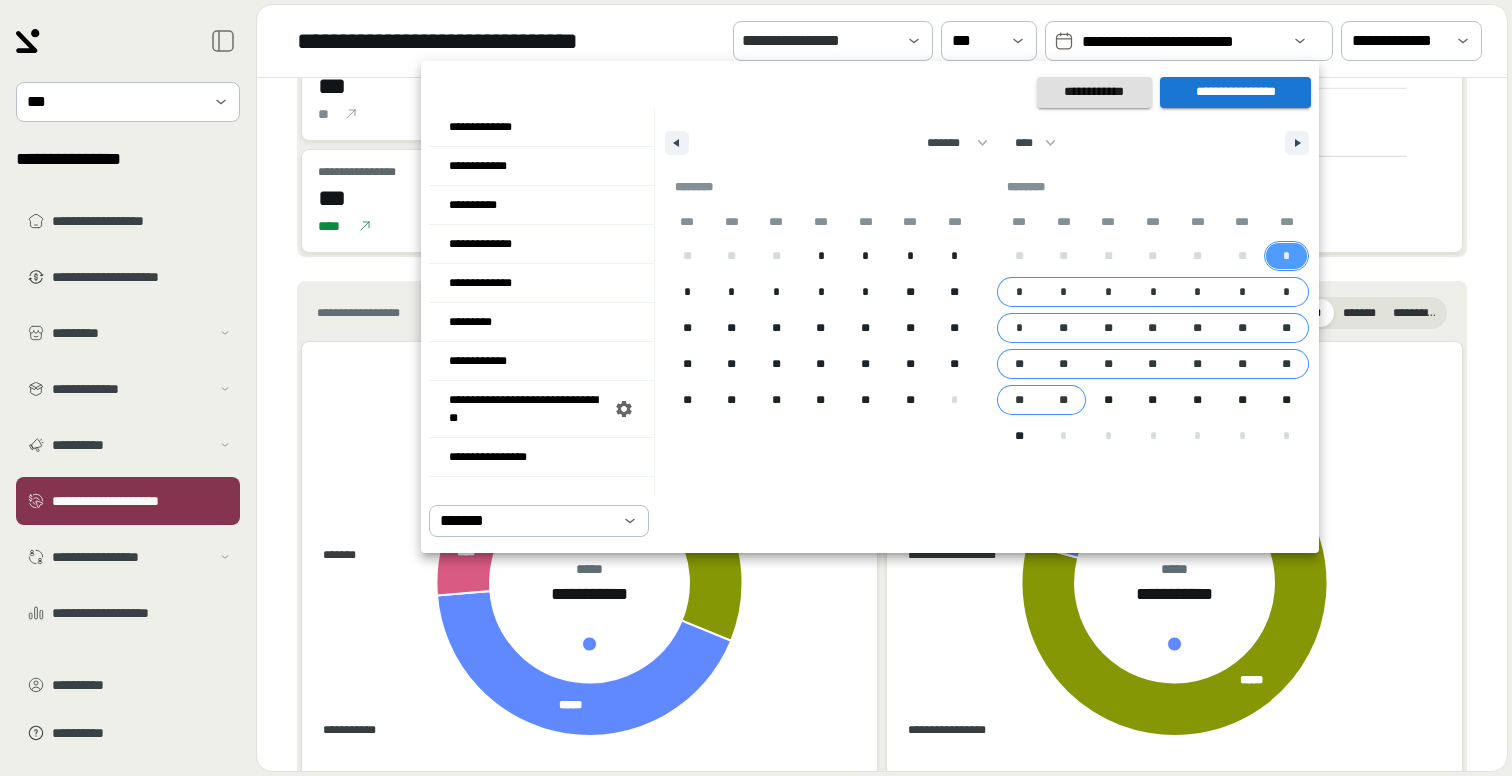 click on "**" at bounding box center [1019, 436] 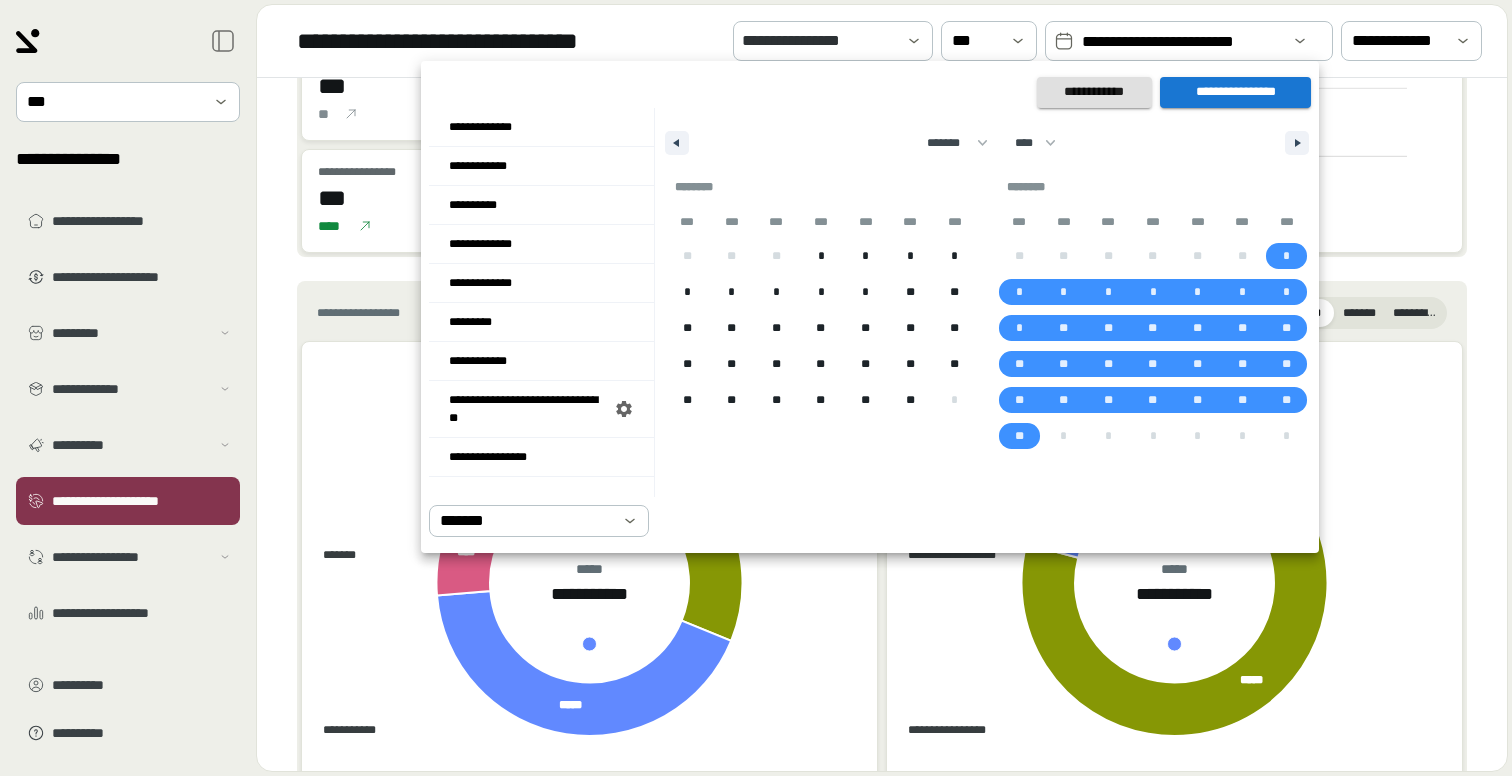 click on "**********" at bounding box center [1235, 92] 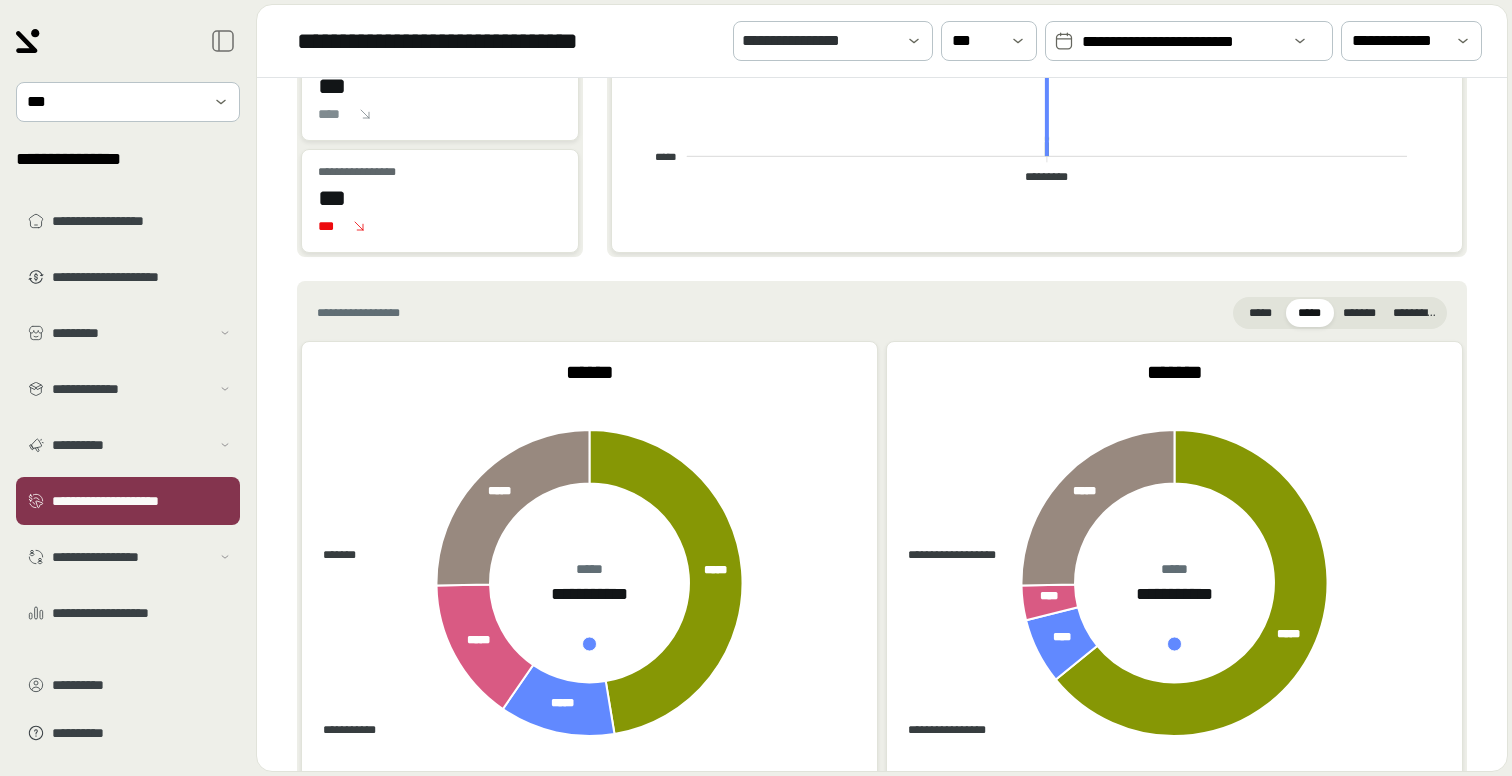 click on "**********" at bounding box center (1181, 42) 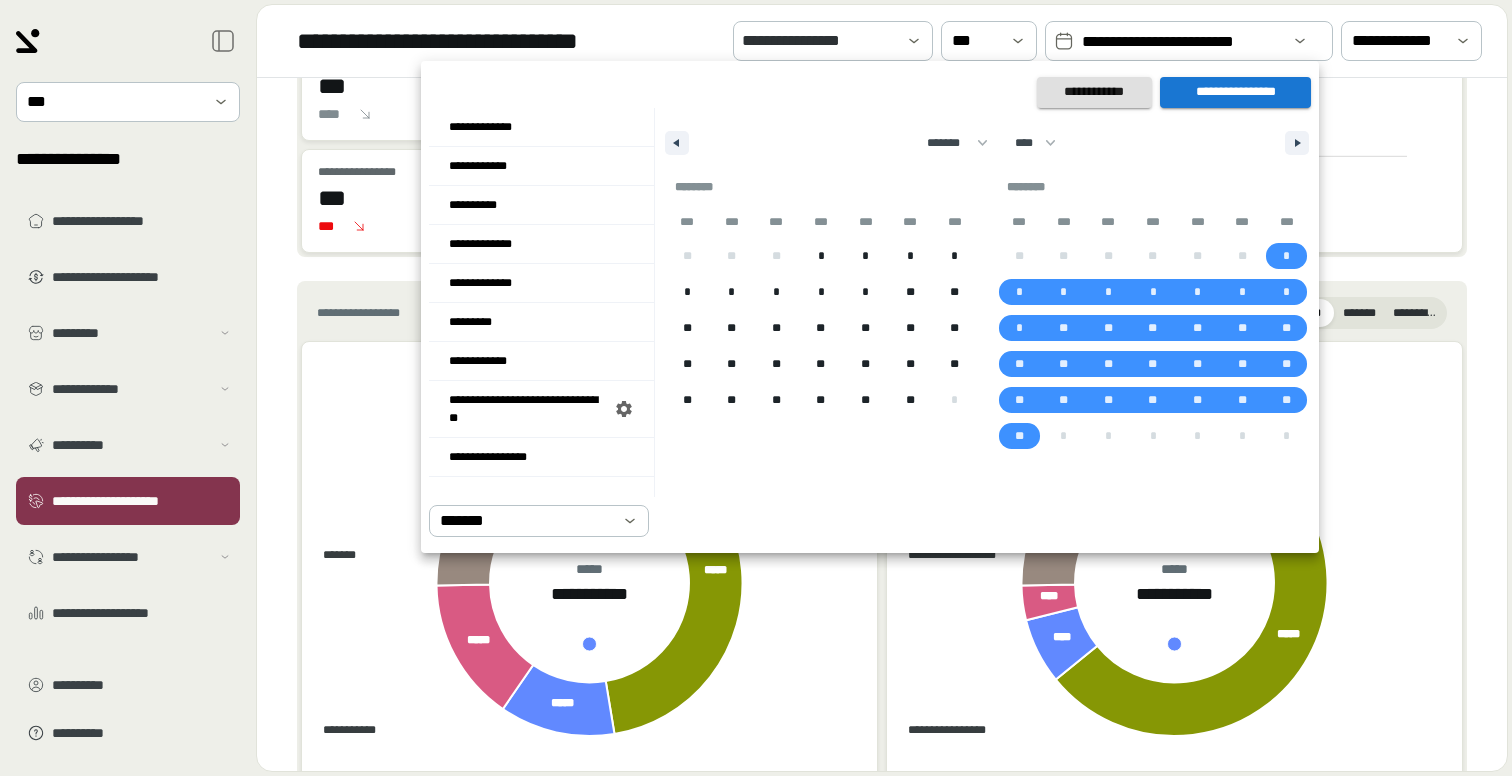 click at bounding box center [756, 388] 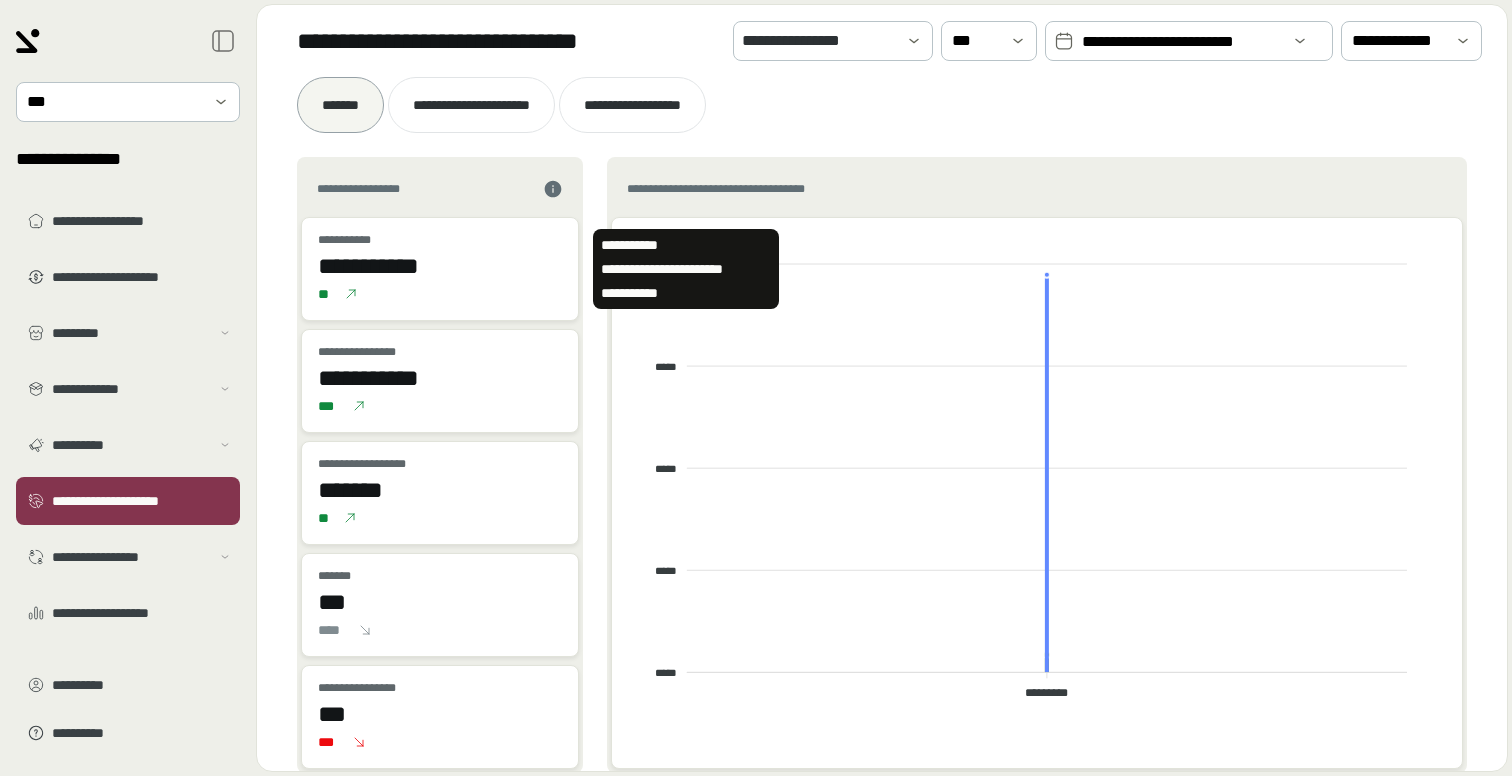 scroll, scrollTop: 8, scrollLeft: 0, axis: vertical 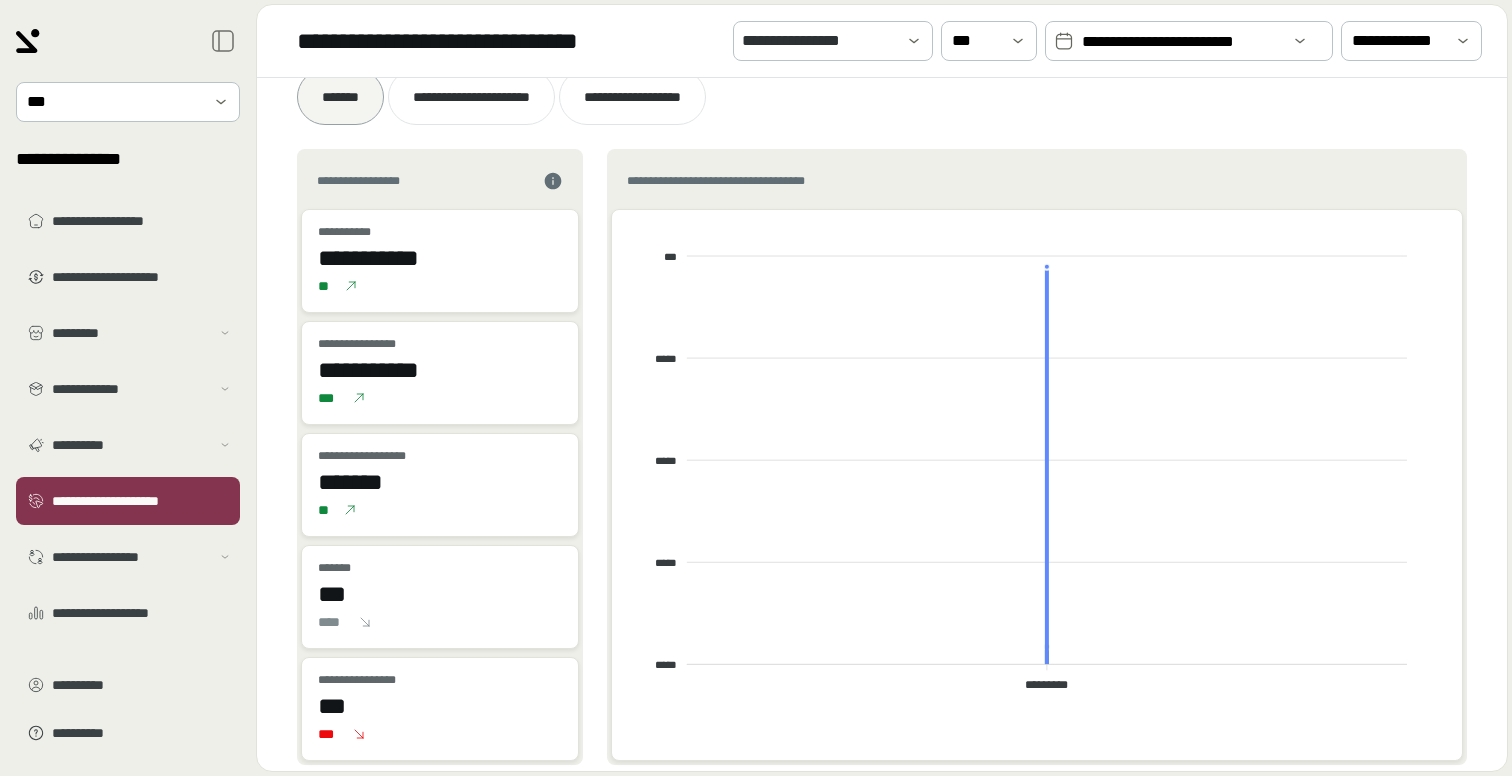 click on "**********" at bounding box center [1181, 42] 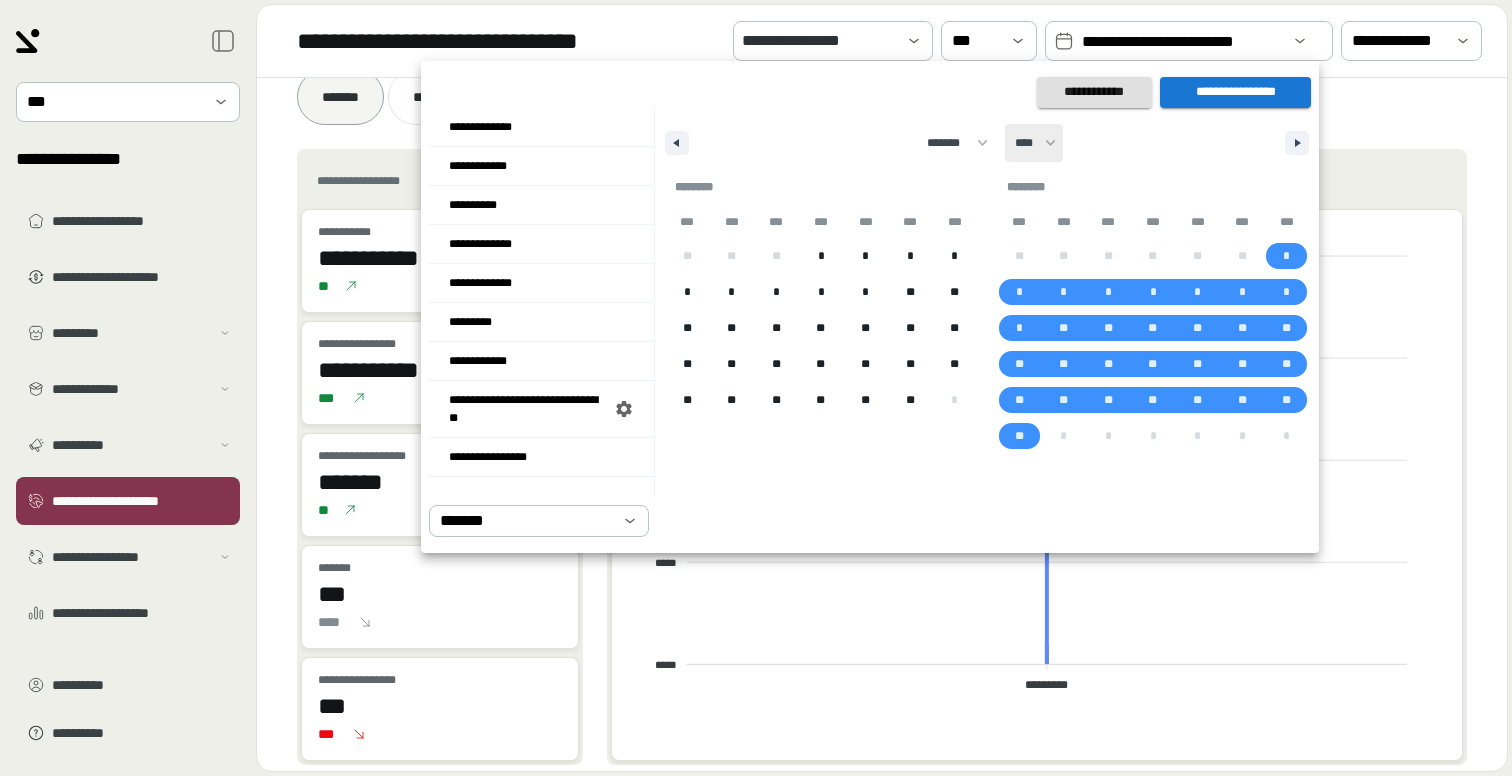 click on "**** **** **** **** **** **** **** **** **** **** **** **** **** **** **** **** **** **** **** **** **** **** **** **** **** **** **** **** **** **** **** **** **** **** **** **** **** **** **** **** **** **** **** **** **** **** **** **** **** **** **** **** **** **** **** **** **** **** **** **** **** **** **** **** **** **** **** **** **** **** **** **** **** **** **** **** **** **** **** **** **** **** **** **** **** **** **** **** **** **** **** **** **** **** **** **** **** **** **** **** ****" at bounding box center [1034, 143] 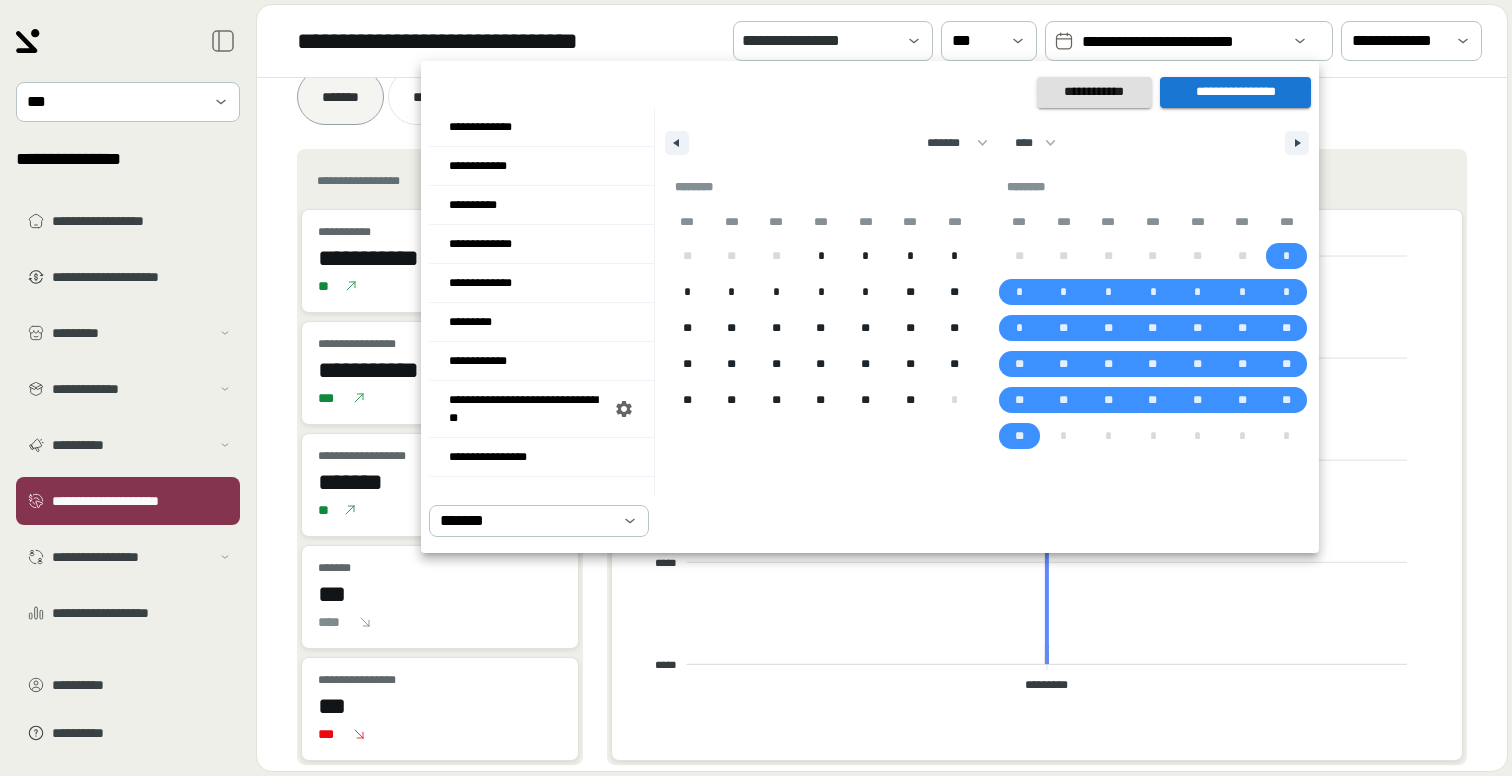 click at bounding box center (756, 388) 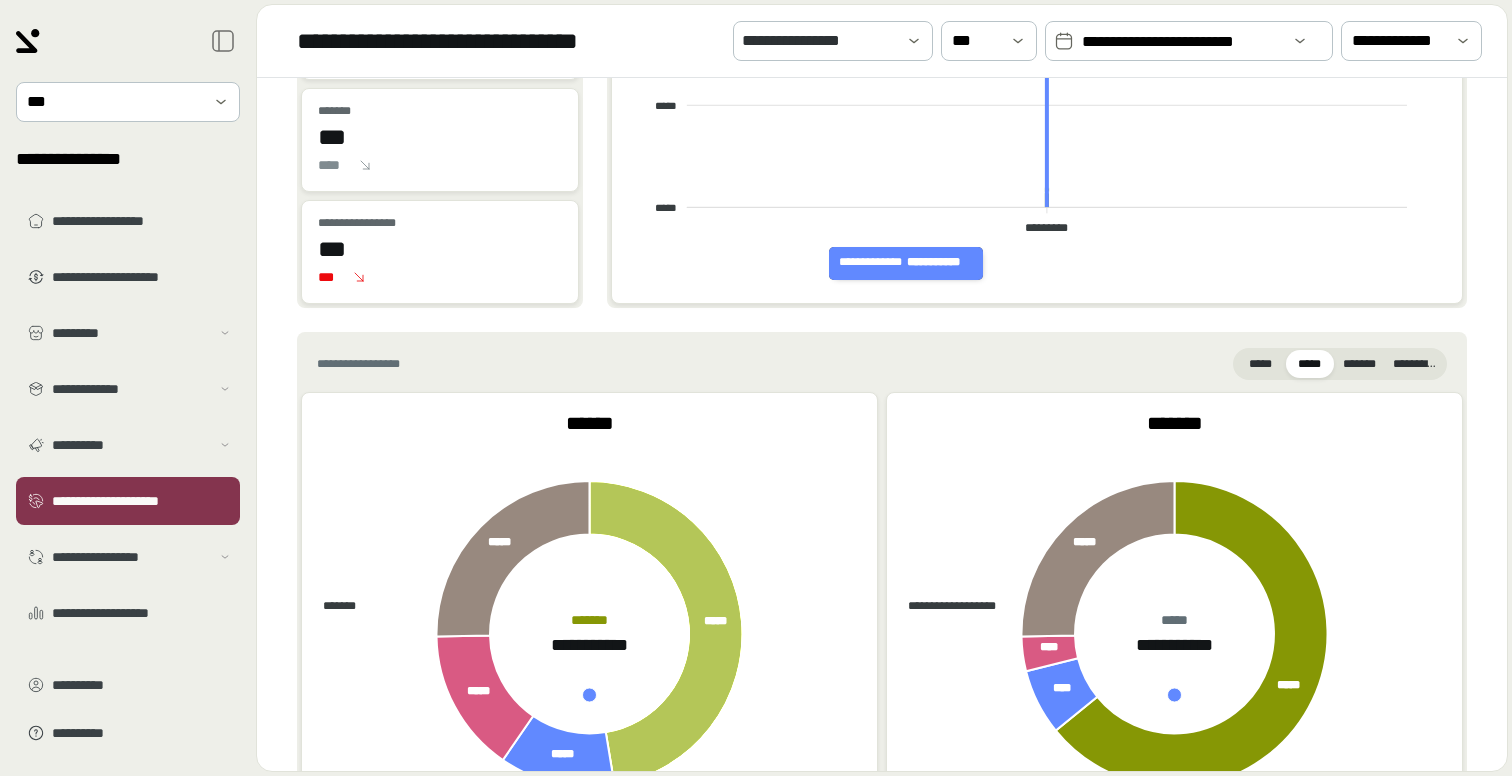 scroll, scrollTop: 467, scrollLeft: 0, axis: vertical 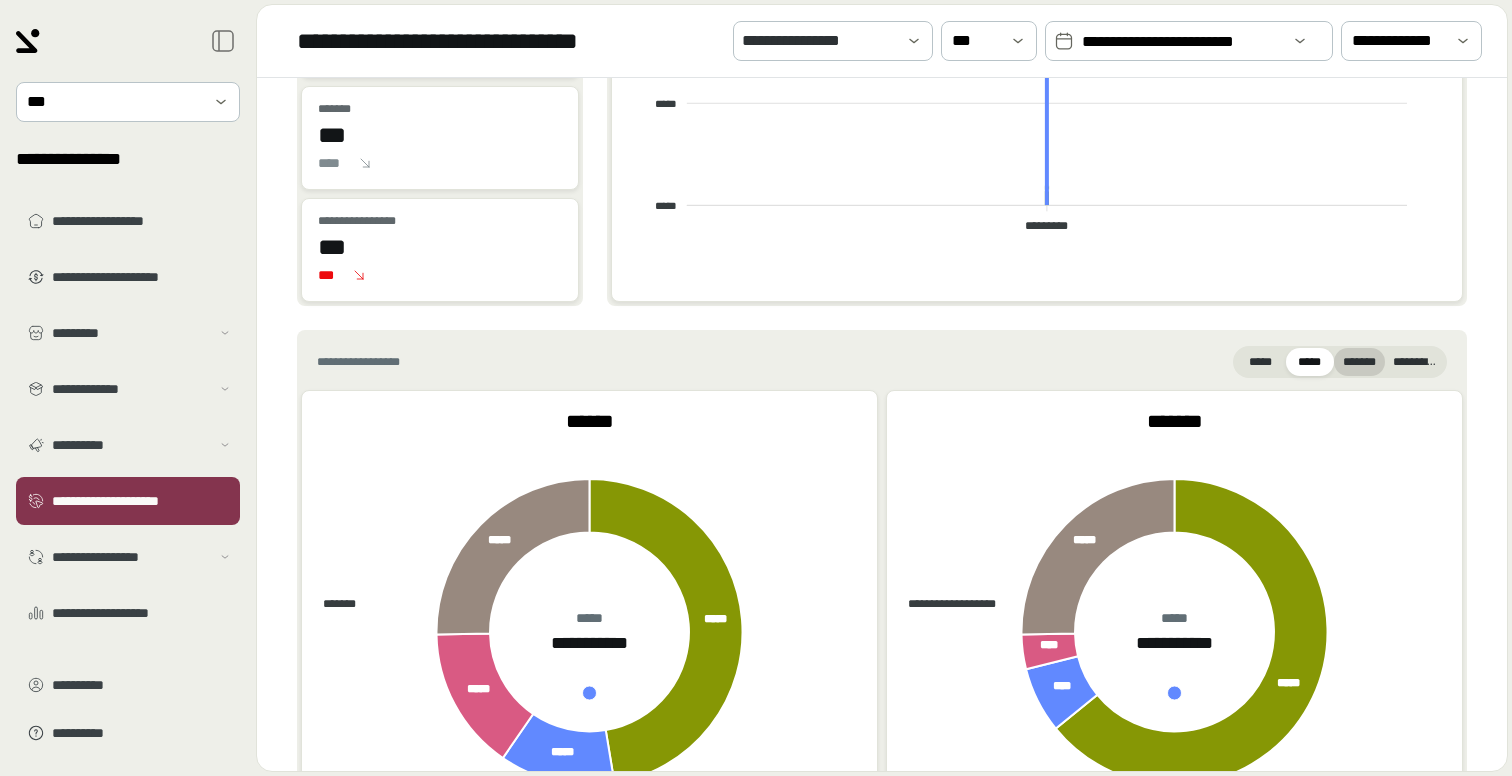 click on "*******" at bounding box center [1359, 362] 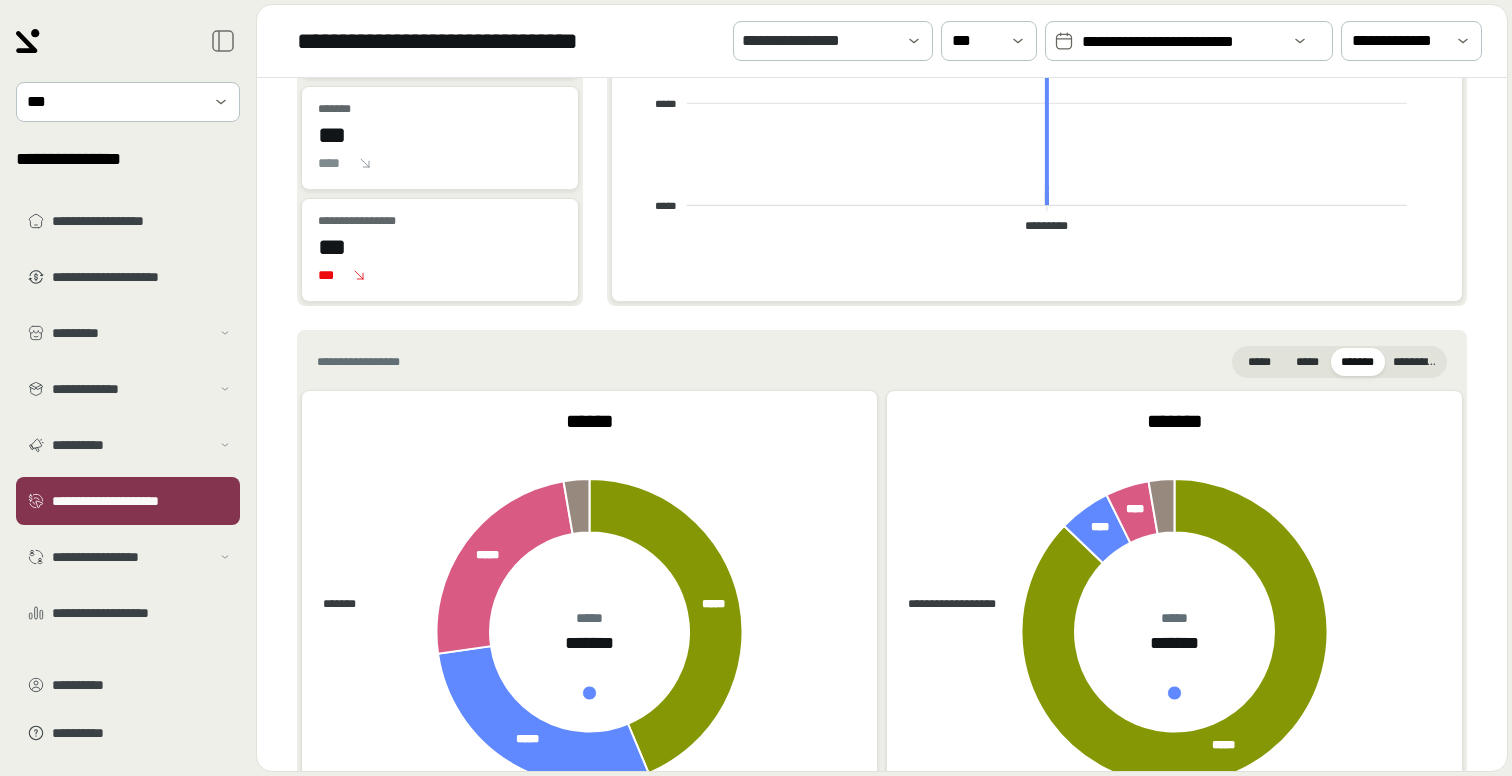 click on "**********" at bounding box center [1189, 41] 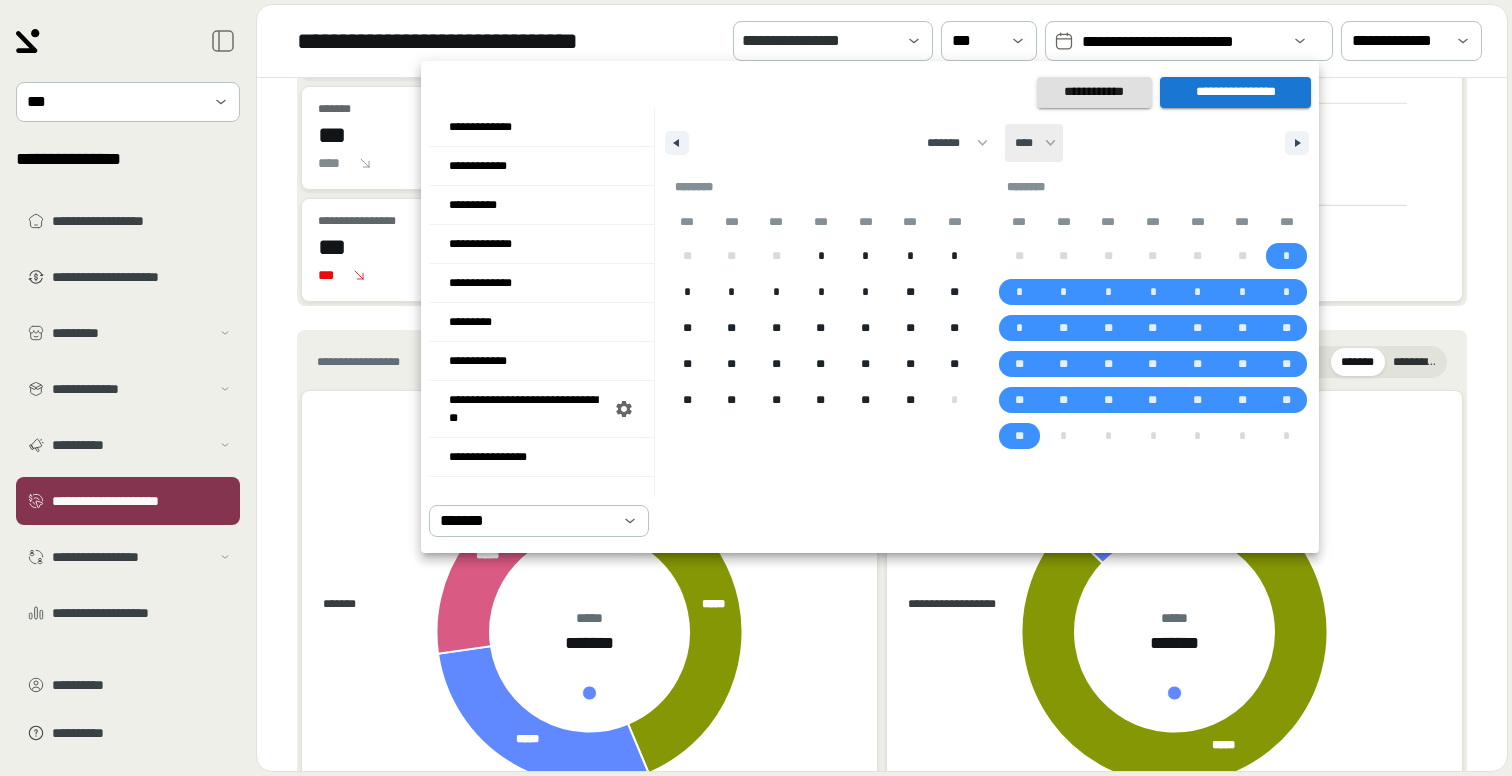 click on "**** **** **** **** **** **** **** **** **** **** **** **** **** **** **** **** **** **** **** **** **** **** **** **** **** **** **** **** **** **** **** **** **** **** **** **** **** **** **** **** **** **** **** **** **** **** **** **** **** **** **** **** **** **** **** **** **** **** **** **** **** **** **** **** **** **** **** **** **** **** **** **** **** **** **** **** **** **** **** **** **** **** **** **** **** **** **** **** **** **** **** **** **** **** **** **** **** **** **** **** ****" at bounding box center (1034, 143) 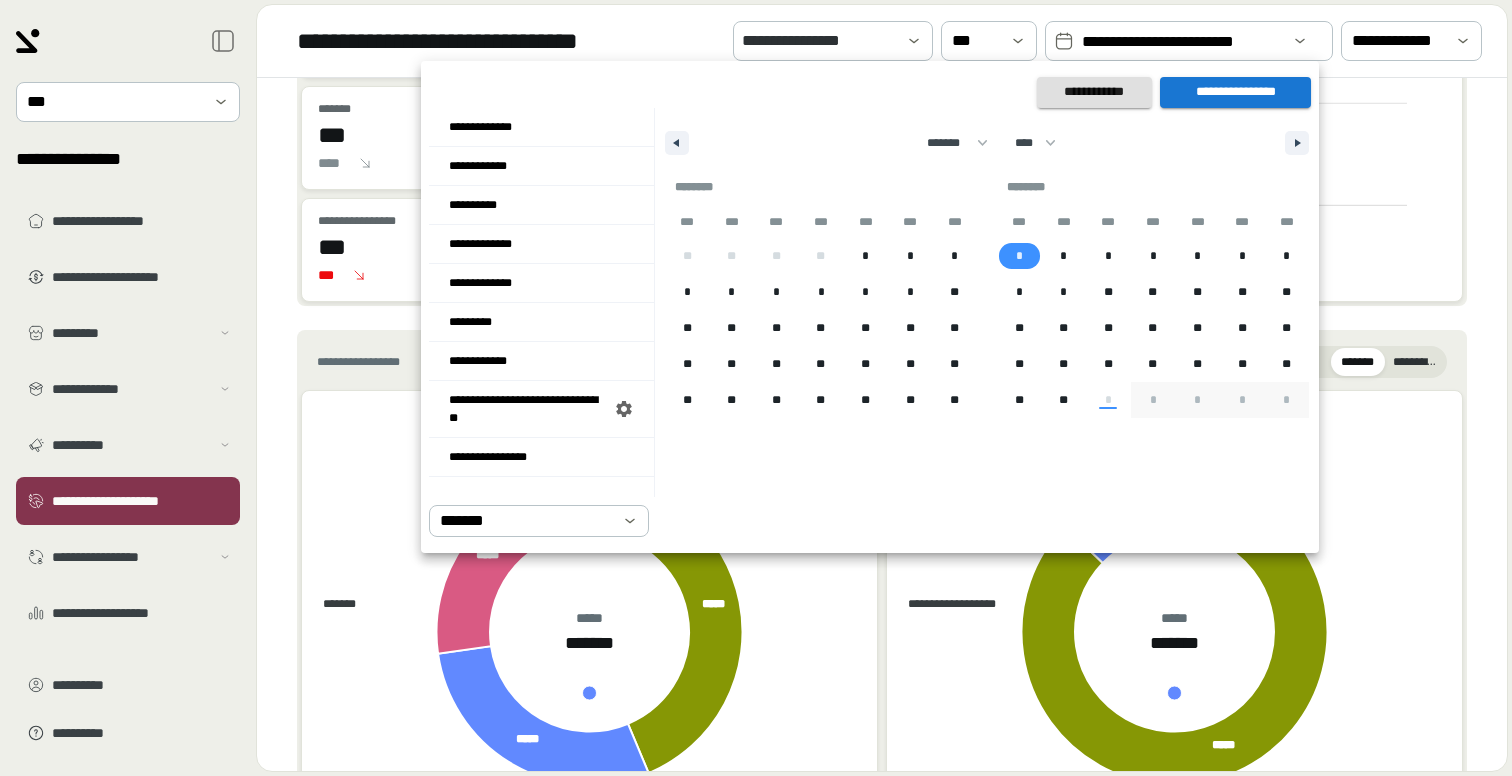 click on "*" at bounding box center (1019, 256) 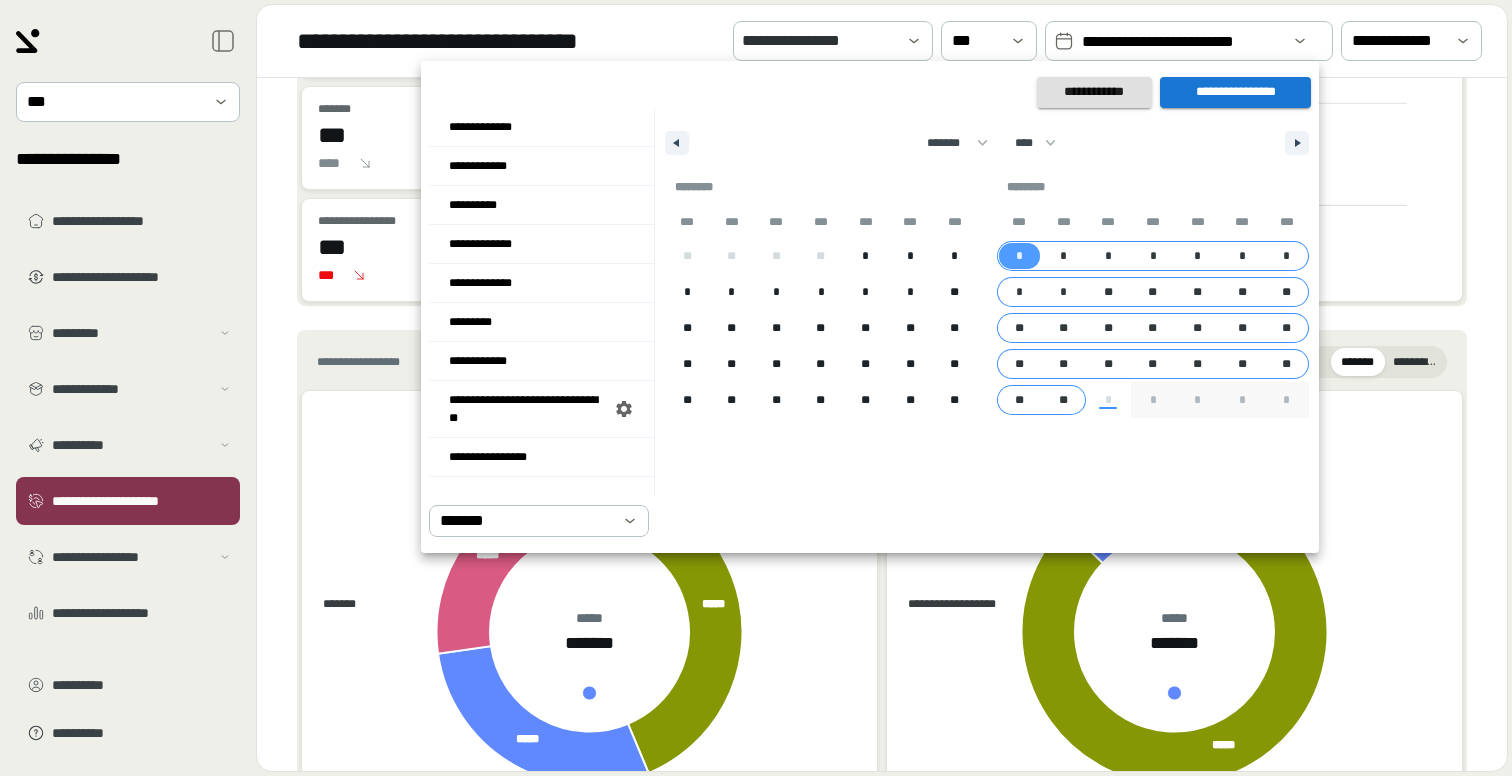 click on "**" at bounding box center (1063, 400) 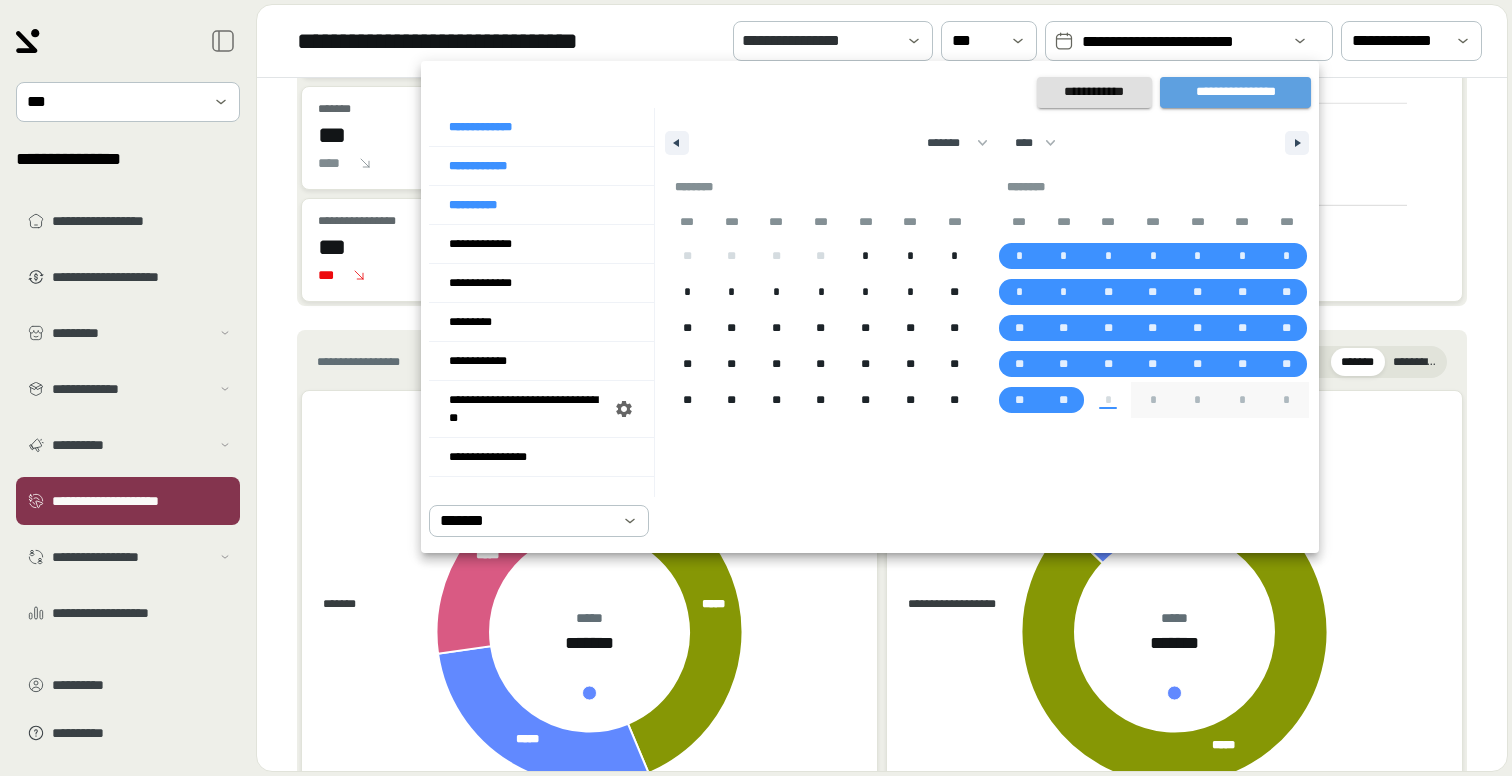 click on "**********" at bounding box center [1235, 92] 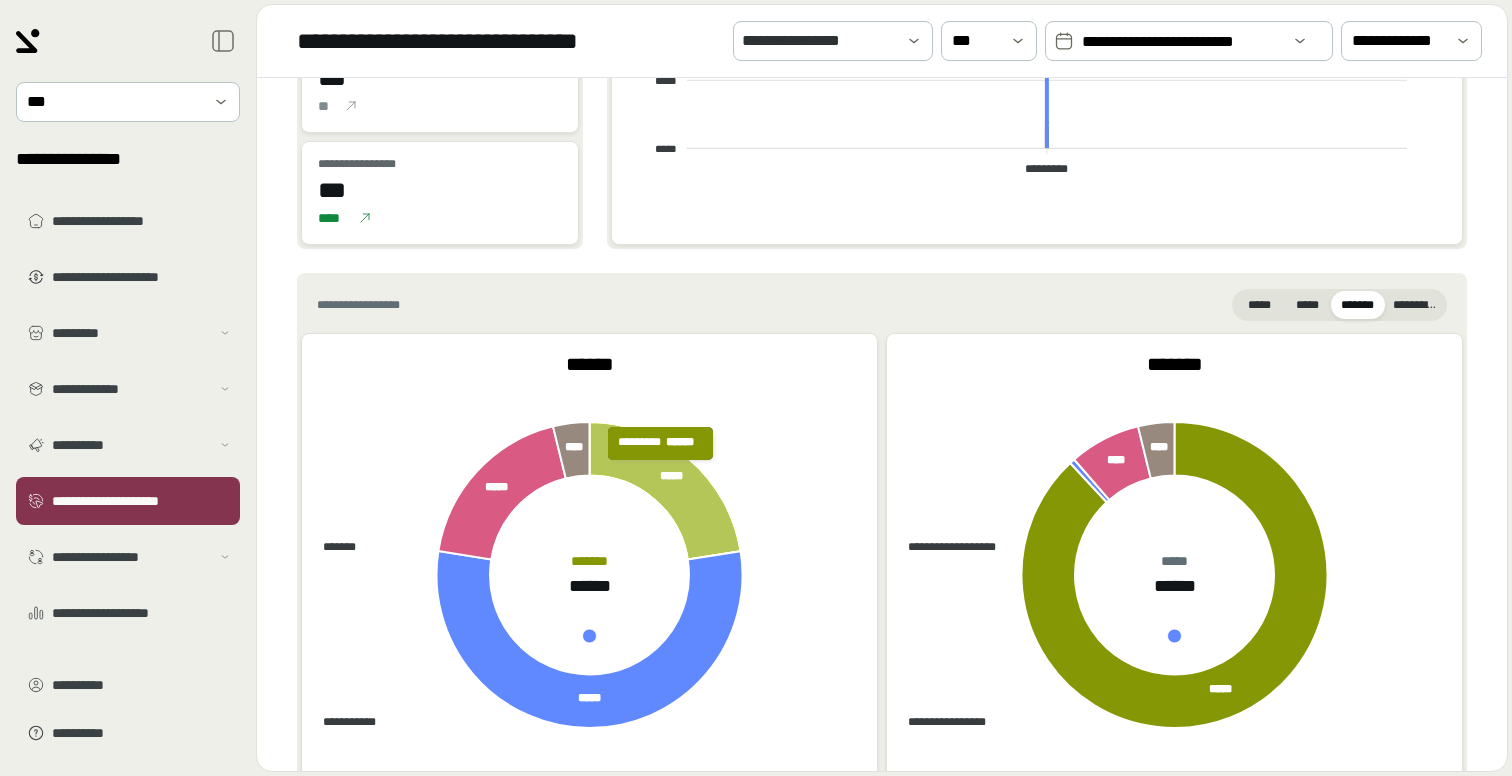 scroll, scrollTop: 562, scrollLeft: 0, axis: vertical 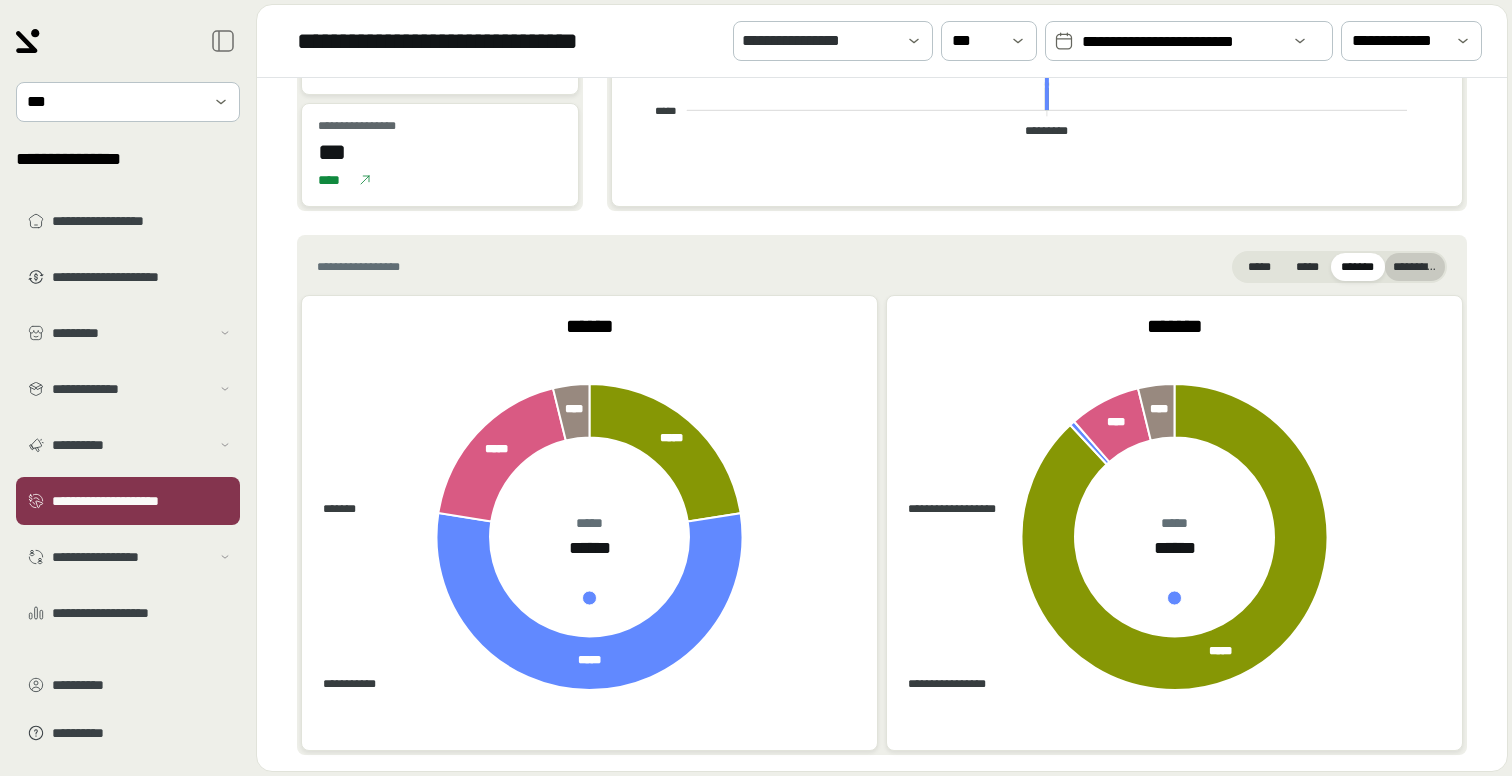 click on "**********" at bounding box center (1415, 267) 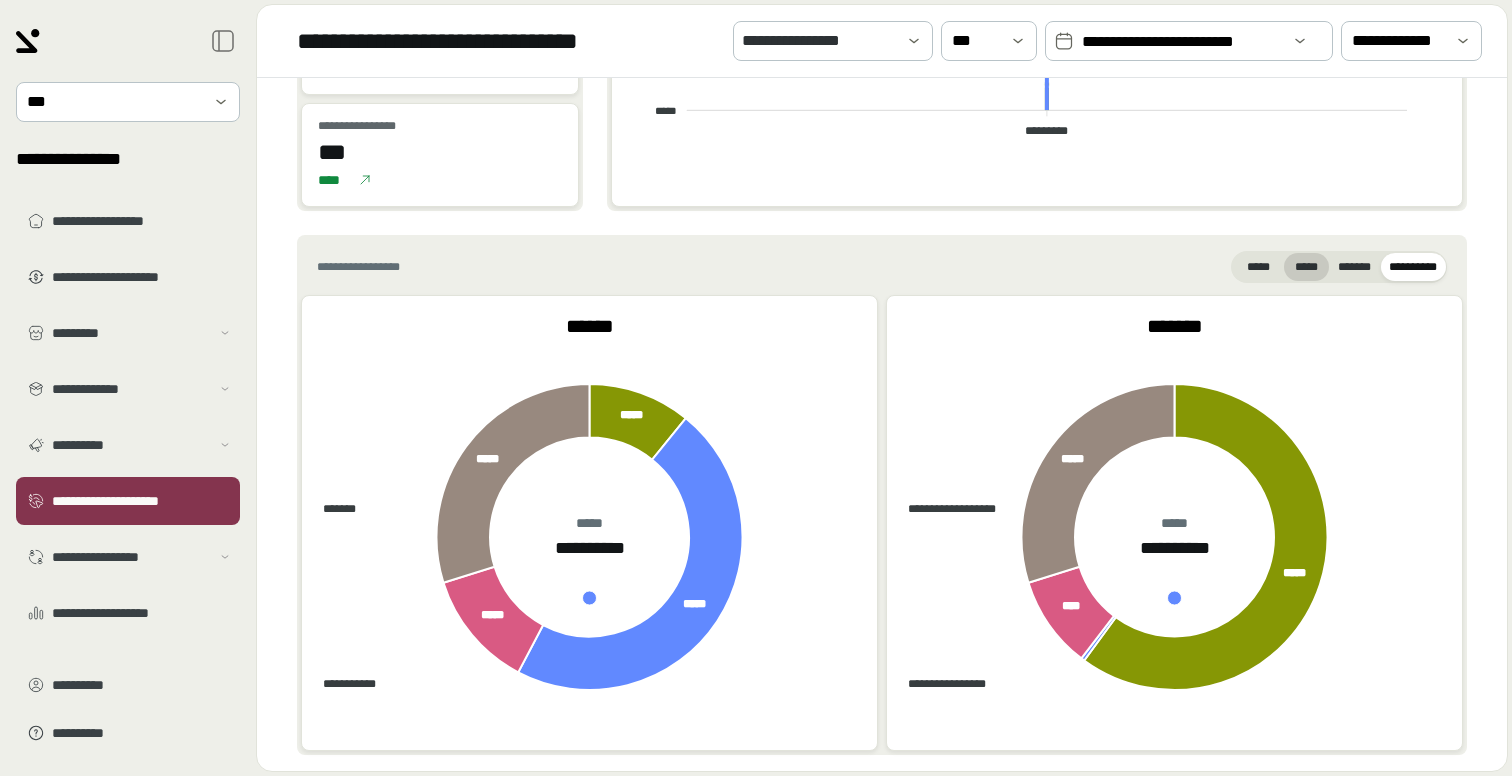 click on "*****" at bounding box center [1307, 267] 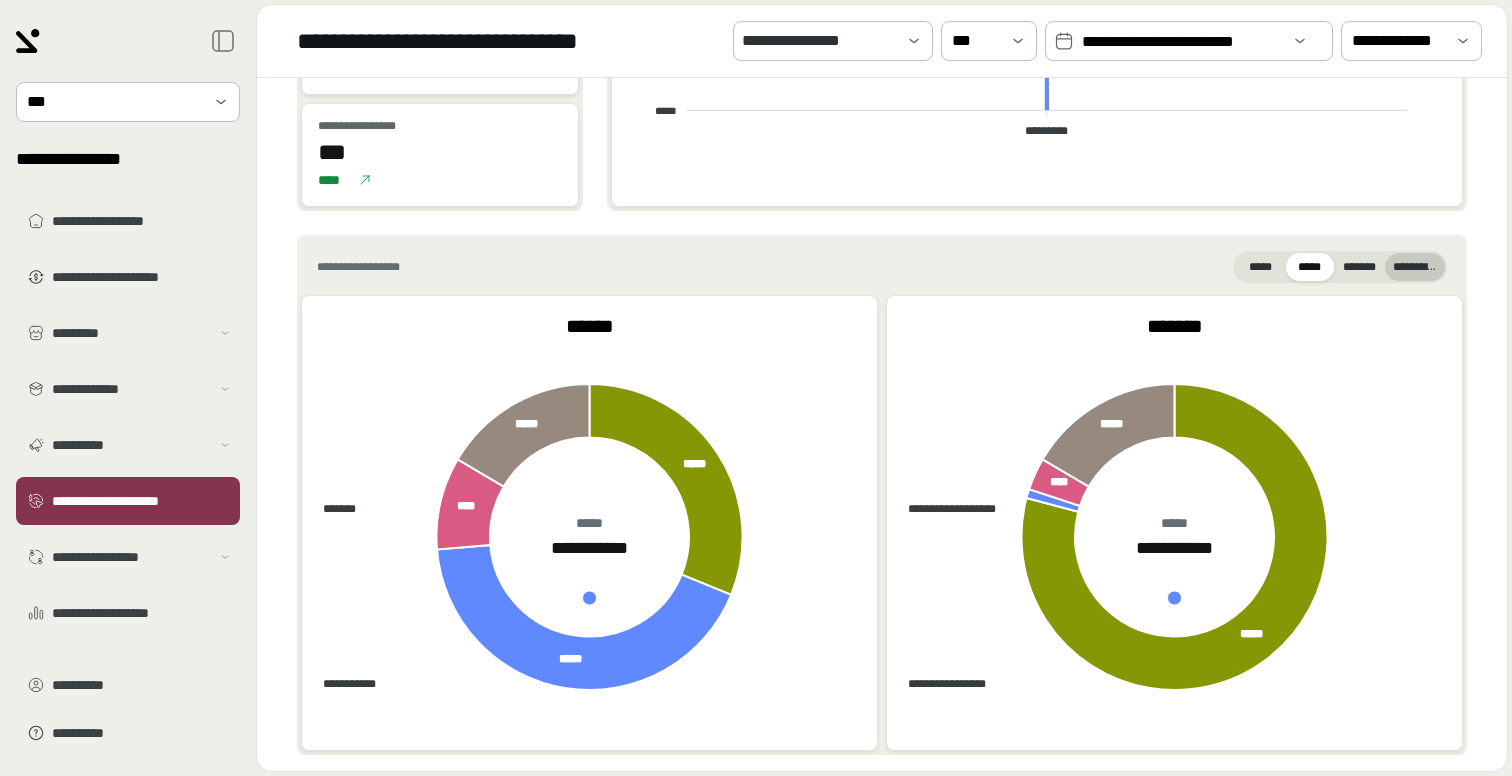 click on "**********" at bounding box center (1415, 267) 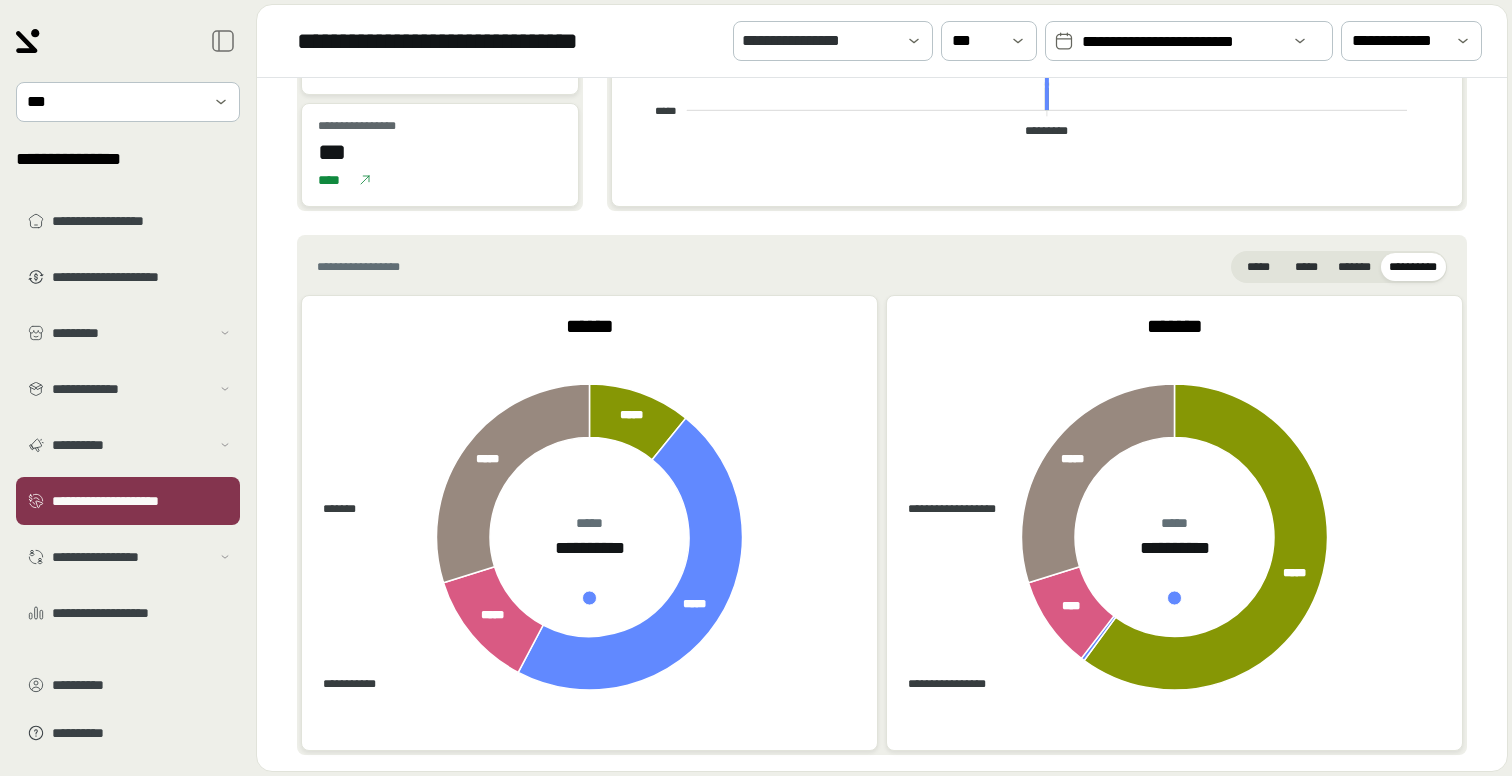 click on "**********" at bounding box center (1181, 42) 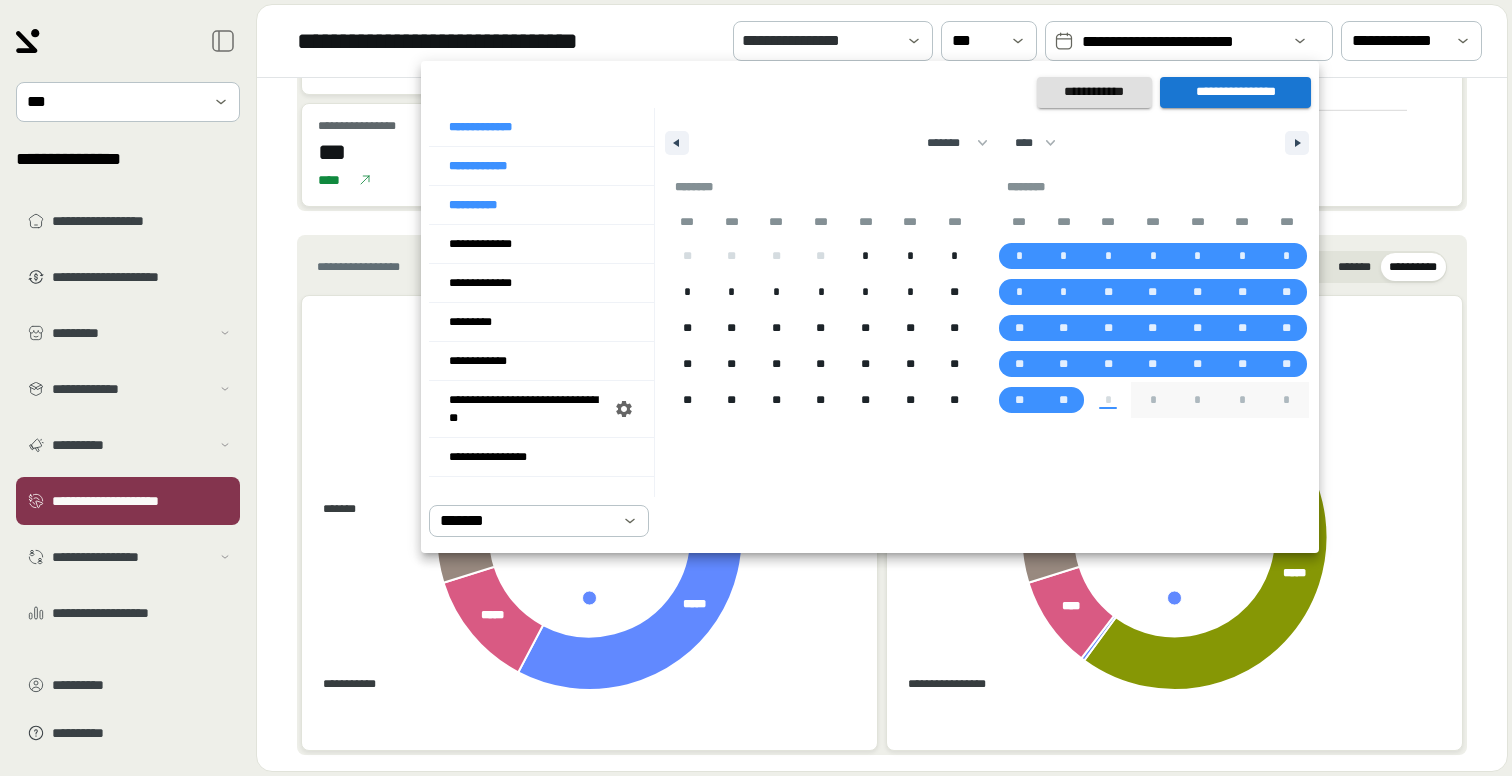 click at bounding box center [756, 388] 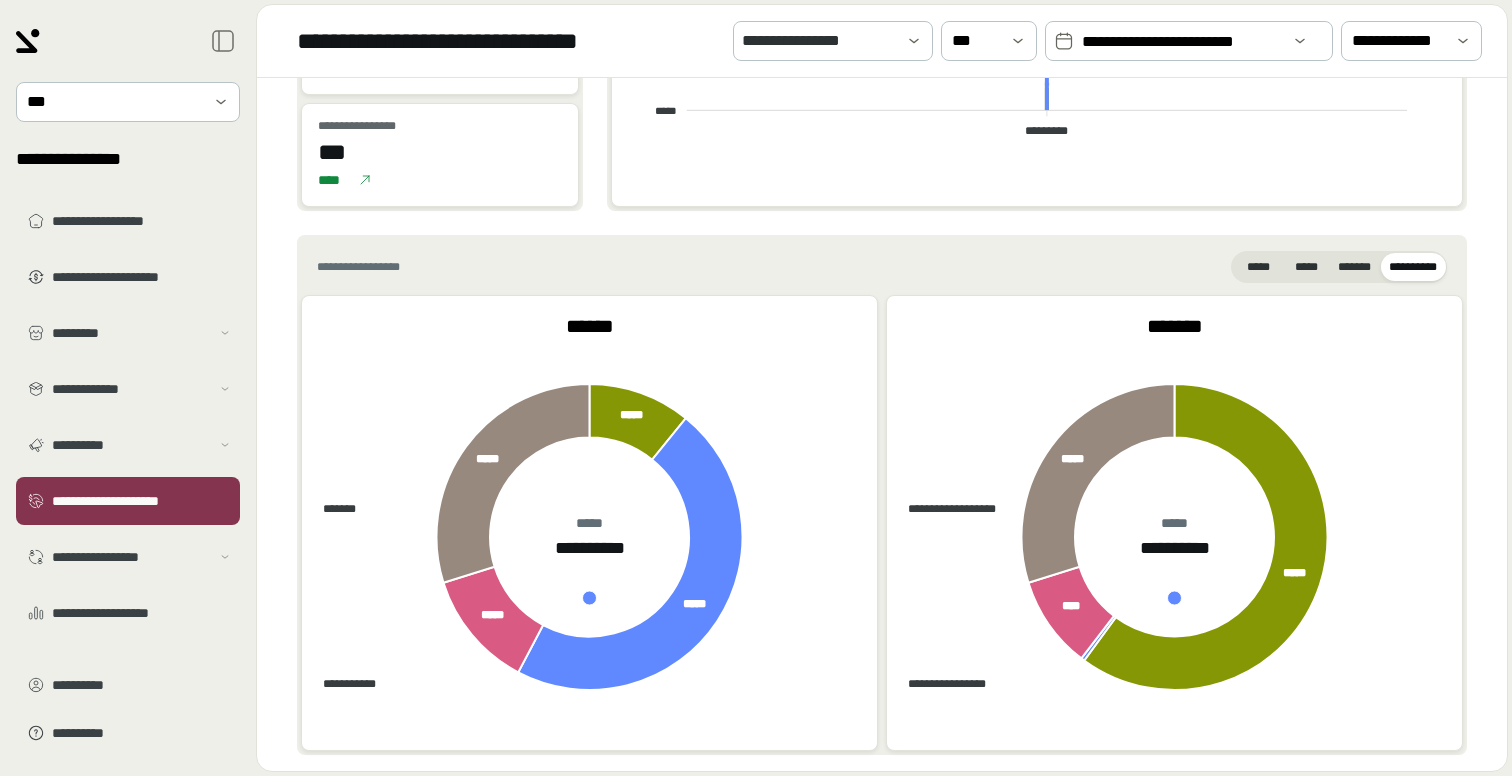click on "**********" at bounding box center [1189, 41] 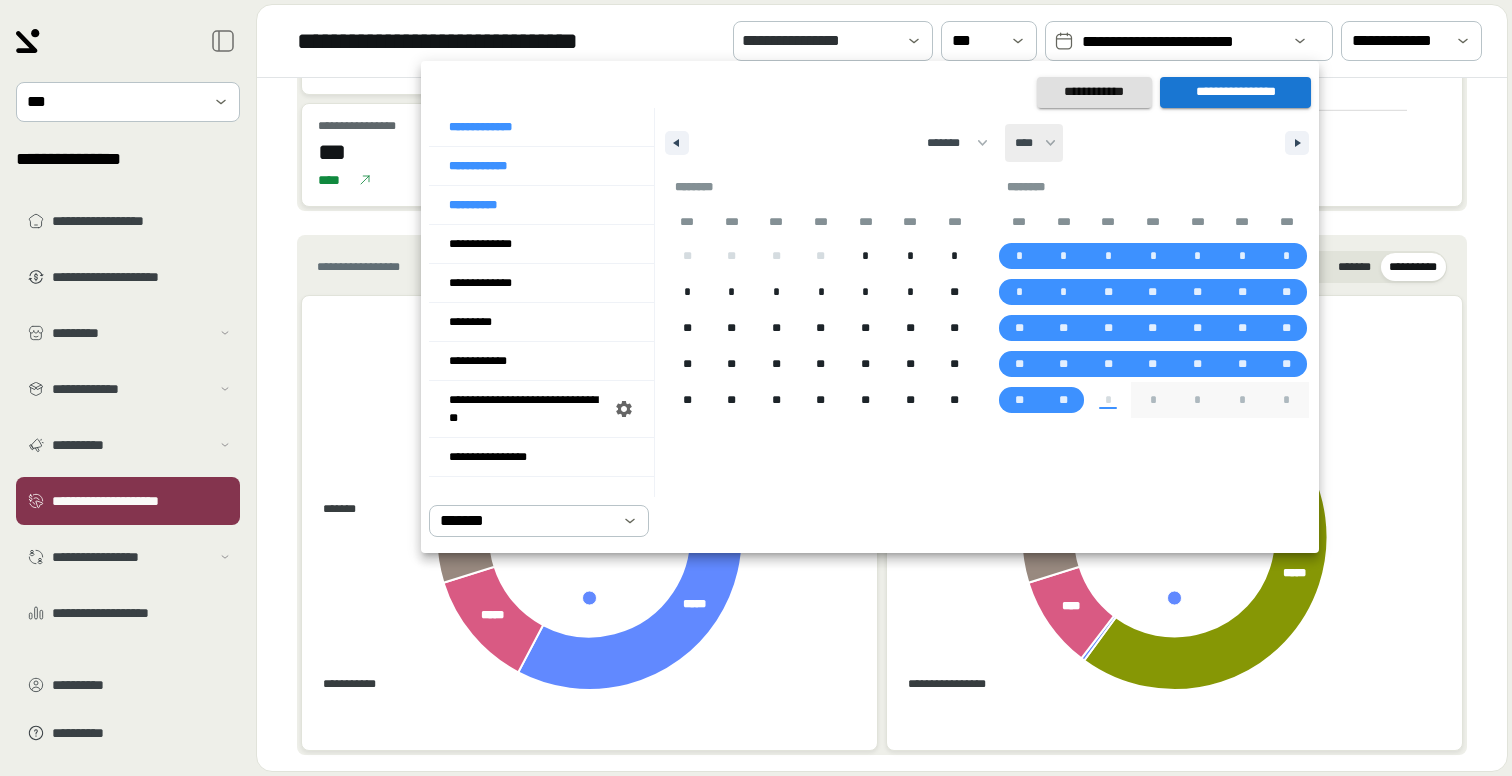 click on "**** **** **** **** **** **** **** **** **** **** **** **** **** **** **** **** **** **** **** **** **** **** **** **** **** **** **** **** **** **** **** **** **** **** **** **** **** **** **** **** **** **** **** **** **** **** **** **** **** **** **** **** **** **** **** **** **** **** **** **** **** **** **** **** **** **** **** **** **** **** **** **** **** **** **** **** **** **** **** **** **** **** **** **** **** **** **** **** **** **** **** **** **** **** **** **** **** **** **** **** ****" at bounding box center [1034, 143] 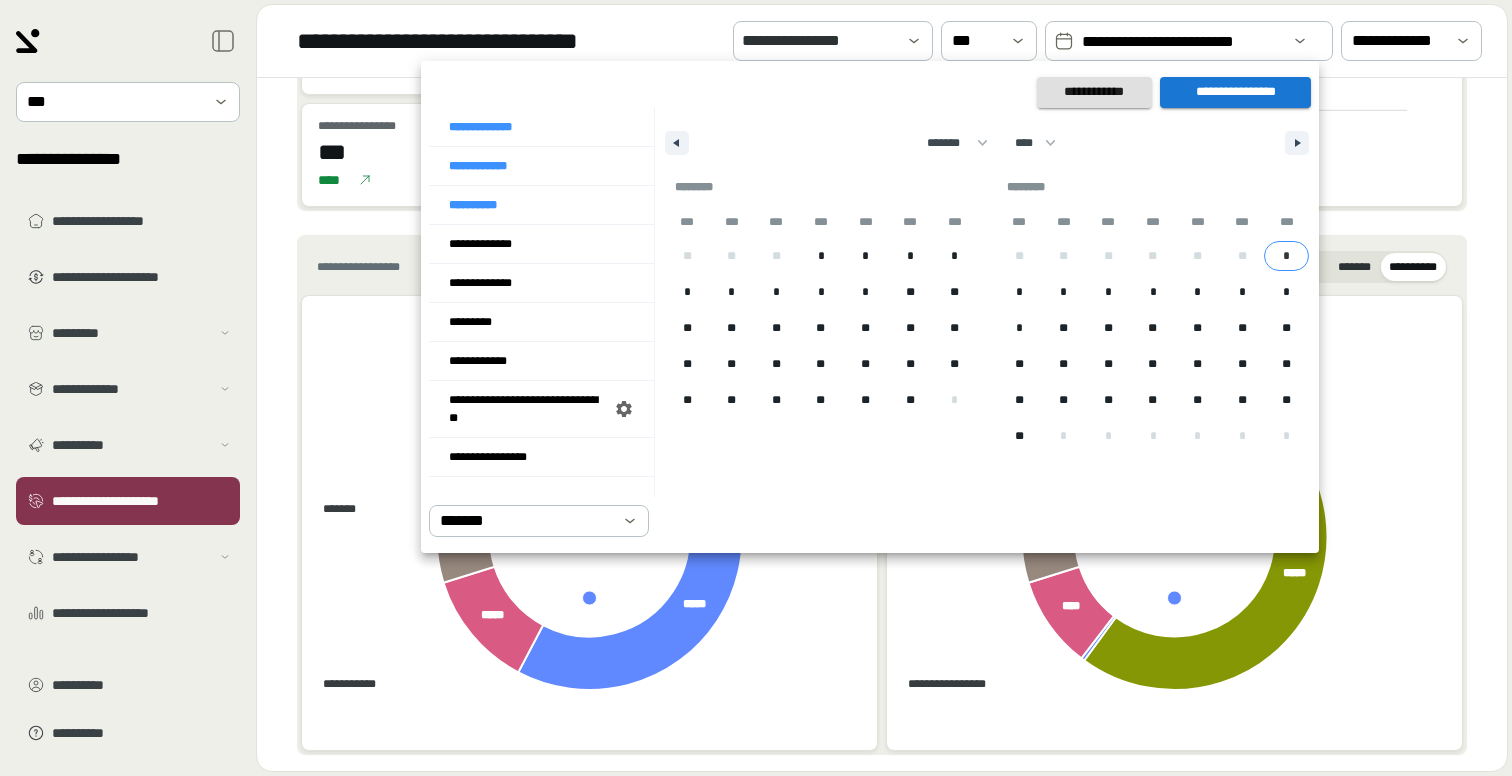 click on "*" at bounding box center (1286, 256) 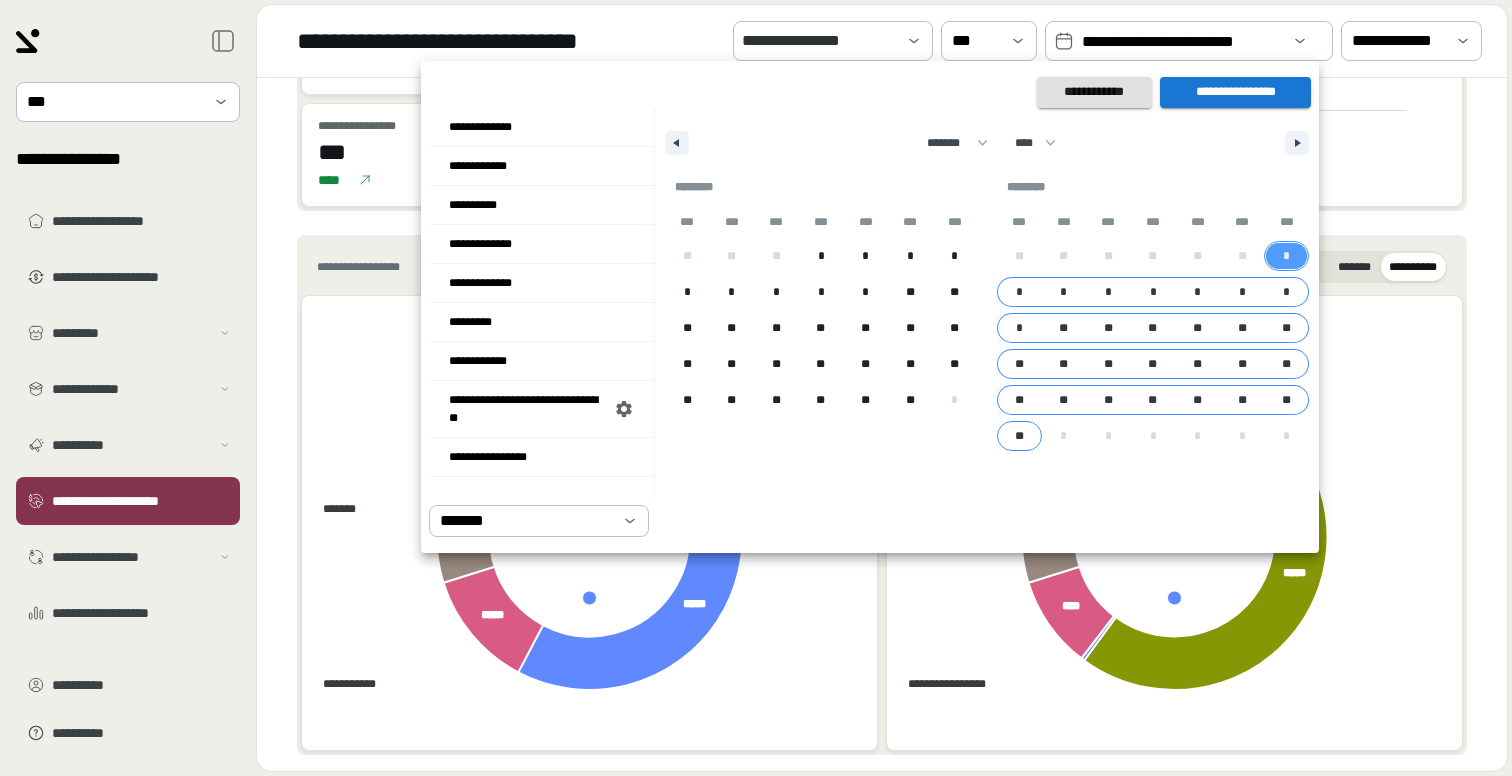 click on "**" at bounding box center [1019, 436] 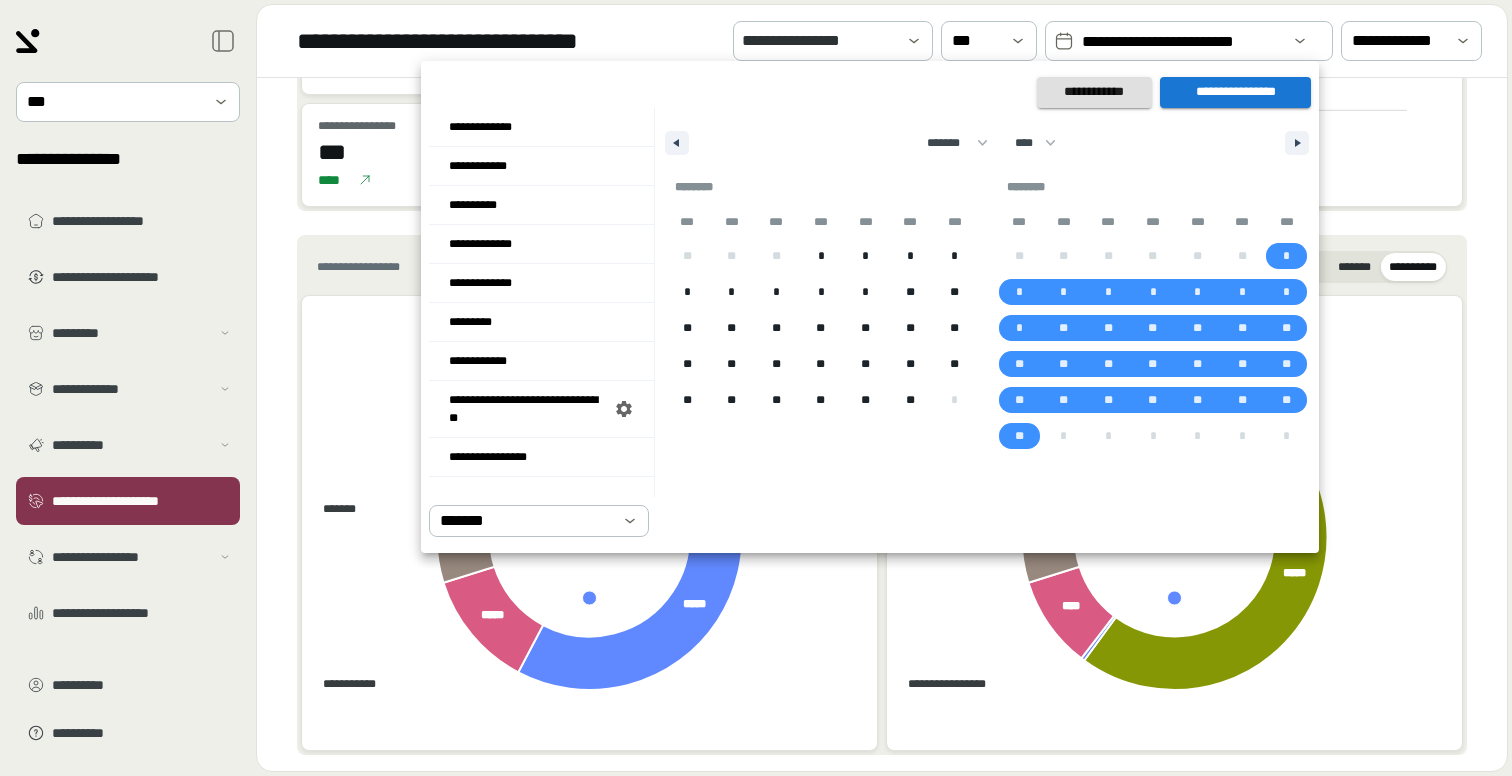 click on "**********" at bounding box center (1235, 92) 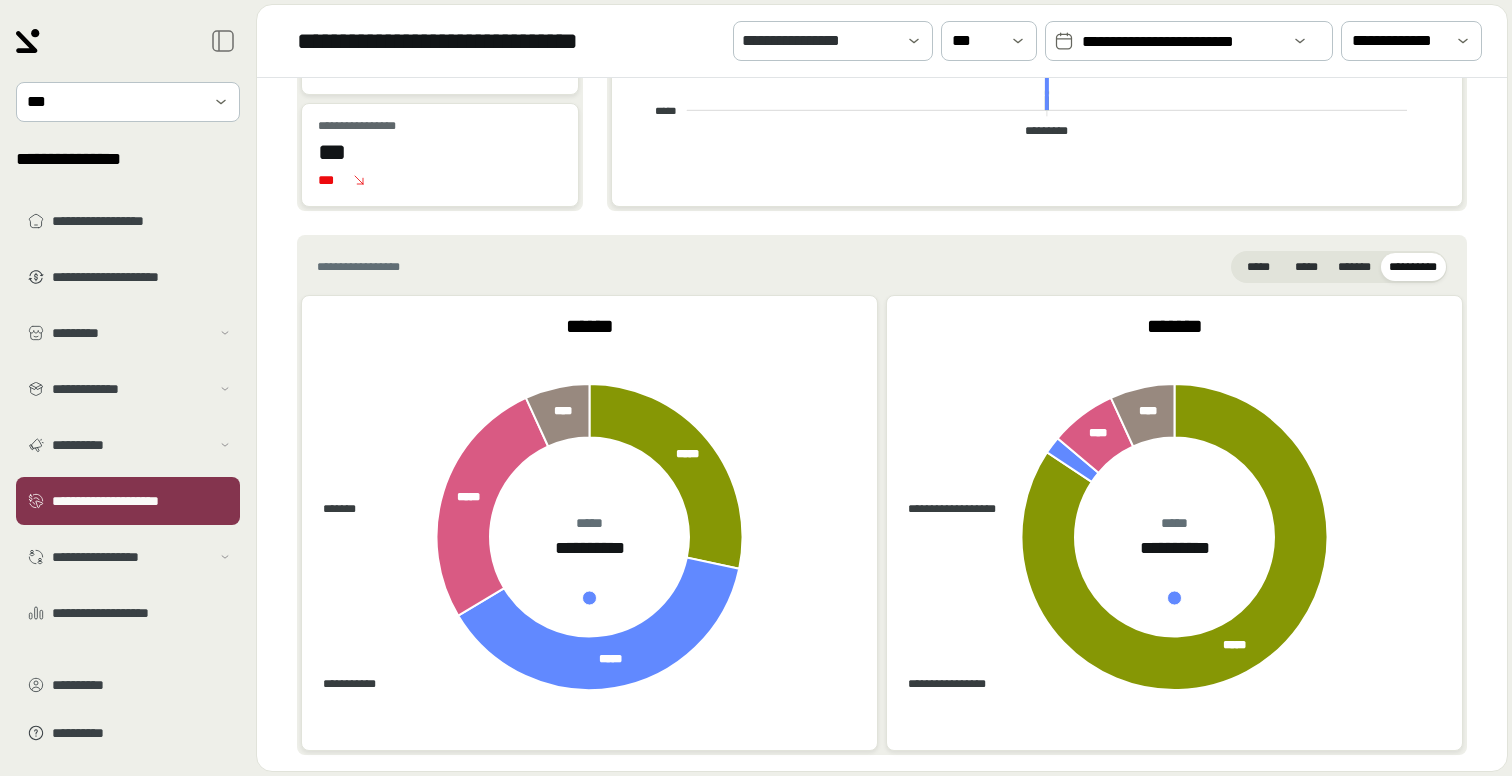 click on "**********" at bounding box center [1181, 42] 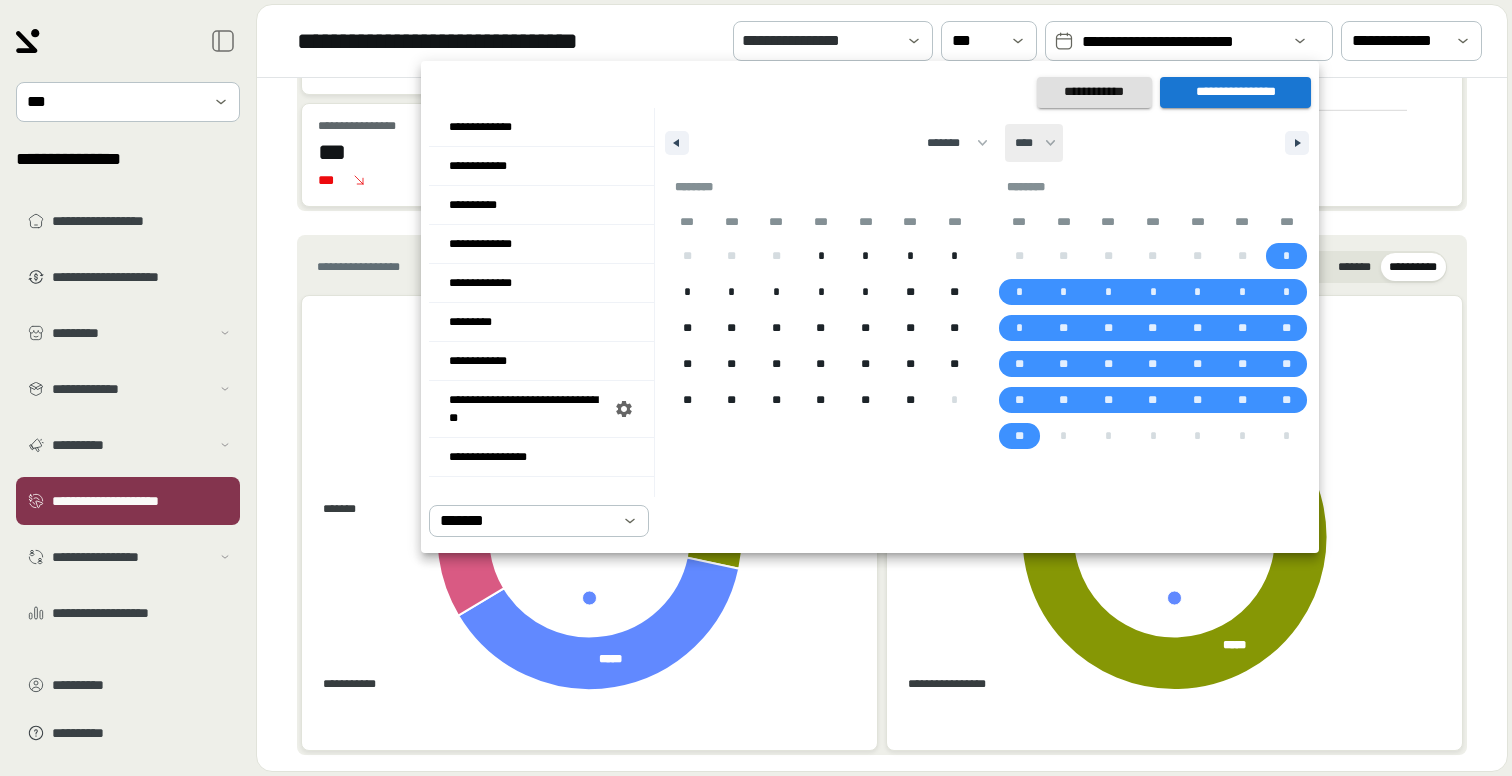 click on "**** **** **** **** **** **** **** **** **** **** **** **** **** **** **** **** **** **** **** **** **** **** **** **** **** **** **** **** **** **** **** **** **** **** **** **** **** **** **** **** **** **** **** **** **** **** **** **** **** **** **** **** **** **** **** **** **** **** **** **** **** **** **** **** **** **** **** **** **** **** **** **** **** **** **** **** **** **** **** **** **** **** **** **** **** **** **** **** **** **** **** **** **** **** **** **** **** **** **** **** ****" at bounding box center (1034, 143) 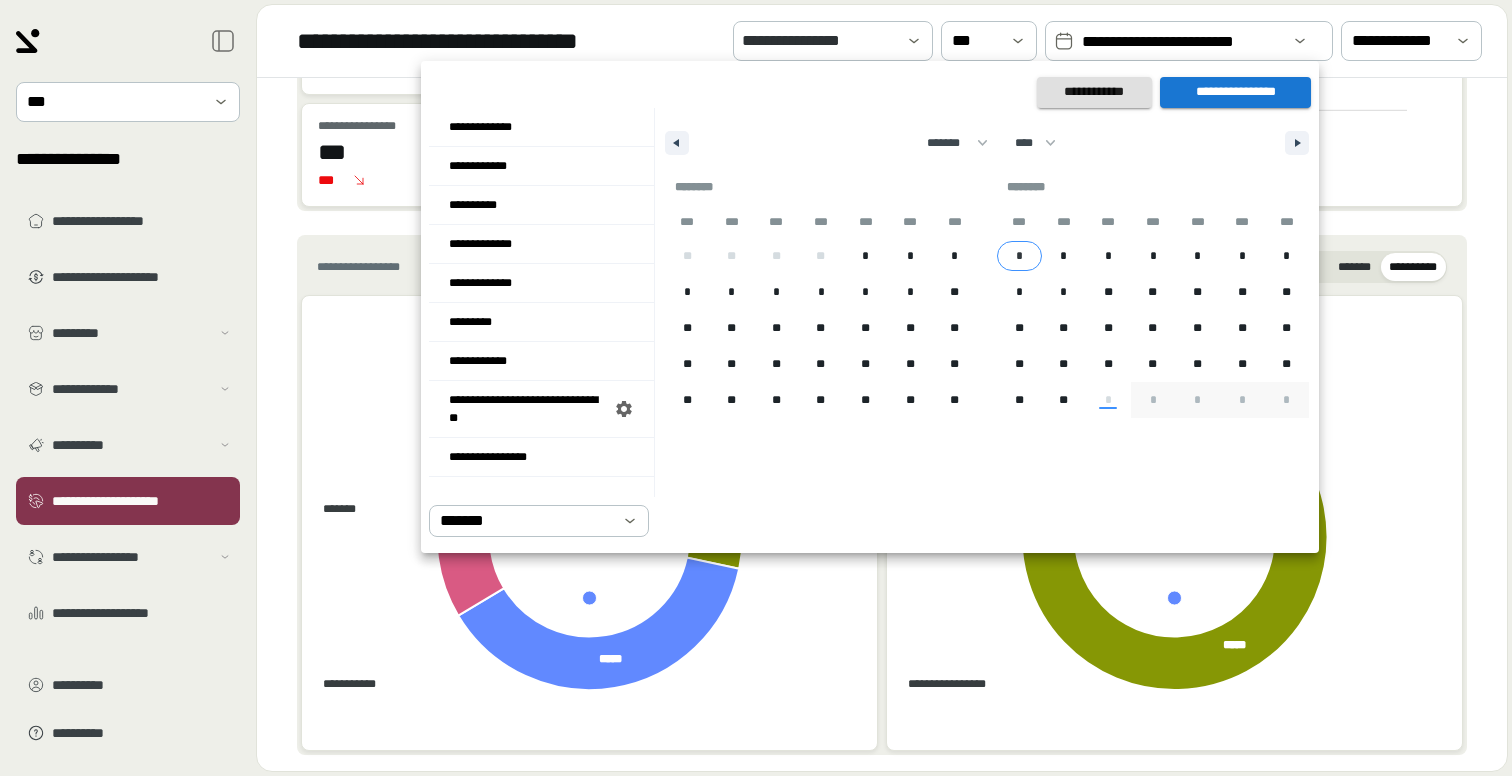 click on "*" at bounding box center [1019, 256] 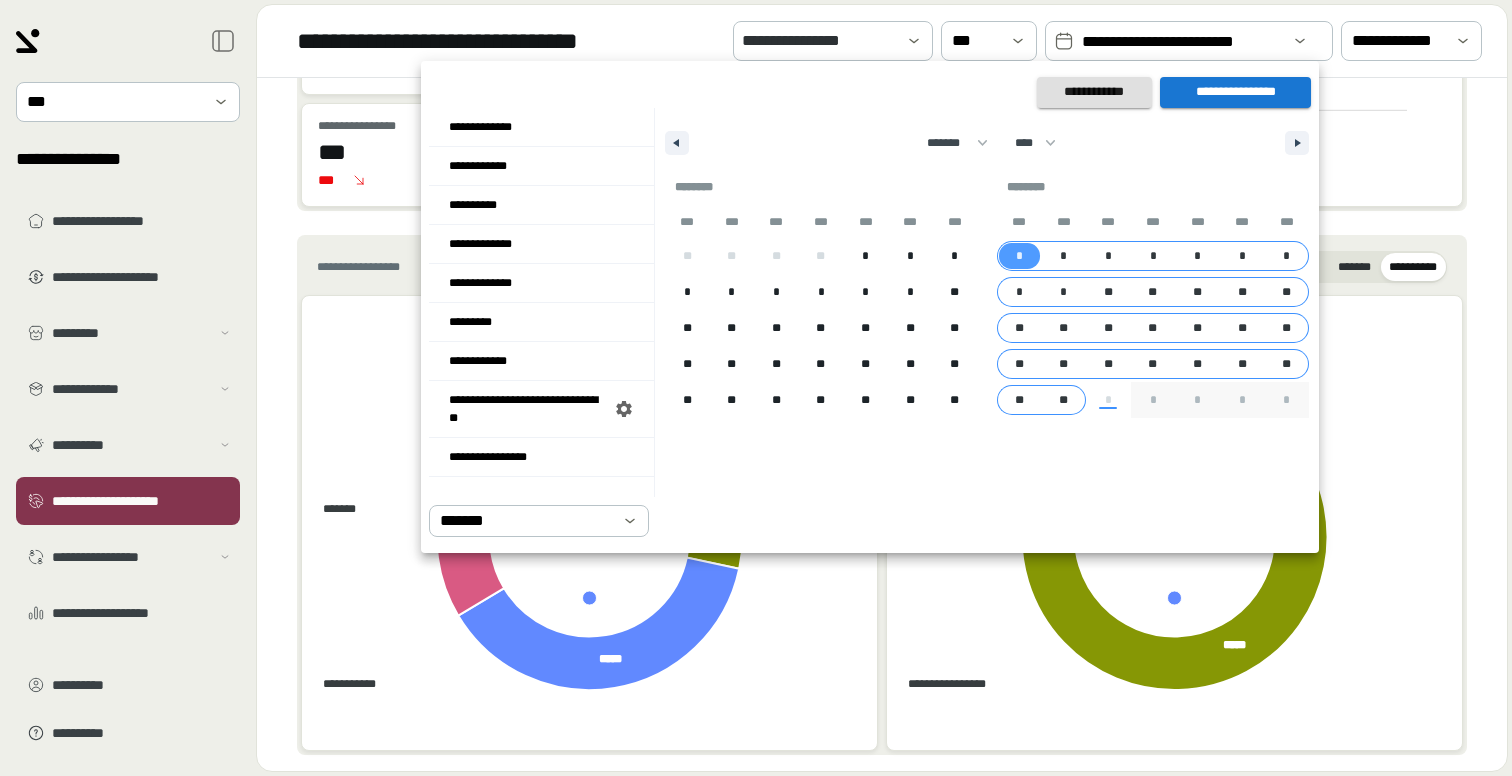 click on "**" at bounding box center (1063, 400) 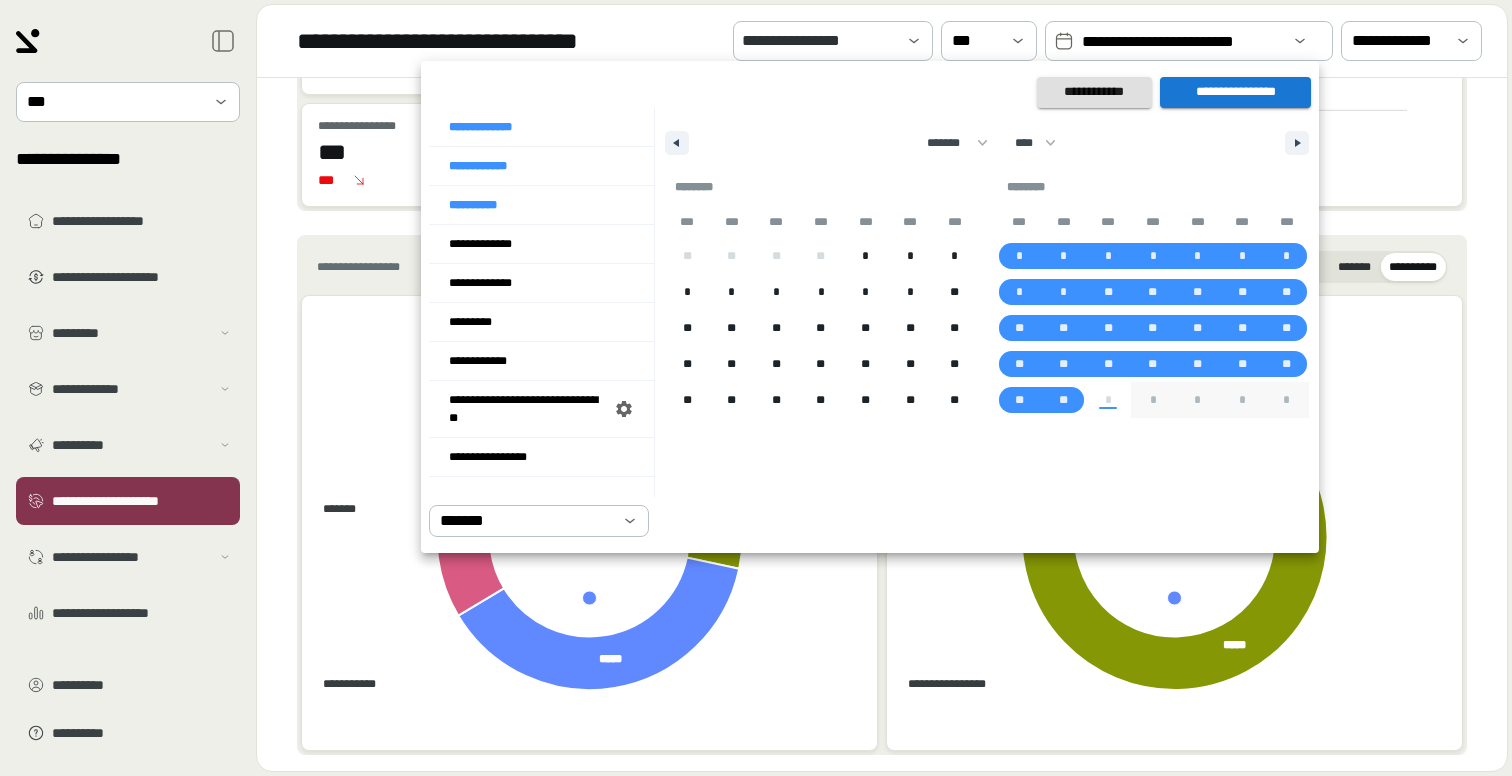 click on "**********" at bounding box center (1235, 92) 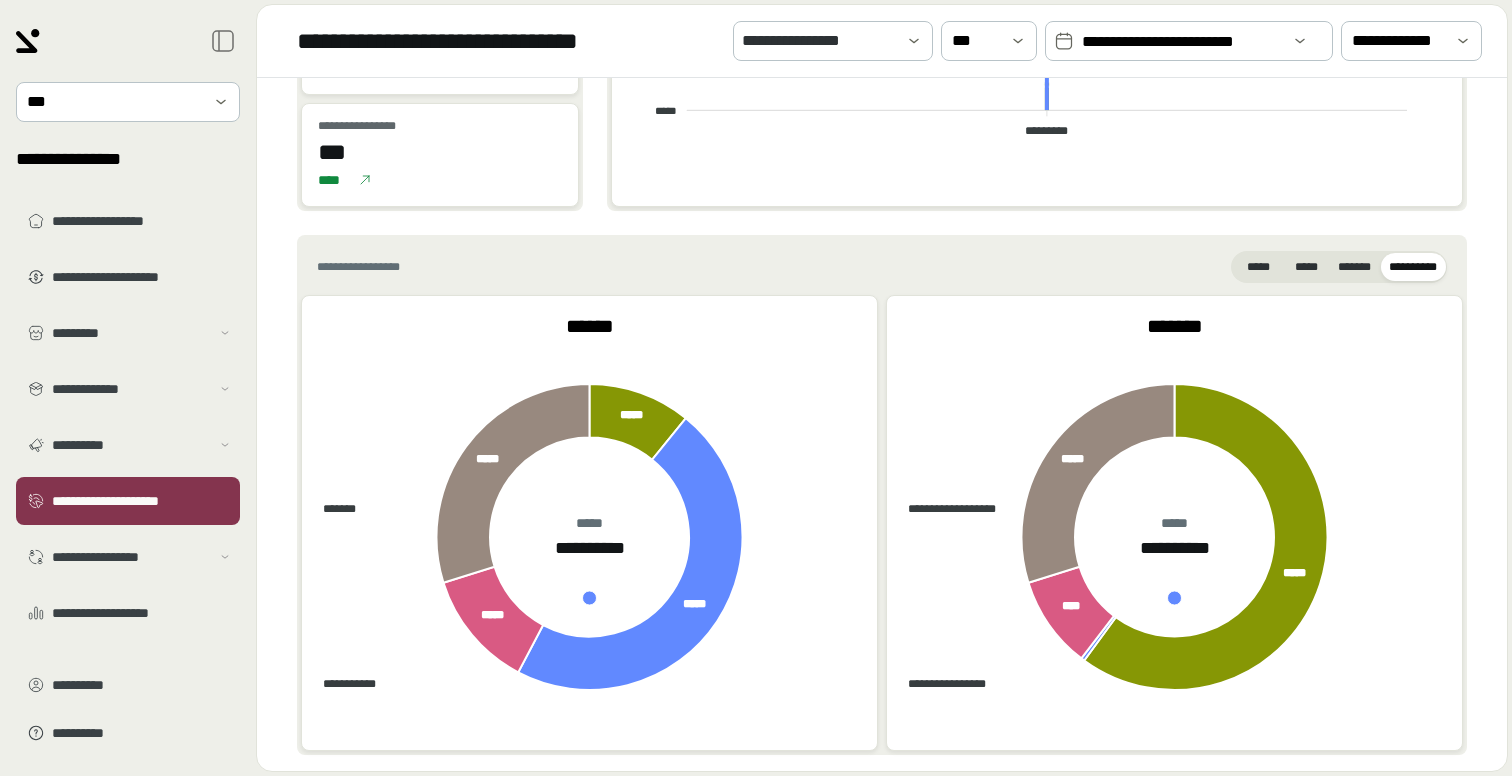 click on "**********" at bounding box center [1181, 42] 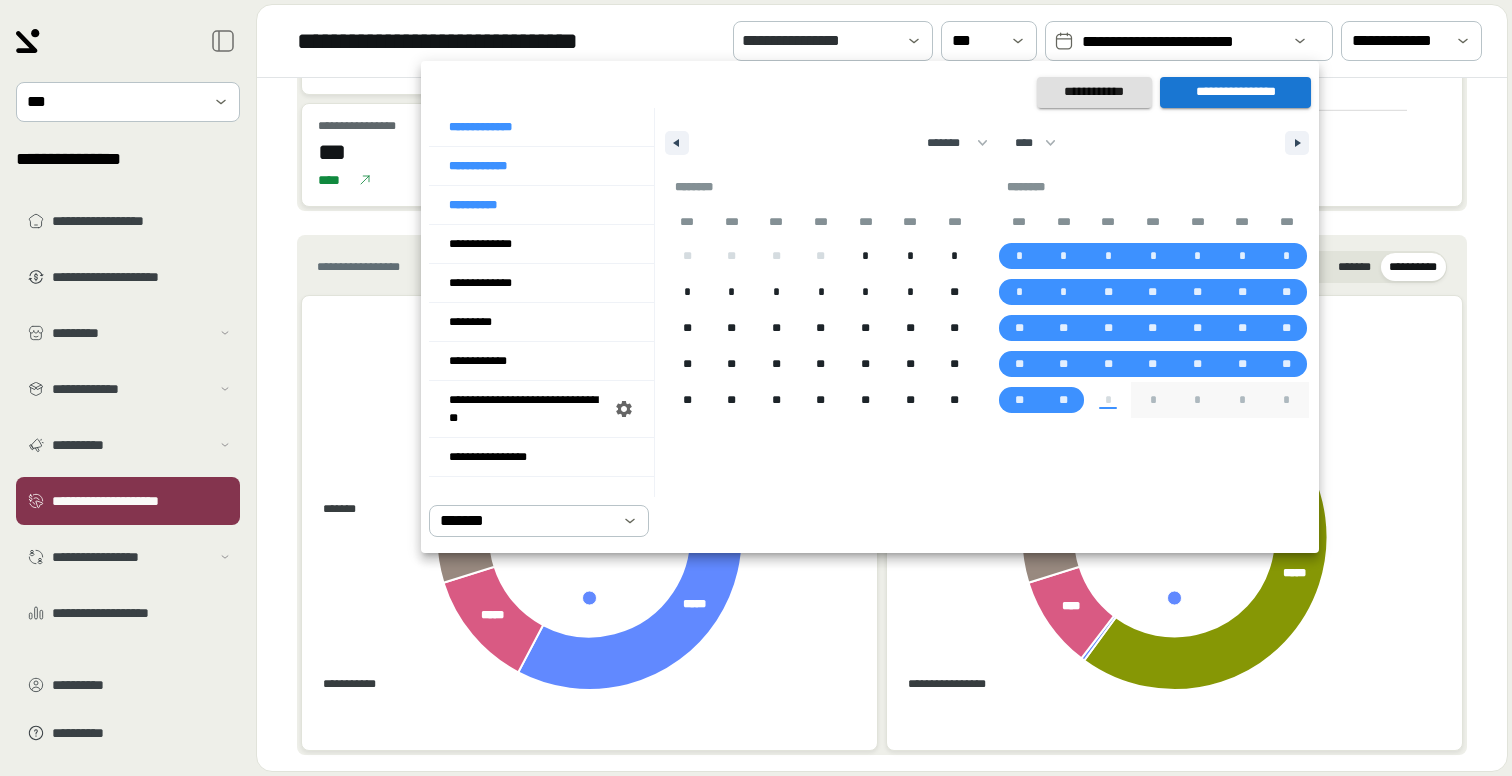 click on "**********" at bounding box center (1235, 92) 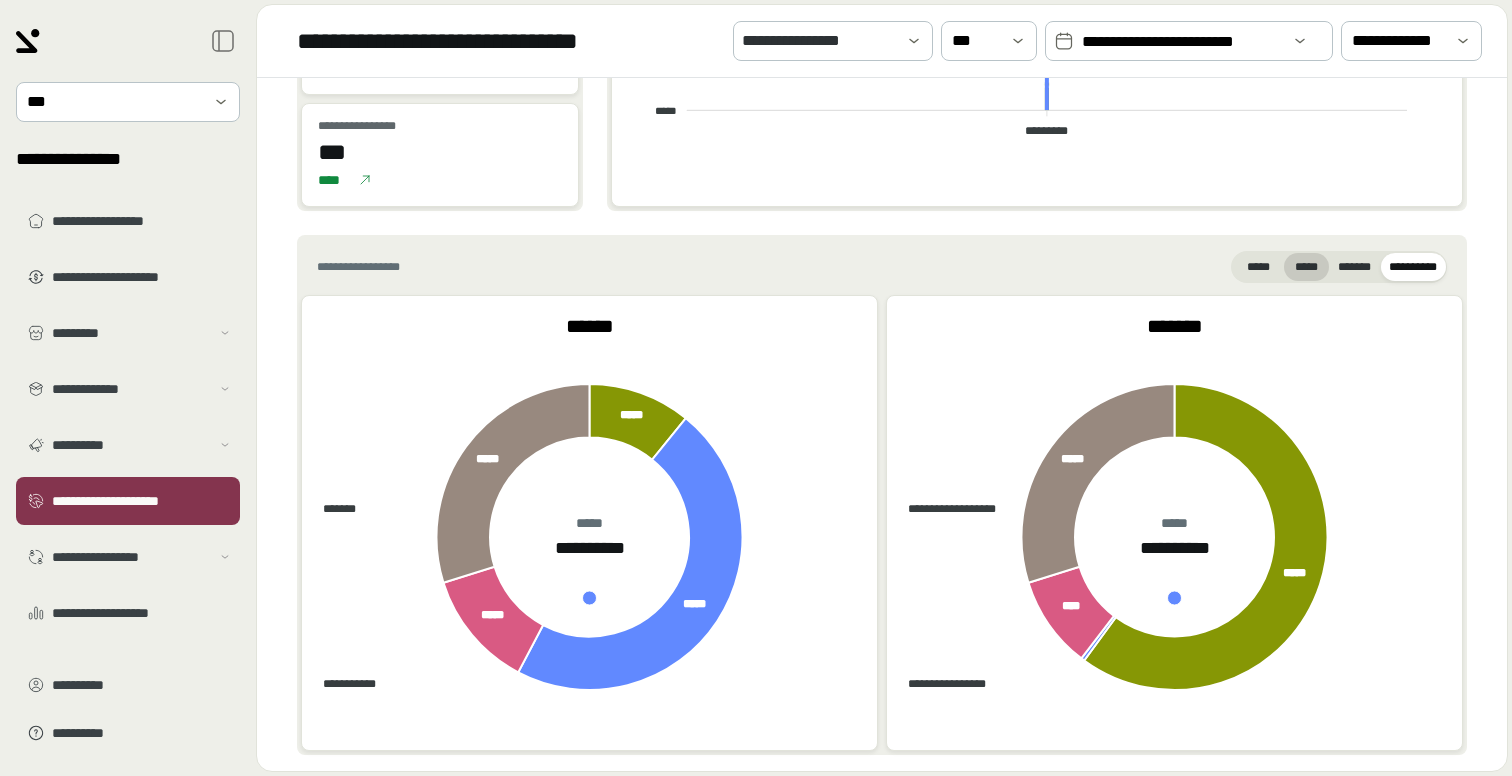 click on "*****" at bounding box center [1307, 267] 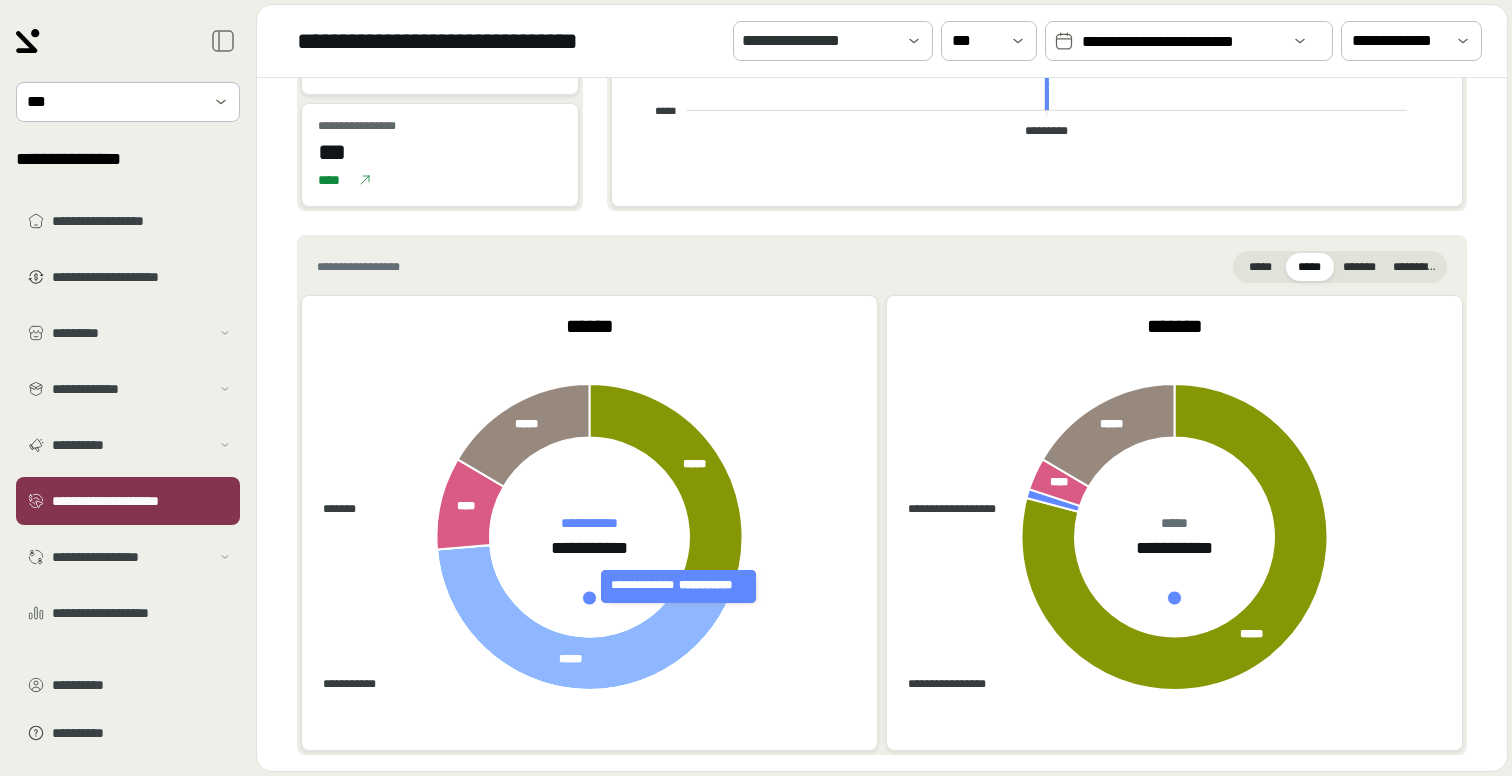 type 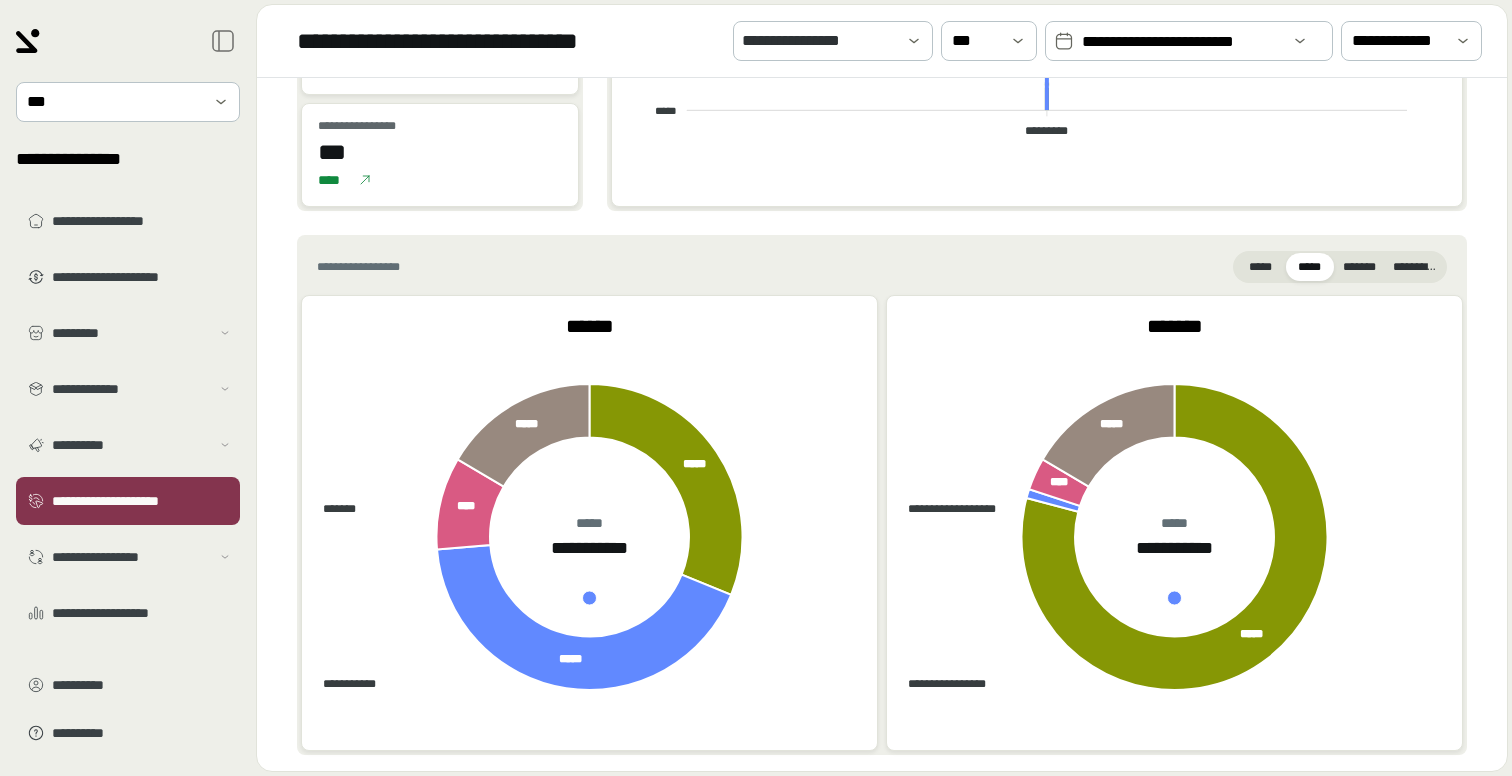 click on "**********" at bounding box center (1181, 42) 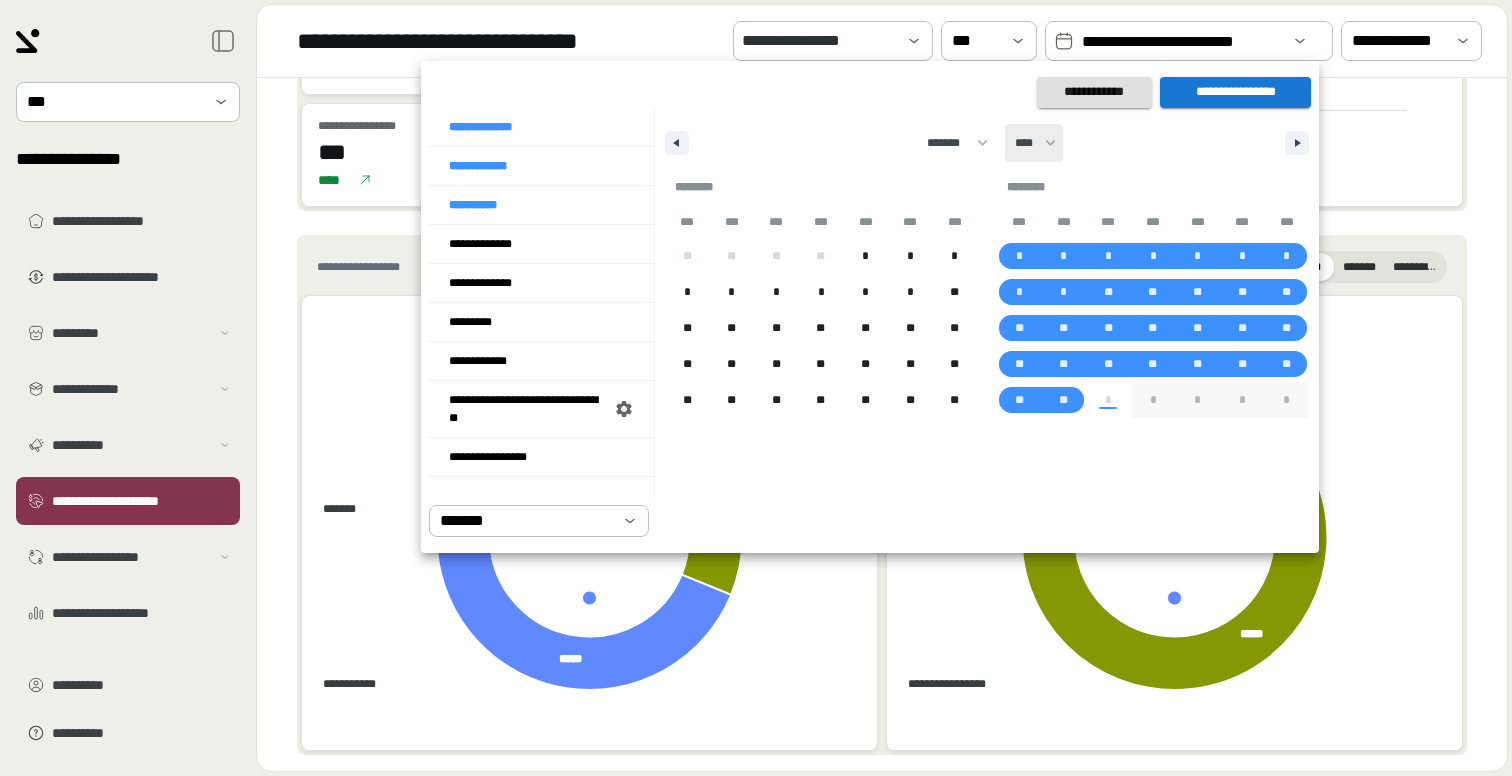 click on "**** **** **** **** **** **** **** **** **** **** **** **** **** **** **** **** **** **** **** **** **** **** **** **** **** **** **** **** **** **** **** **** **** **** **** **** **** **** **** **** **** **** **** **** **** **** **** **** **** **** **** **** **** **** **** **** **** **** **** **** **** **** **** **** **** **** **** **** **** **** **** **** **** **** **** **** **** **** **** **** **** **** **** **** **** **** **** **** **** **** **** **** **** **** **** **** **** **** **** **** ****" at bounding box center [1034, 143] 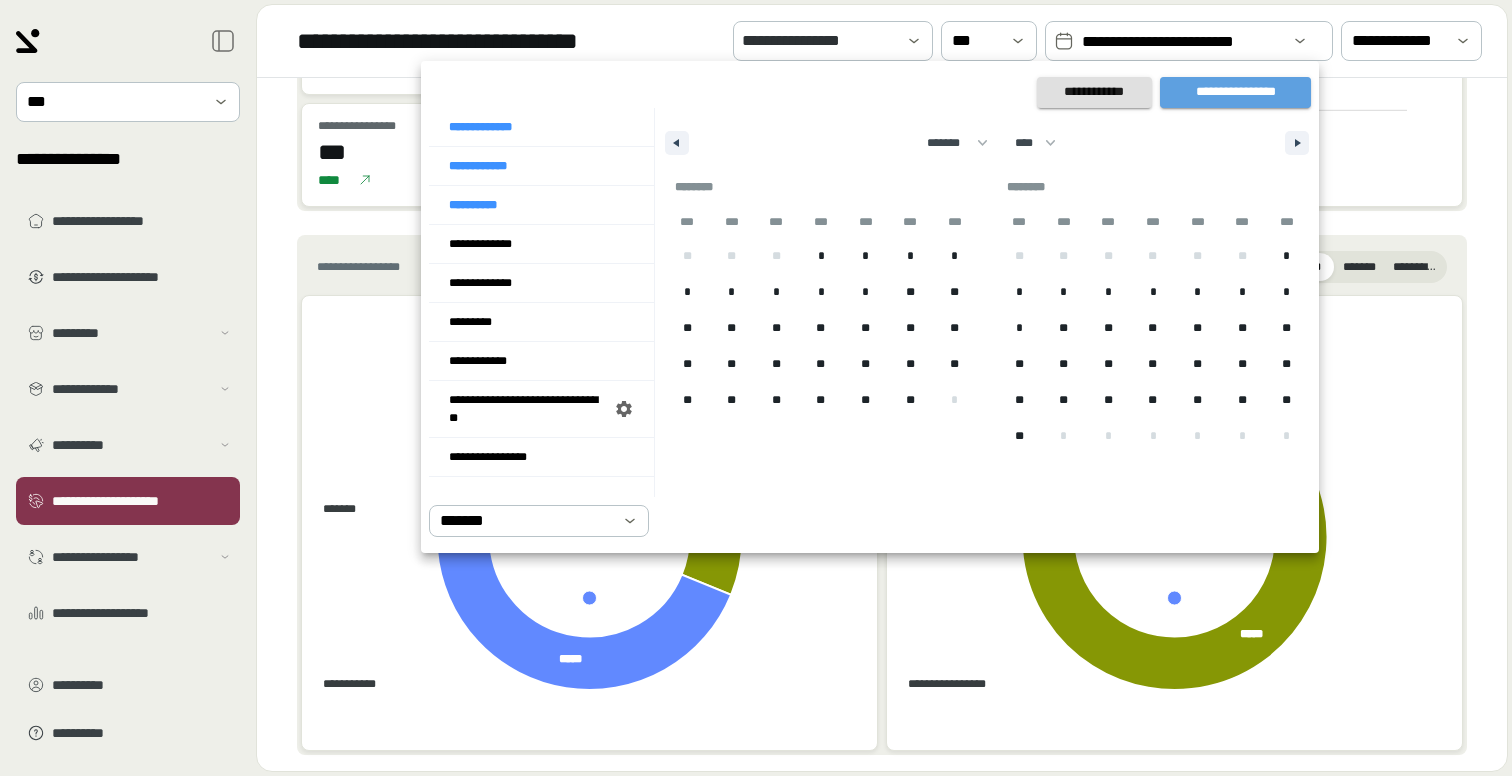click on "**********" at bounding box center (1235, 92) 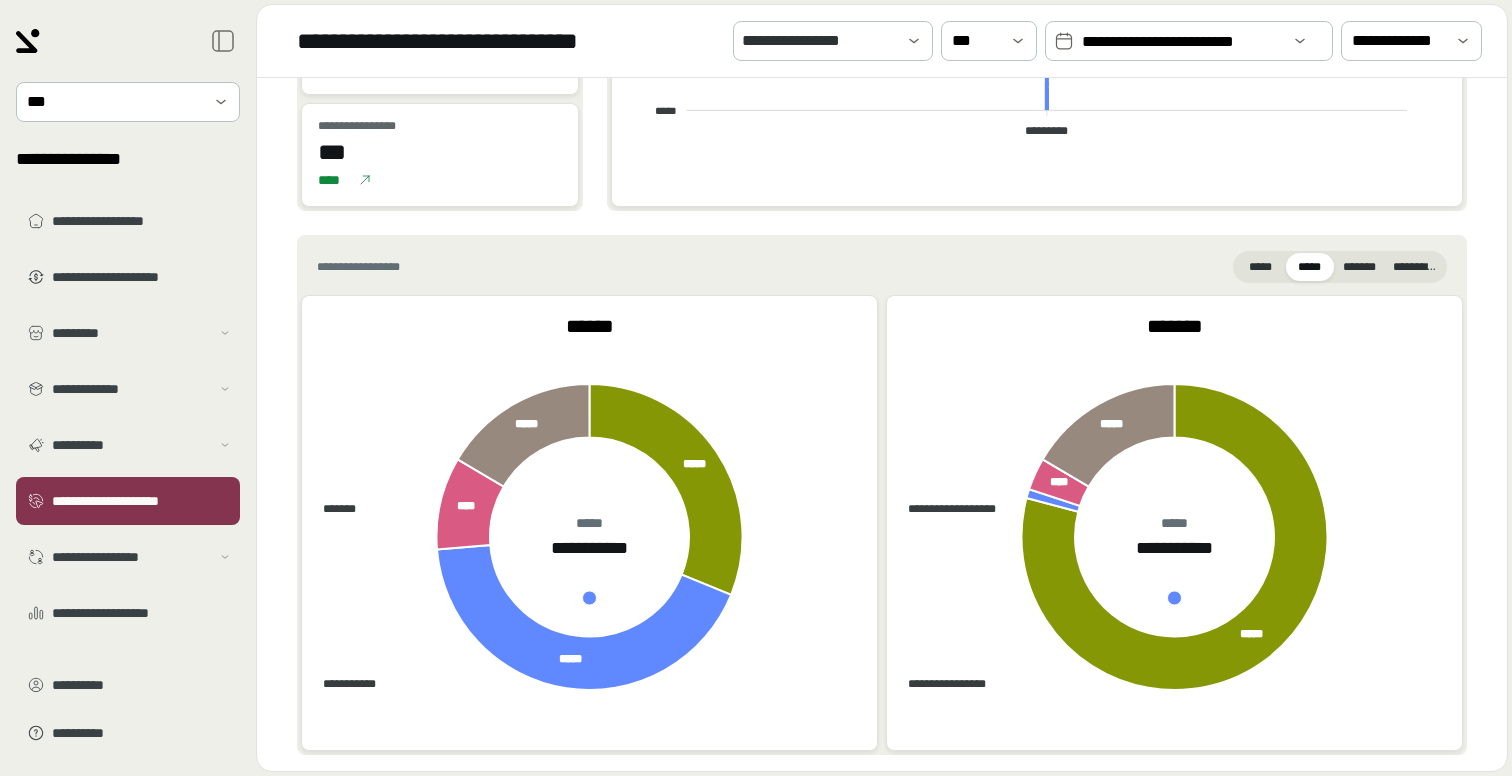 click on "**********" at bounding box center (1181, 42) 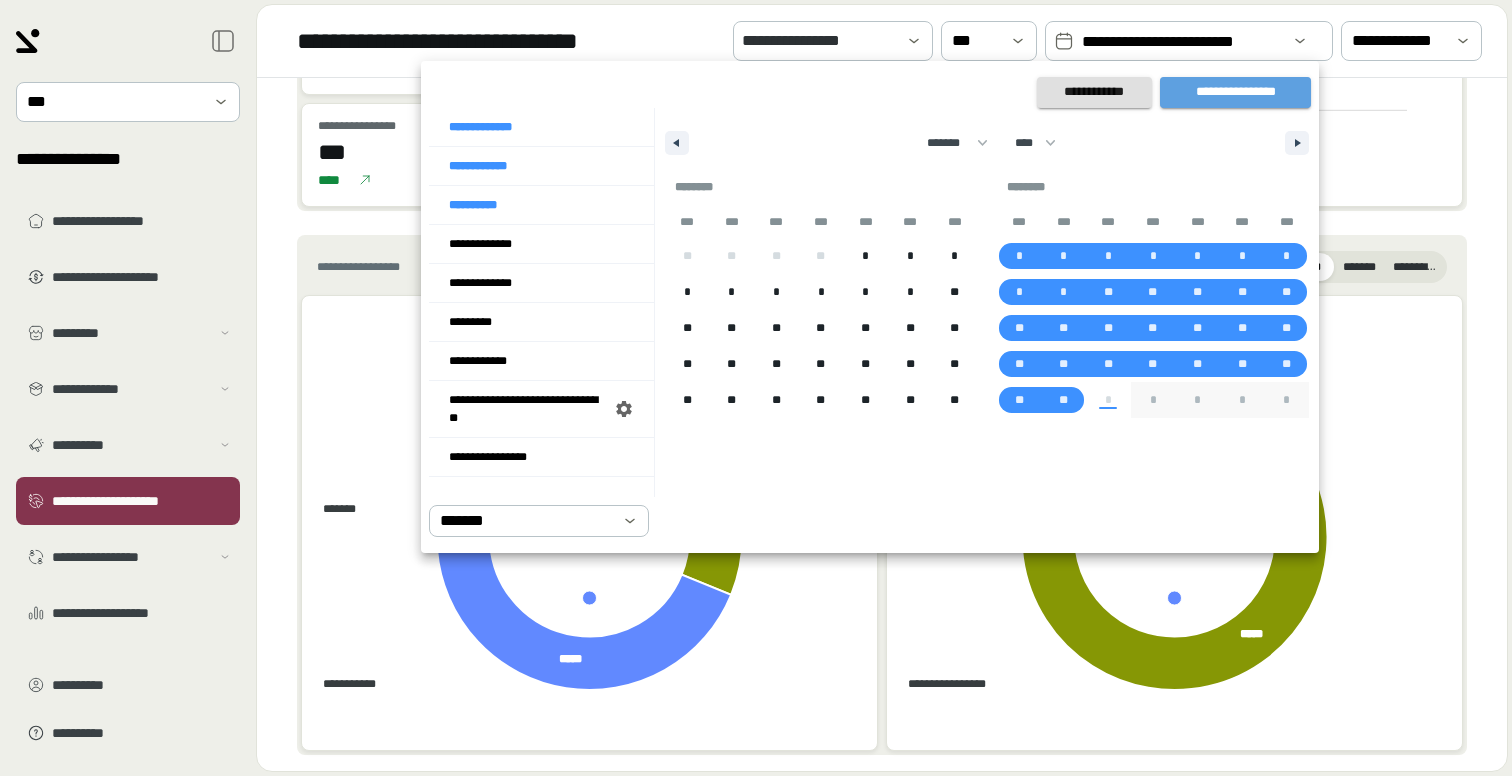 click on "**********" at bounding box center [1235, 92] 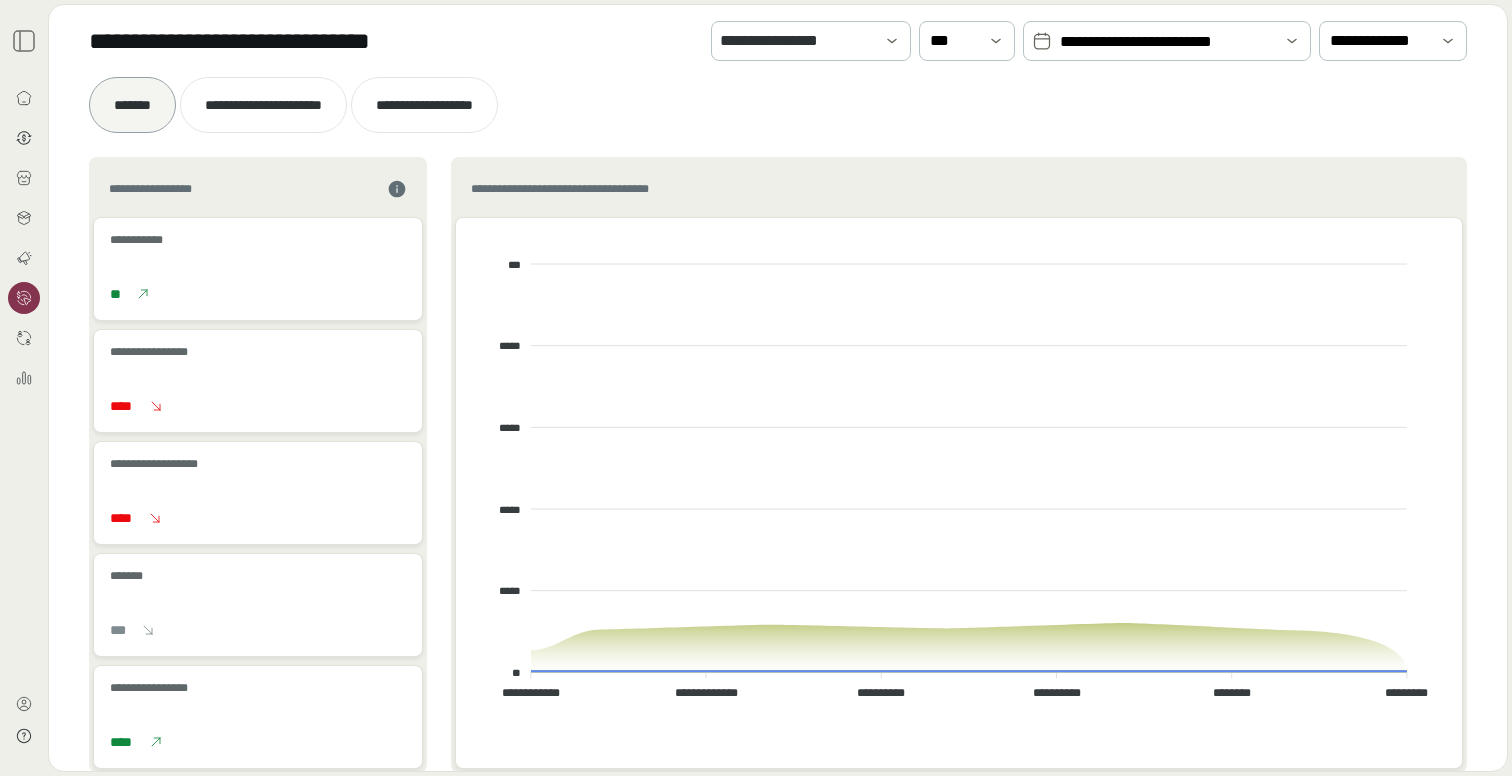 scroll, scrollTop: 0, scrollLeft: 0, axis: both 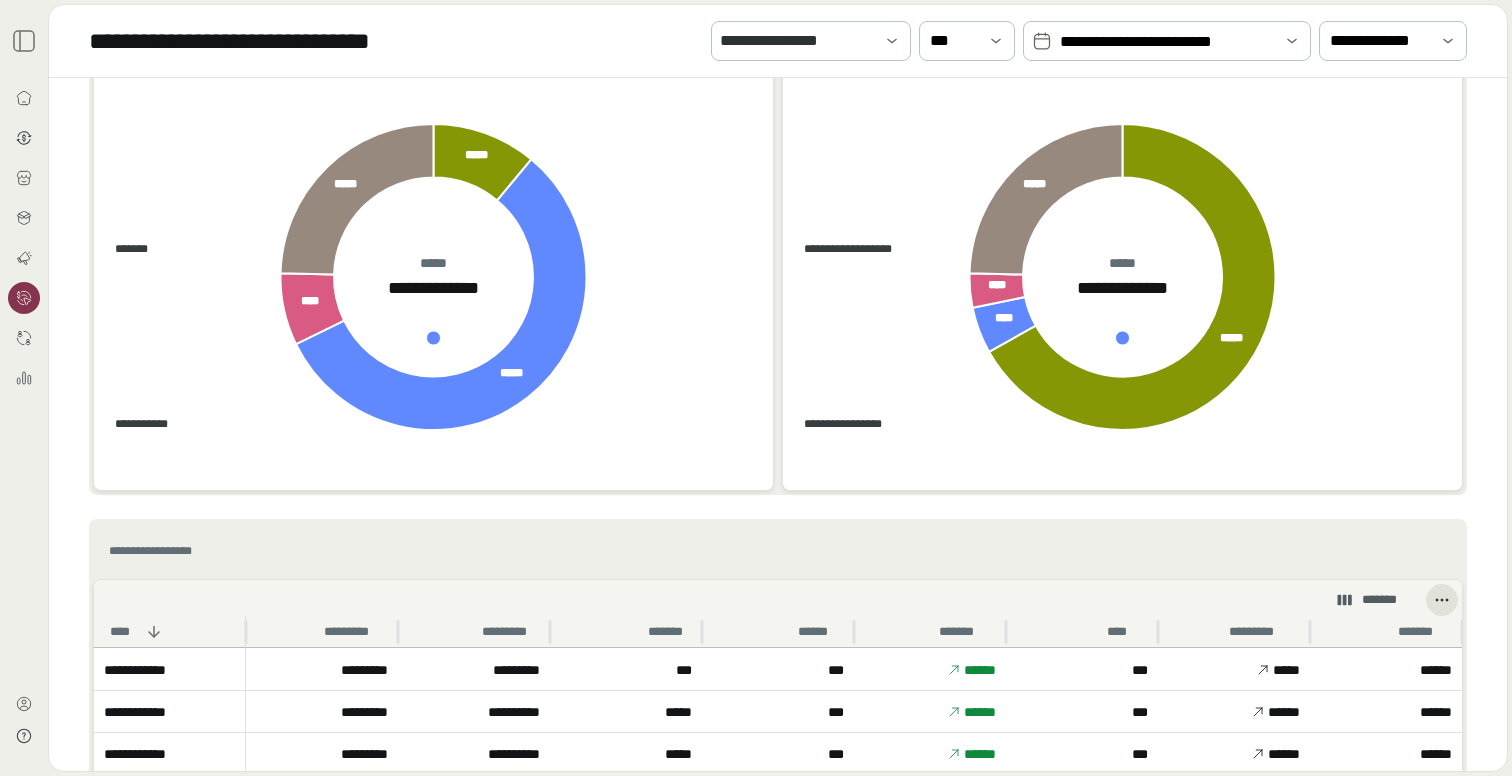 click on "**********" at bounding box center (1167, 42) 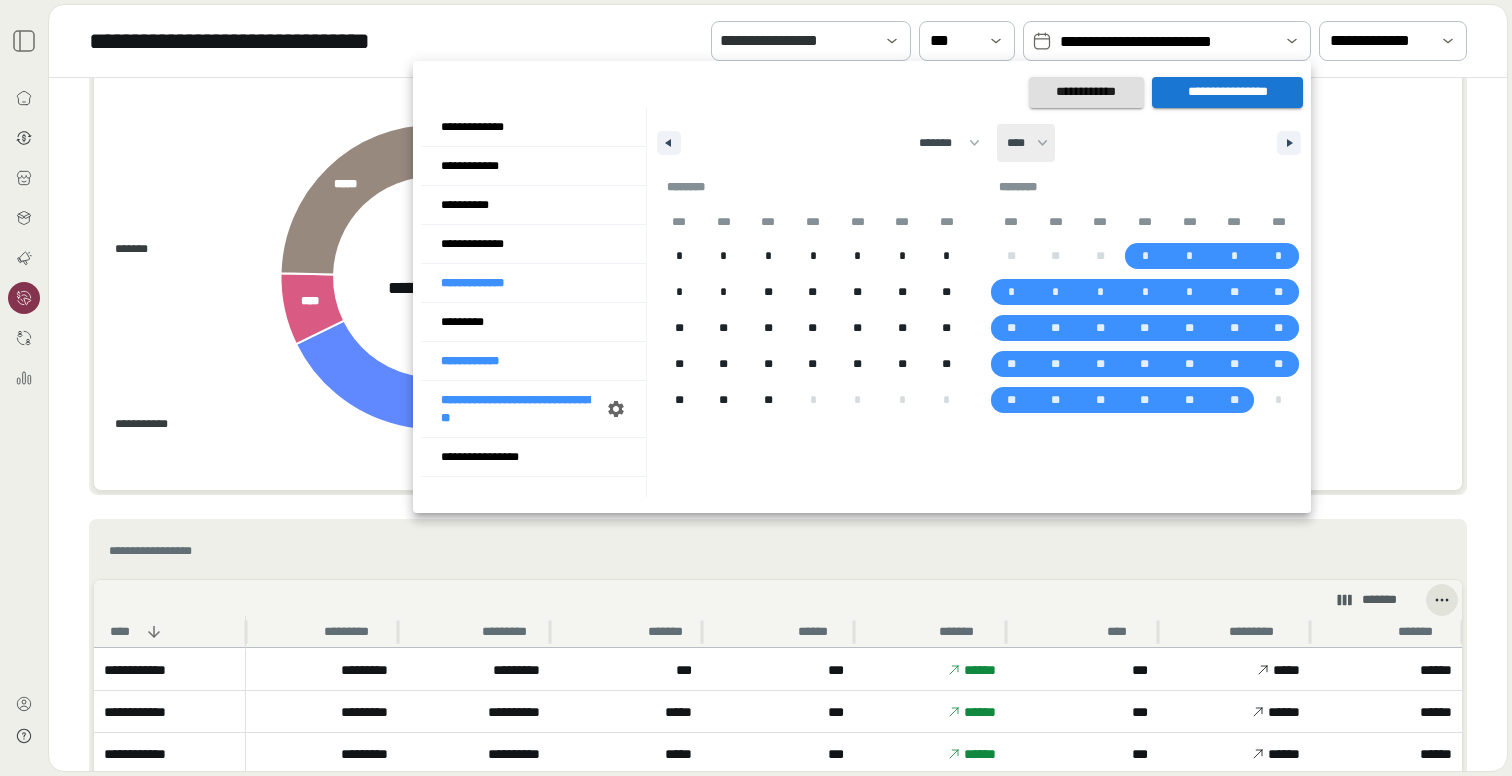 click on "**** **** **** **** **** **** **** **** **** **** **** **** **** **** **** **** **** **** **** **** **** **** **** **** **** **** **** **** **** **** **** **** **** **** **** **** **** **** **** **** **** **** **** **** **** **** **** **** **** **** **** **** **** **** **** **** **** **** **** **** **** **** **** **** **** **** **** **** **** **** **** **** **** **** **** **** **** **** **** **** **** **** **** **** **** **** **** **** **** **** **** **** **** **** **** **** **** **** **** **** ****" at bounding box center [1026, 143] 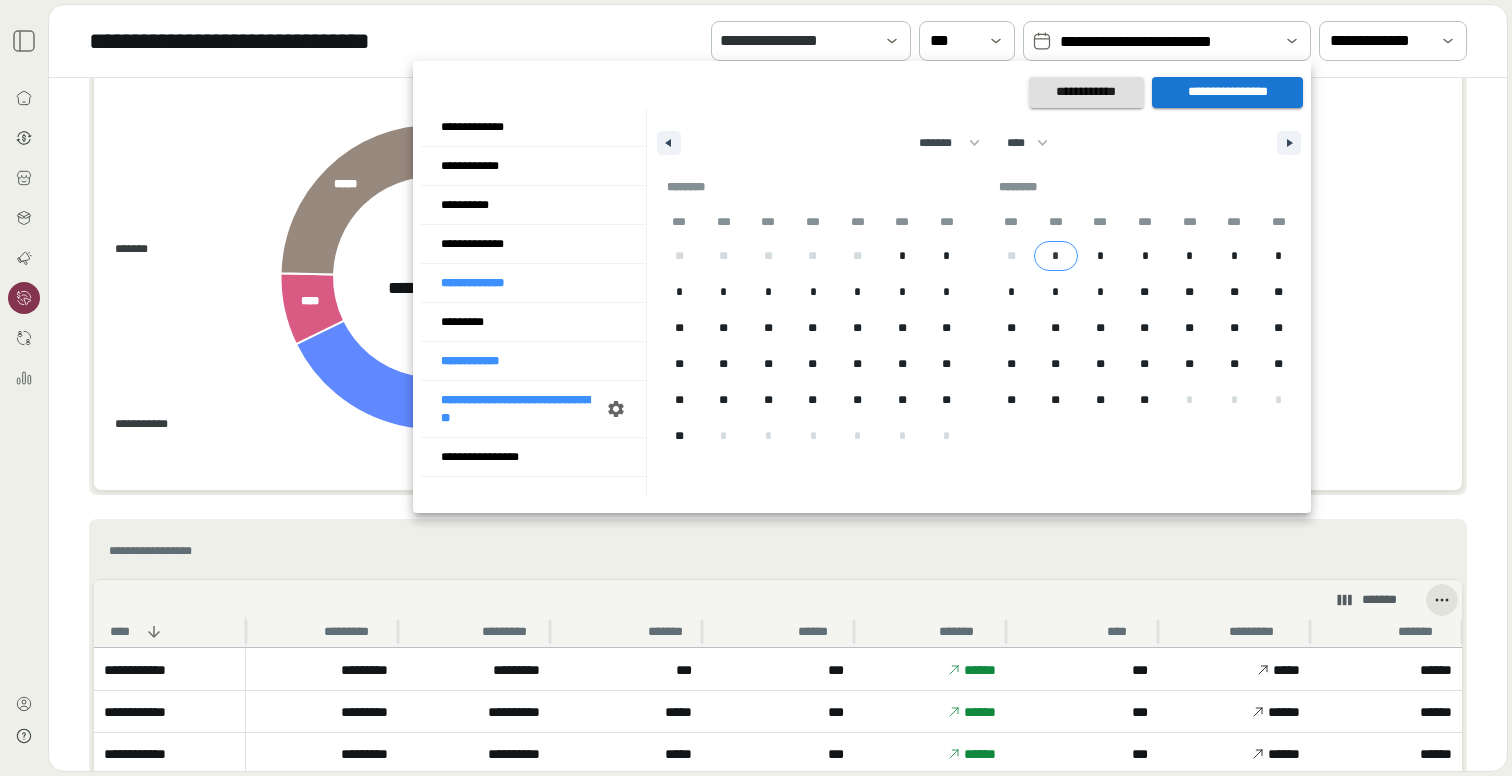 click on "*" at bounding box center [1055, 256] 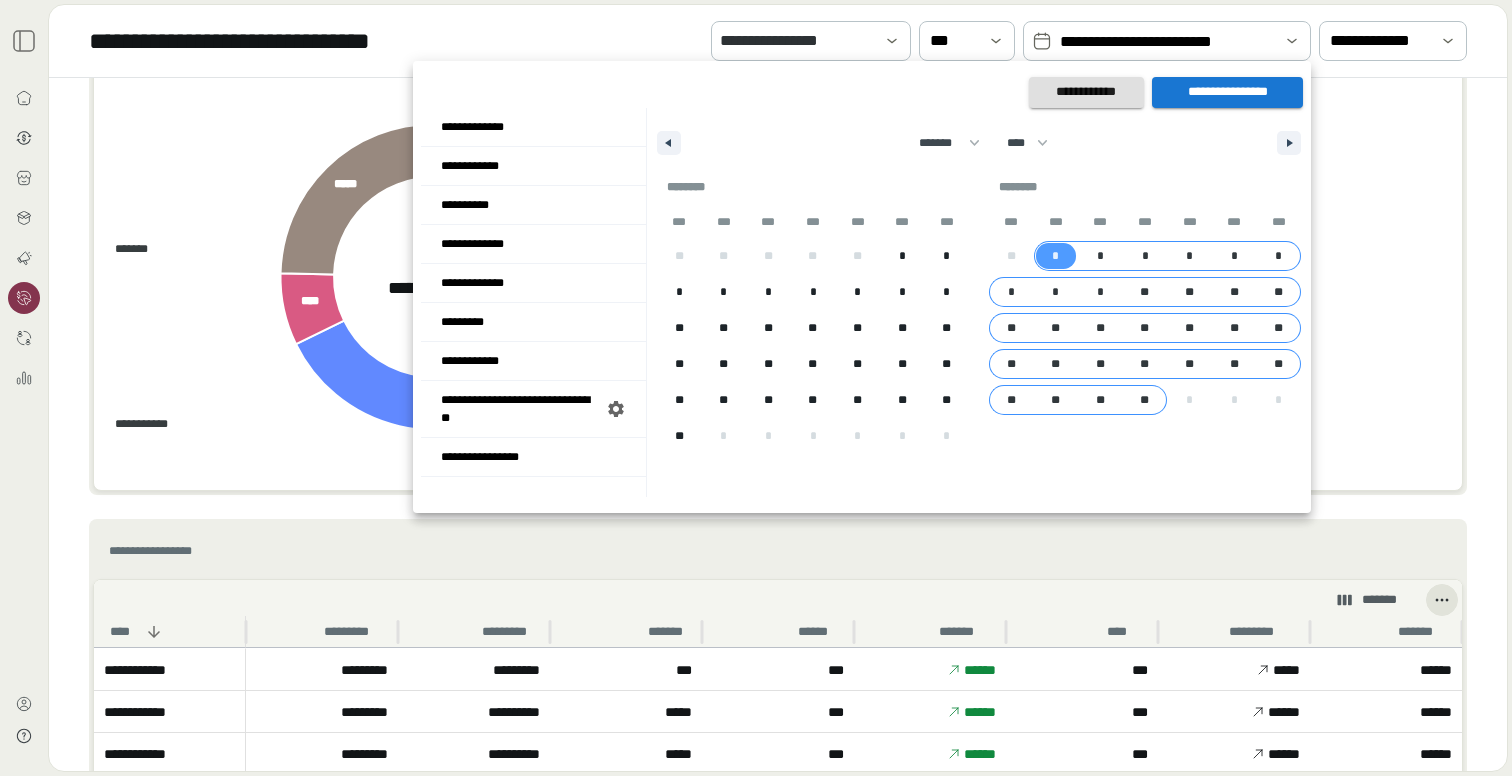 click on "**" at bounding box center (1144, 400) 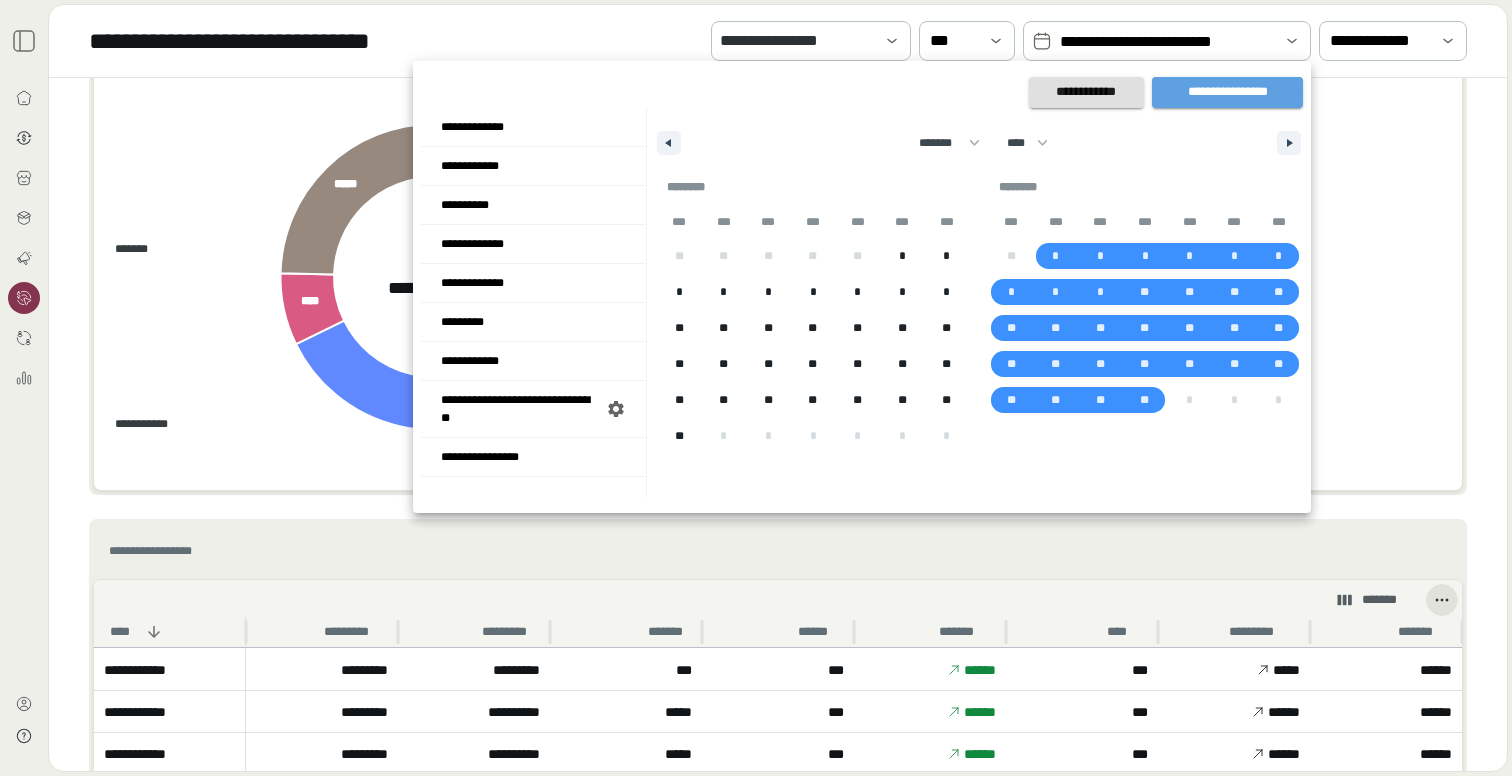 click on "**********" at bounding box center (1227, 92) 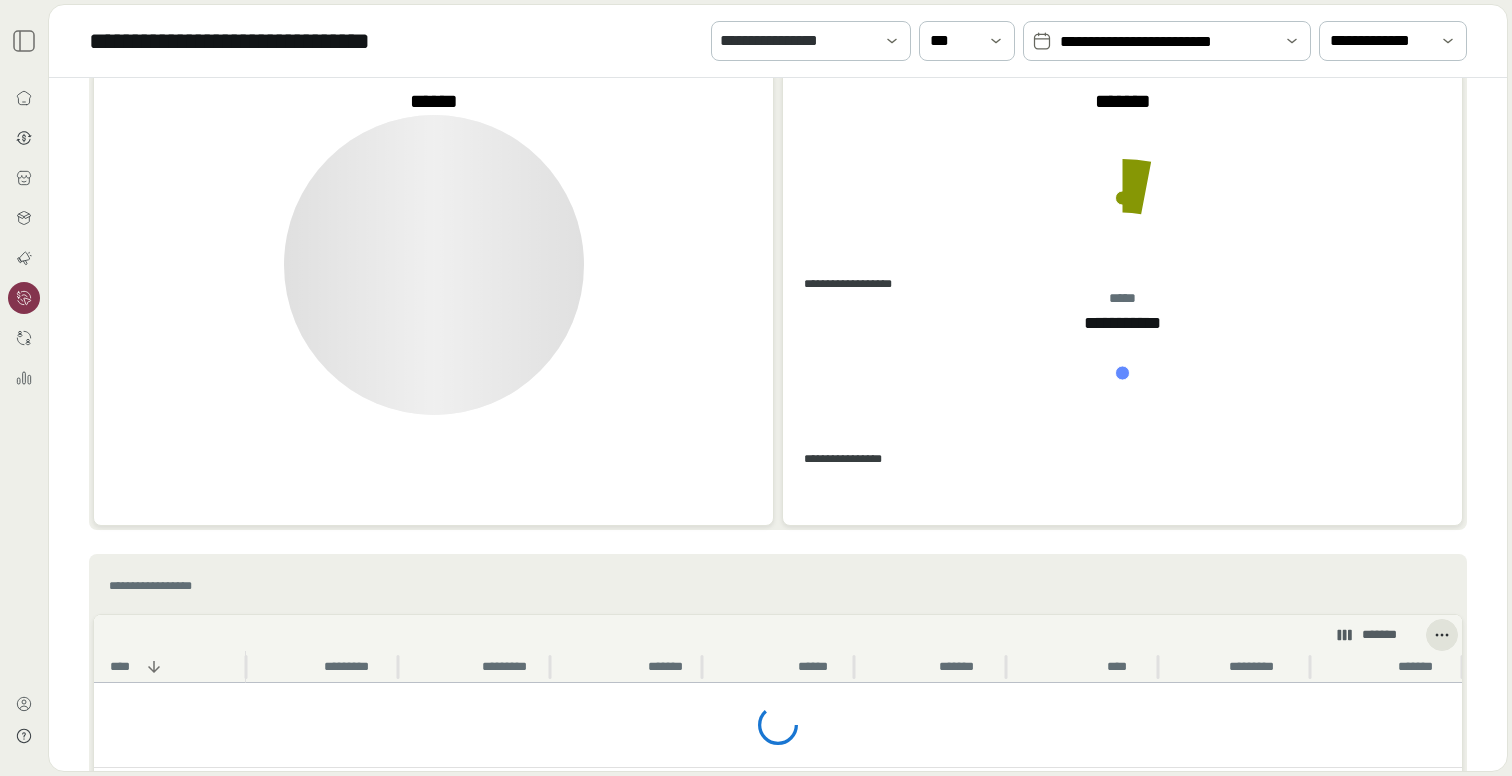scroll, scrollTop: 822, scrollLeft: 0, axis: vertical 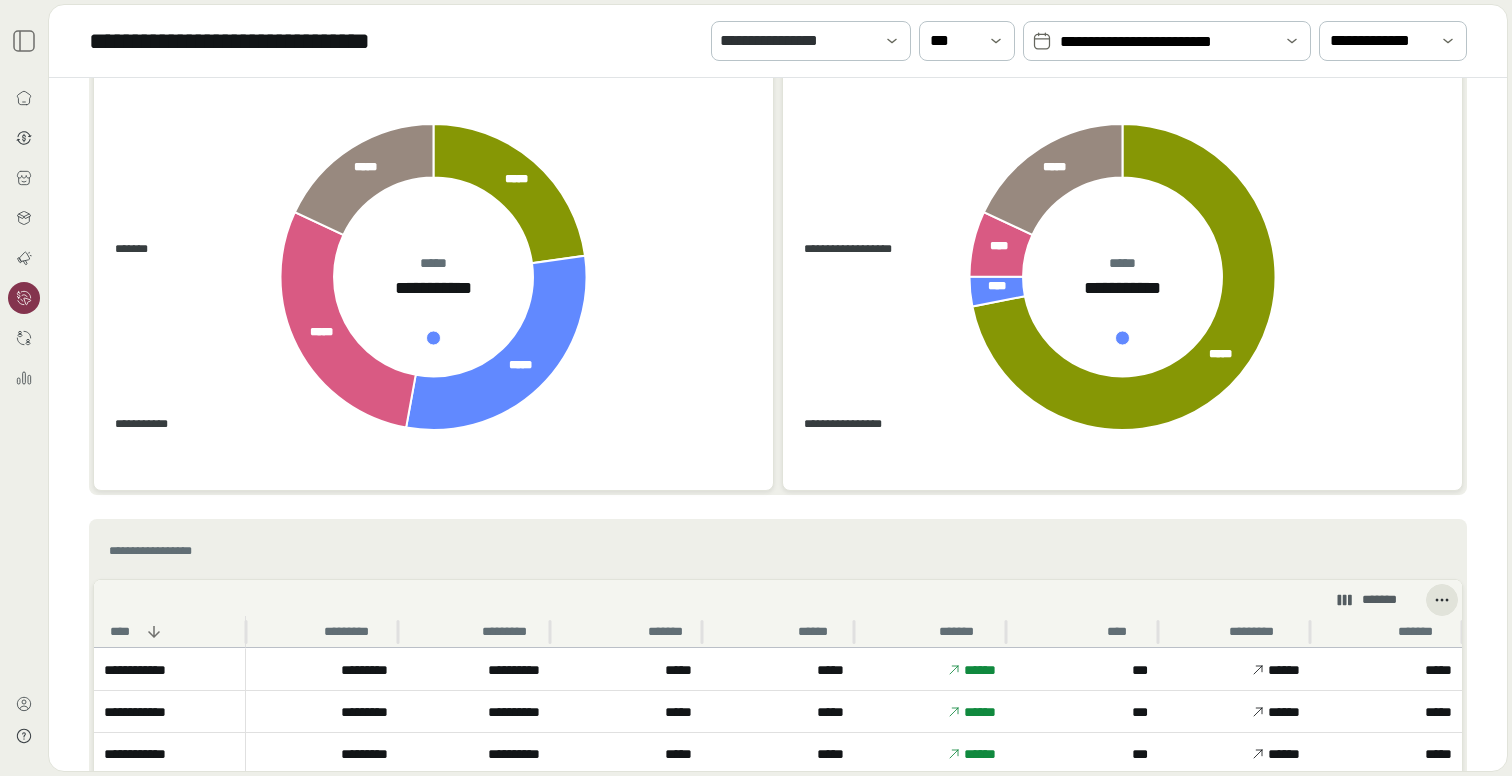 click on "**********" at bounding box center [1167, 41] 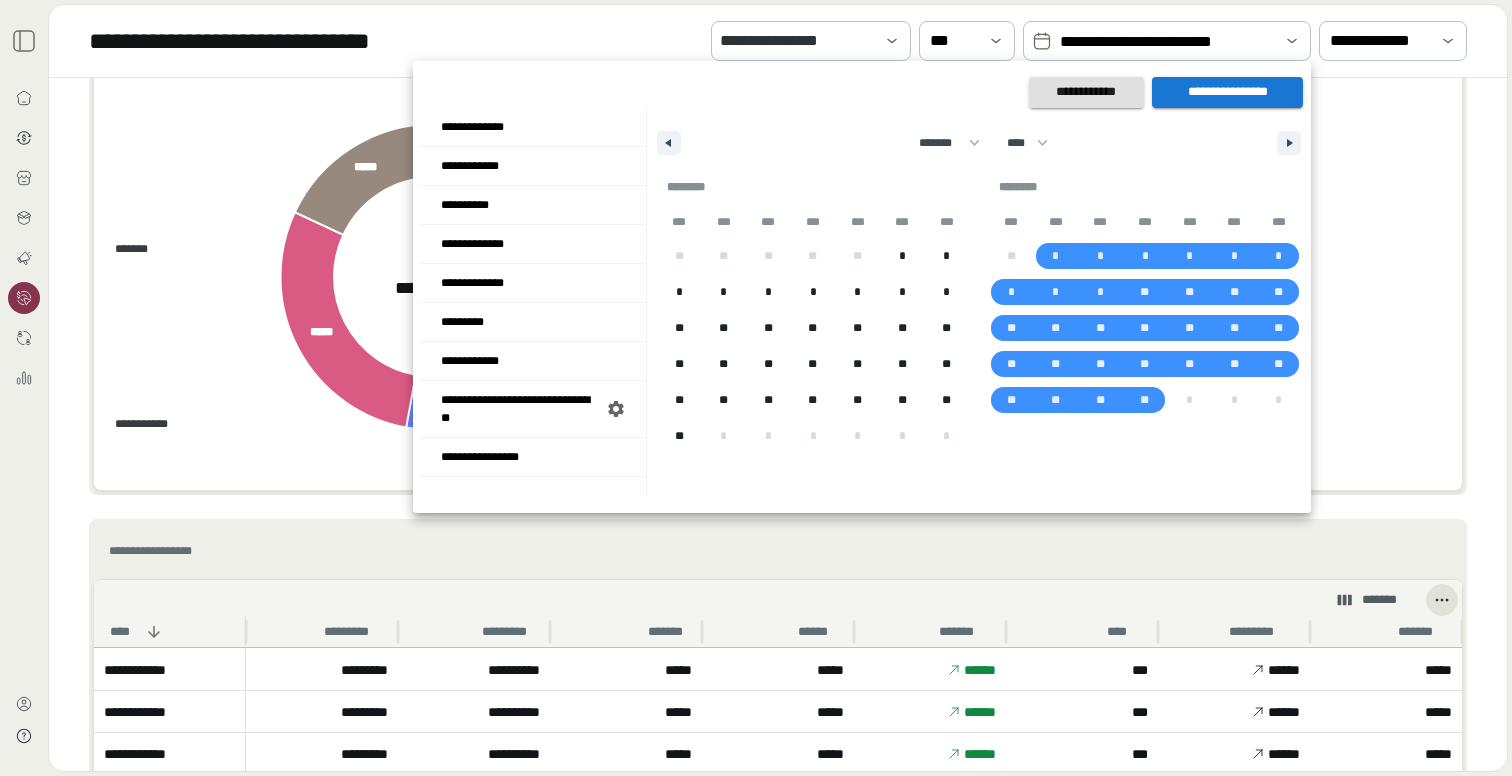 click at bounding box center [756, 388] 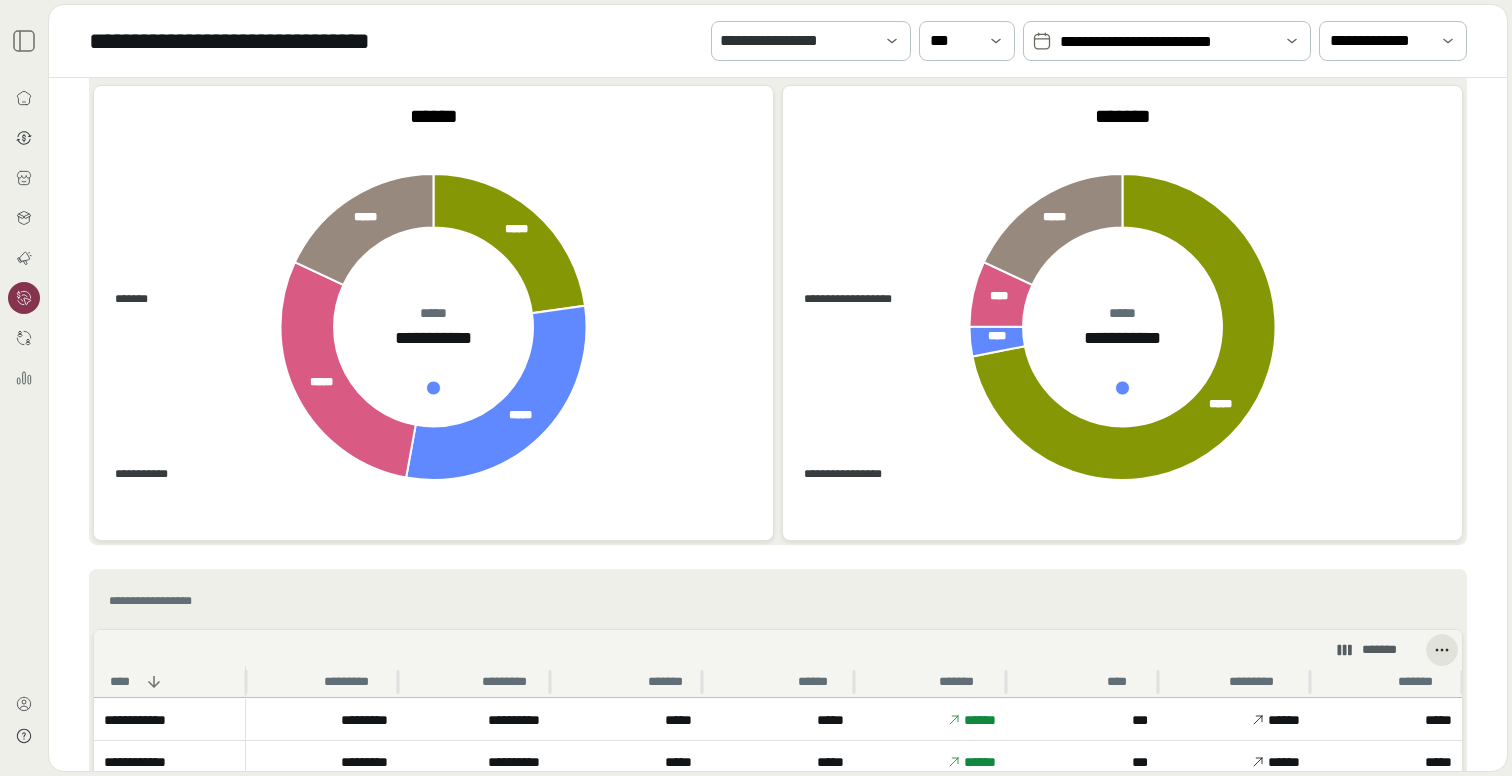scroll, scrollTop: 771, scrollLeft: 0, axis: vertical 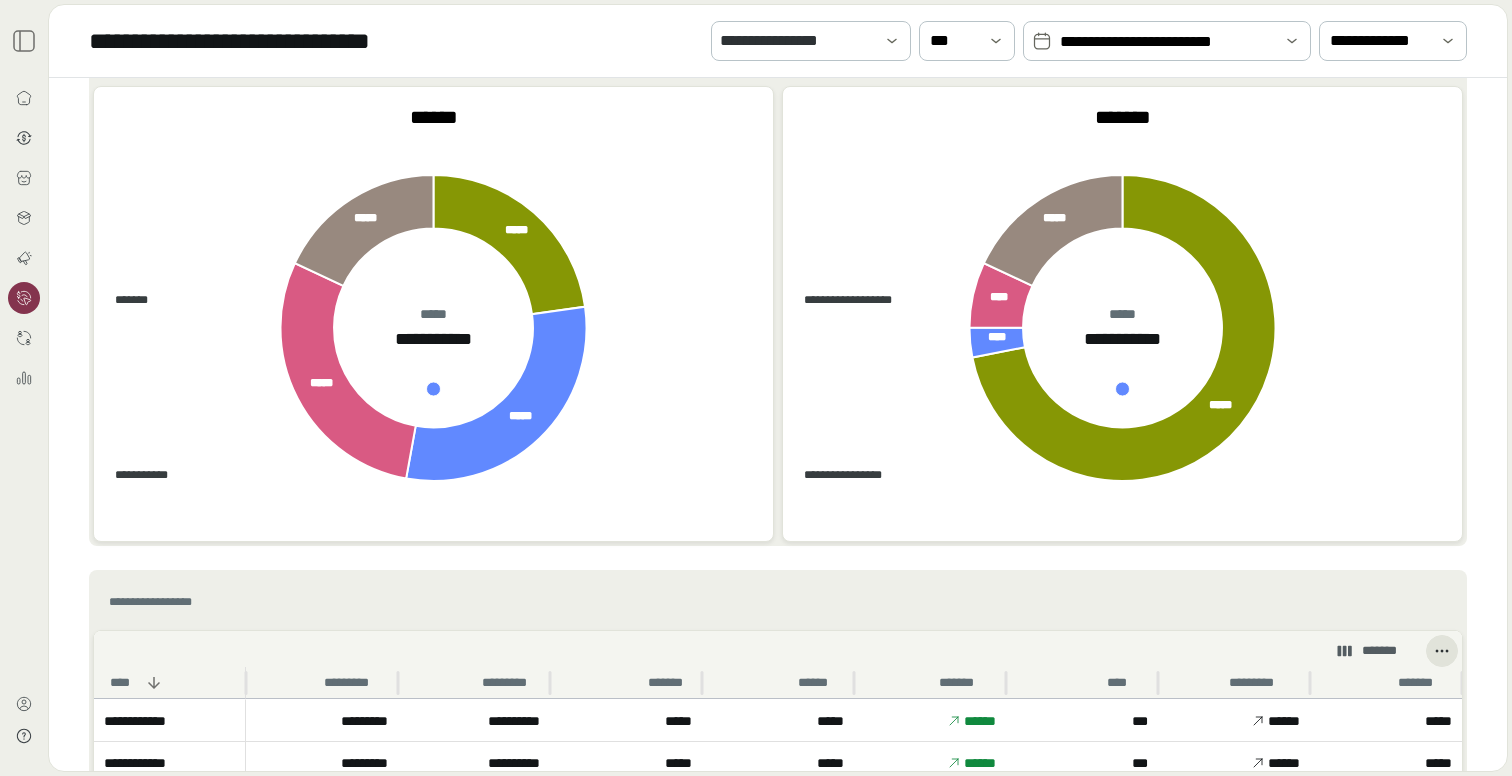 click on "**********" at bounding box center [1167, 42] 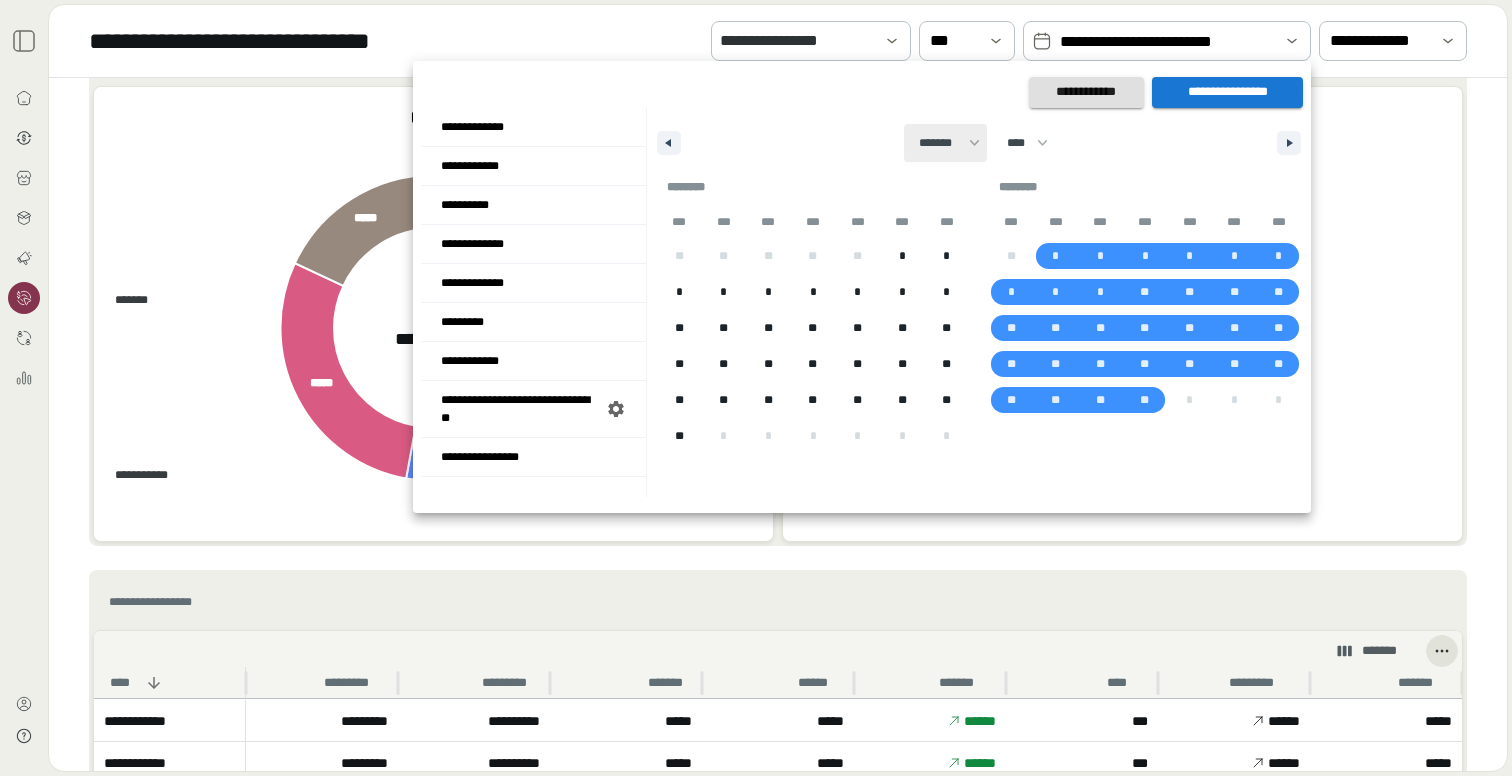 click on "******* ******** ***** ***** *** **** **** ****** ********* ******* ******** ********" at bounding box center (945, 143) 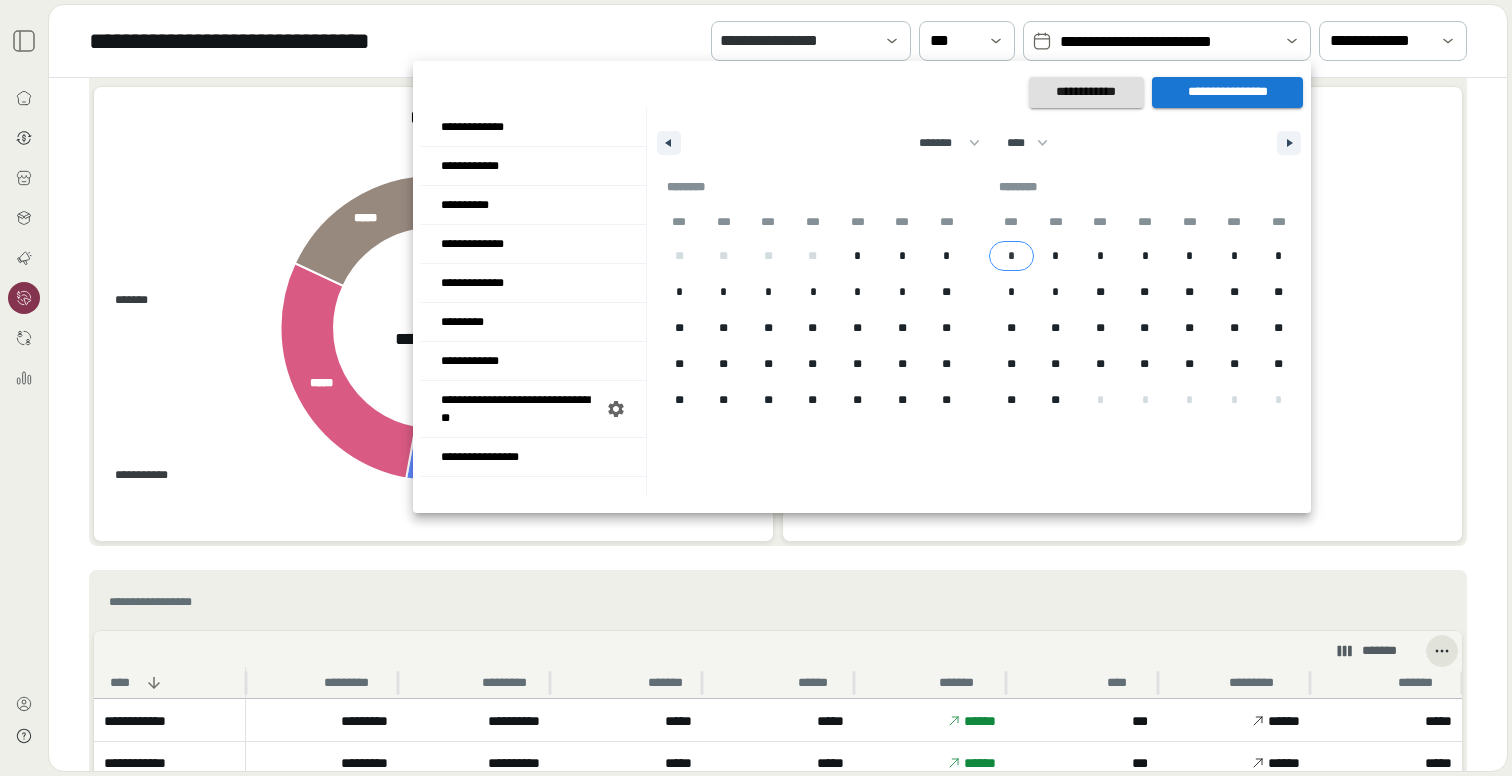 click on "*" at bounding box center [1011, 256] 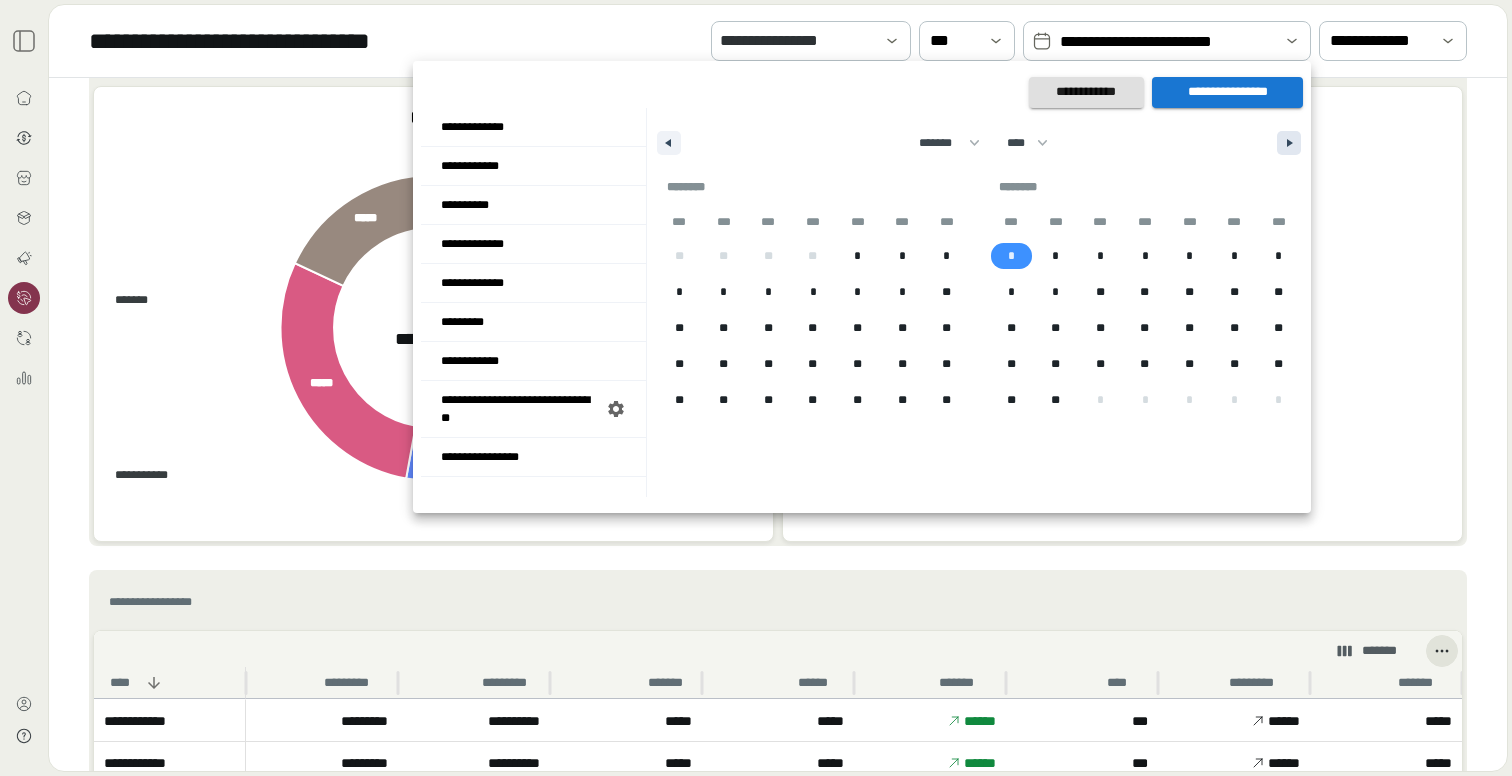 click at bounding box center [1292, 143] 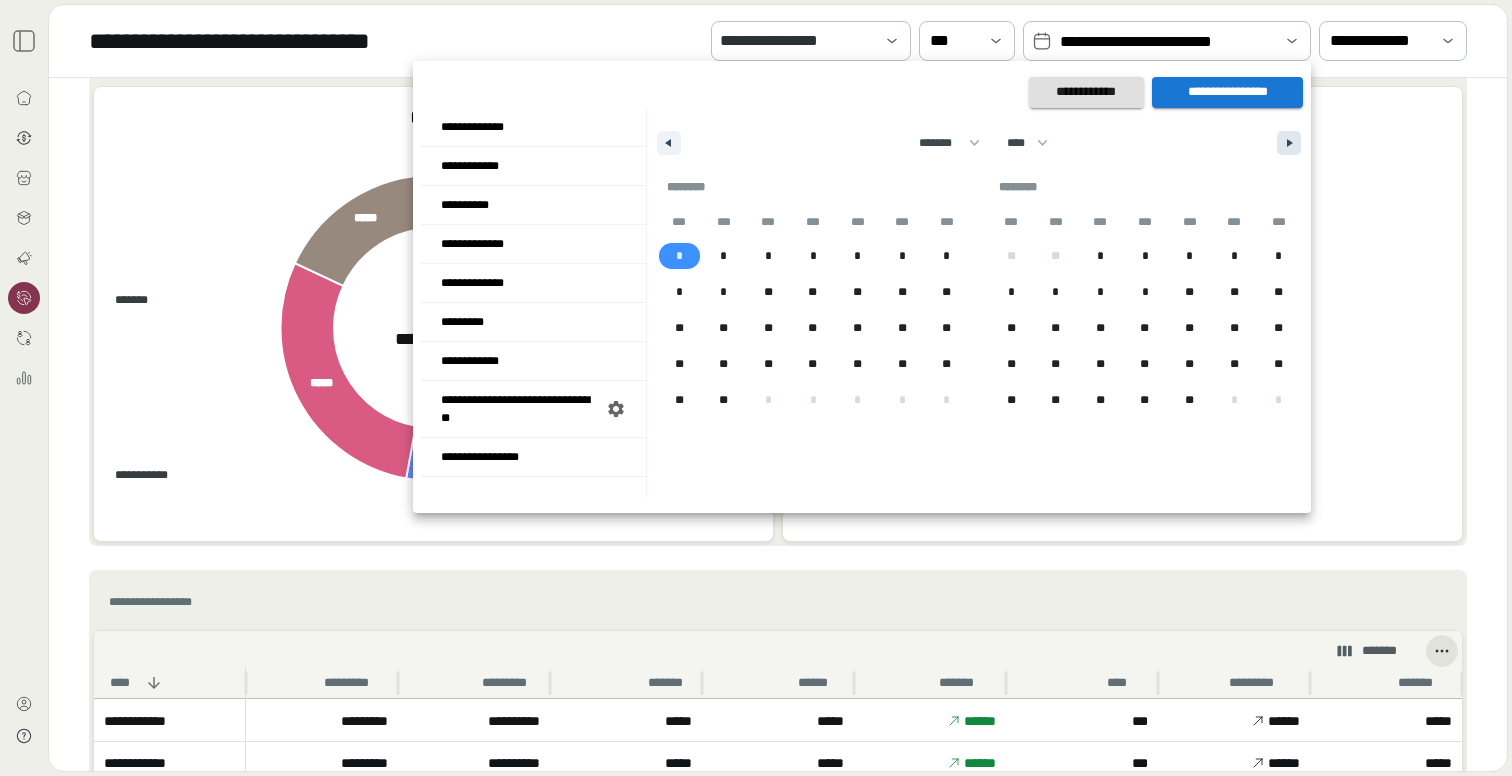 click at bounding box center [1292, 143] 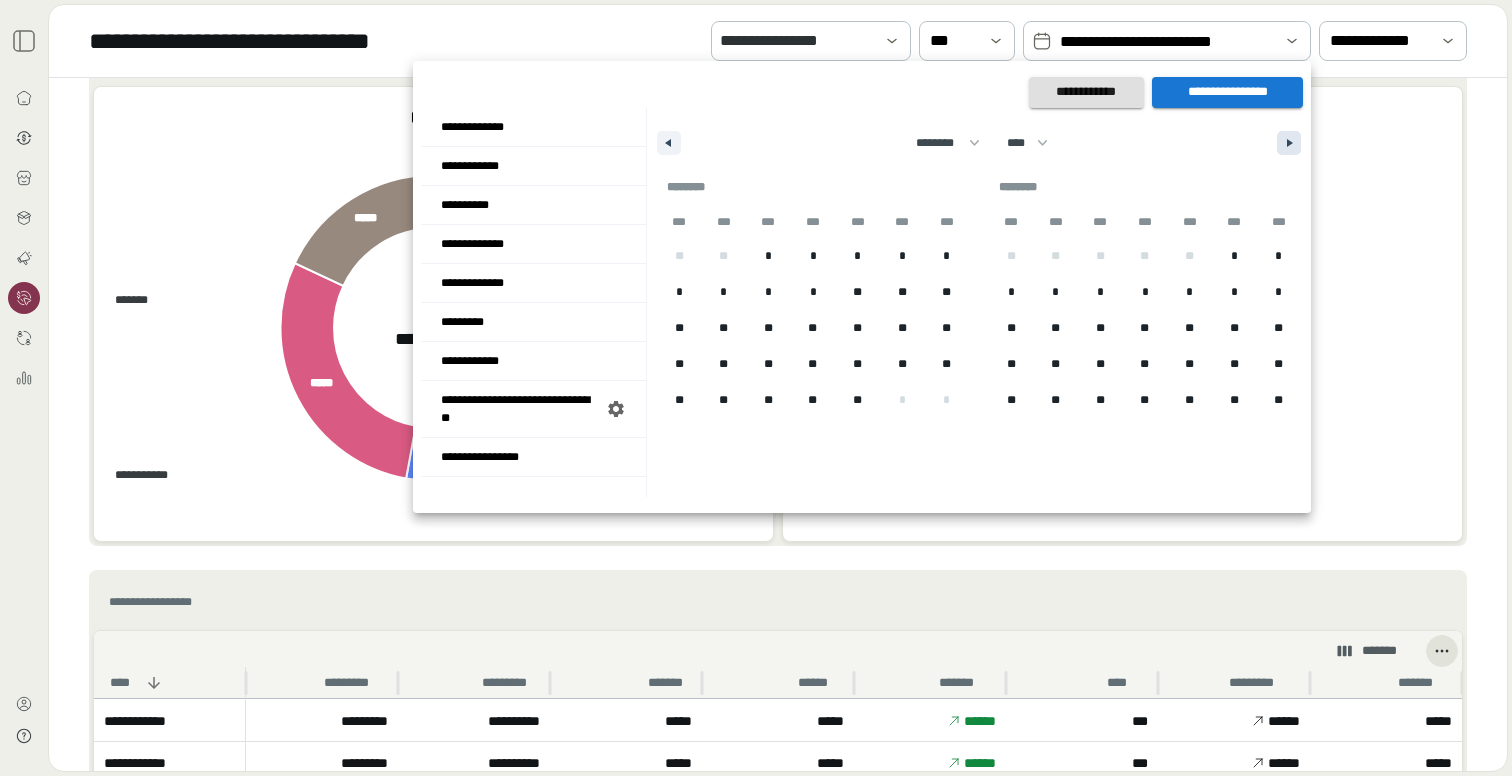 click at bounding box center (1292, 143) 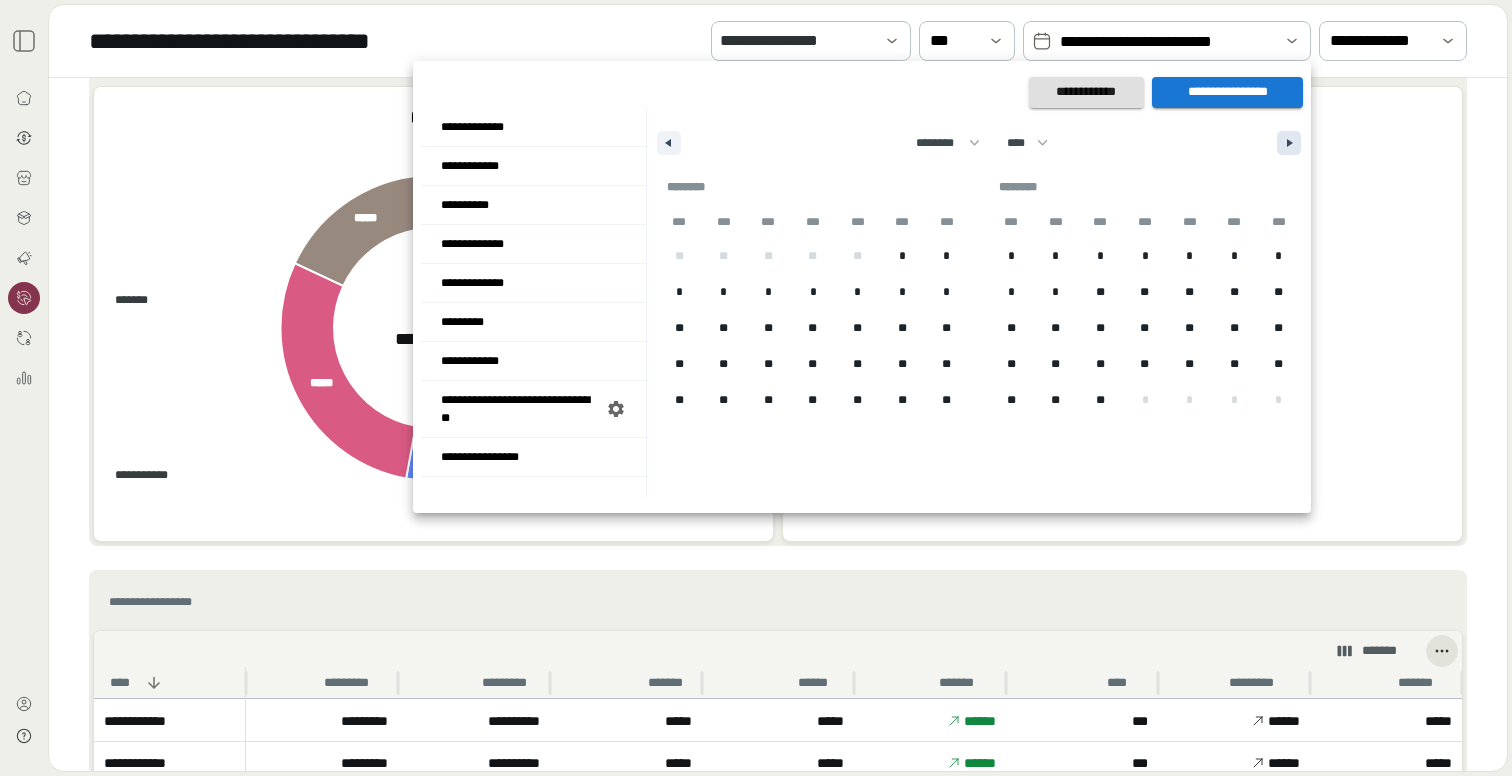 click at bounding box center [1292, 143] 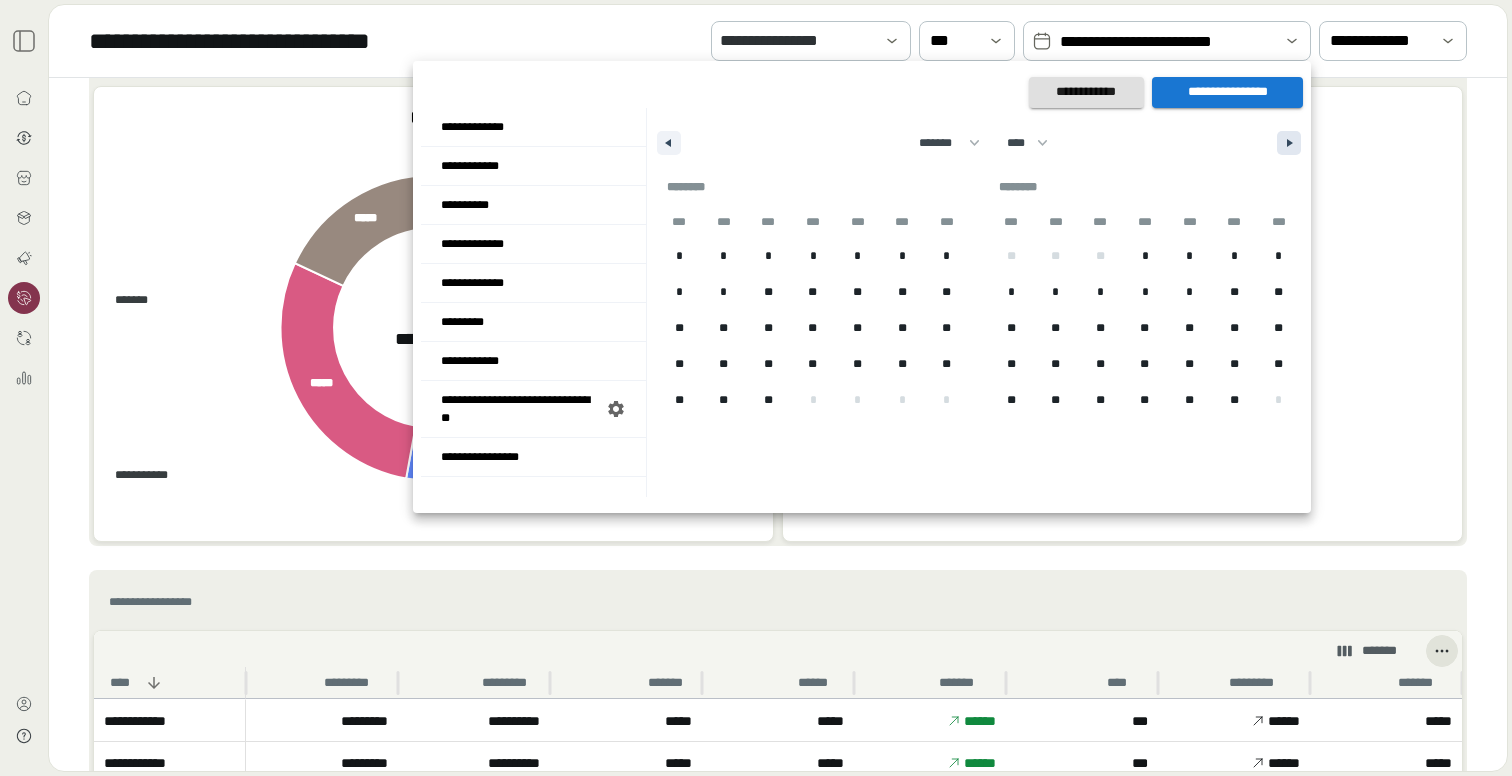 click at bounding box center [1292, 143] 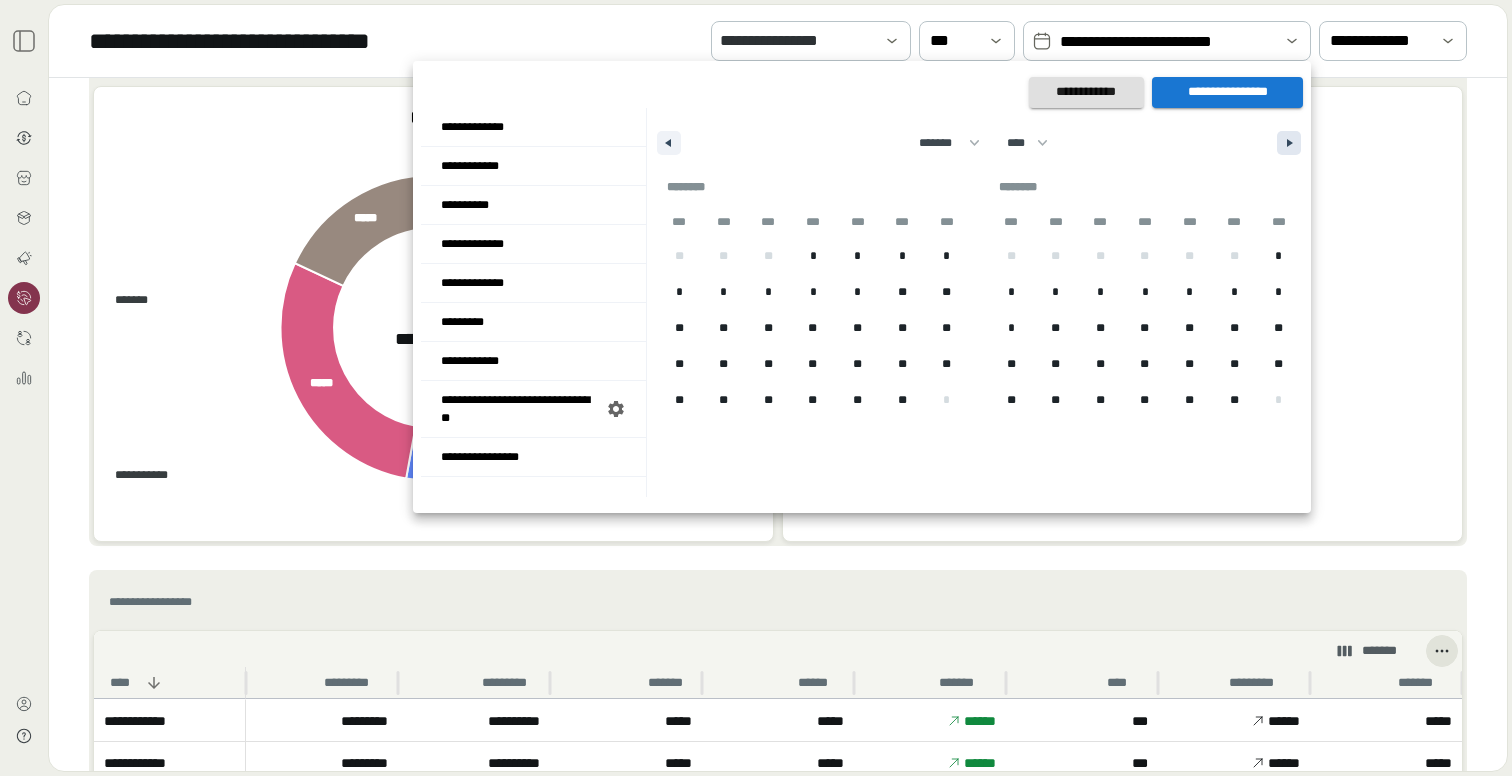 click at bounding box center (1292, 143) 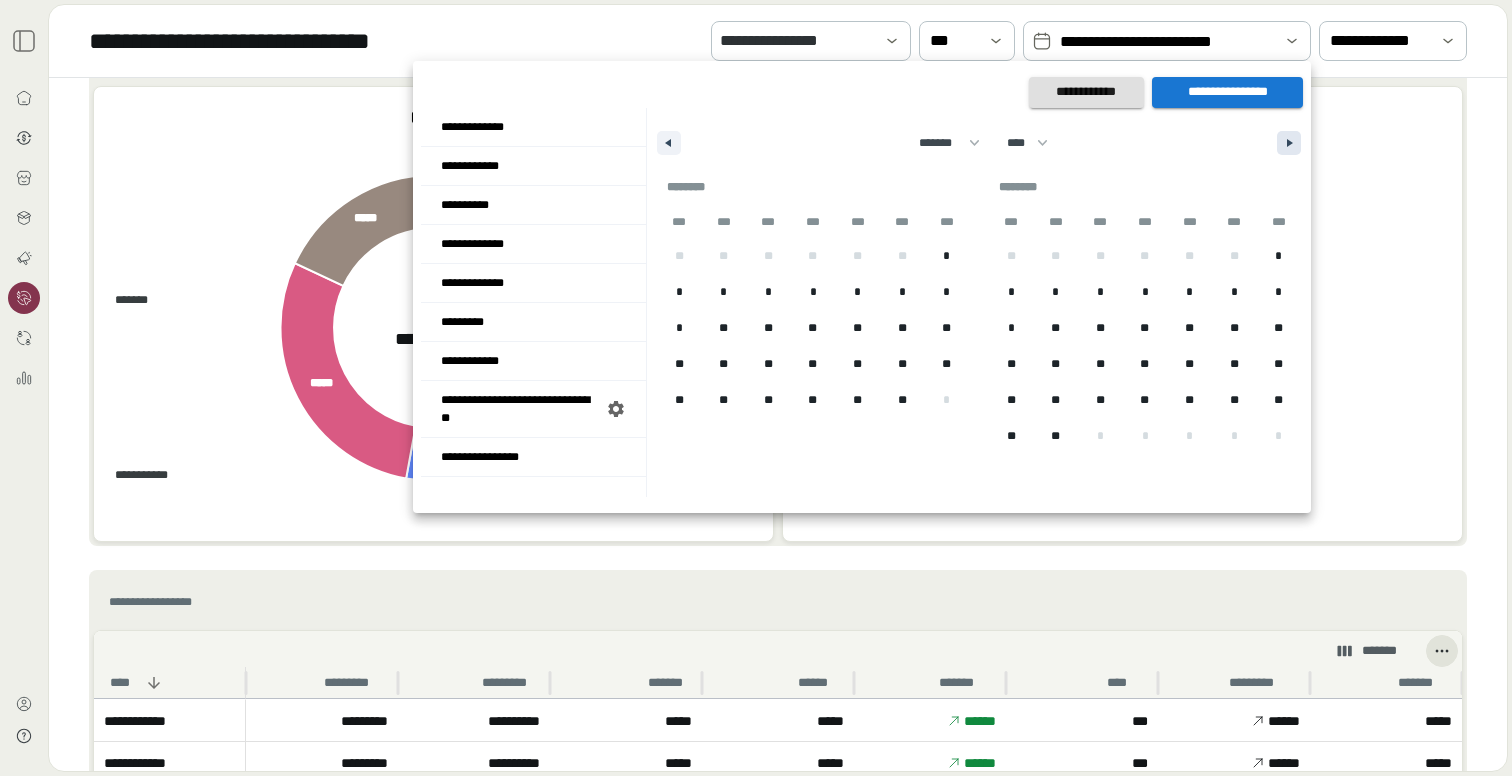 click at bounding box center [1292, 143] 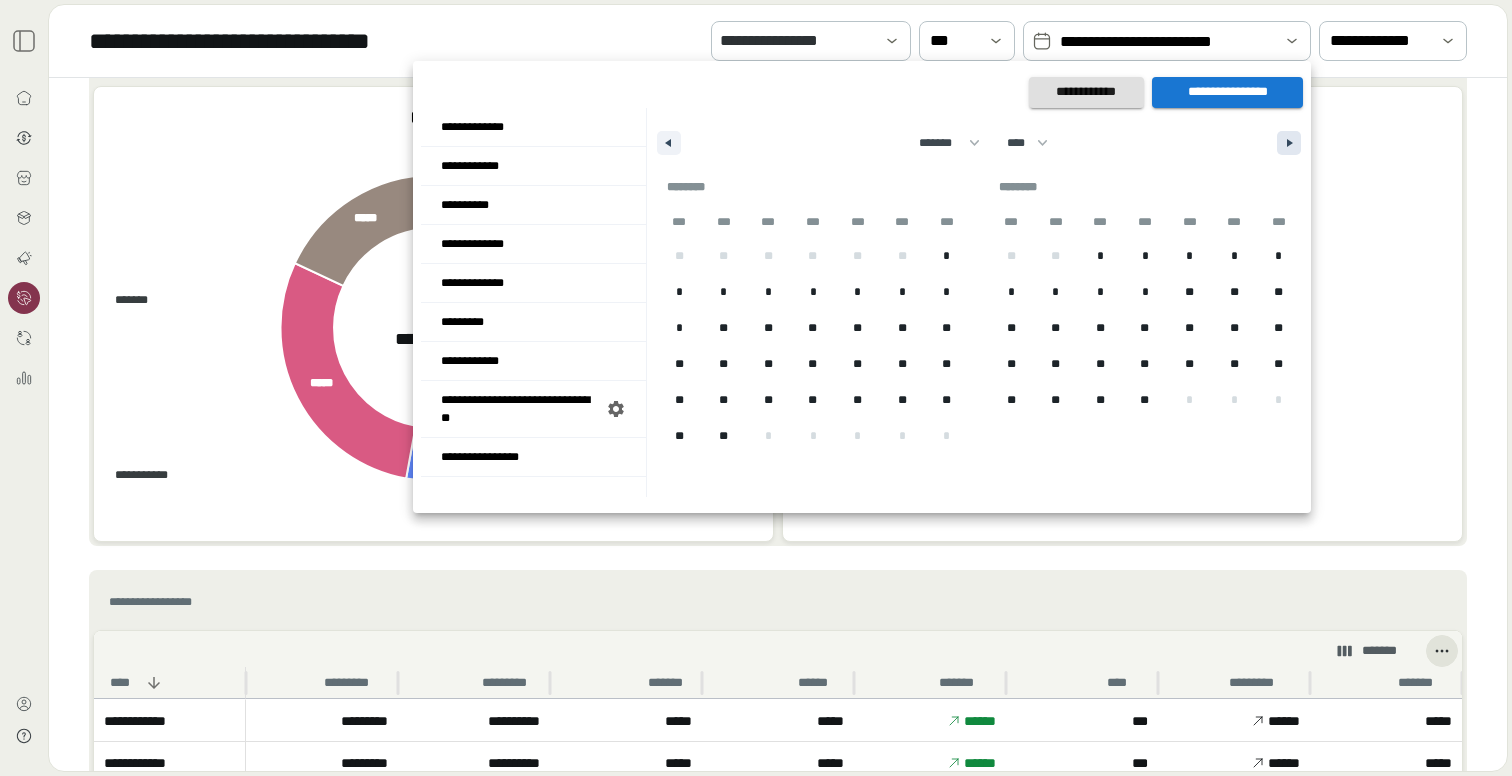 click at bounding box center [1292, 143] 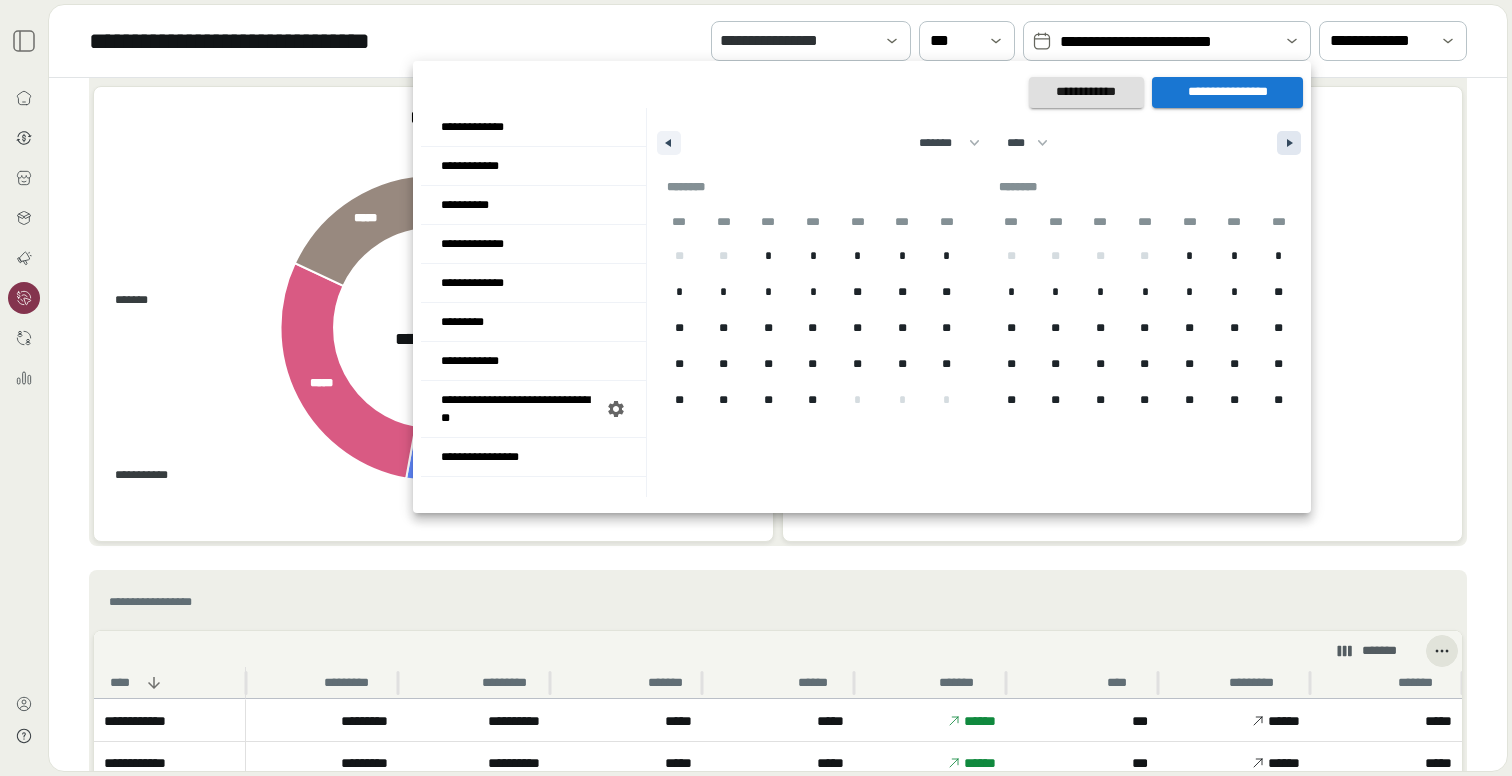 click at bounding box center (1292, 143) 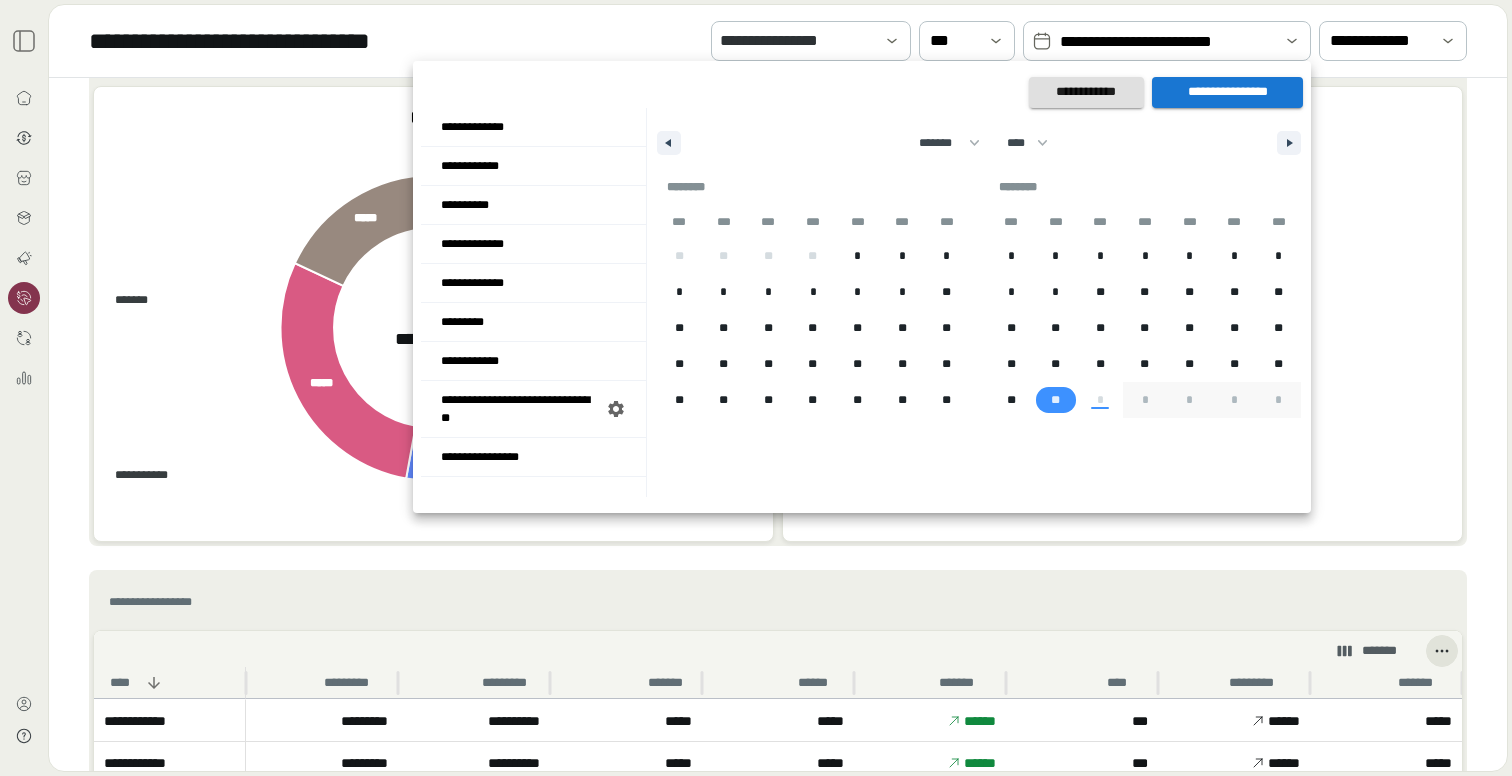 click on "**" at bounding box center [1055, 400] 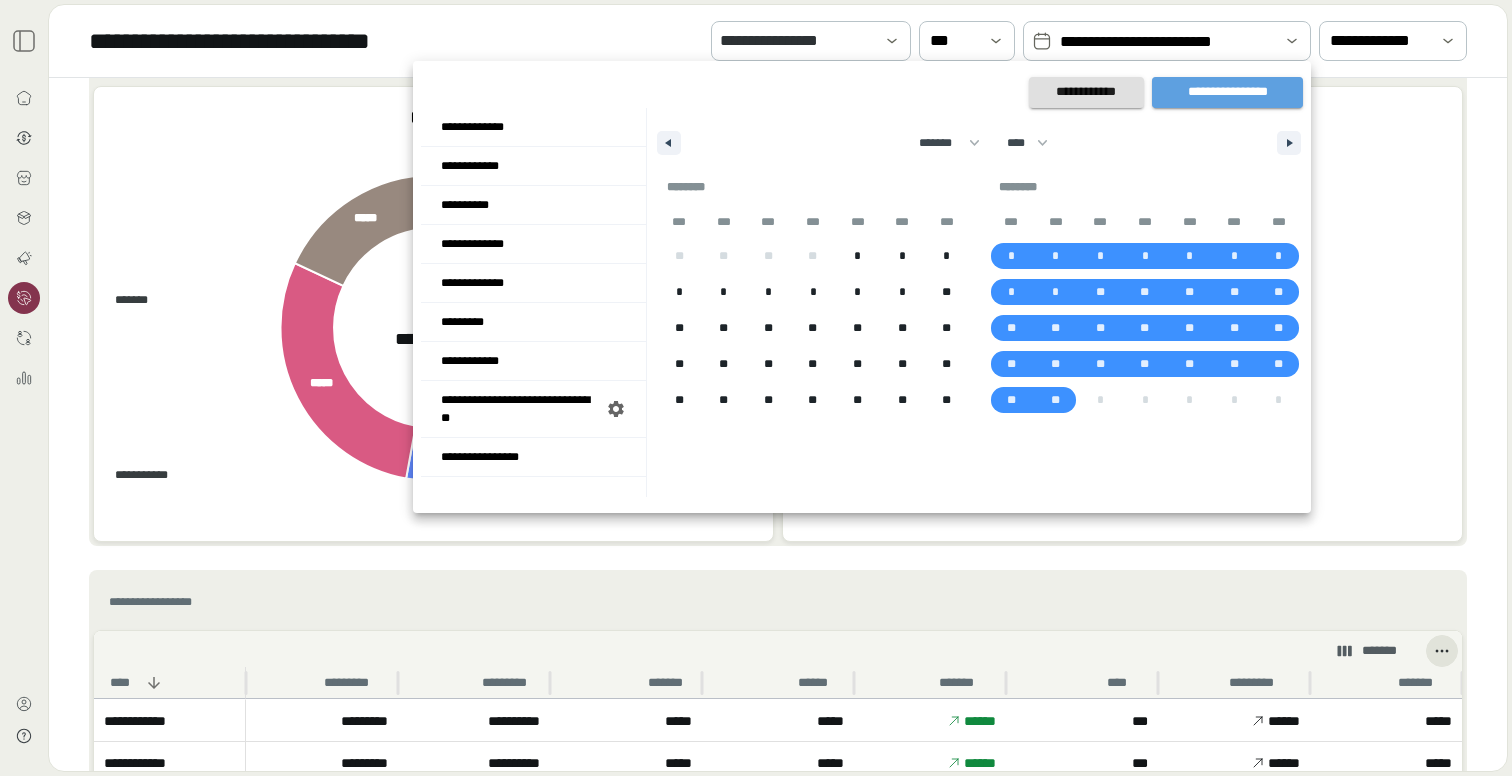click on "**********" at bounding box center [1227, 92] 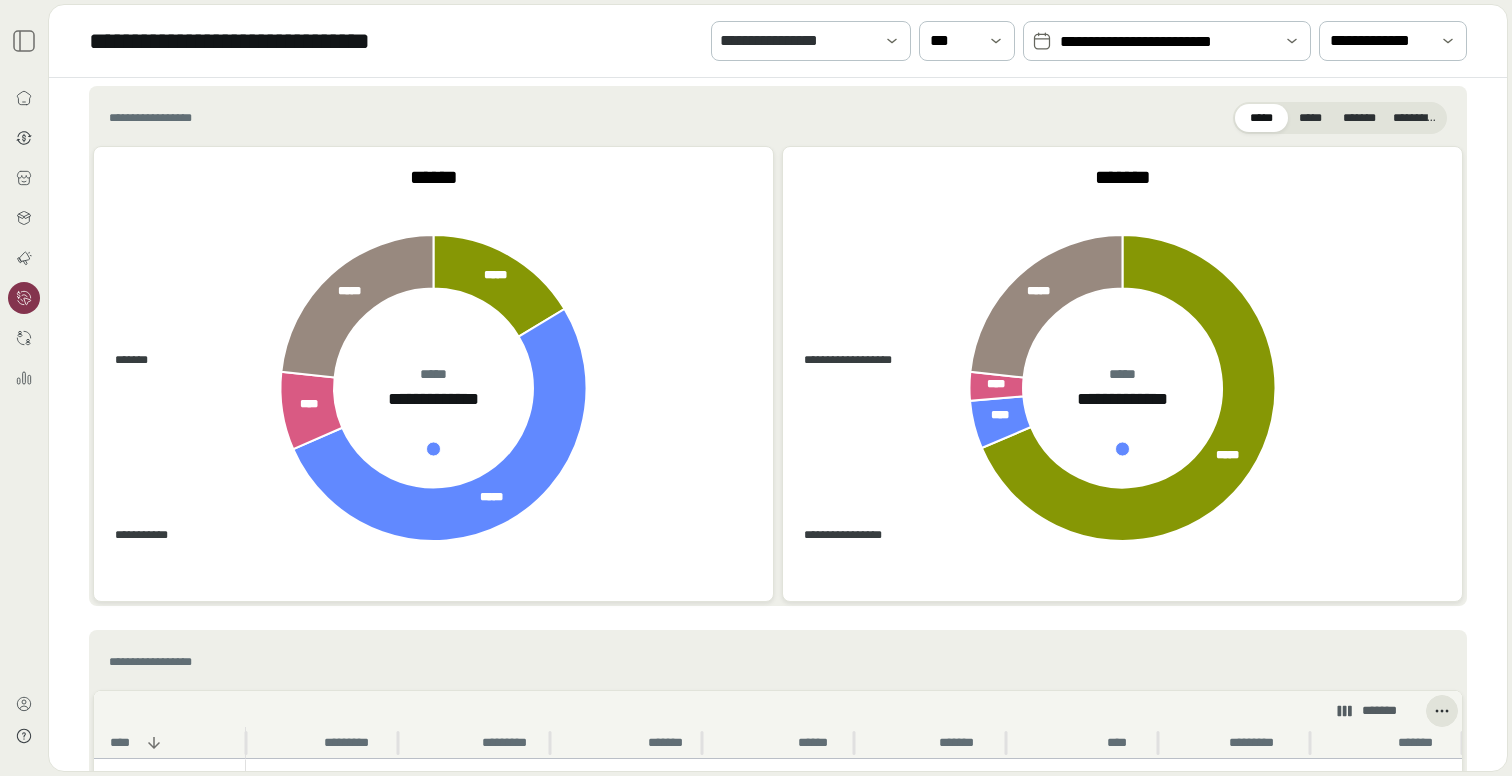 scroll, scrollTop: 717, scrollLeft: 0, axis: vertical 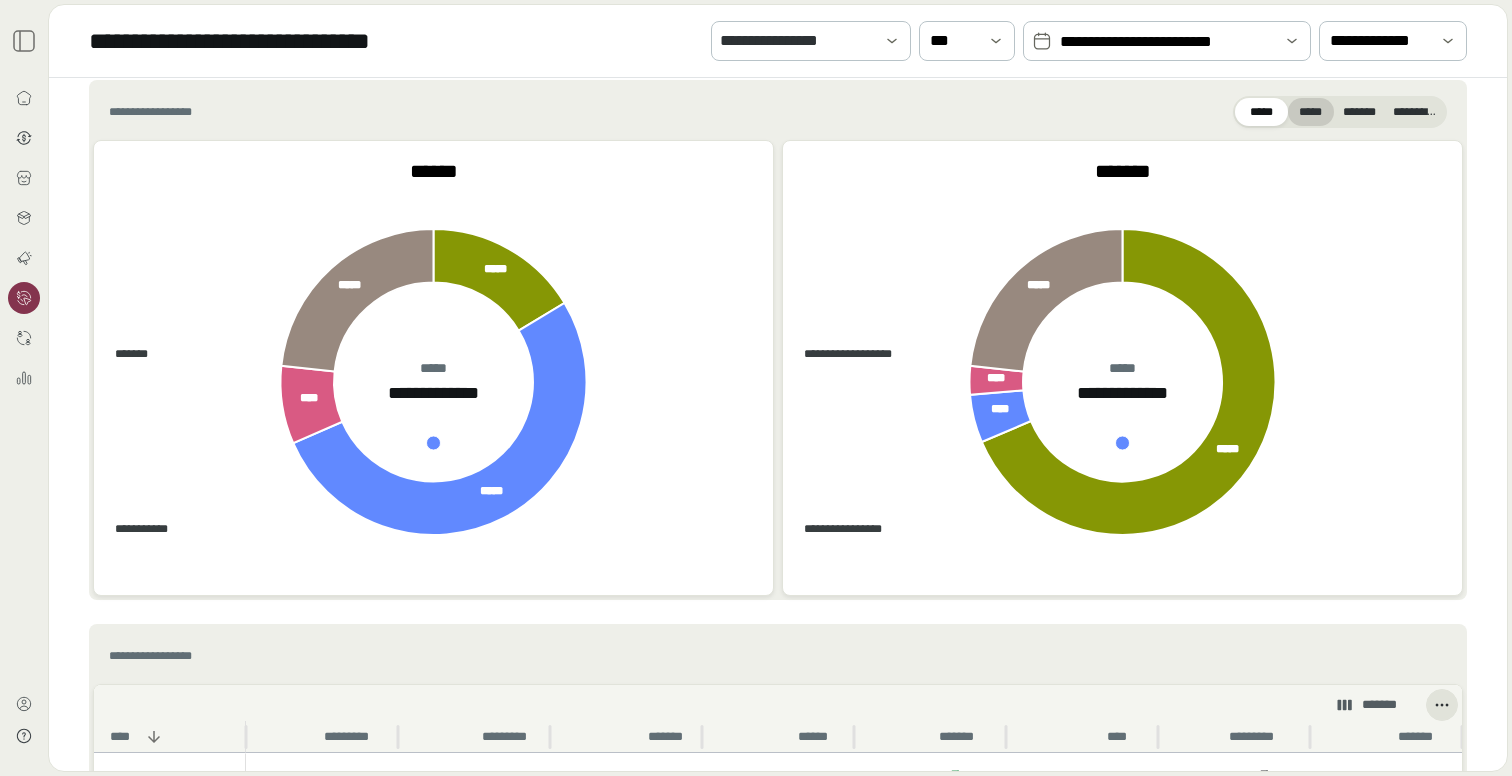 click on "*****" at bounding box center (1311, 112) 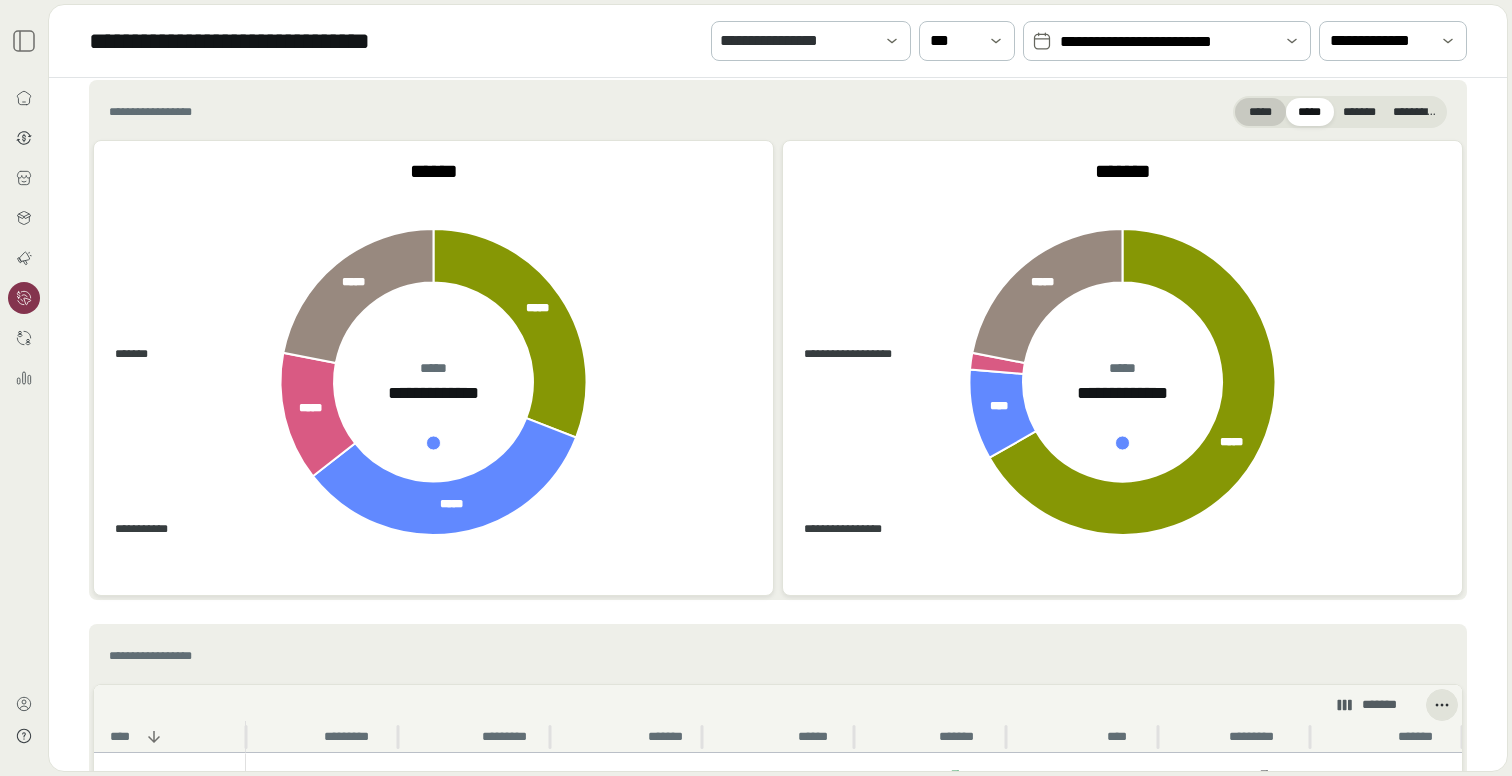 click on "*****" at bounding box center (1260, 112) 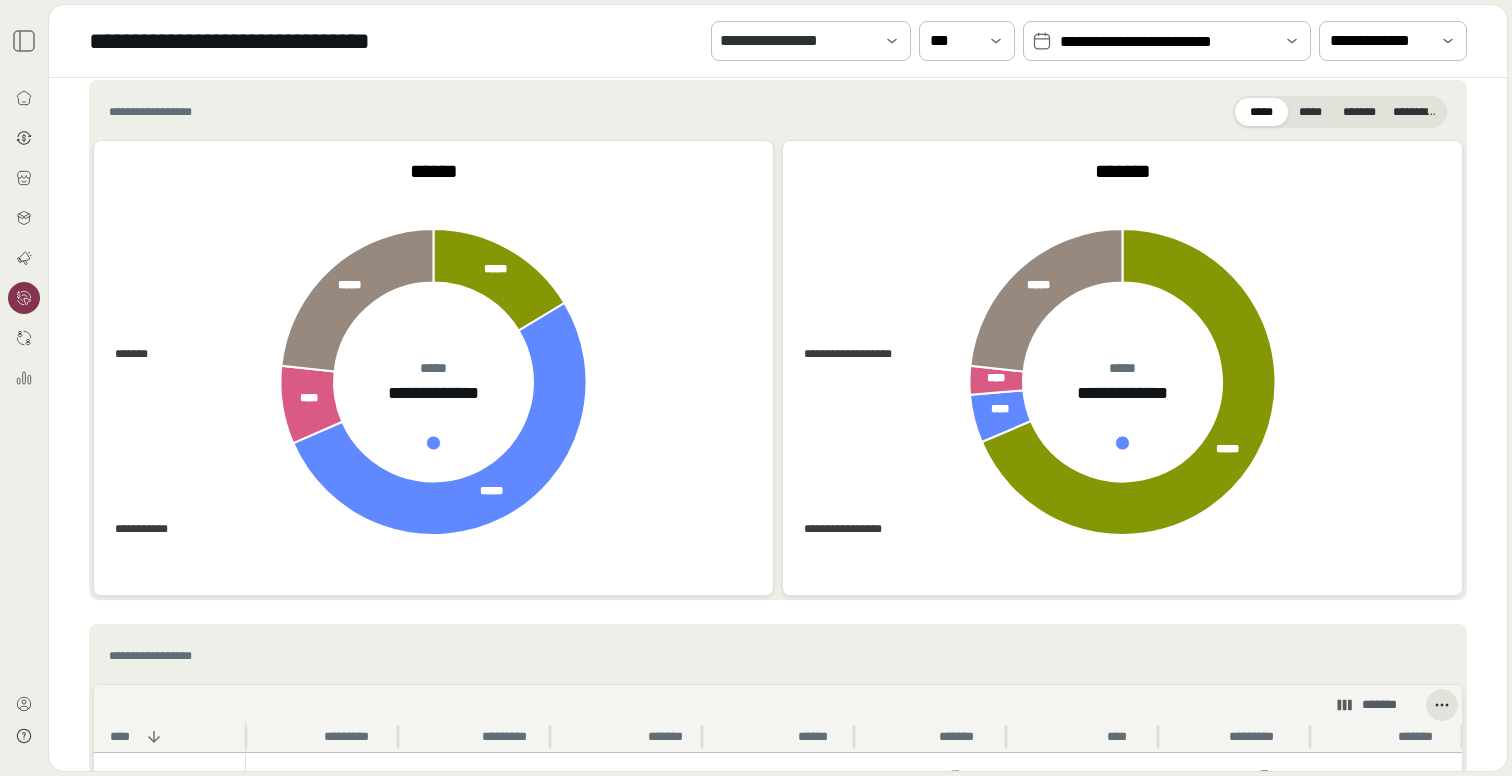 type 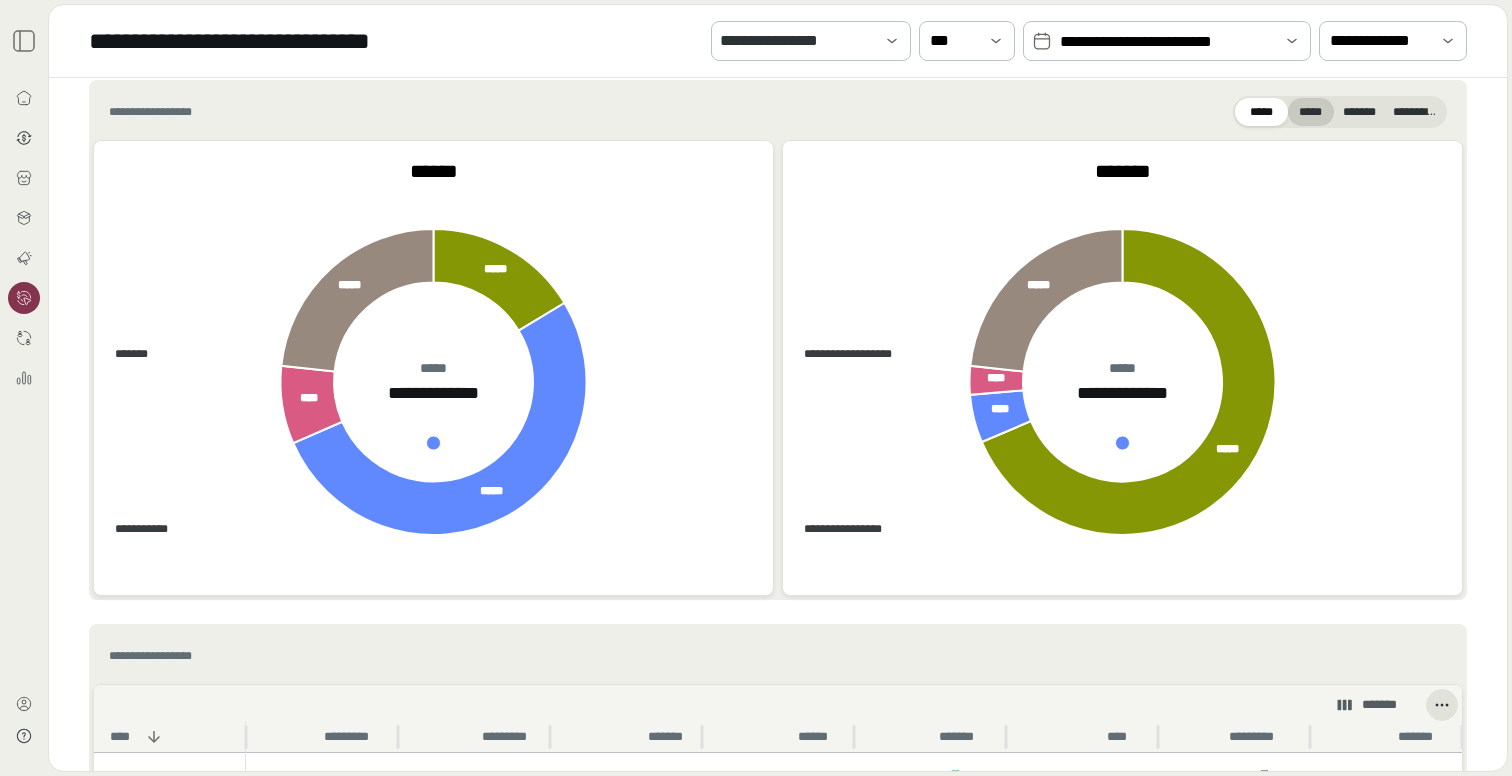 click on "*****" at bounding box center [1311, 112] 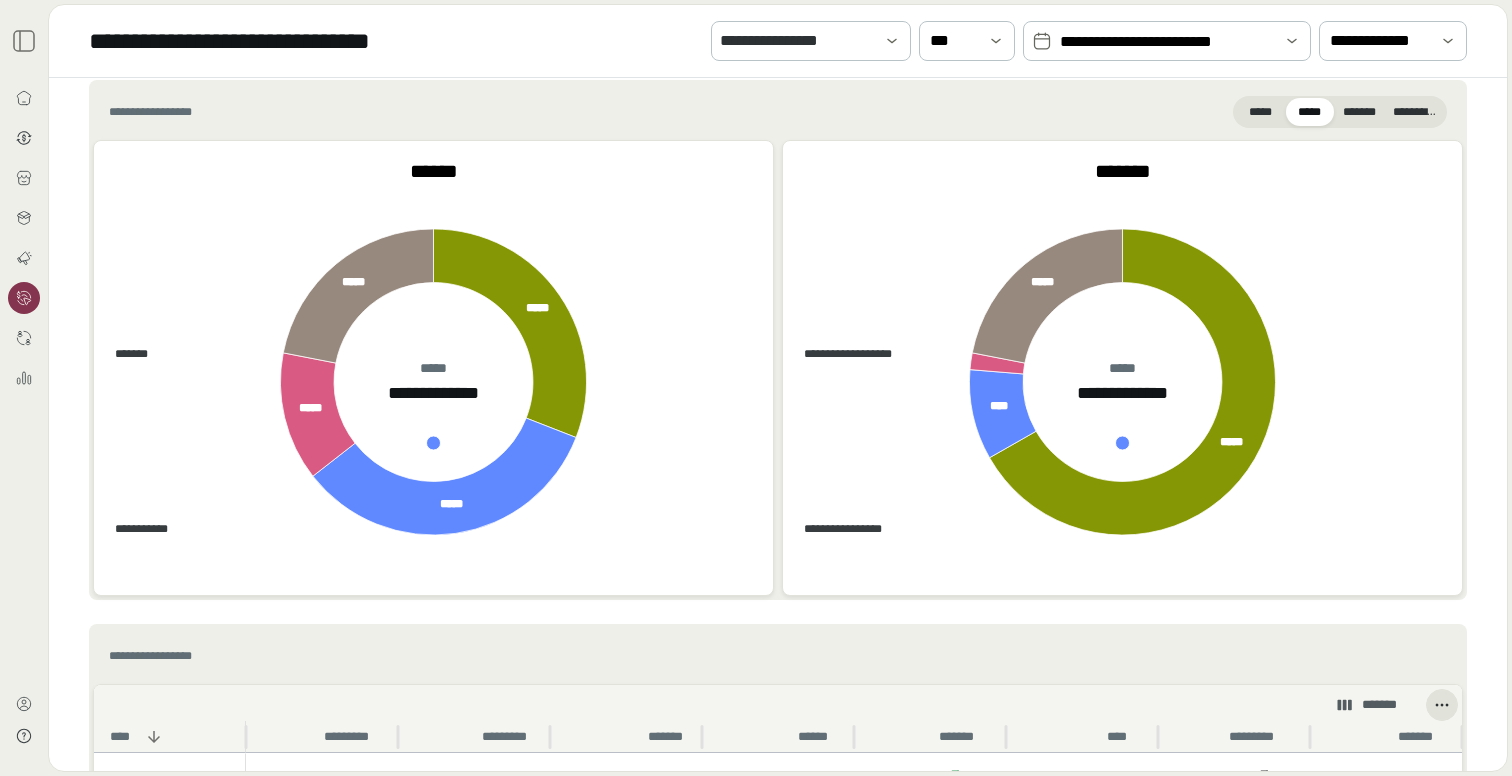 type 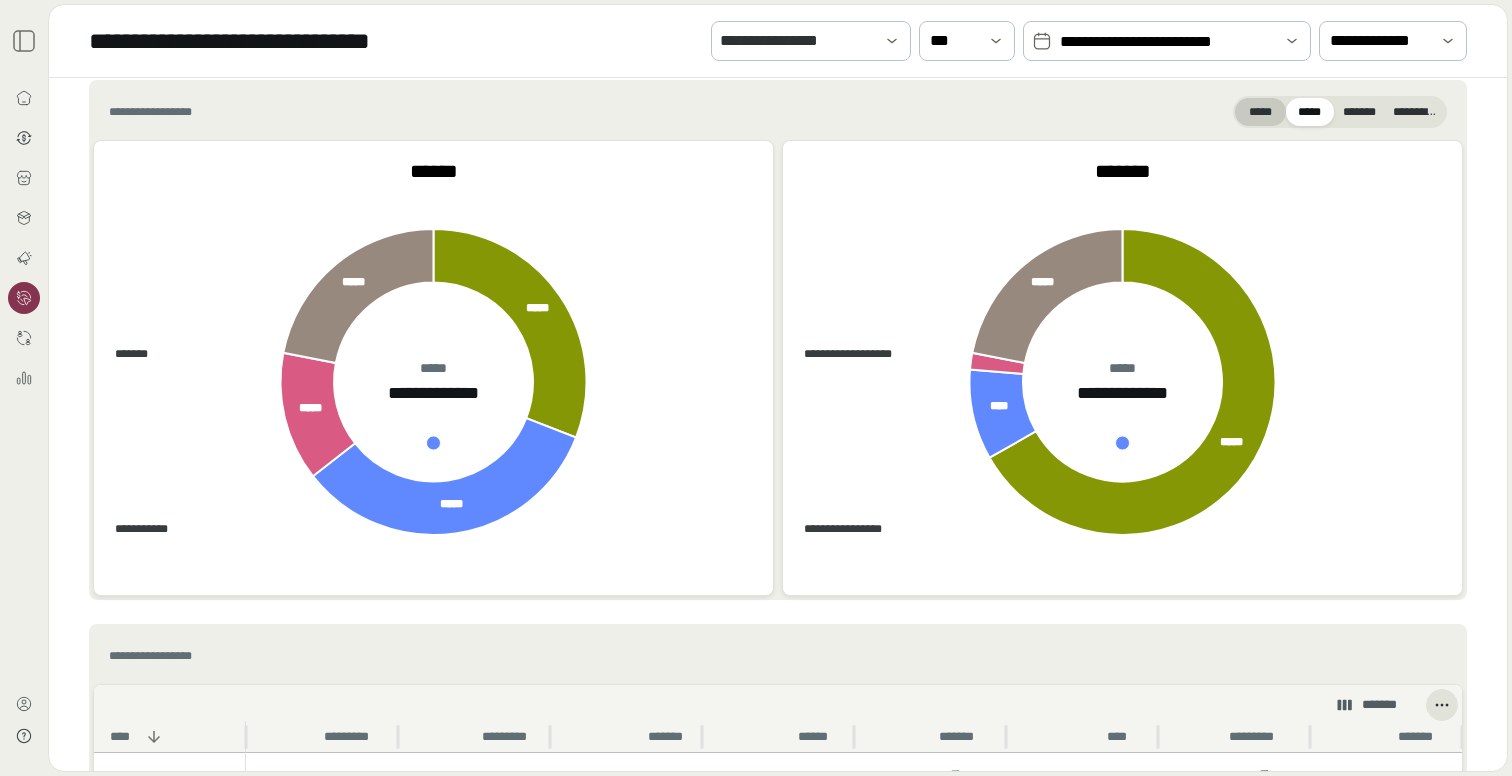 click on "*****" at bounding box center [1260, 112] 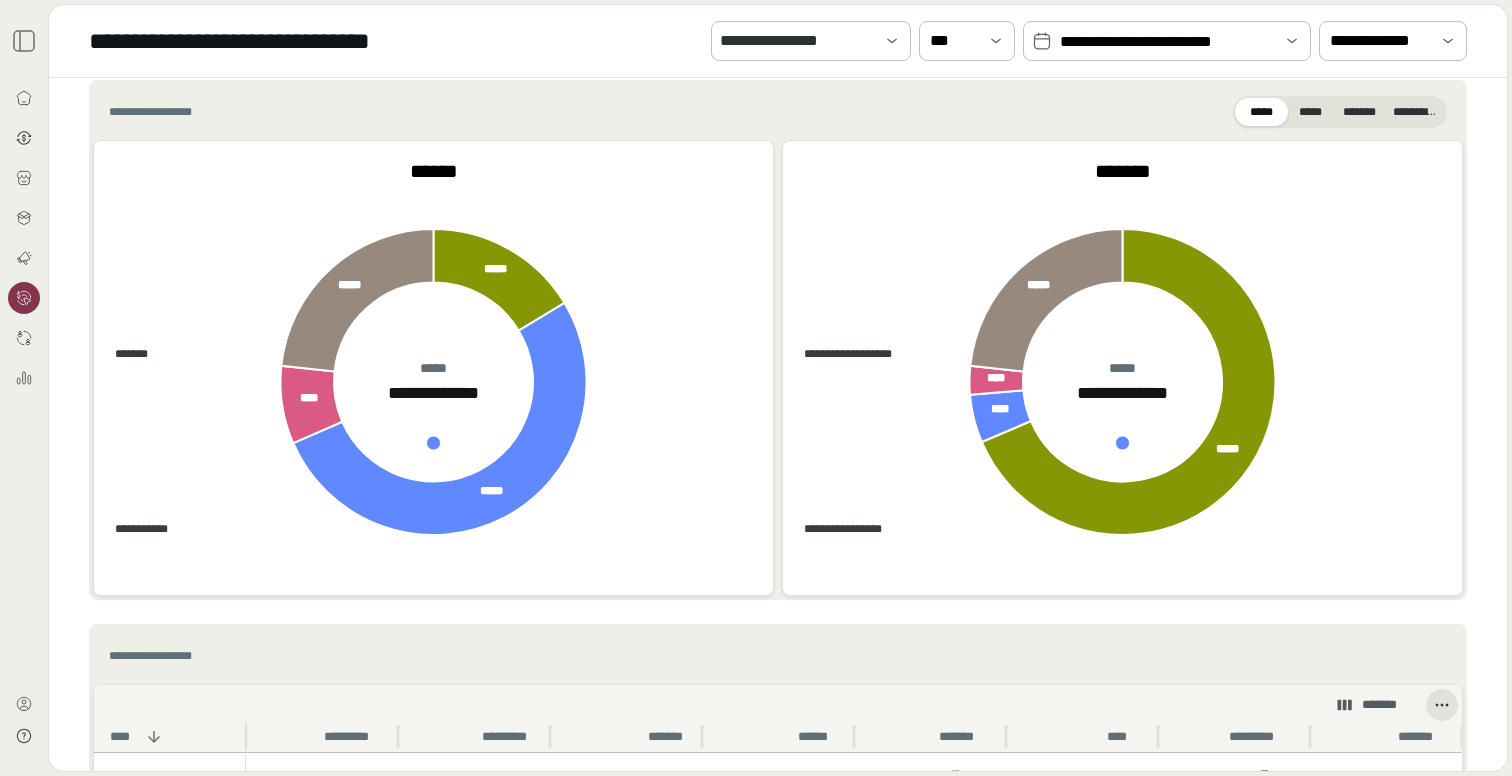 click on "**********" at bounding box center [1167, 42] 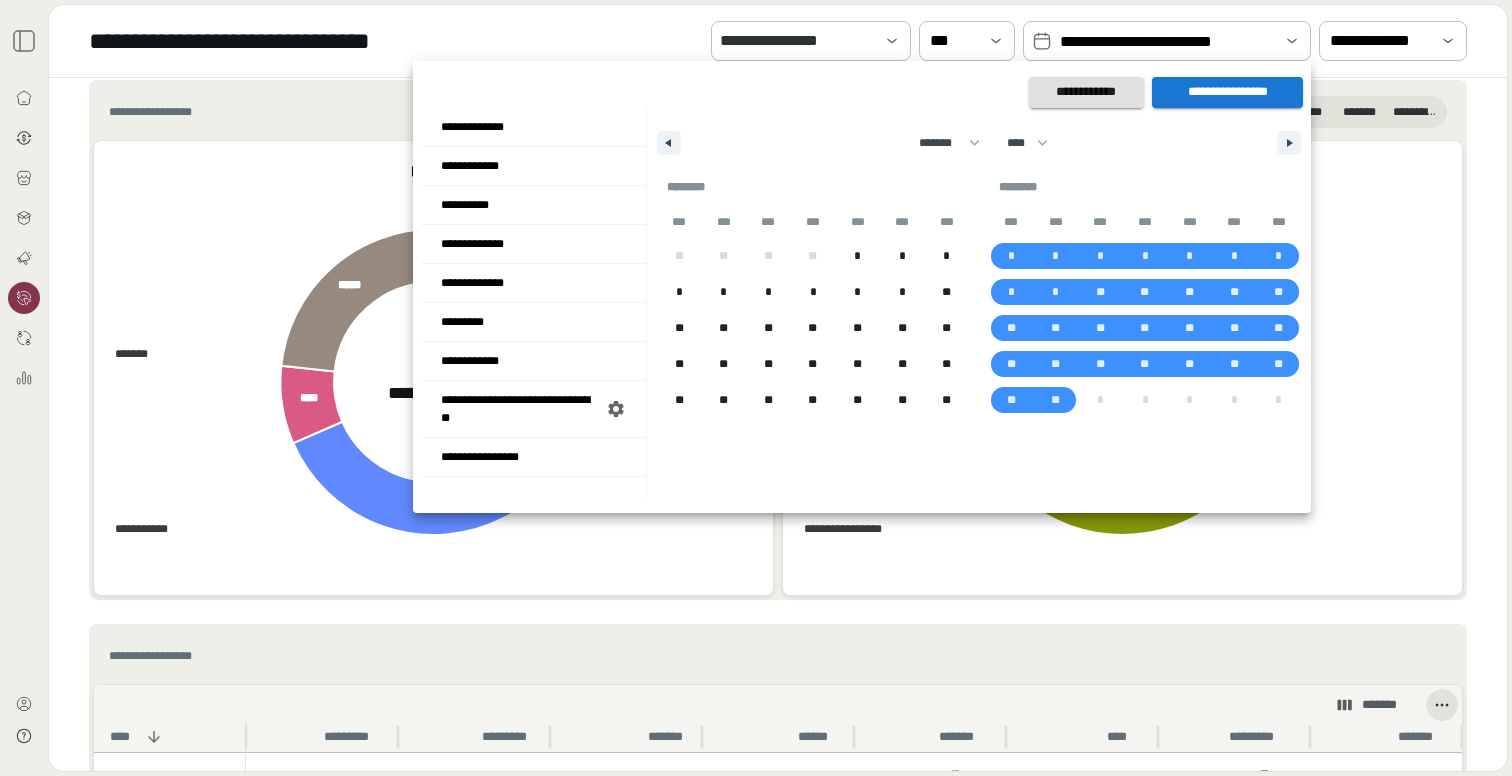 click at bounding box center (756, 388) 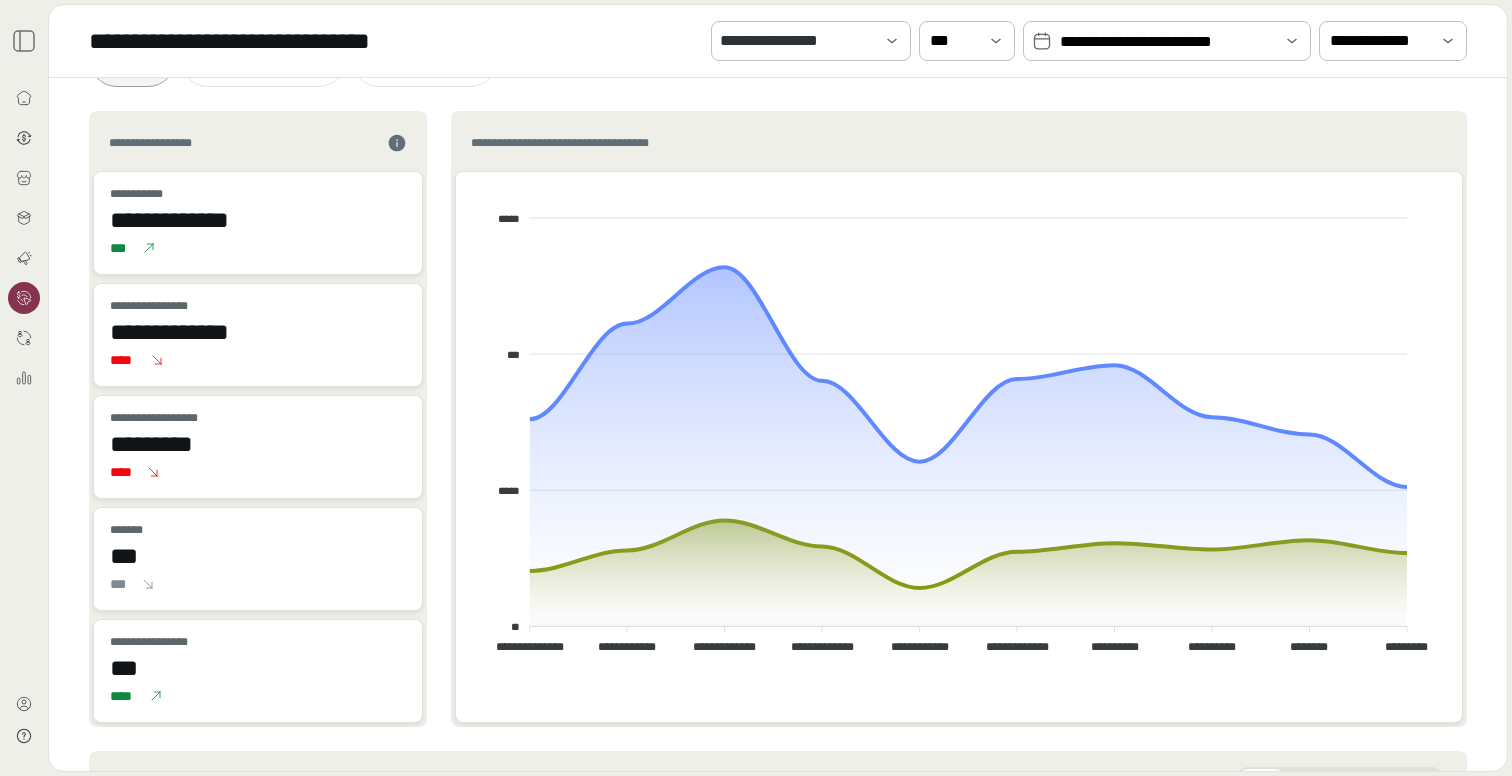 scroll, scrollTop: 49, scrollLeft: 0, axis: vertical 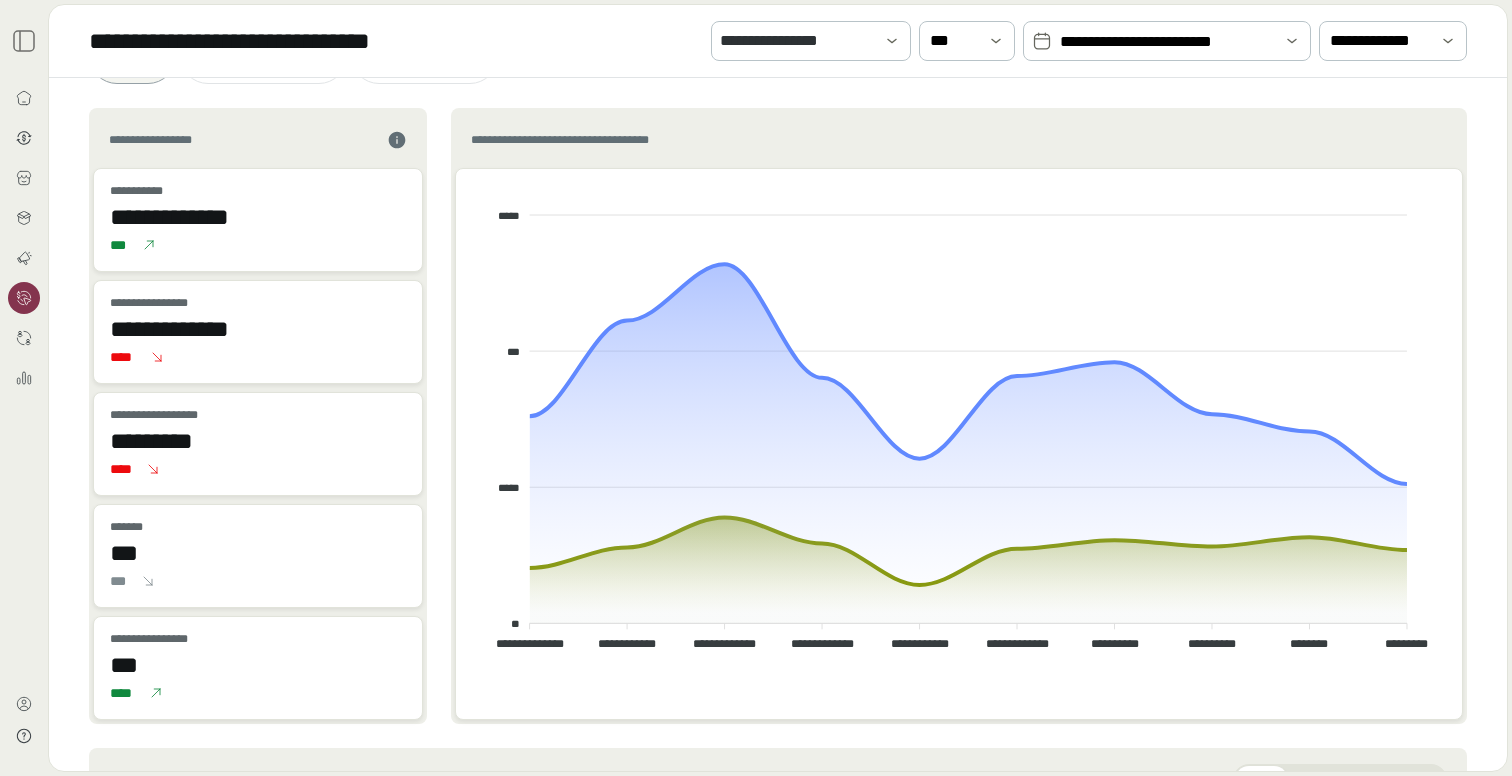 click on "**********" at bounding box center (1167, 42) 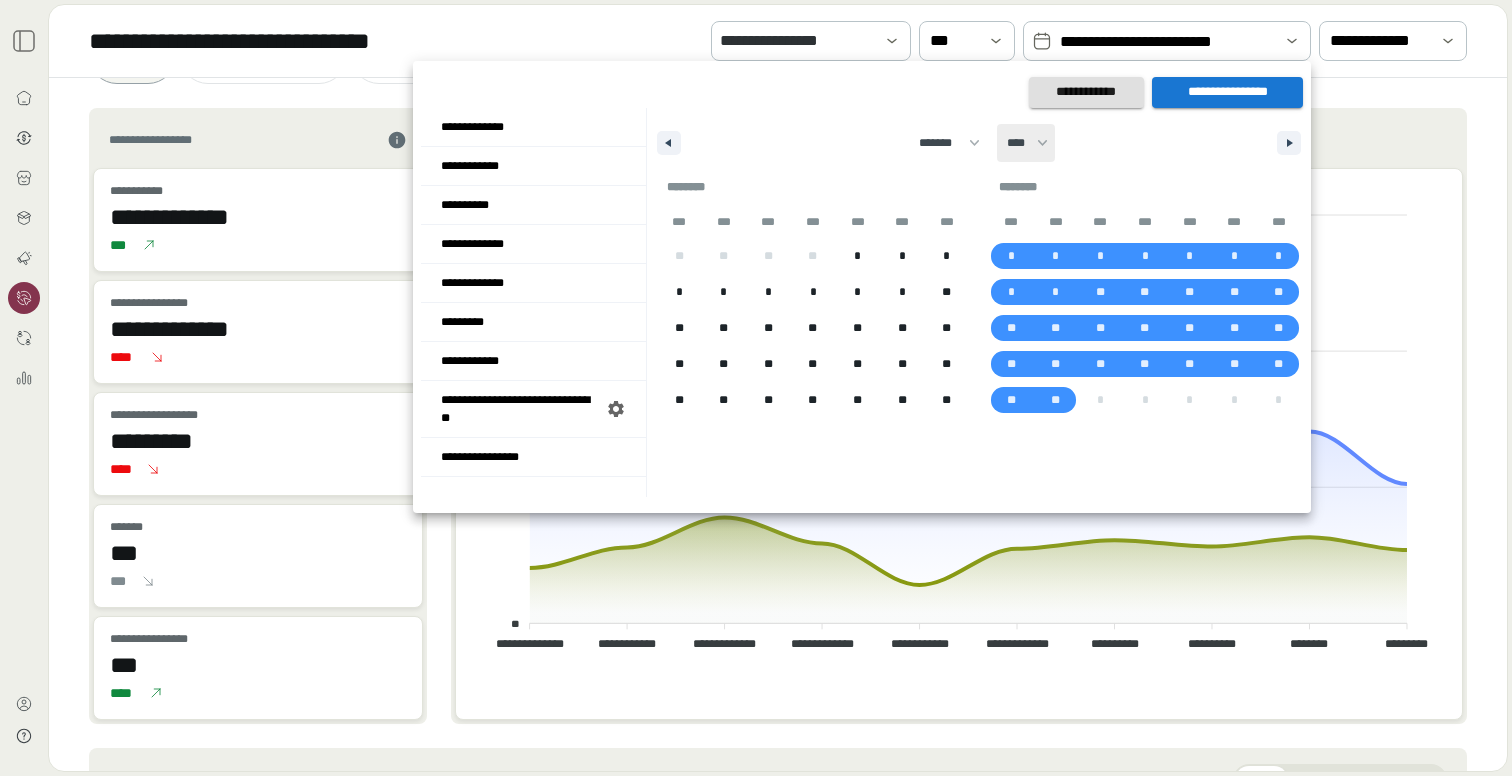 click on "**** **** **** **** **** **** **** **** **** **** **** **** **** **** **** **** **** **** **** **** **** **** **** **** **** **** **** **** **** **** **** **** **** **** **** **** **** **** **** **** **** **** **** **** **** **** **** **** **** **** **** **** **** **** **** **** **** **** **** **** **** **** **** **** **** **** **** **** **** **** **** **** **** **** **** **** **** **** **** **** **** **** **** **** **** **** **** **** **** **** **** **** **** **** **** **** **** **** **** **** ****" at bounding box center [1026, 143] 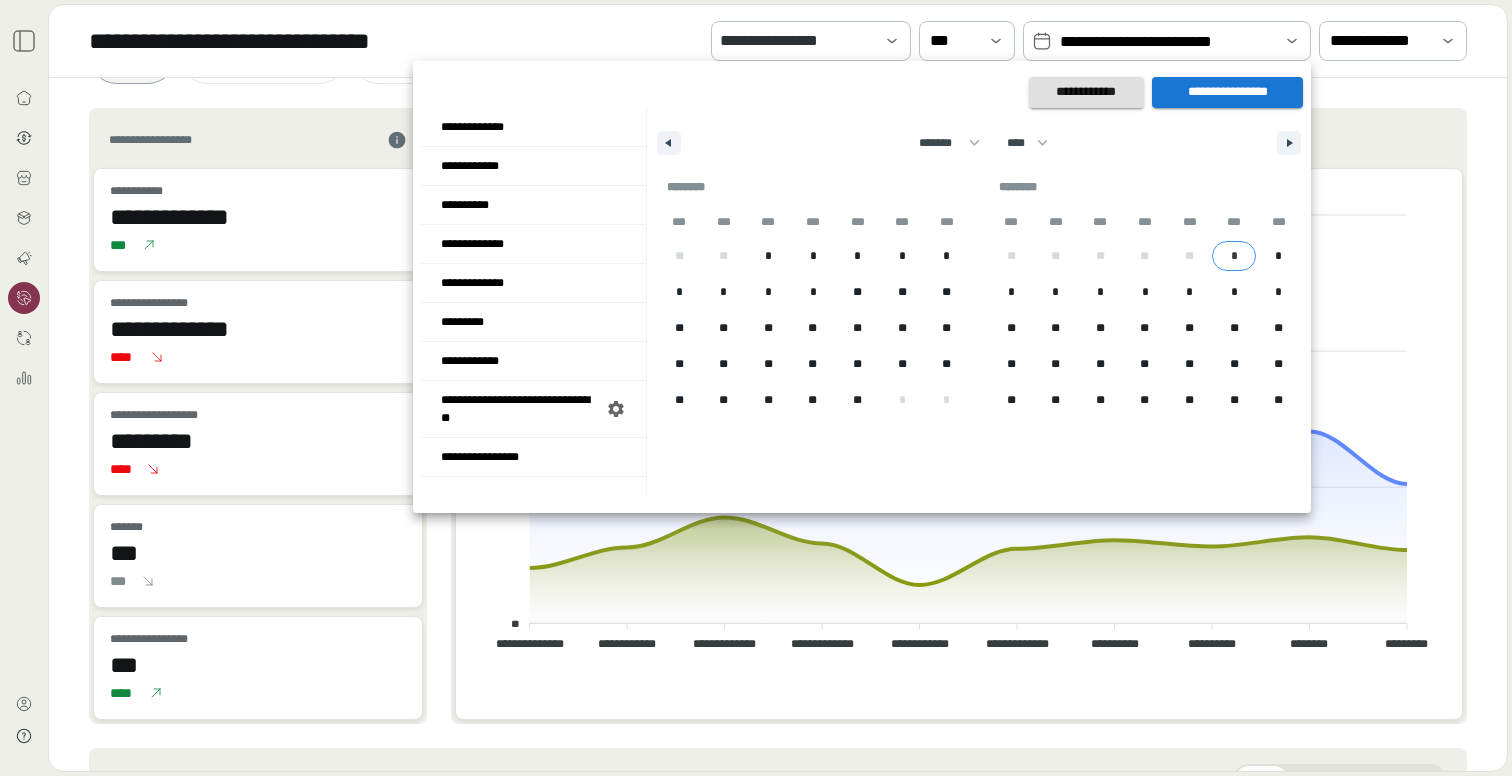 click on "*" at bounding box center (1234, 256) 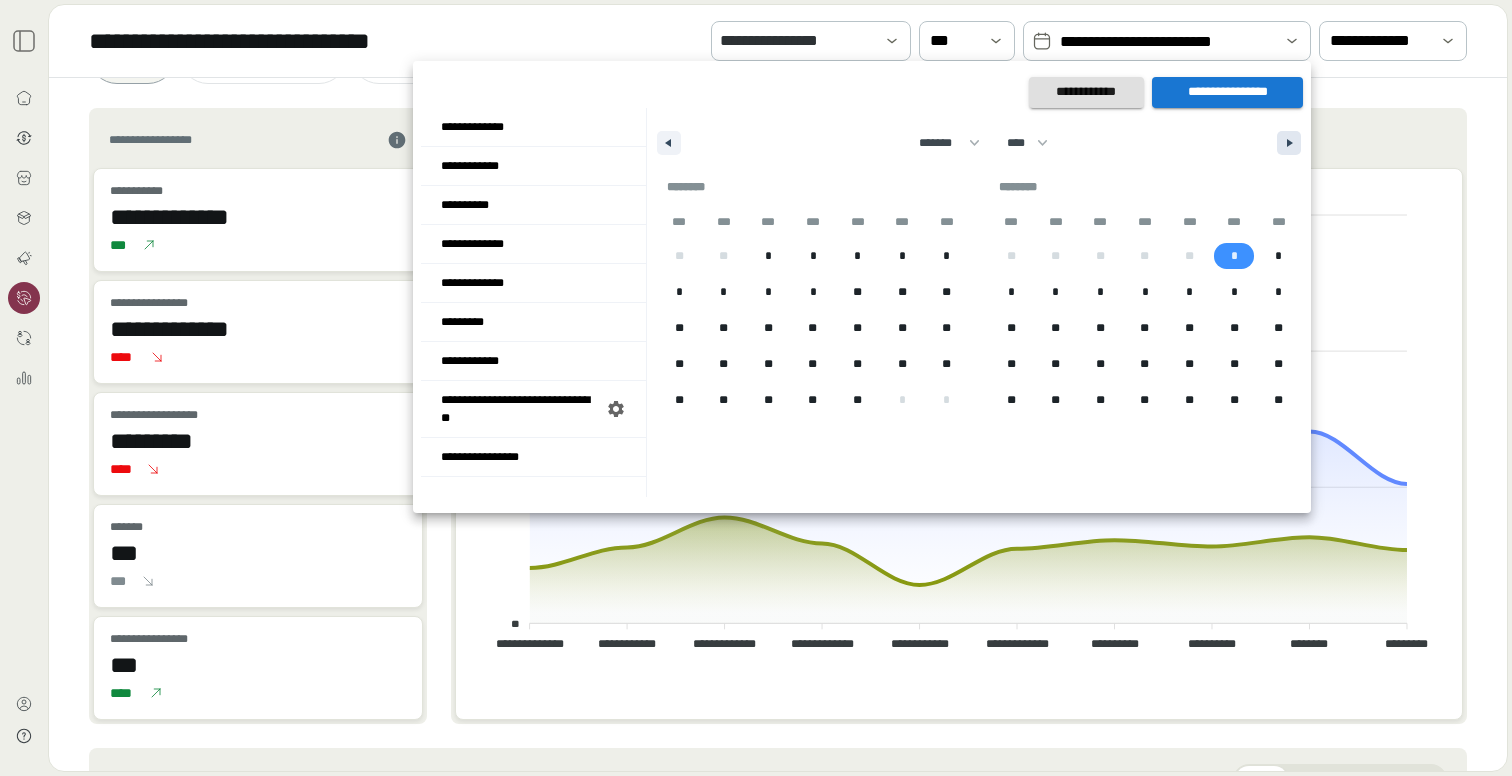 click at bounding box center [1292, 143] 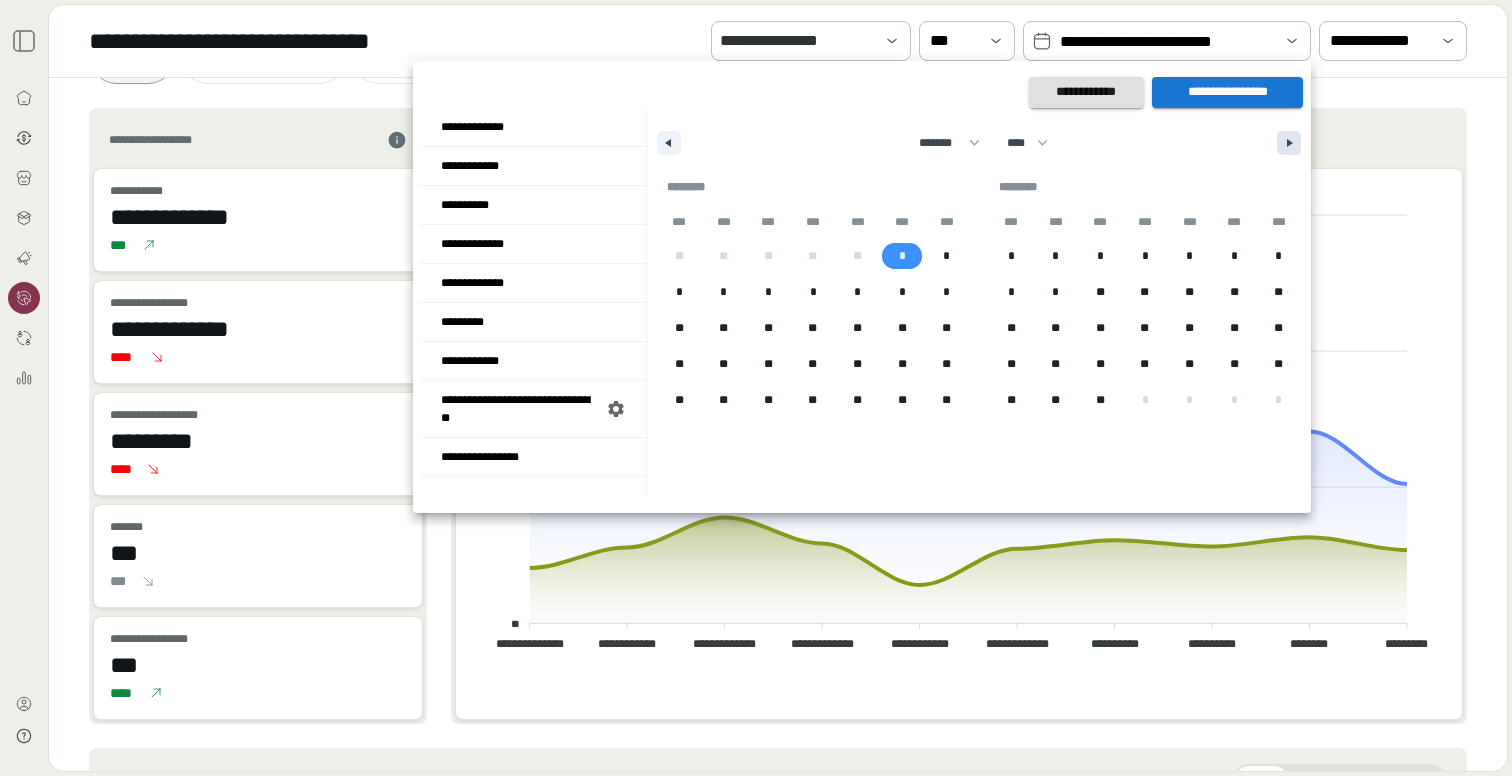 click at bounding box center [1292, 143] 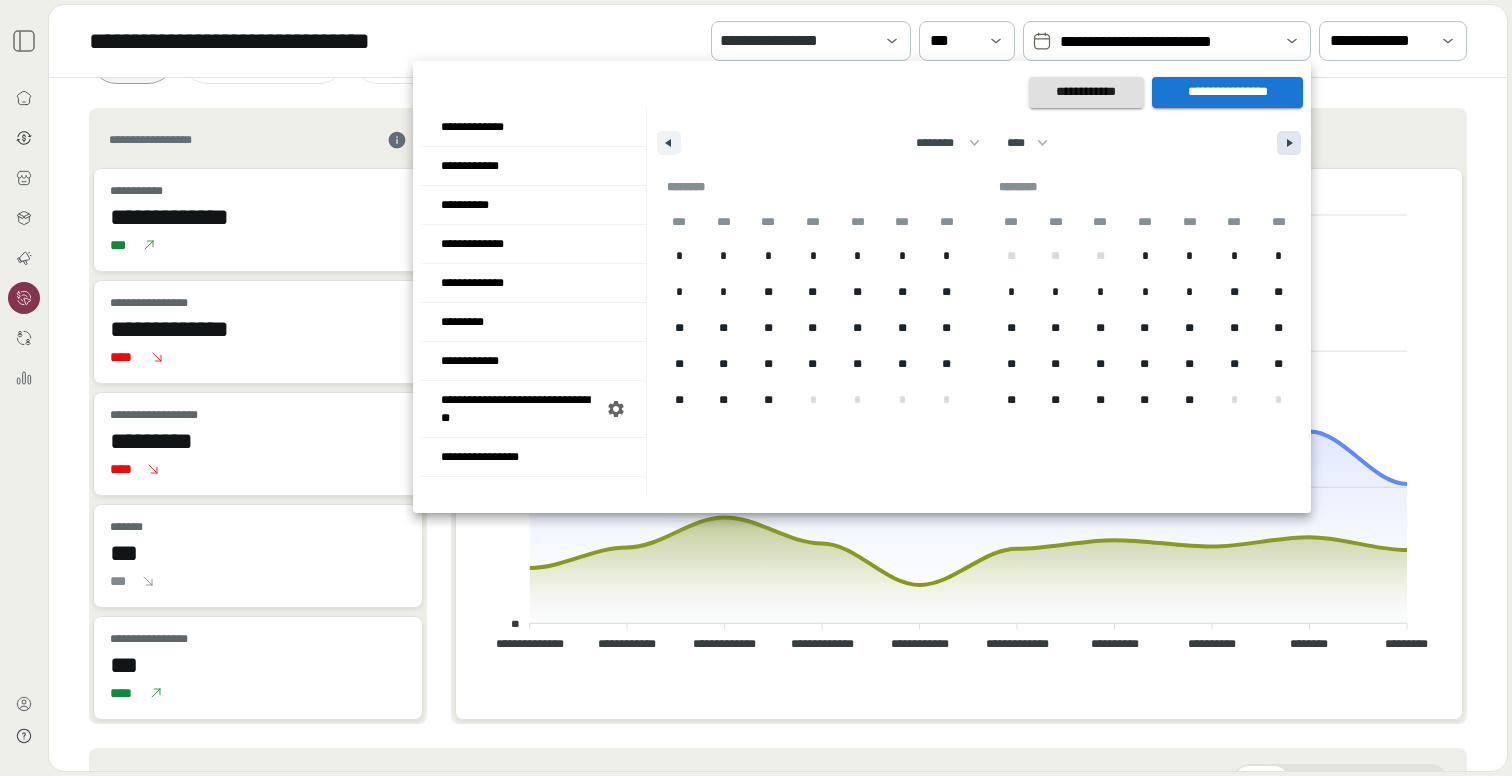 click at bounding box center [1292, 143] 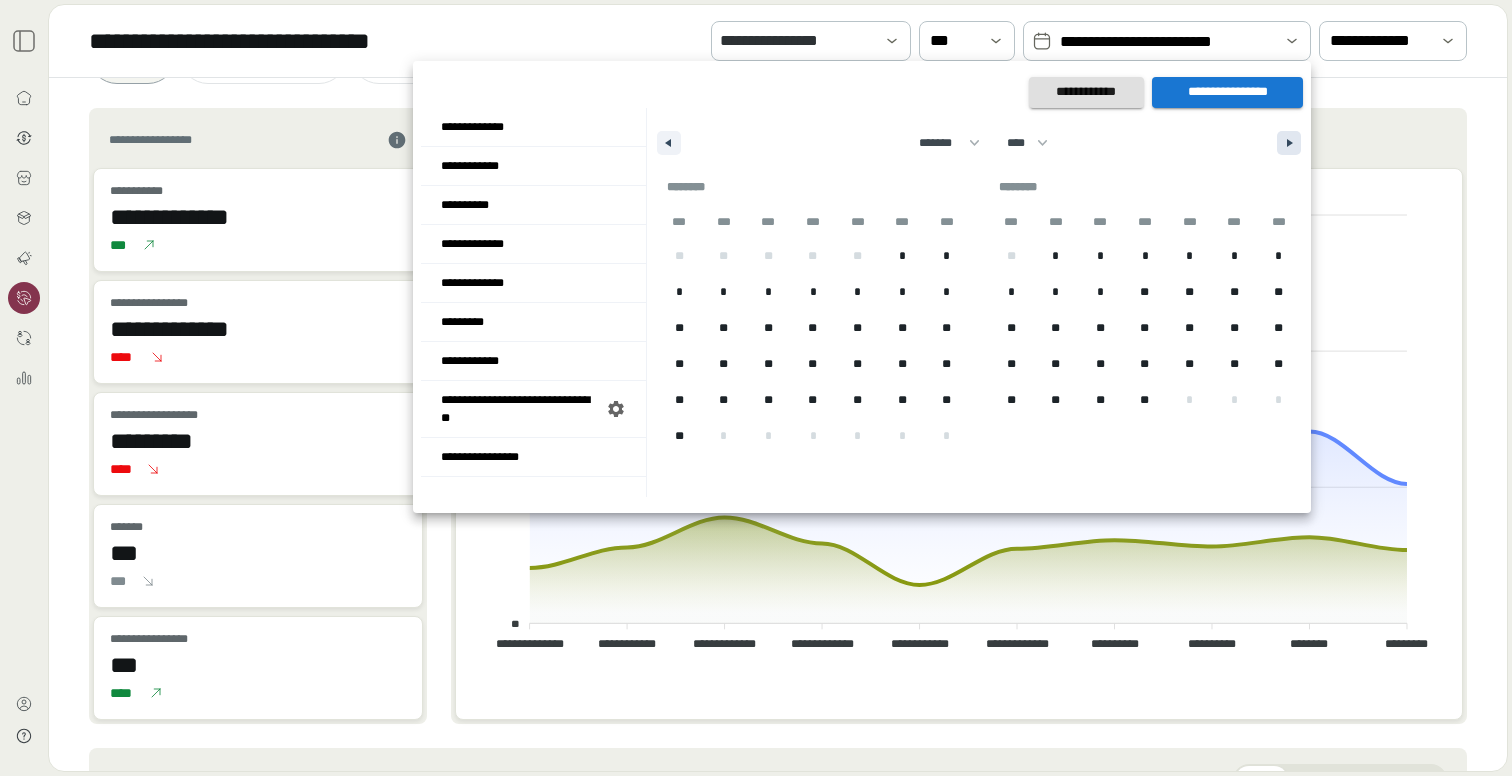 click at bounding box center [1292, 143] 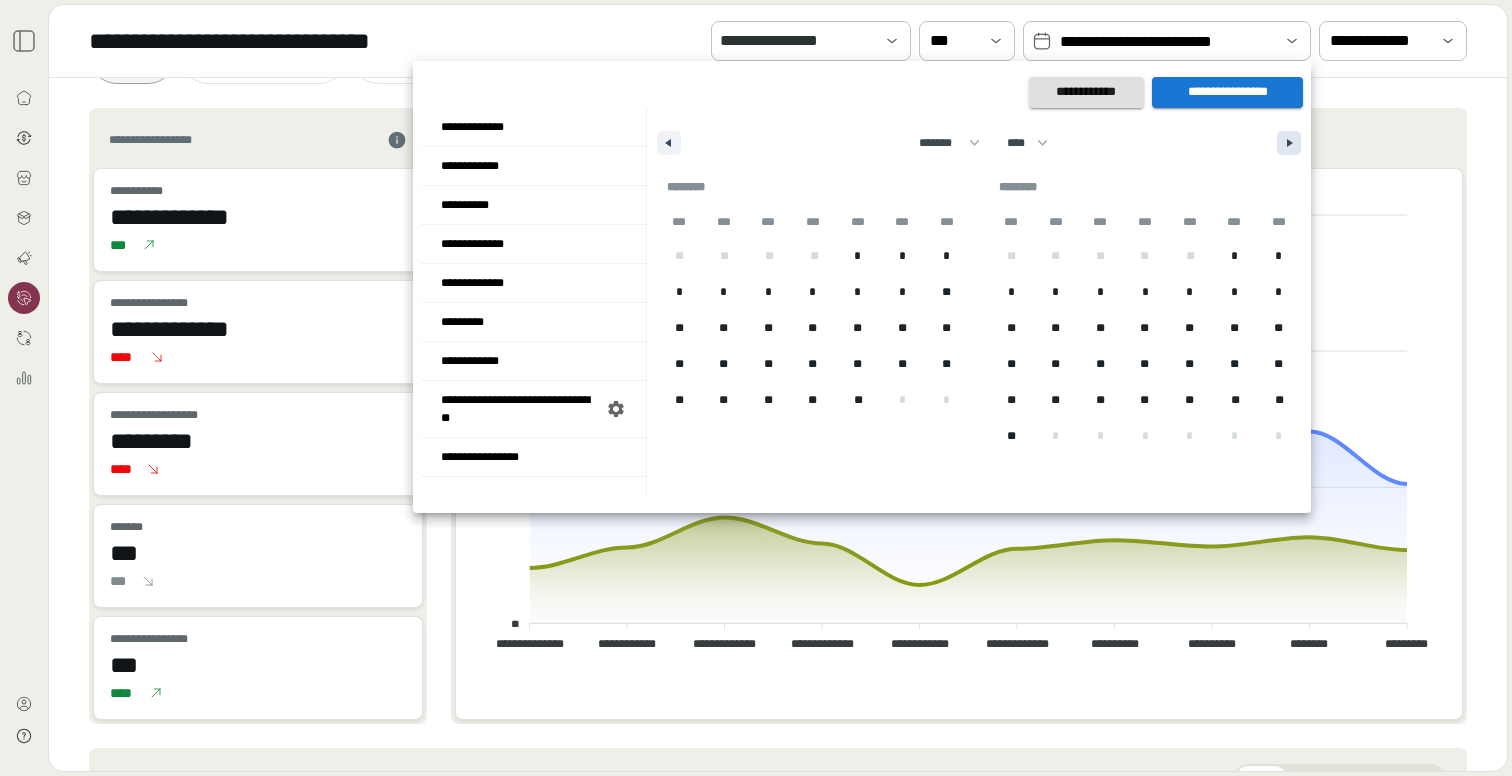 click at bounding box center (1292, 143) 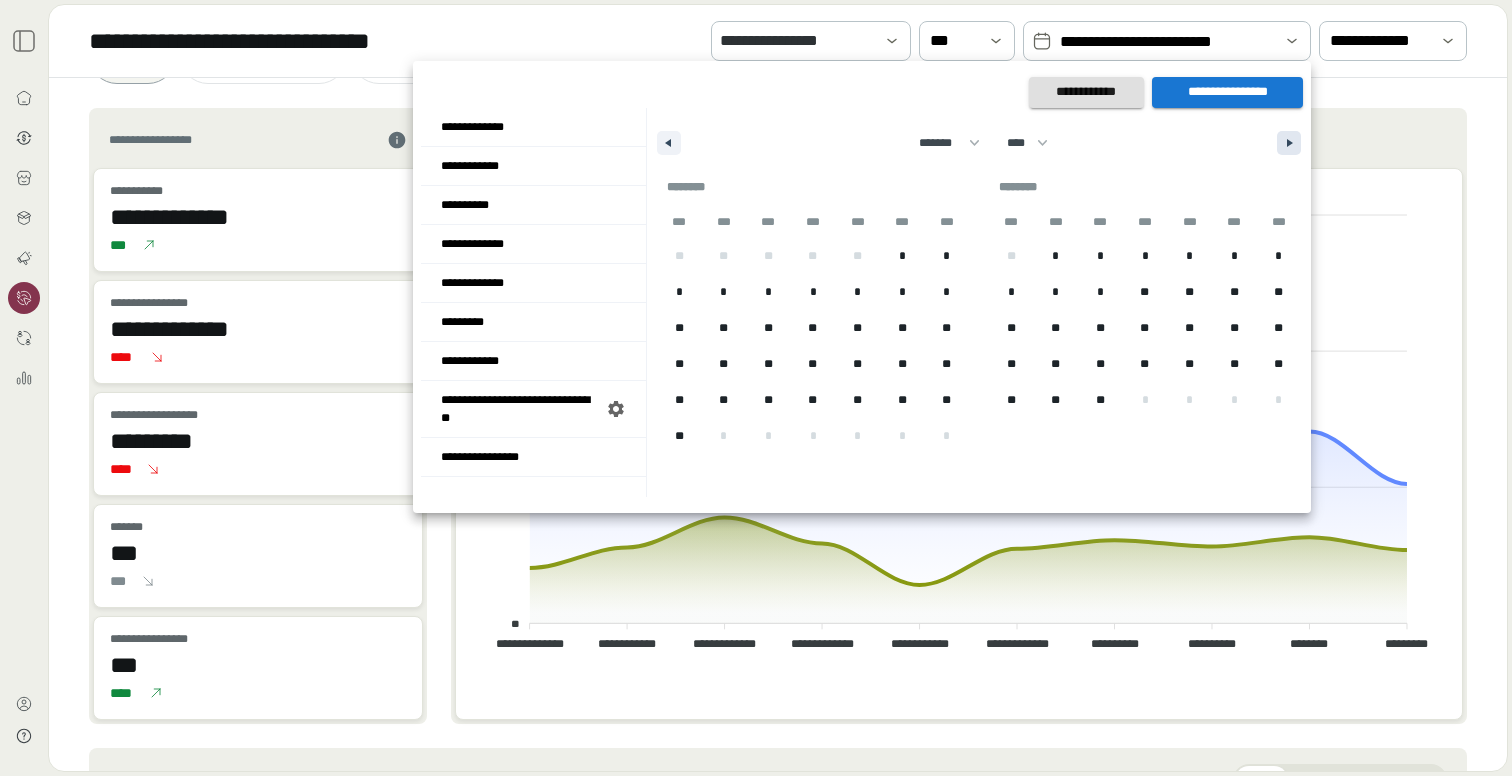click at bounding box center (1292, 143) 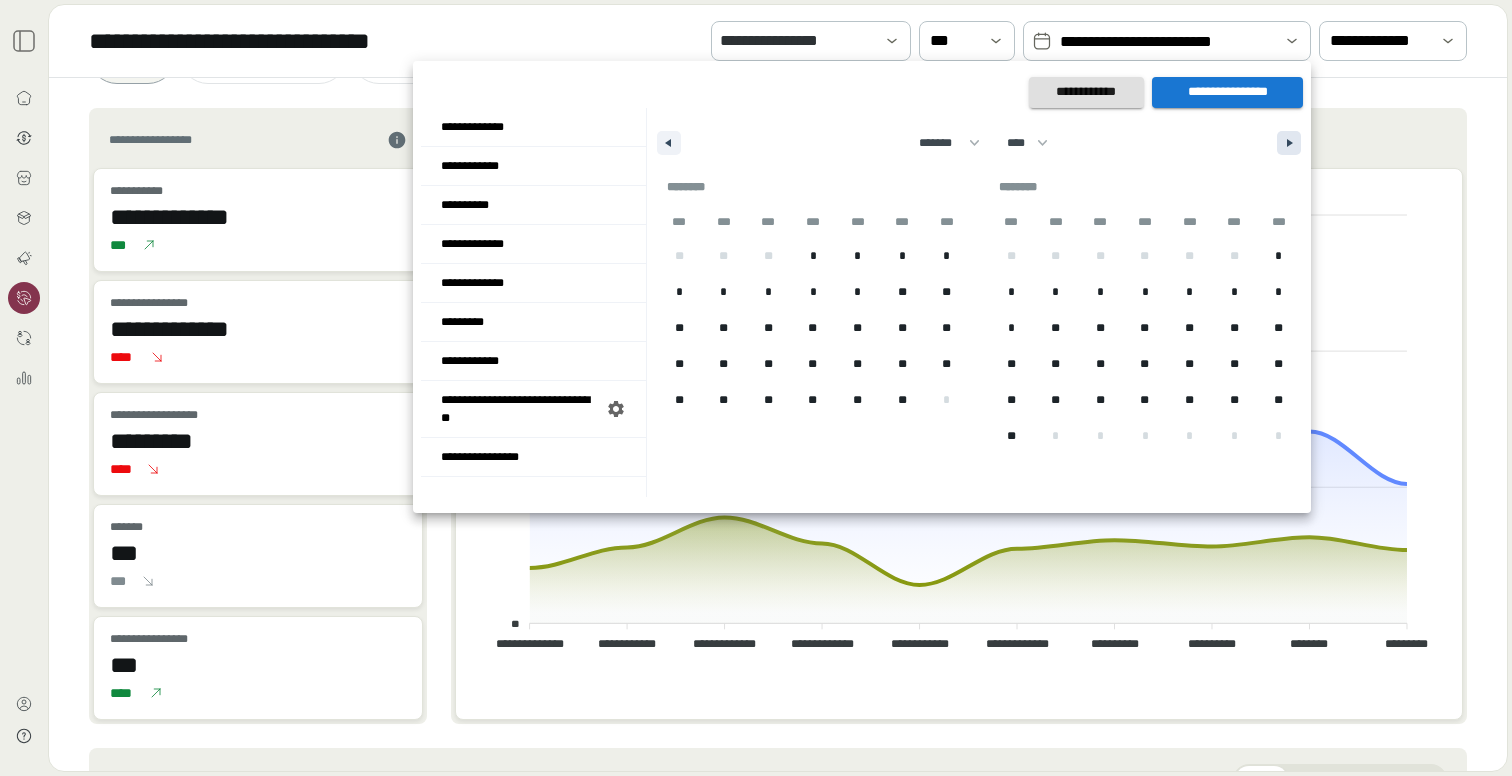 click at bounding box center (1292, 143) 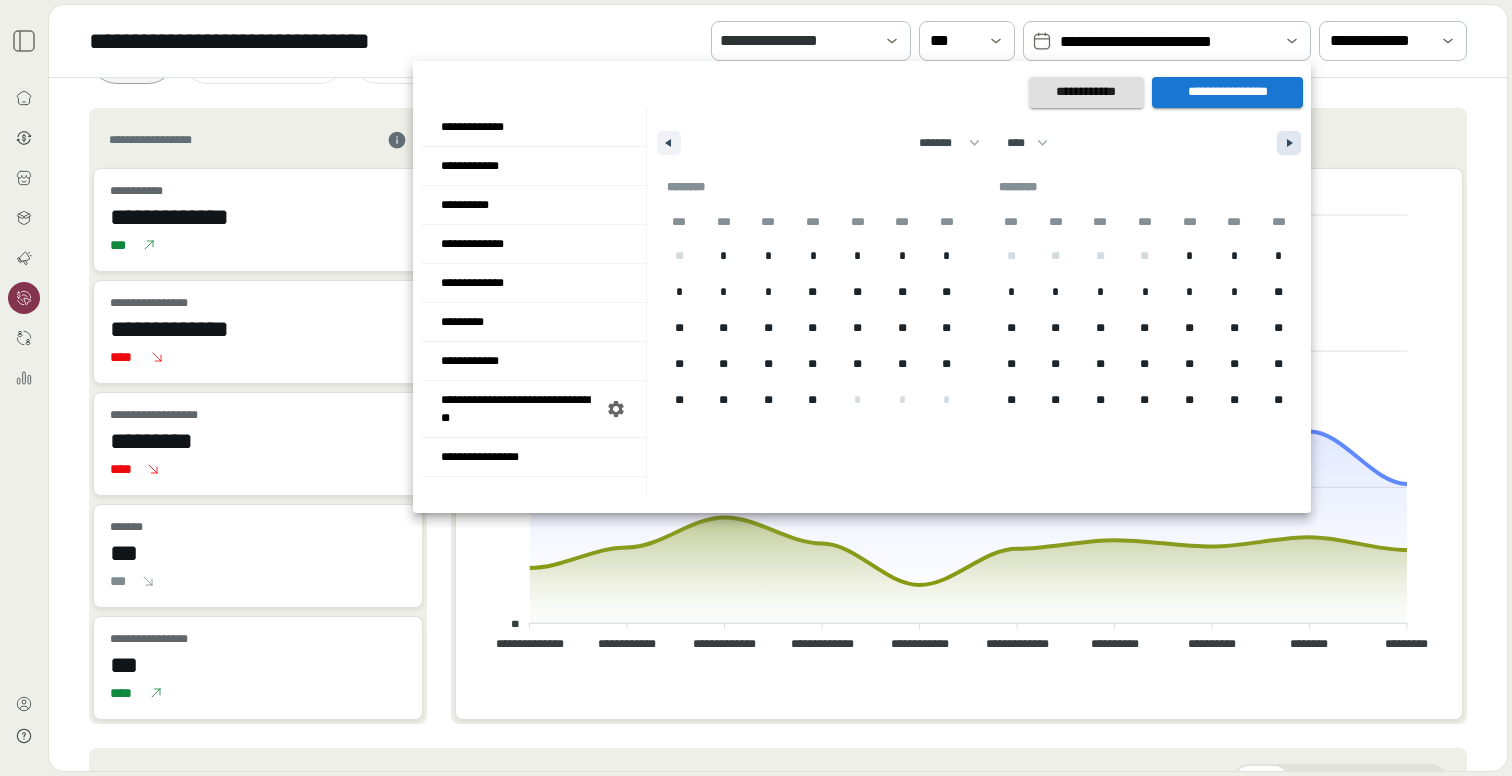 click at bounding box center (1292, 143) 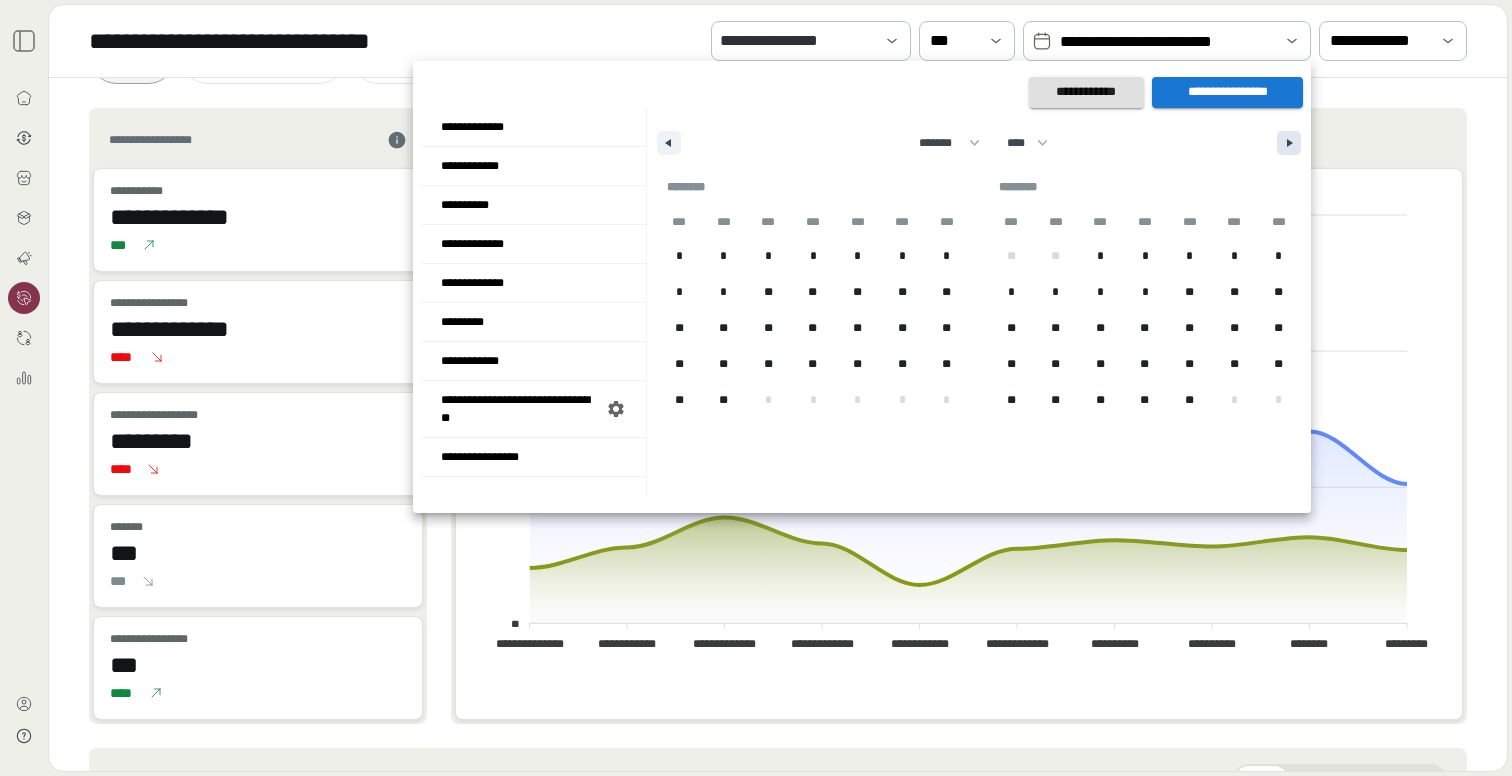 click at bounding box center (1292, 143) 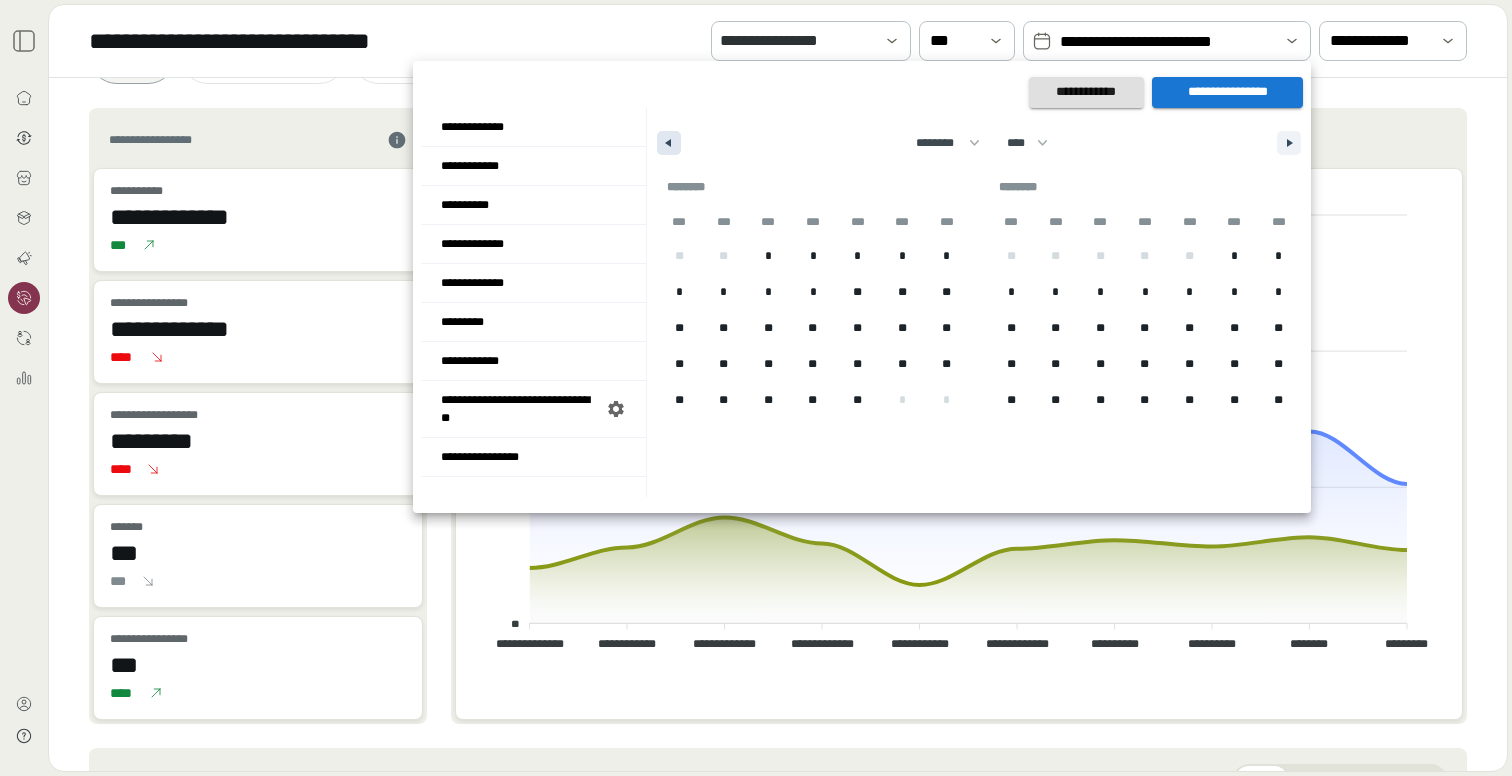 click at bounding box center [666, 143] 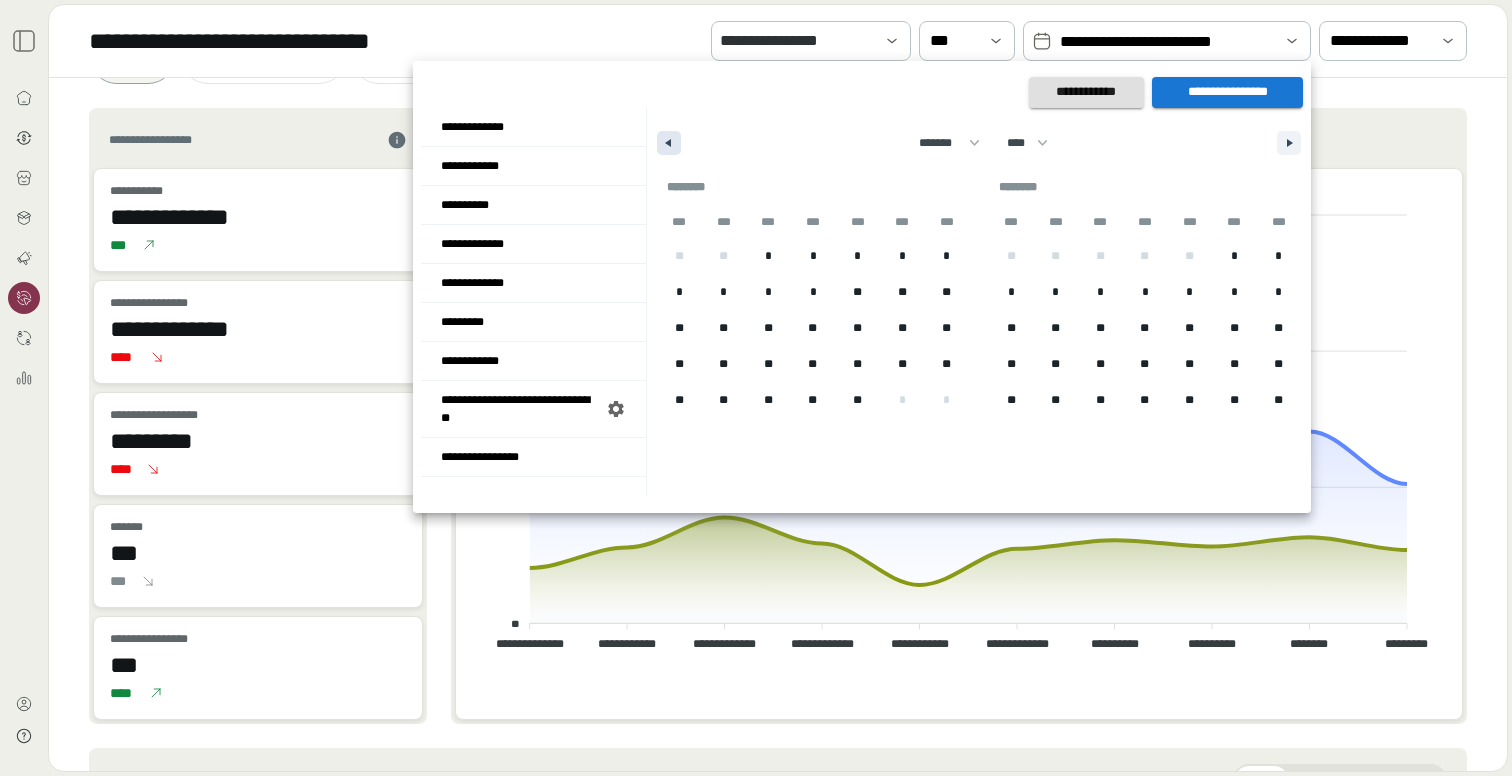 click at bounding box center (666, 143) 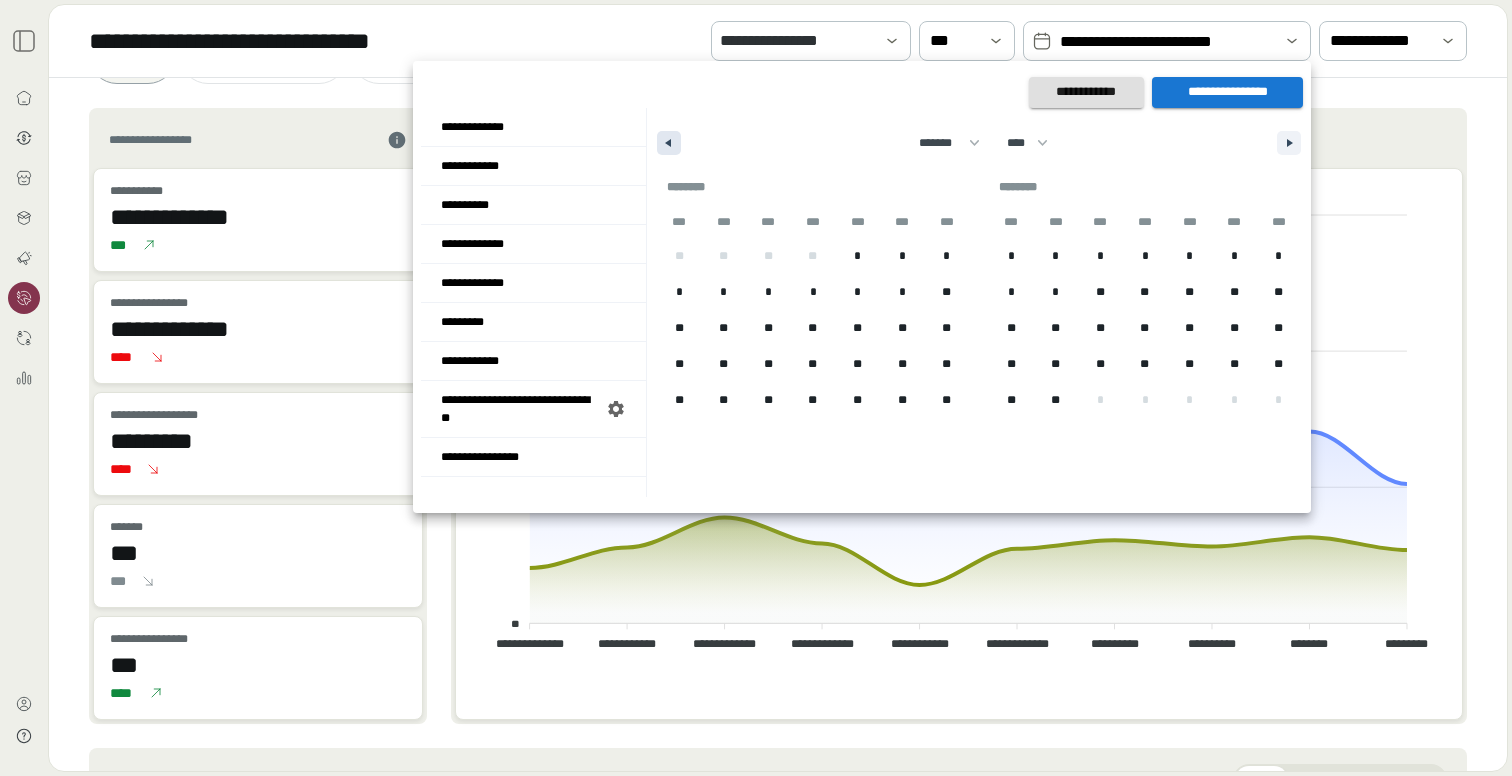 click at bounding box center [666, 143] 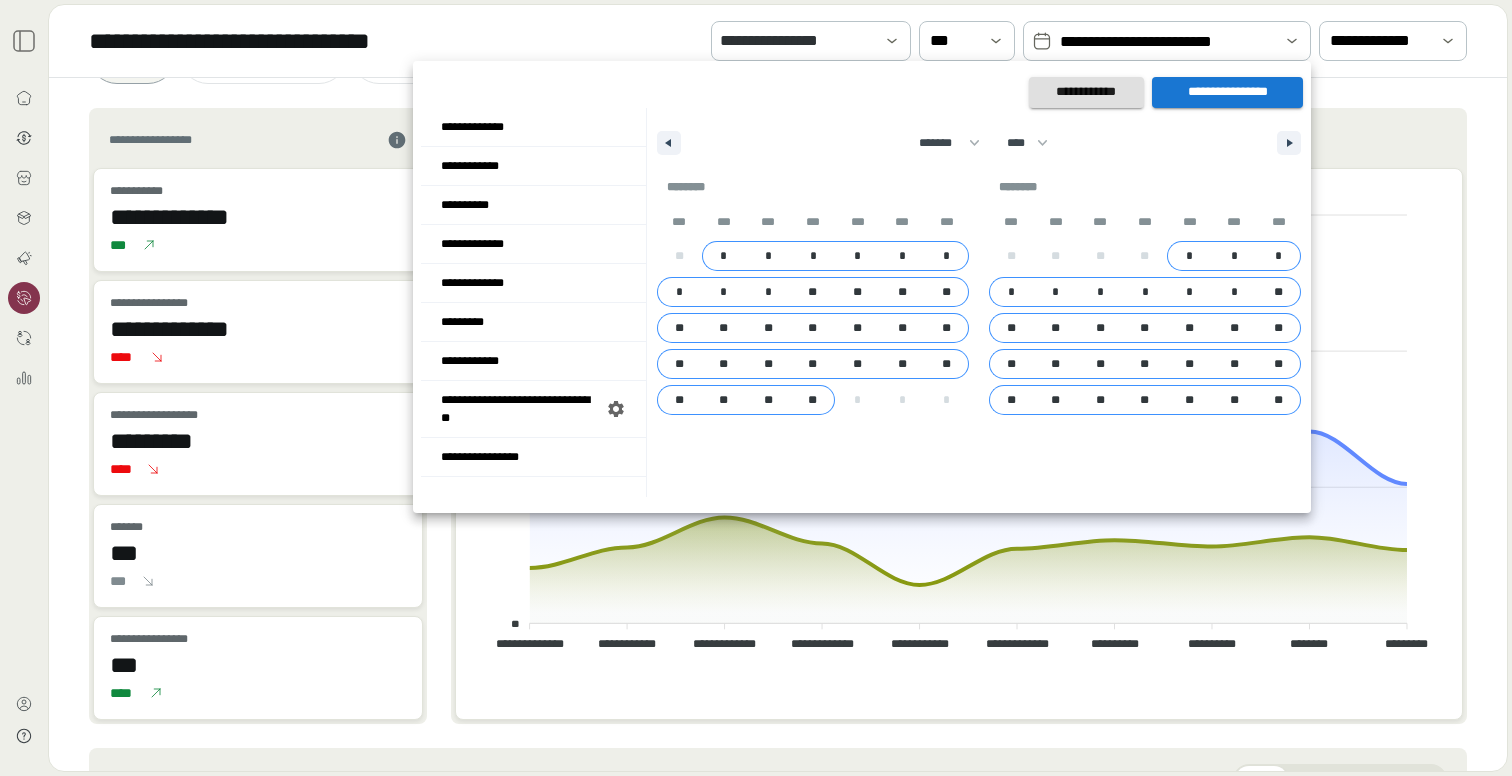 click on "**" at bounding box center [1278, 400] 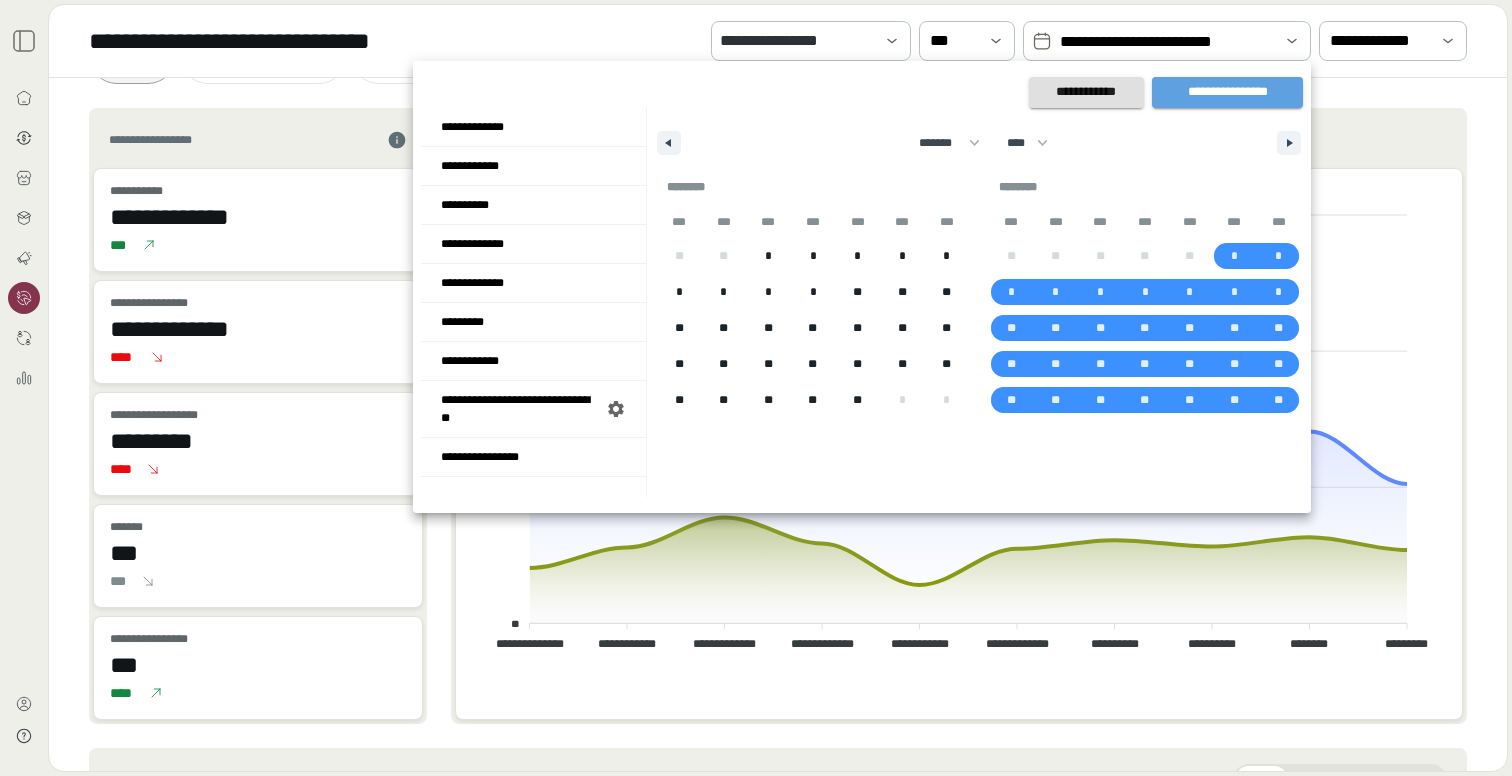 click on "**********" at bounding box center (1227, 92) 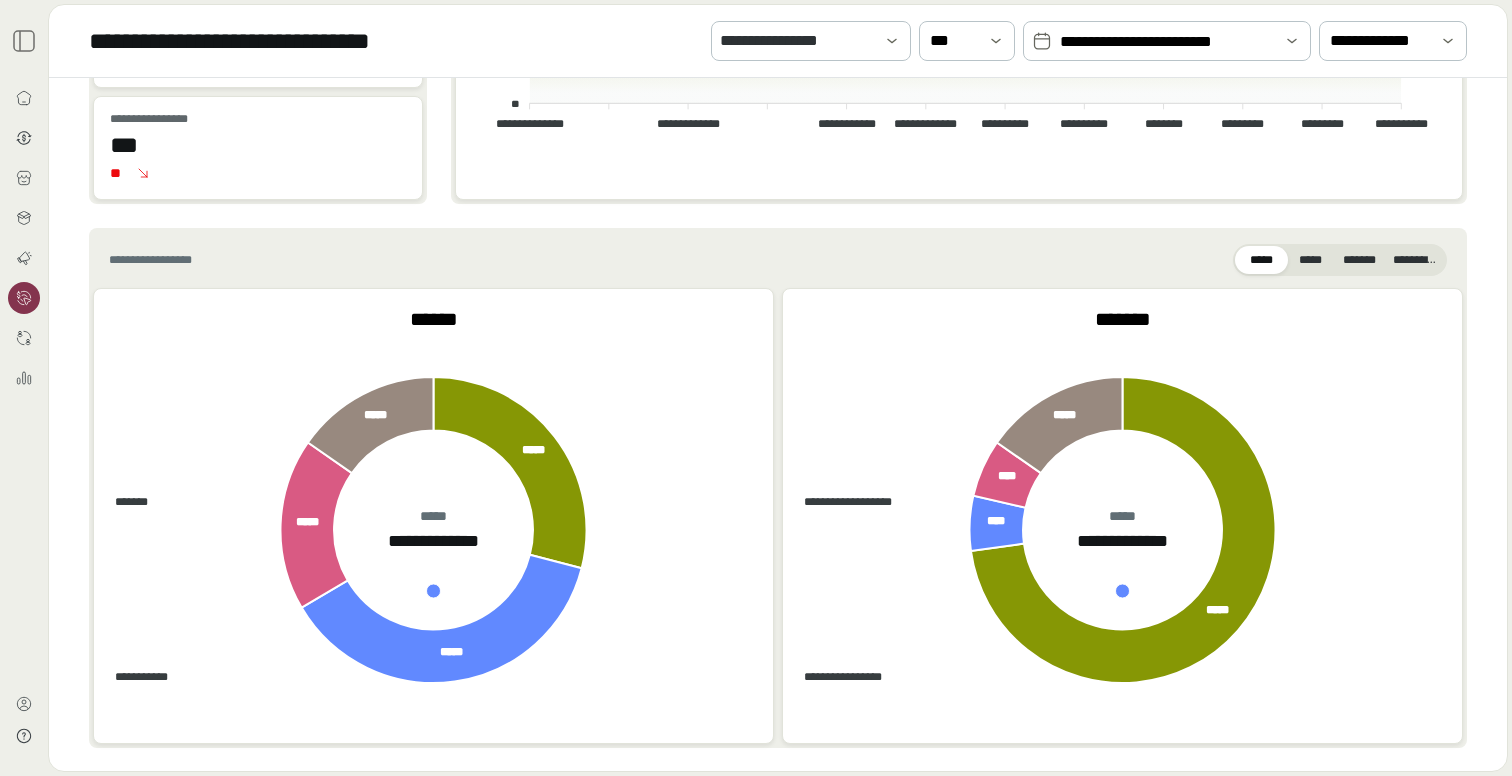scroll, scrollTop: 570, scrollLeft: 0, axis: vertical 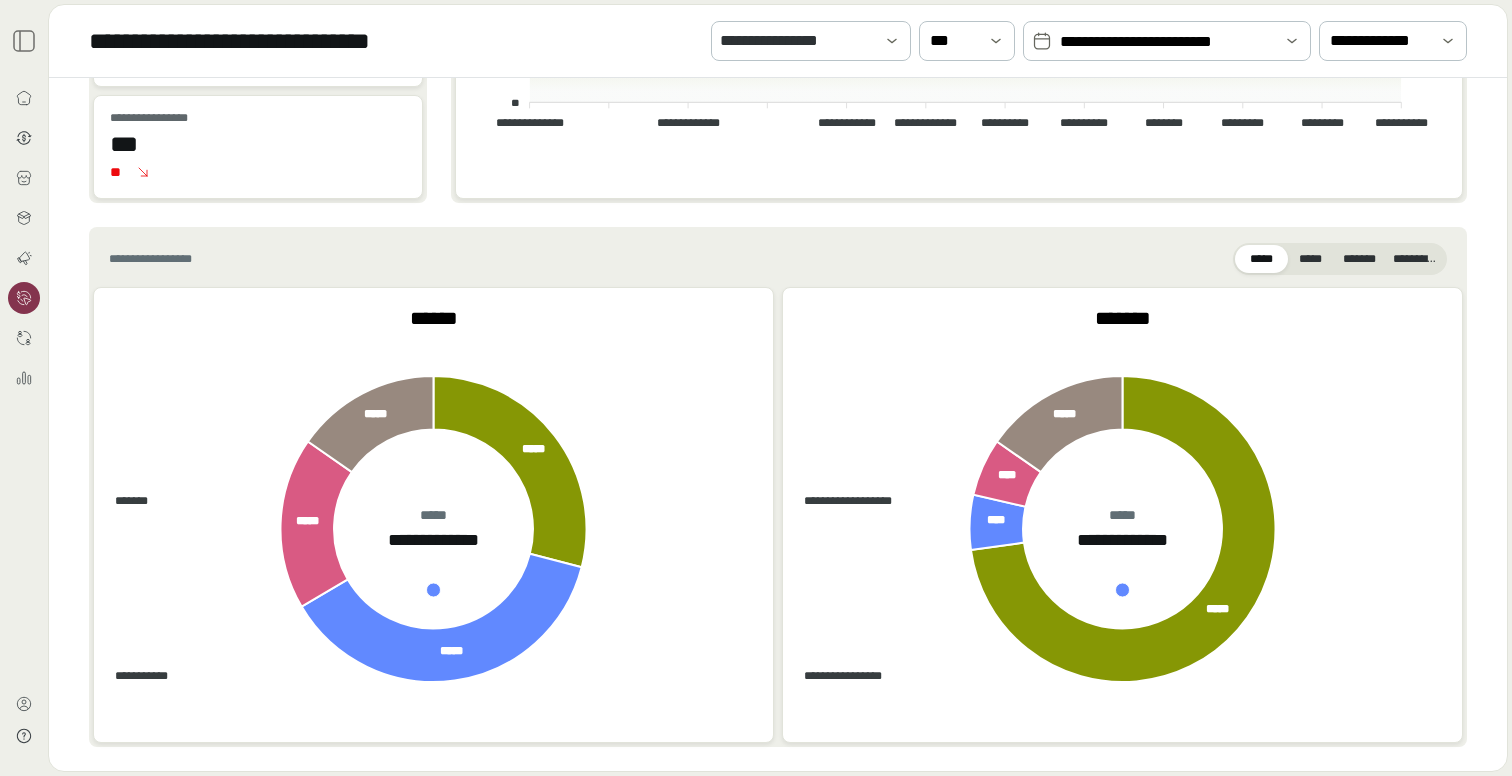click on "**********" at bounding box center (1167, 42) 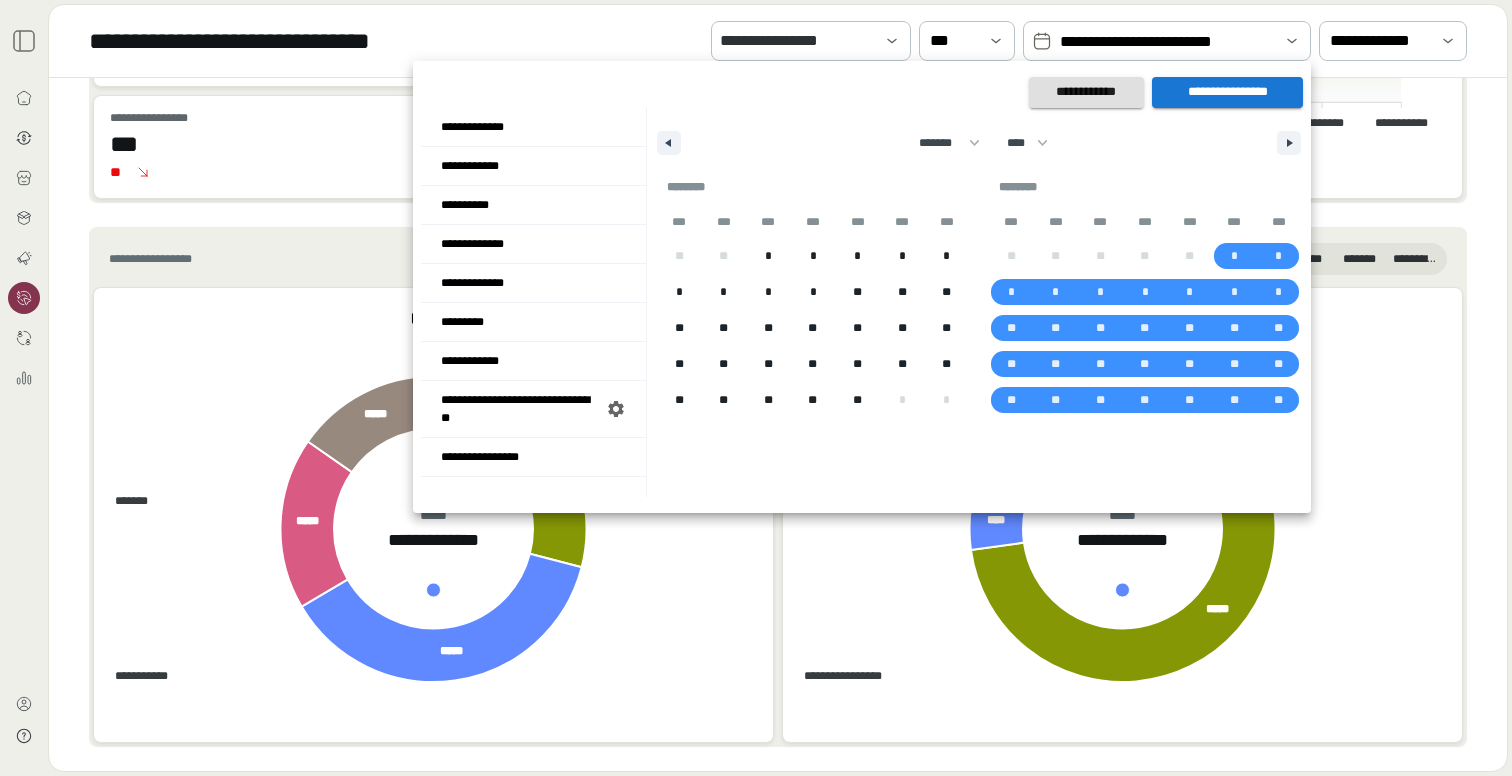 click on "**********" at bounding box center (1227, 92) 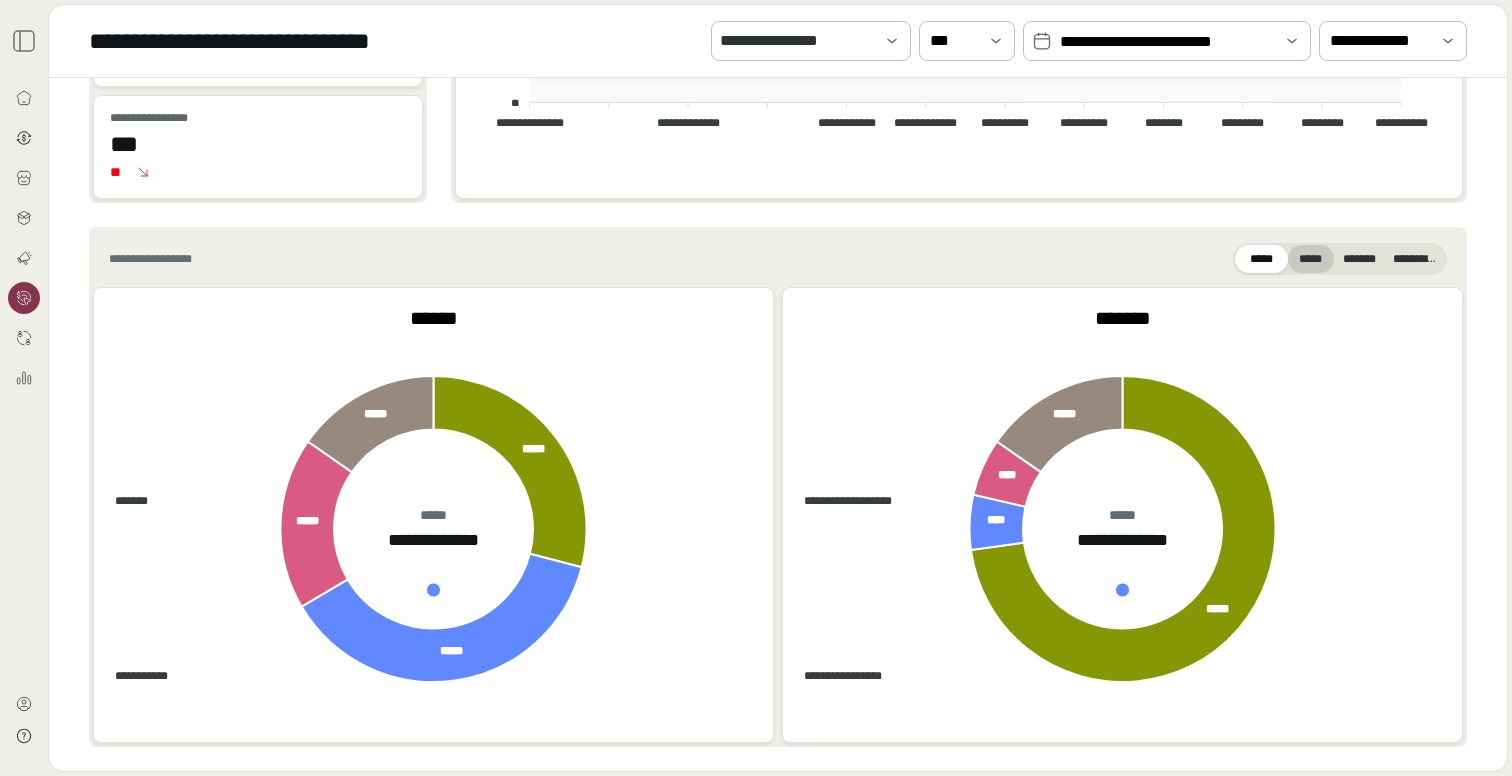 click on "*****" at bounding box center [1311, 259] 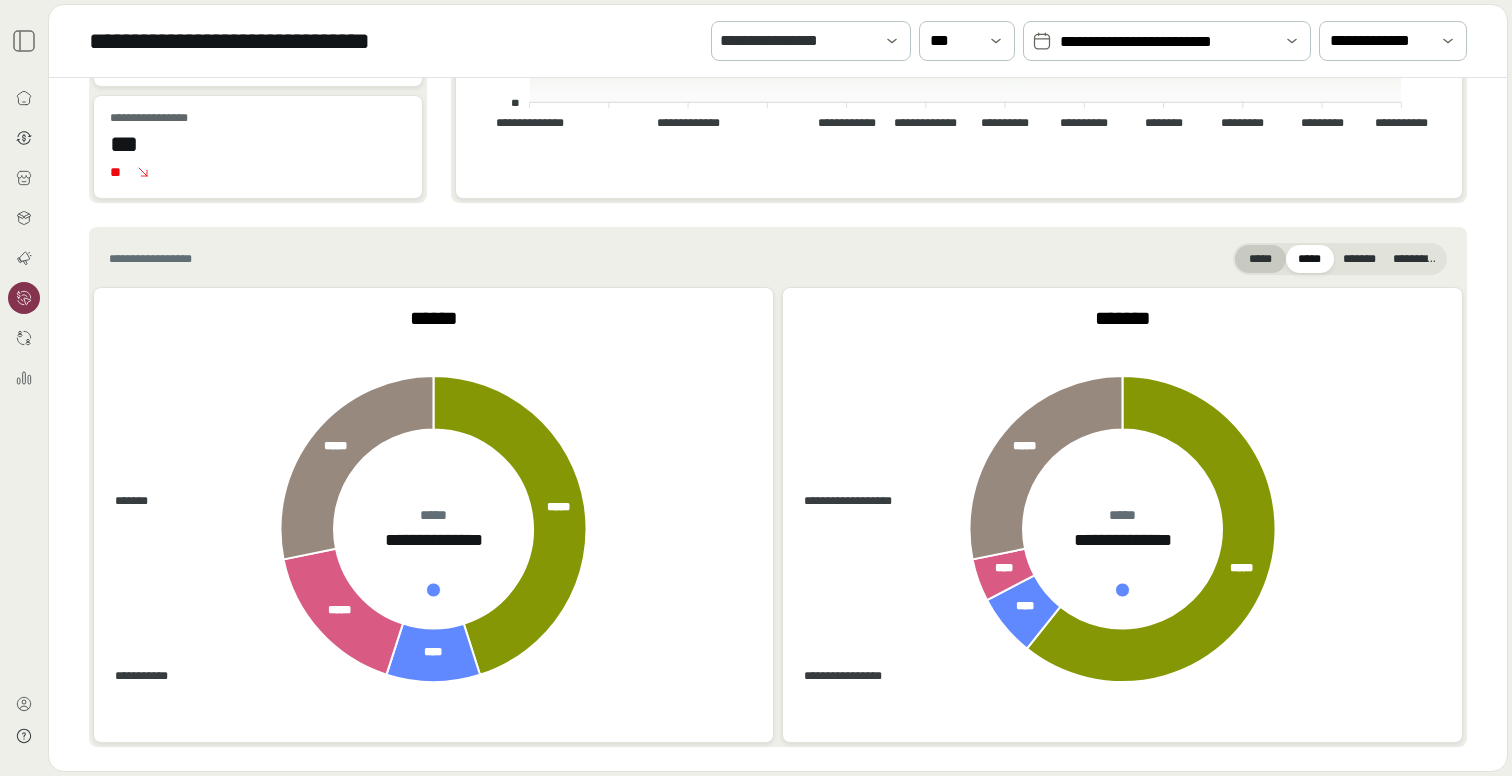 click on "*****" at bounding box center (1260, 259) 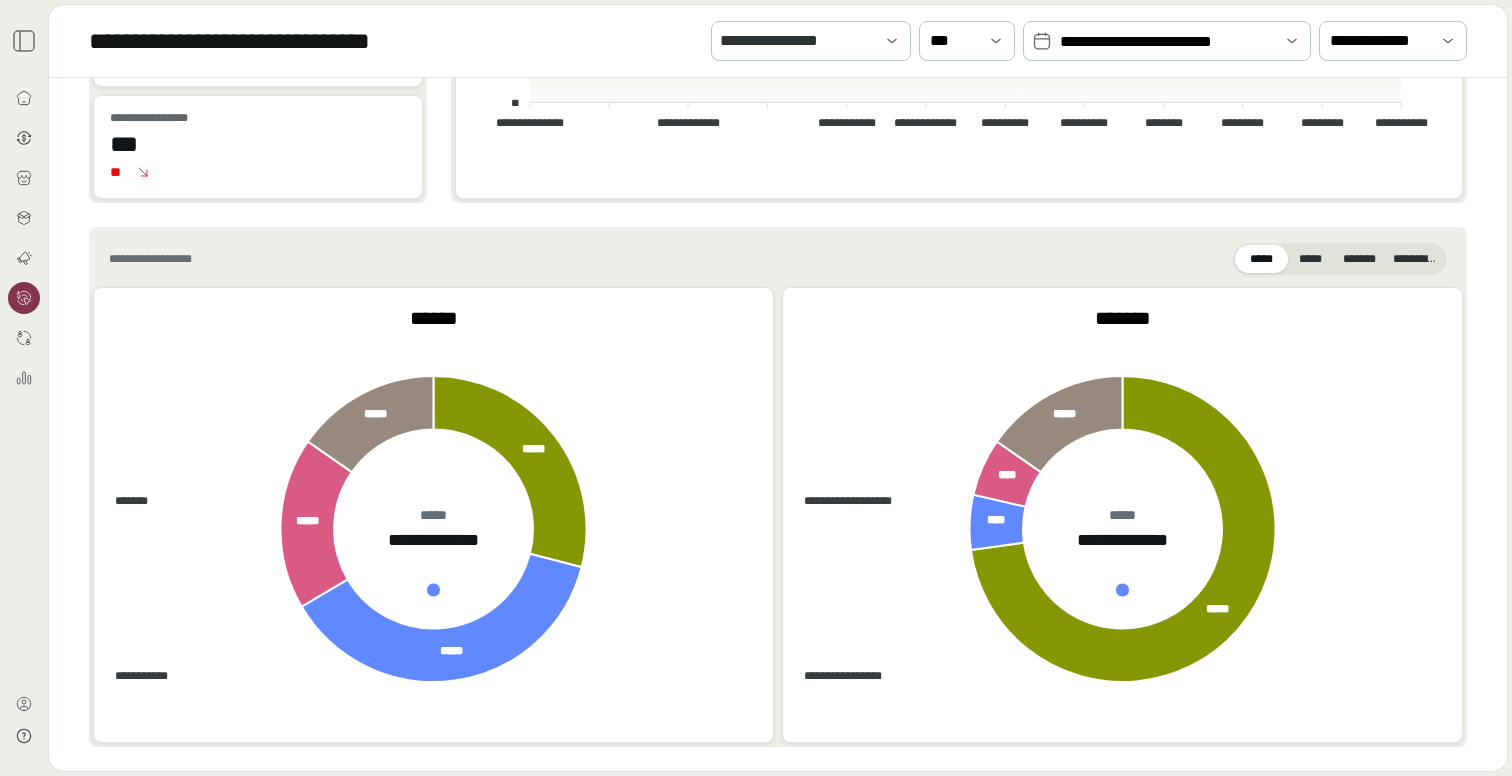 click on "**********" at bounding box center (778, 259) 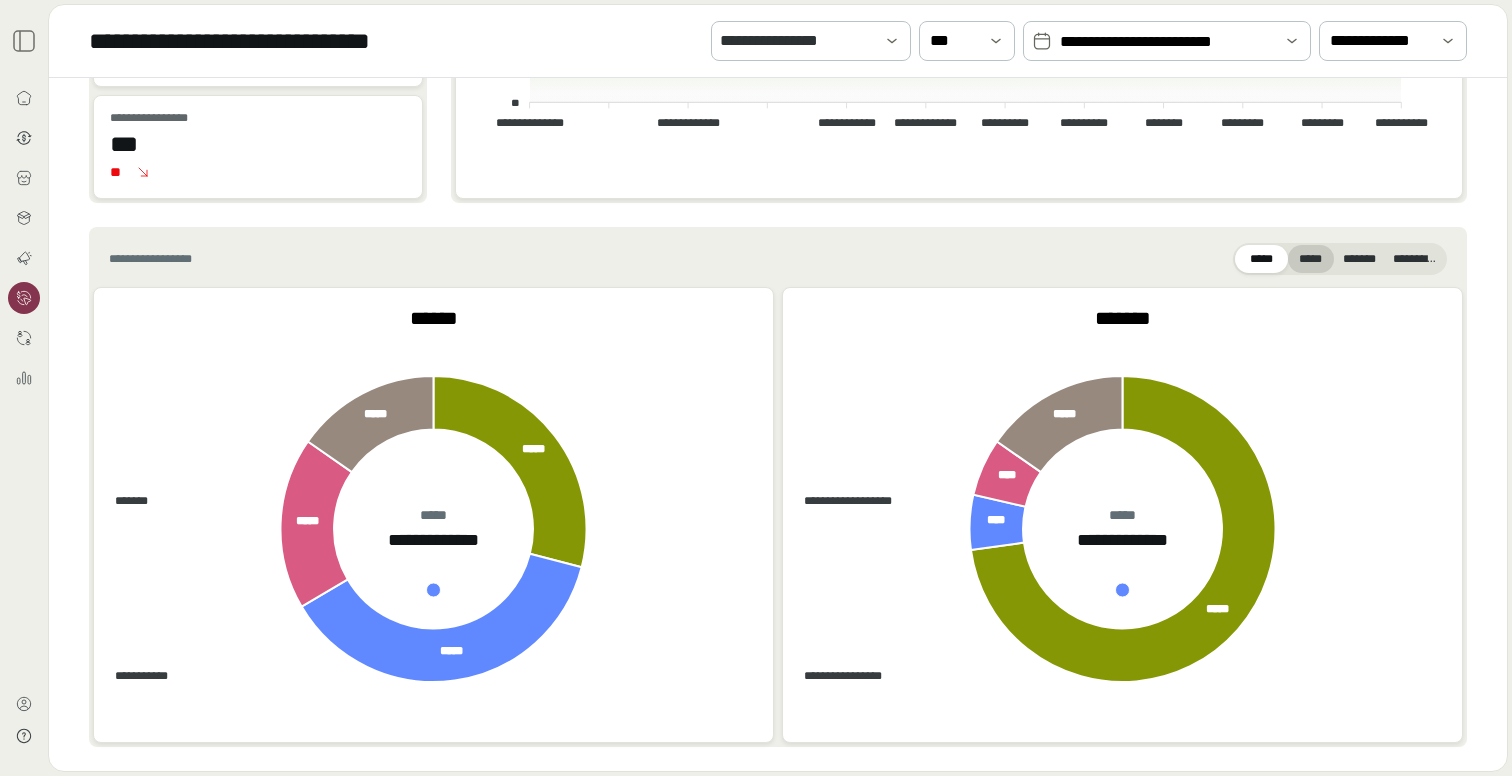 click on "*****" at bounding box center (1311, 259) 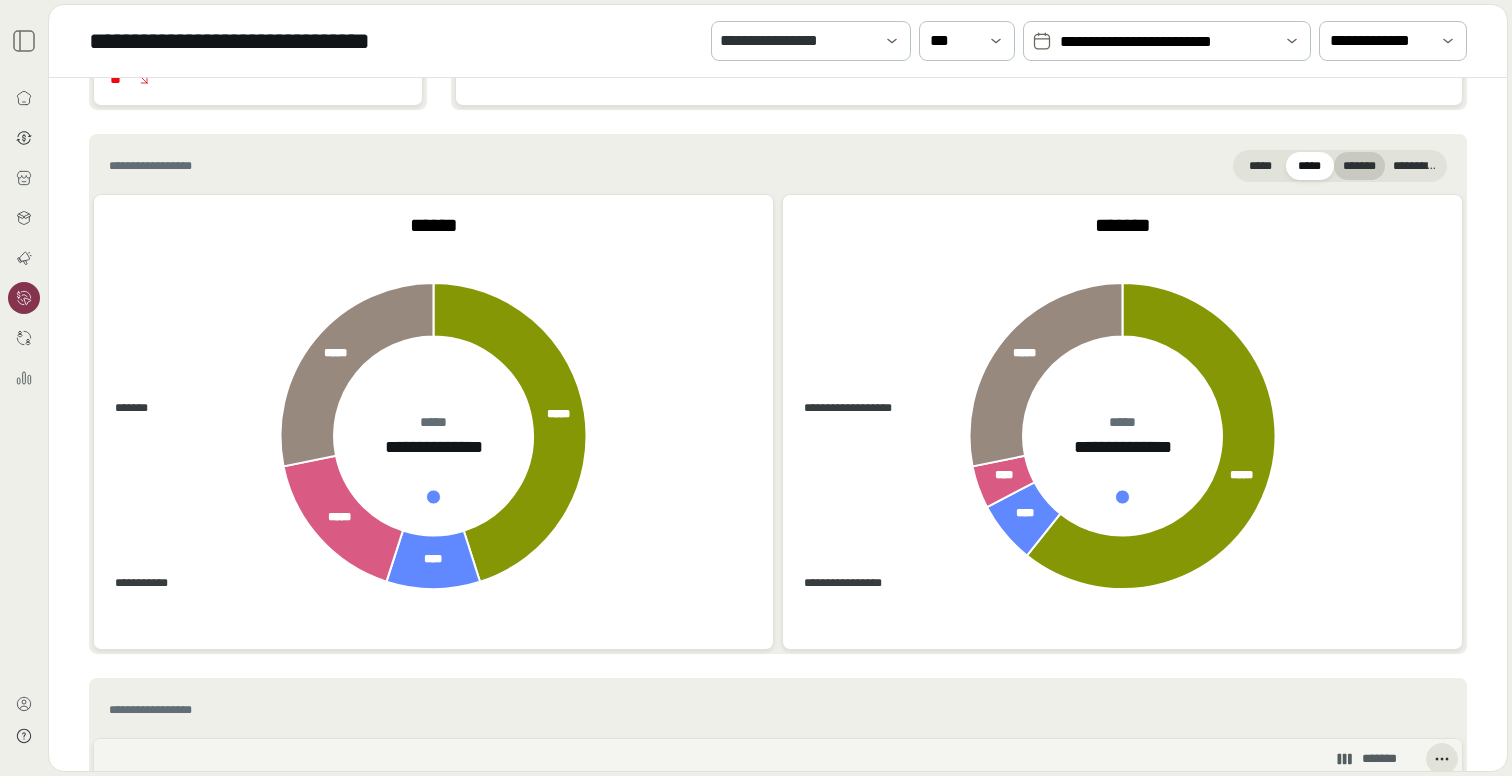 scroll, scrollTop: 676, scrollLeft: 0, axis: vertical 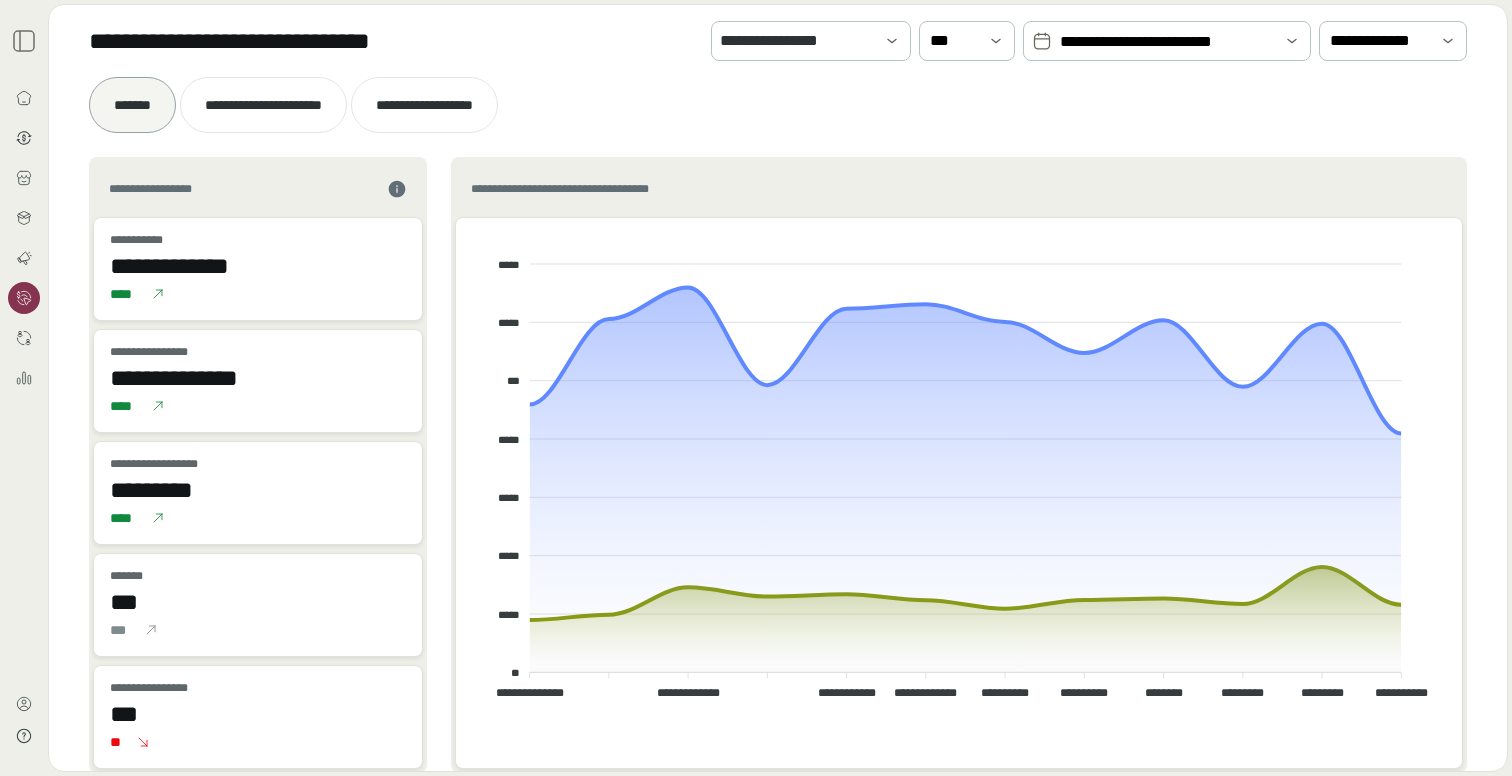 click on "**********" at bounding box center [1167, 42] 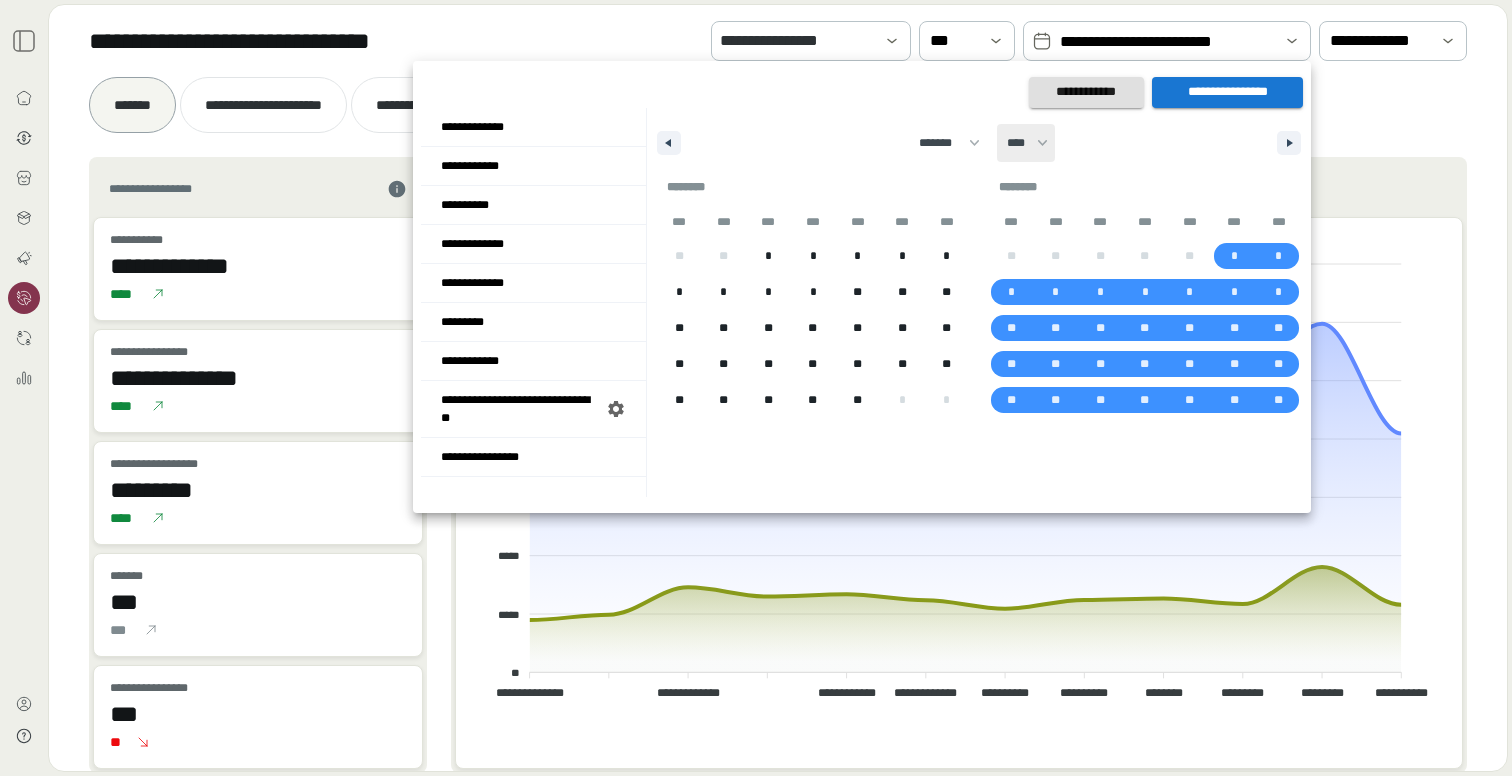 click on "**** **** **** **** **** **** **** **** **** **** **** **** **** **** **** **** **** **** **** **** **** **** **** **** **** **** **** **** **** **** **** **** **** **** **** **** **** **** **** **** **** **** **** **** **** **** **** **** **** **** **** **** **** **** **** **** **** **** **** **** **** **** **** **** **** **** **** **** **** **** **** **** **** **** **** **** **** **** **** **** **** **** **** **** **** **** **** **** **** **** **** **** **** **** **** **** **** **** **** **** ****" at bounding box center [1026, 143] 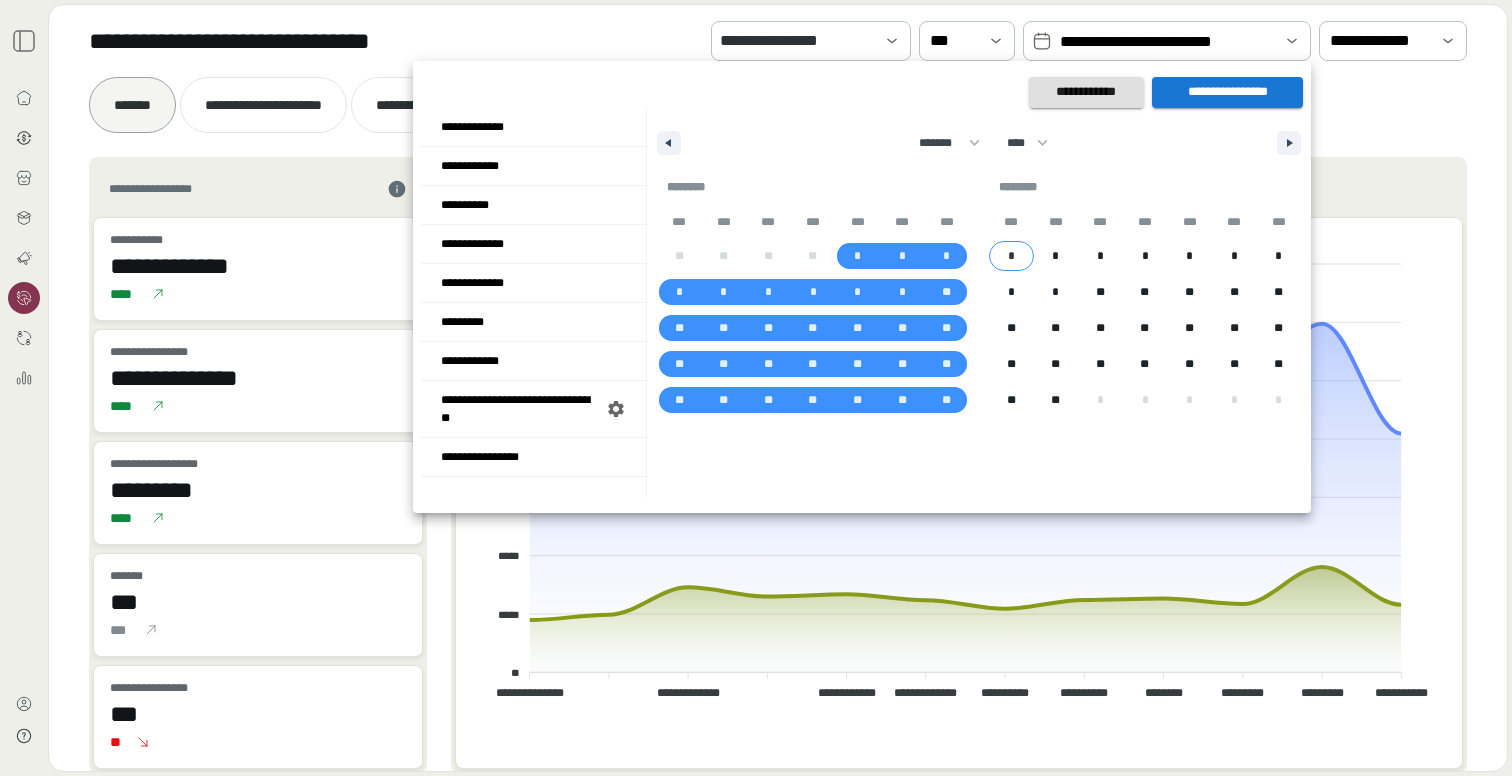 click on "*" at bounding box center (1011, 256) 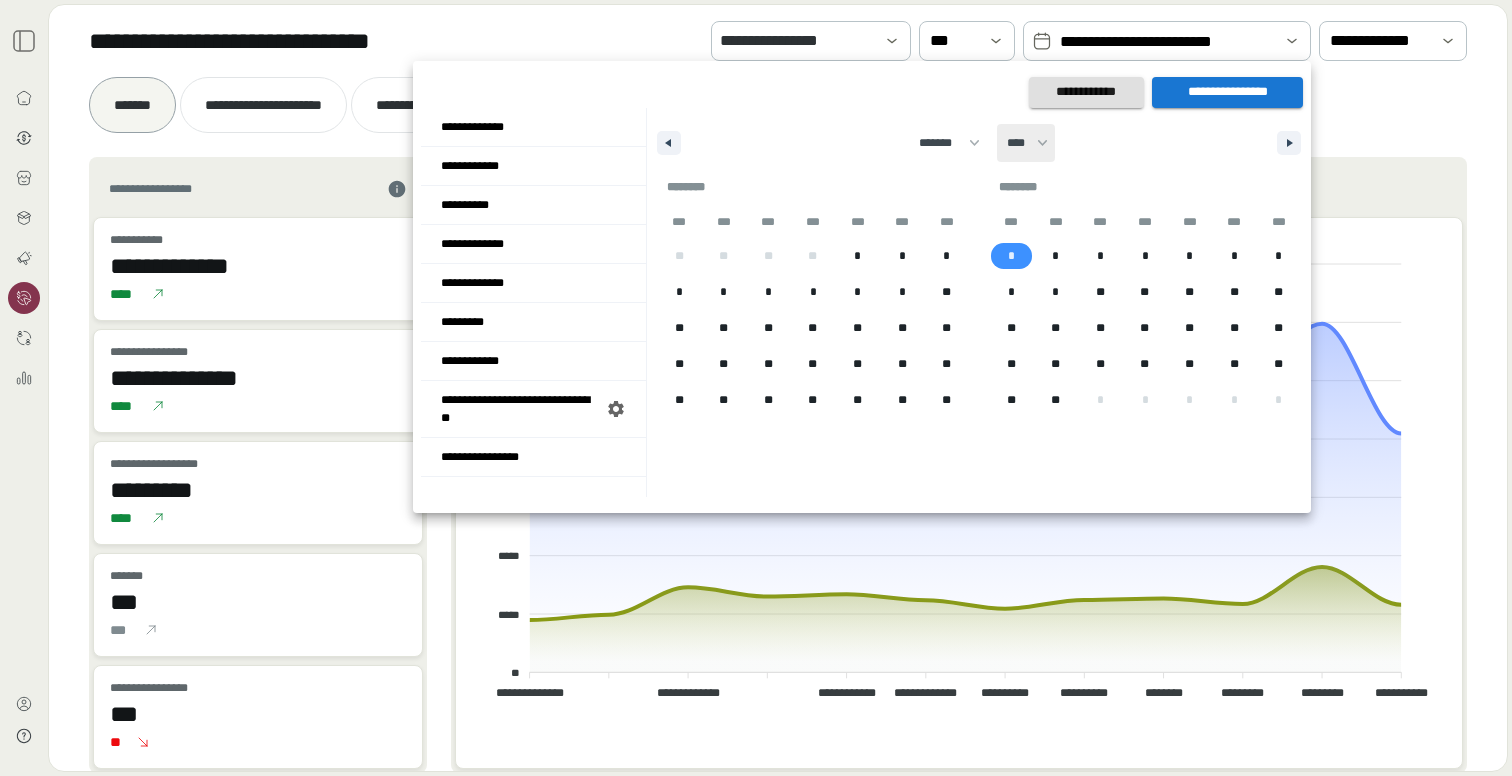 click on "**** **** **** **** **** **** **** **** **** **** **** **** **** **** **** **** **** **** **** **** **** **** **** **** **** **** **** **** **** **** **** **** **** **** **** **** **** **** **** **** **** **** **** **** **** **** **** **** **** **** **** **** **** **** **** **** **** **** **** **** **** **** **** **** **** **** **** **** **** **** **** **** **** **** **** **** **** **** **** **** **** **** **** **** **** **** **** **** **** **** **** **** **** **** **** **** **** **** **** **** ****" at bounding box center [1026, 143] 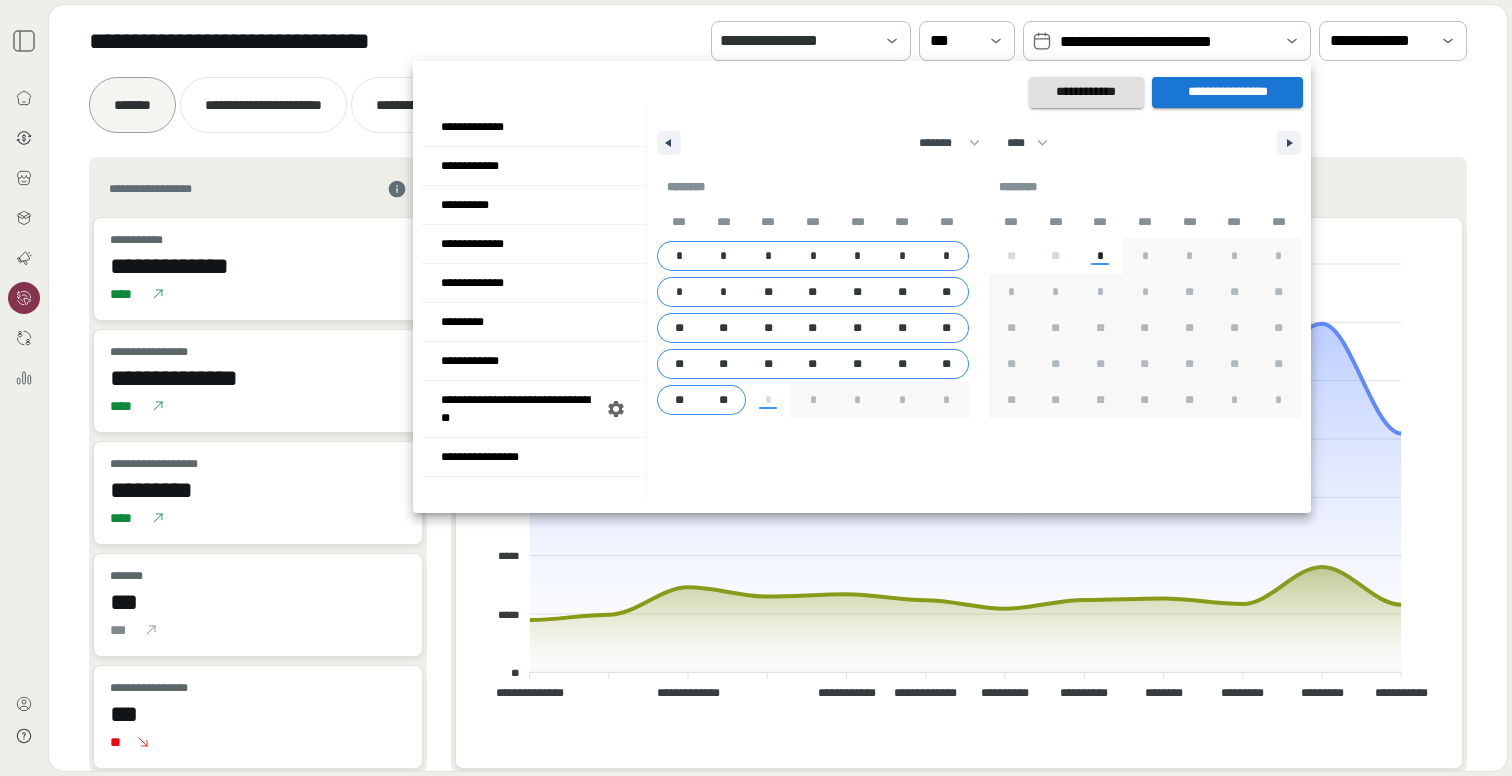 click on "**" at bounding box center (724, 400) 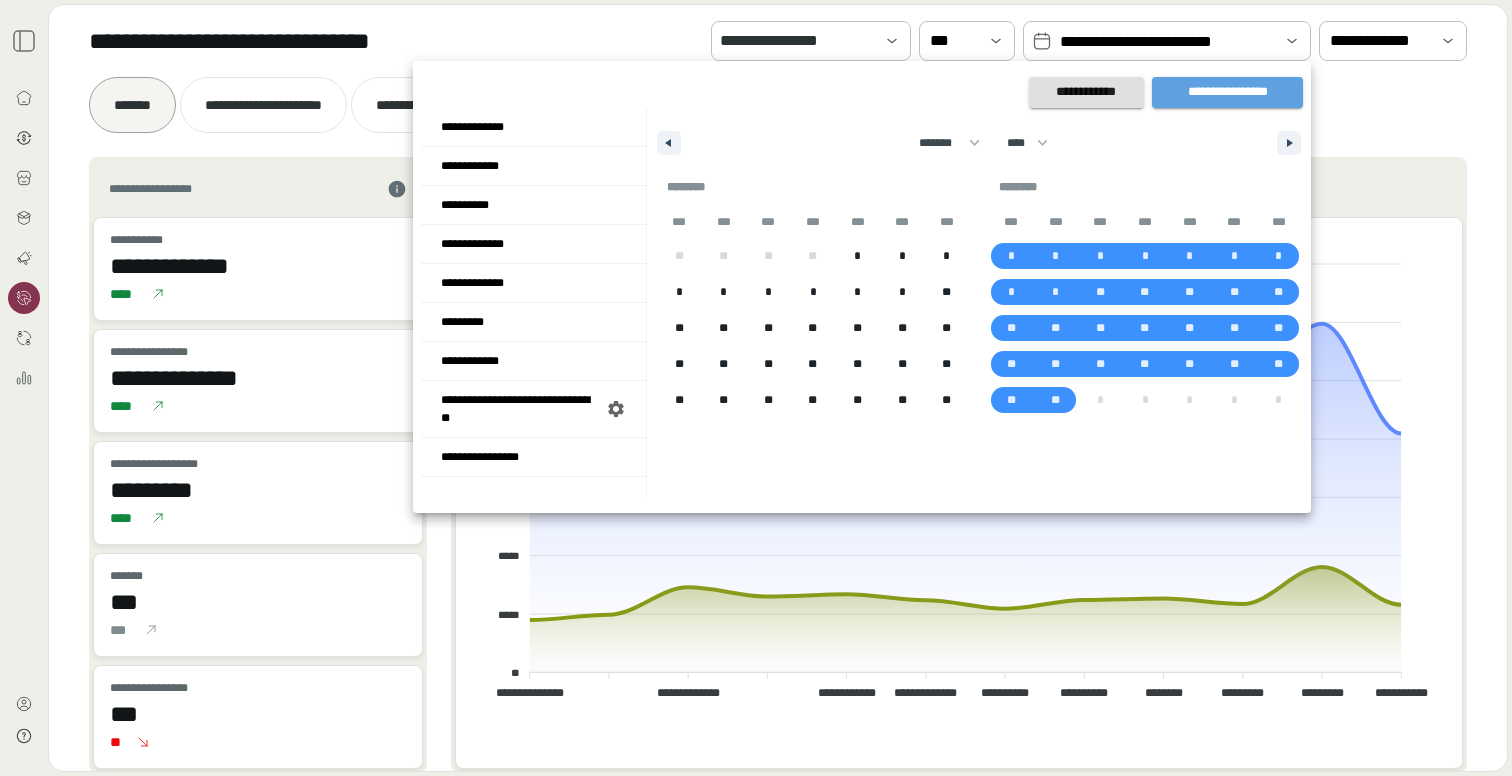 click on "**********" at bounding box center [1227, 92] 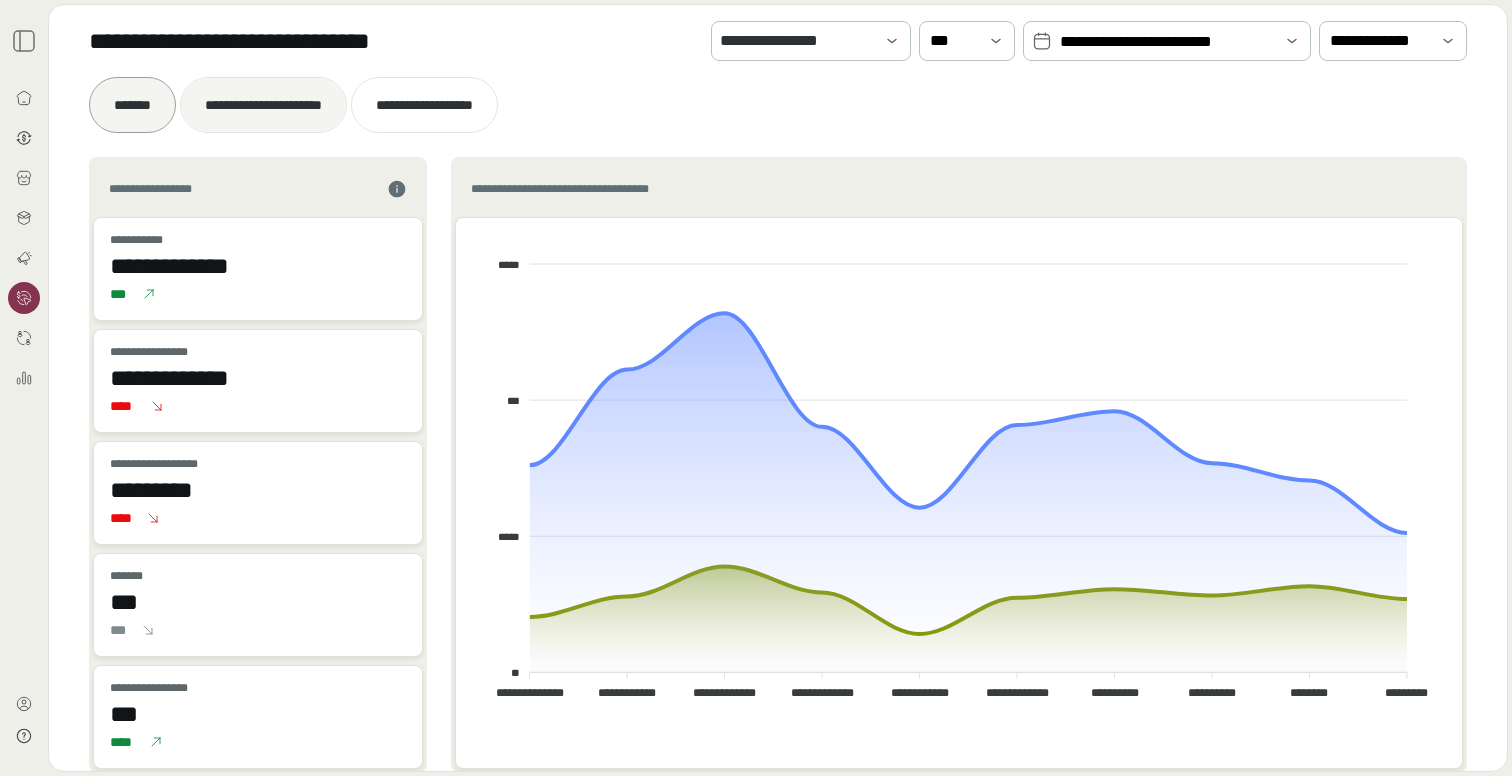 click on "**********" at bounding box center [263, 105] 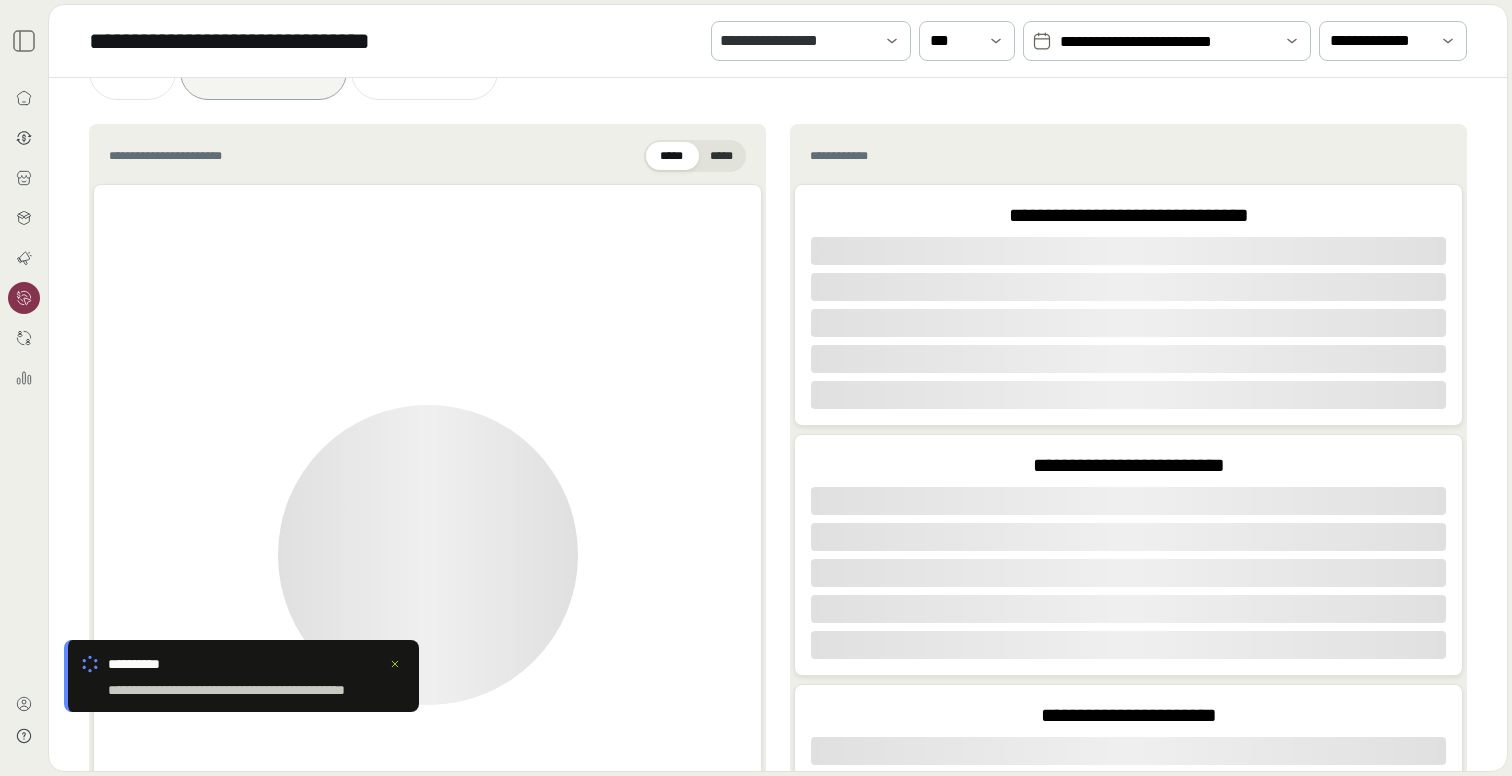 scroll, scrollTop: 0, scrollLeft: 0, axis: both 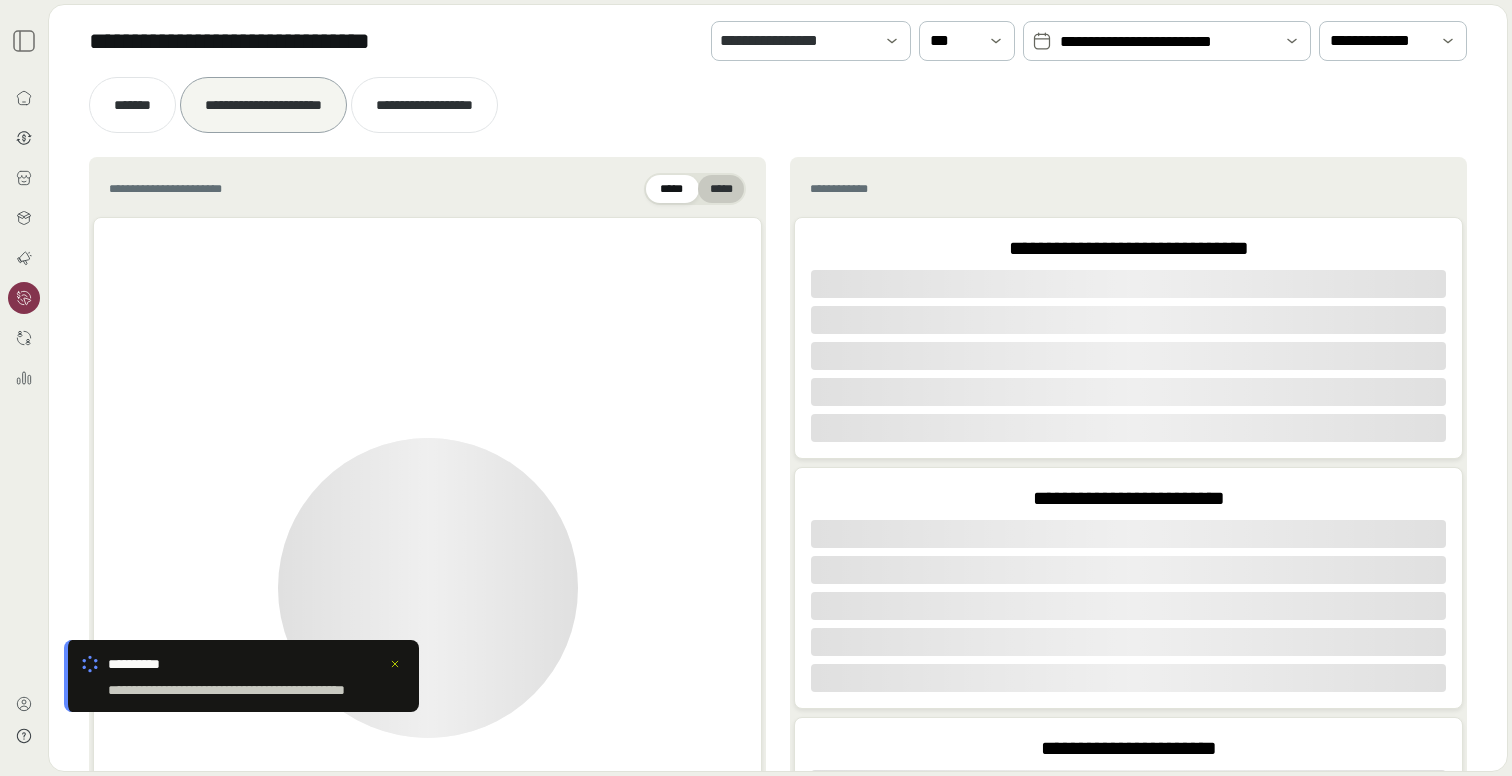 click on "*****" at bounding box center [721, 189] 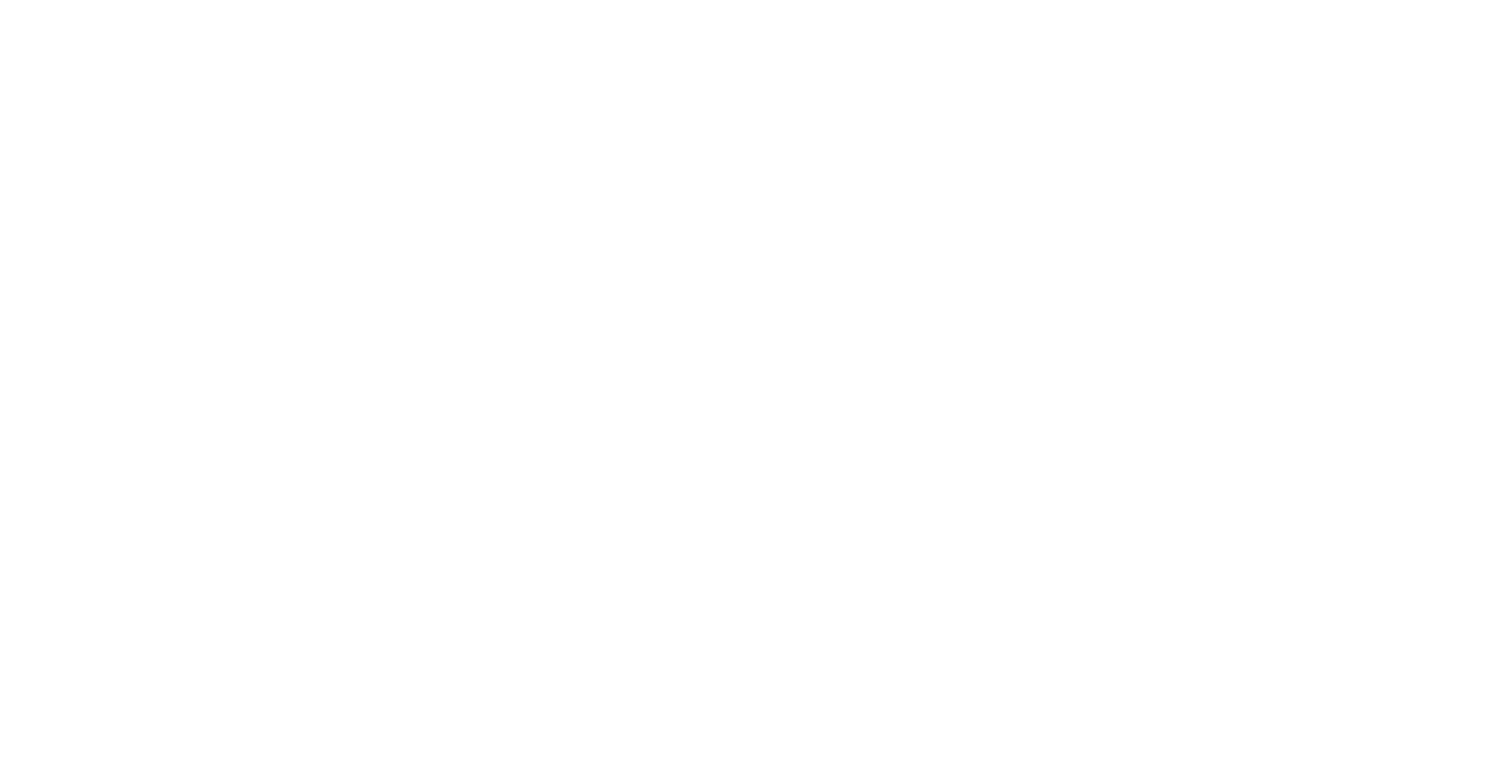 scroll, scrollTop: 0, scrollLeft: 0, axis: both 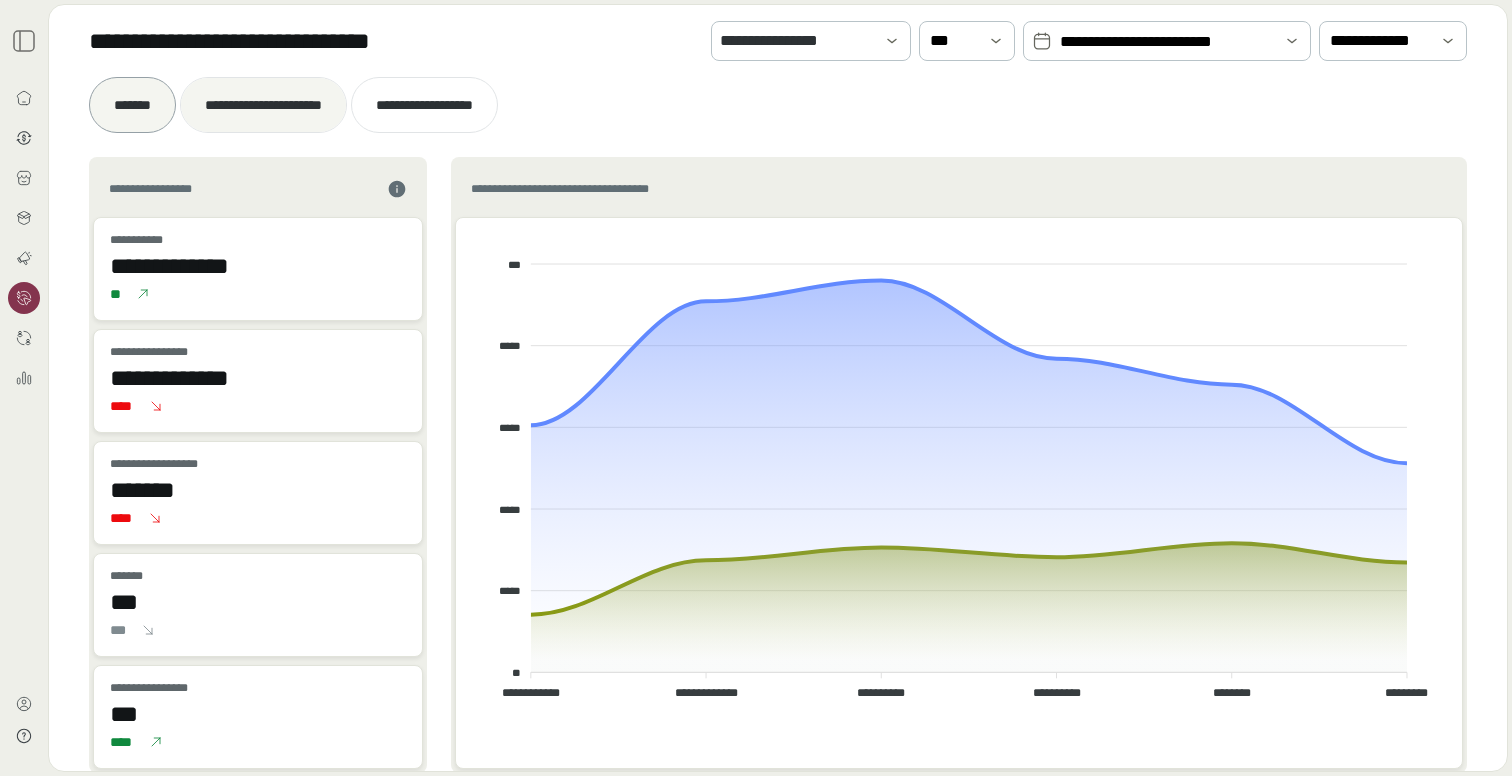 click at bounding box center (263, 105) 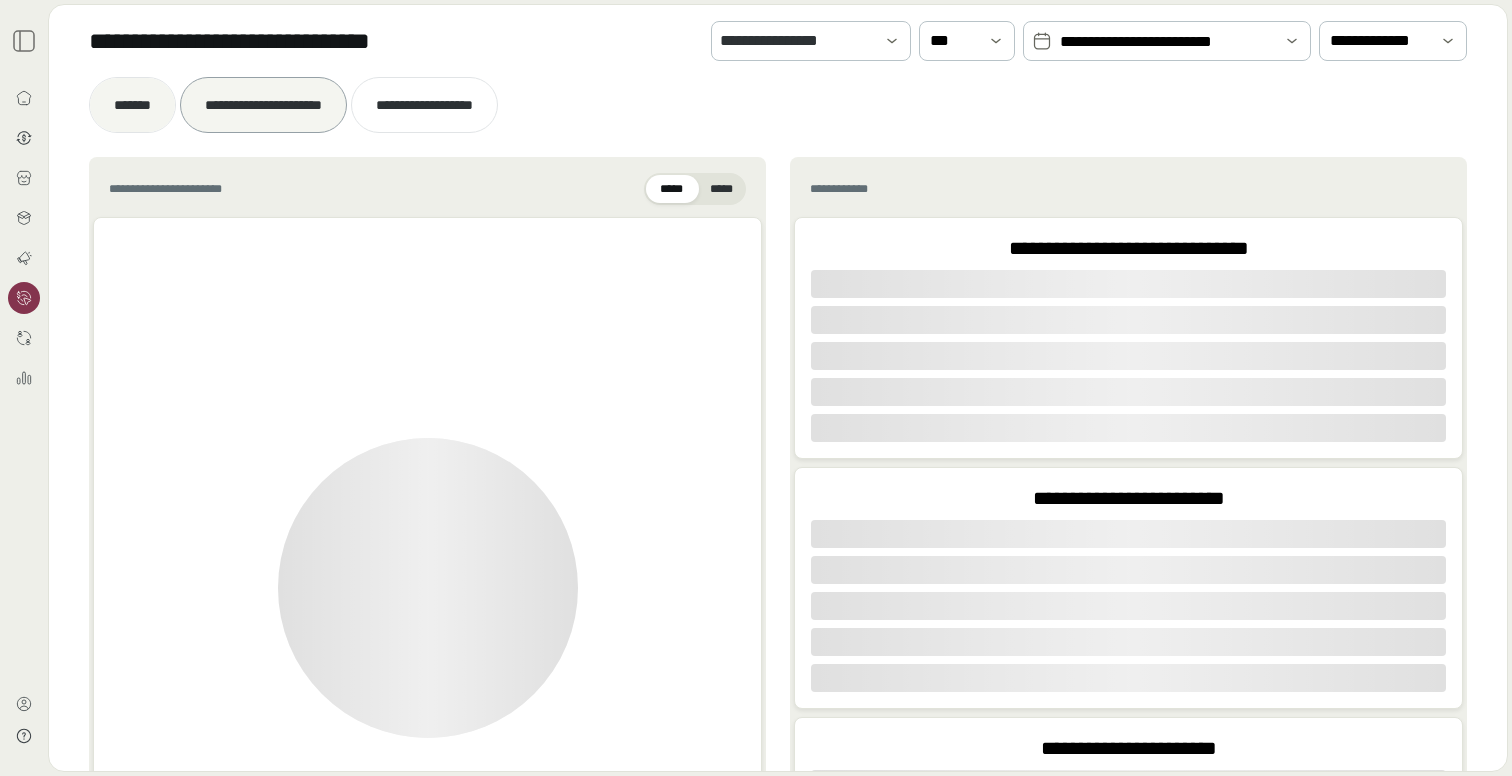 click on "*******" at bounding box center (132, 105) 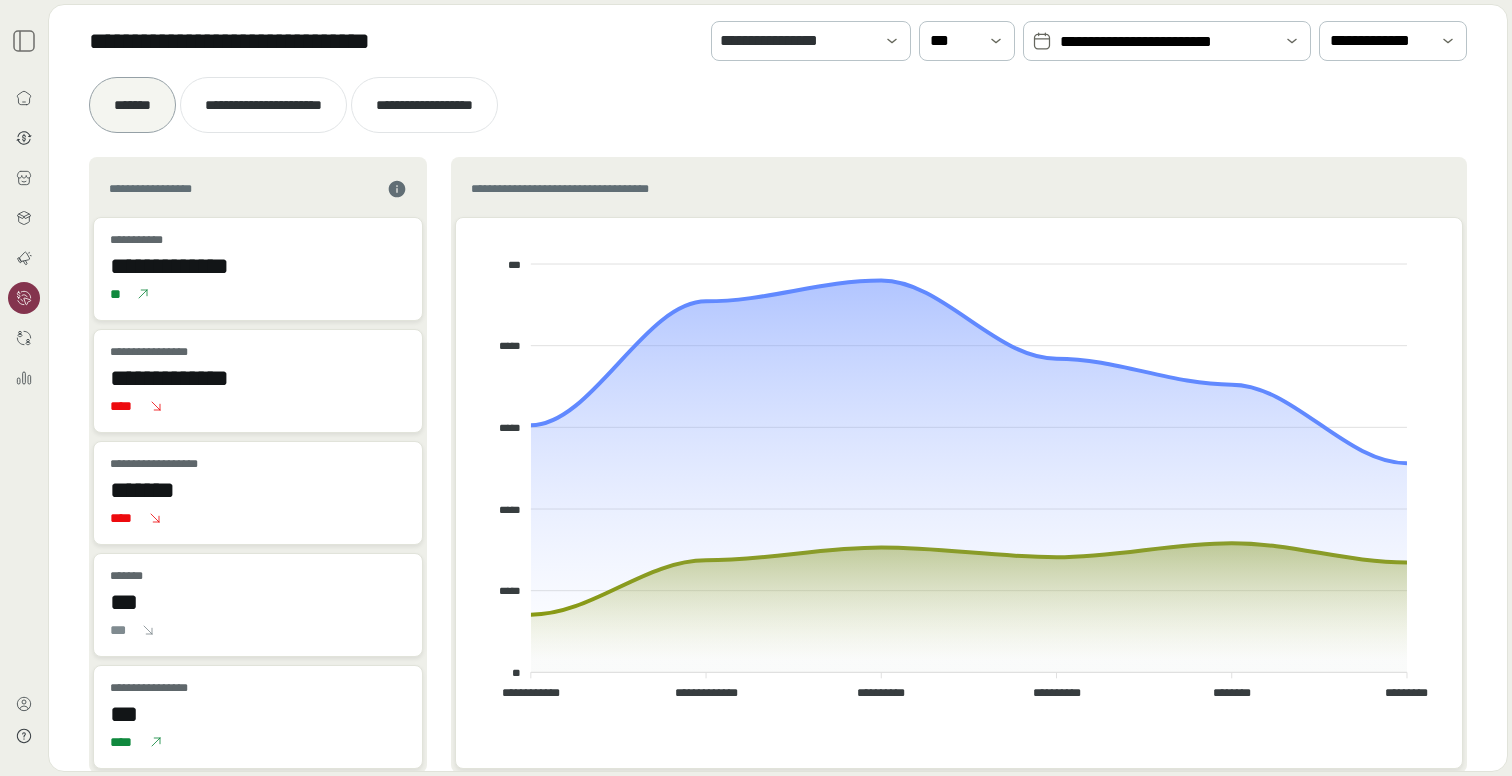 click on "**********" at bounding box center (1167, 42) 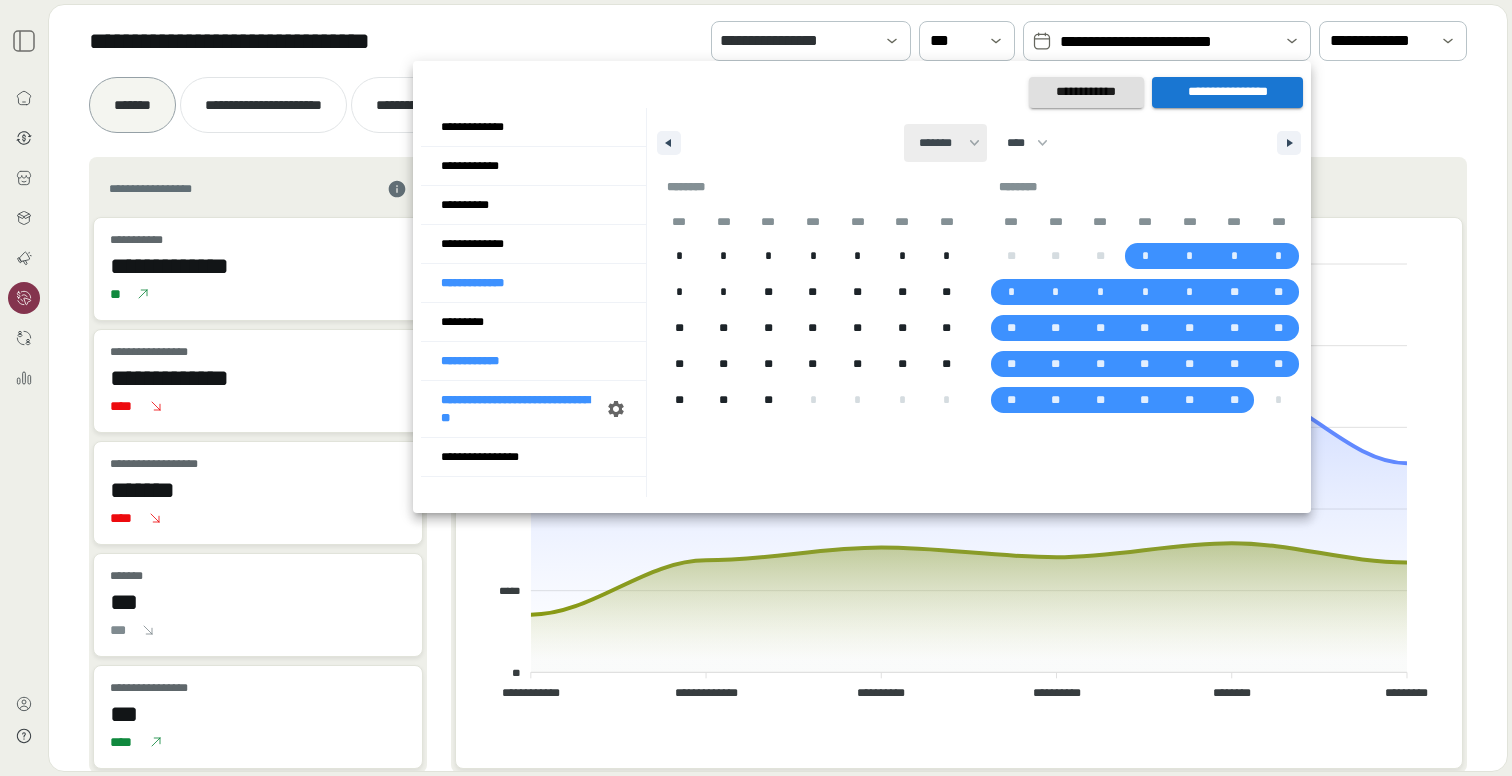 click on "******* ******** ***** ***** *** **** **** ****** ********* ******* ******** ********" at bounding box center [945, 143] 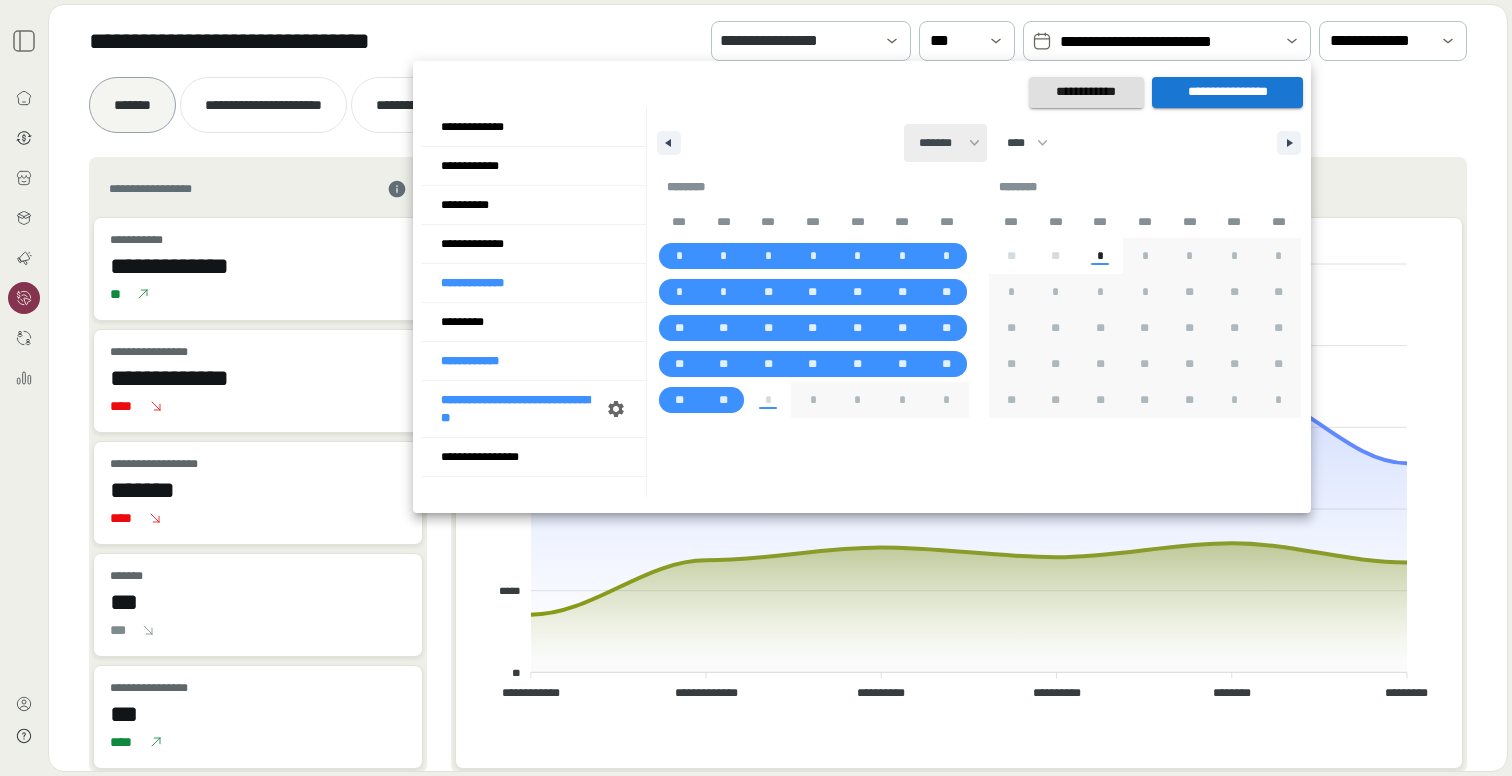 click on "******* ******** ***** ***** *** **** **** ****** ********* ******* ******** ********" at bounding box center (945, 143) 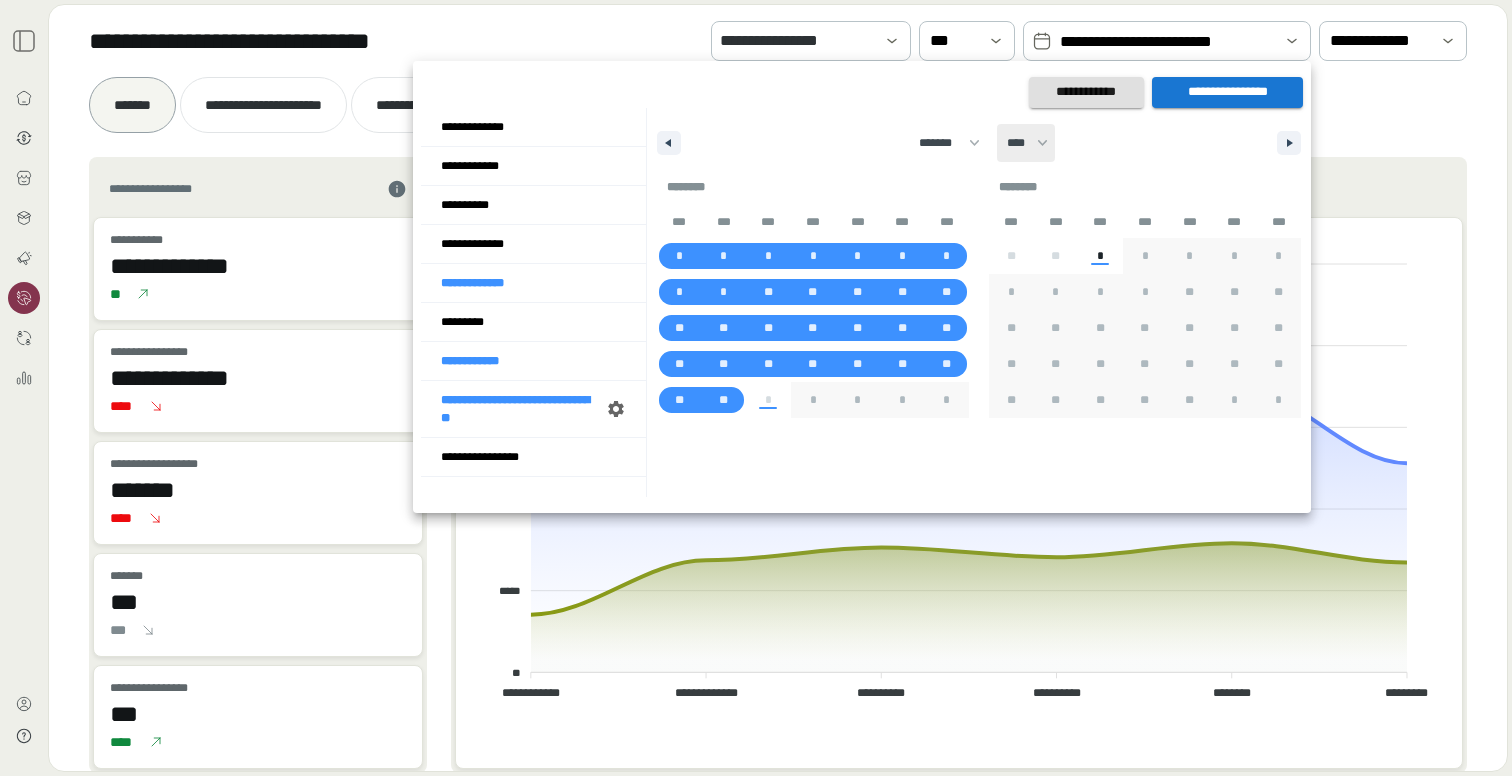 click on "**** **** **** **** **** **** **** **** **** **** **** **** **** **** **** **** **** **** **** **** **** **** **** **** **** **** **** **** **** **** **** **** **** **** **** **** **** **** **** **** **** **** **** **** **** **** **** **** **** **** **** **** **** **** **** **** **** **** **** **** **** **** **** **** **** **** **** **** **** **** **** **** **** **** **** **** **** **** **** **** **** **** **** **** **** **** **** **** **** **** **** **** **** **** **** **** **** **** **** **** ****" at bounding box center [1026, 143] 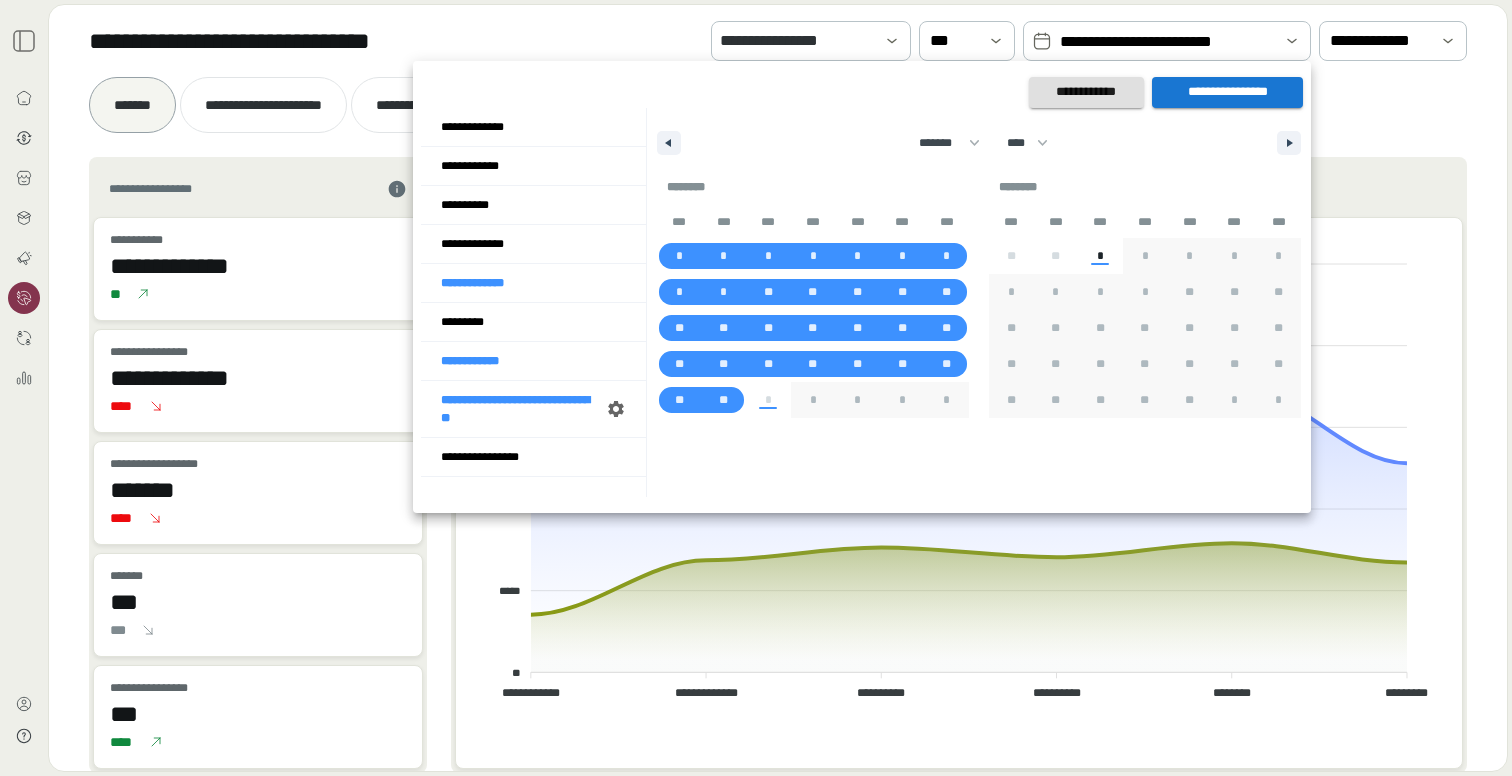 click at bounding box center (756, 388) 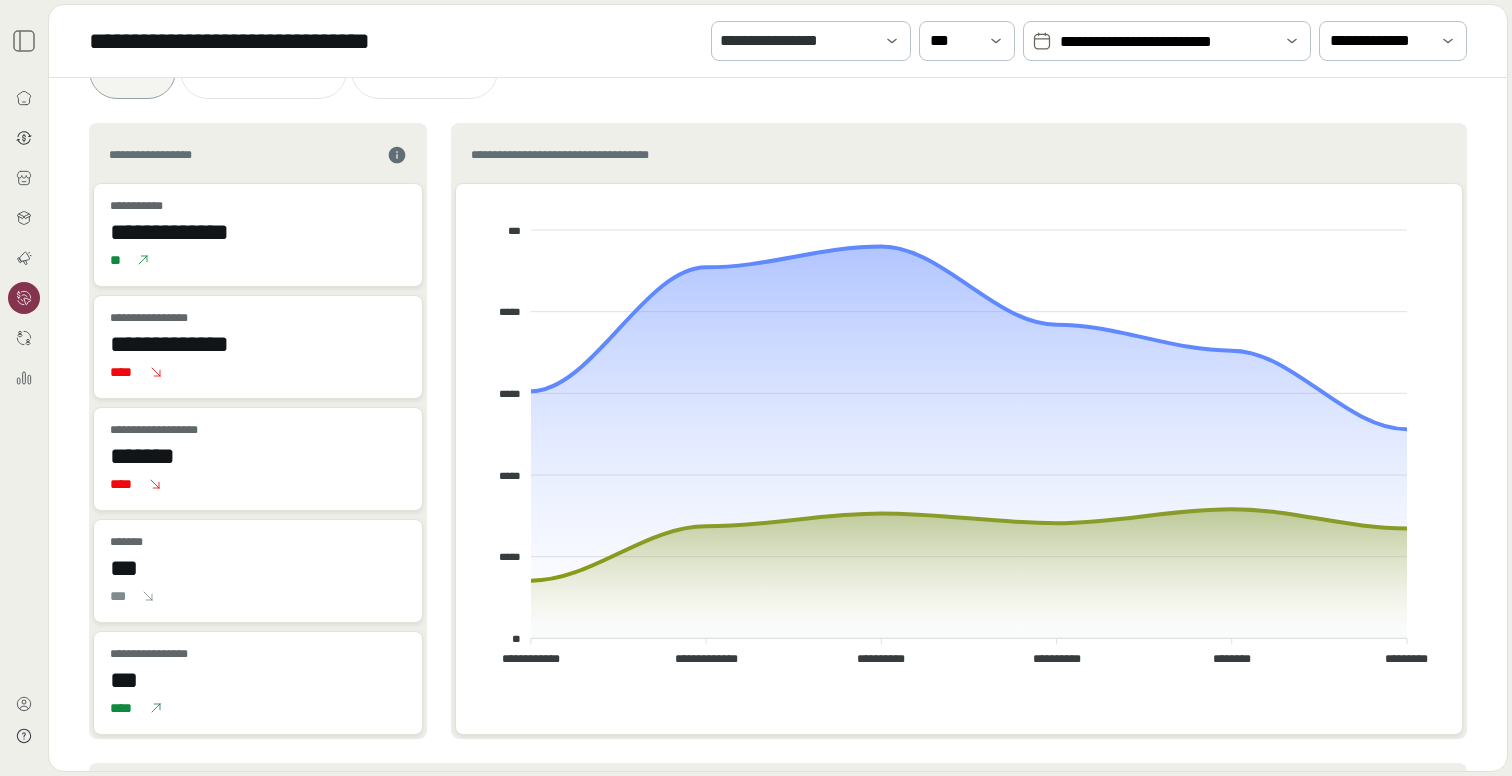scroll, scrollTop: 0, scrollLeft: 0, axis: both 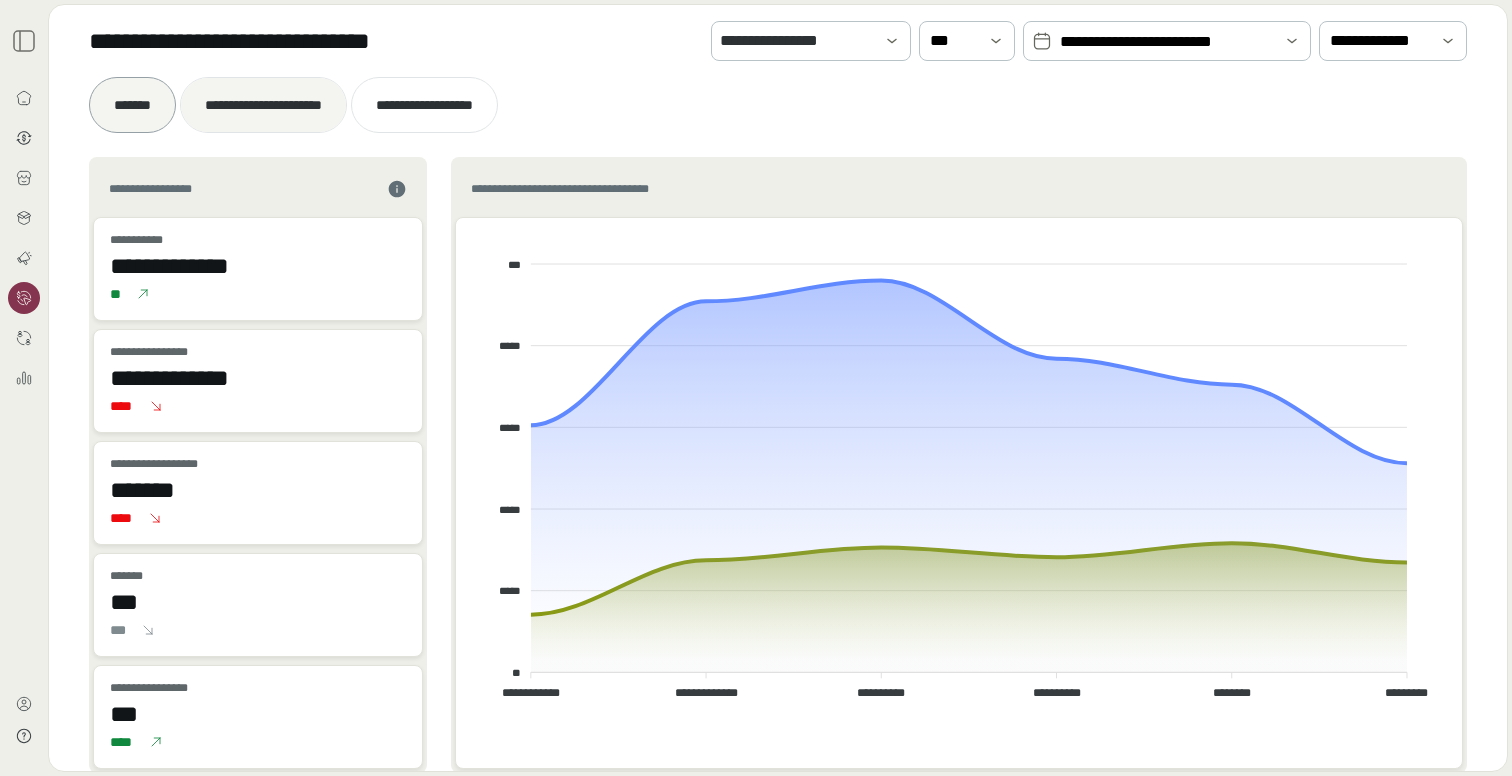 click on "**********" at bounding box center (263, 105) 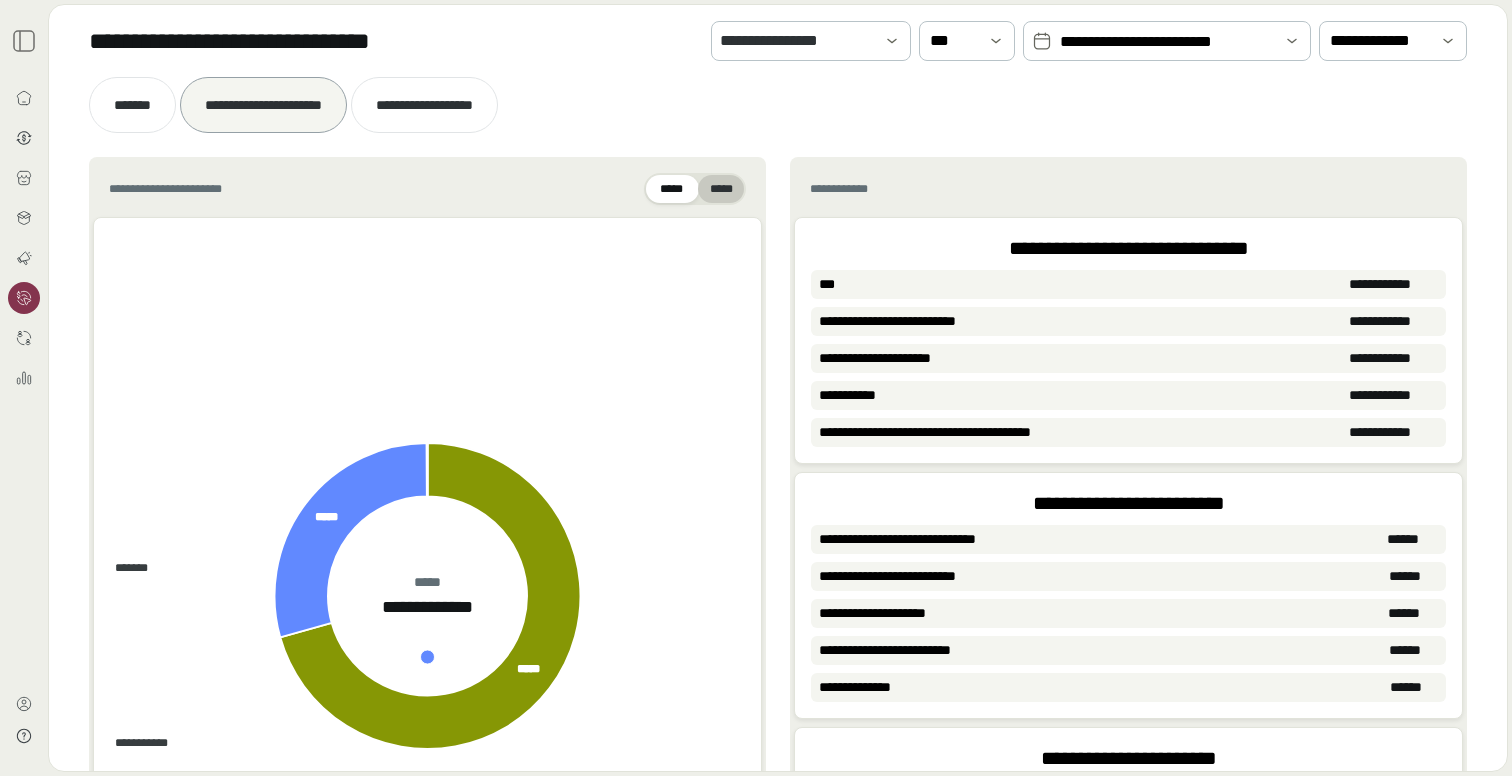 click on "*****" at bounding box center [721, 189] 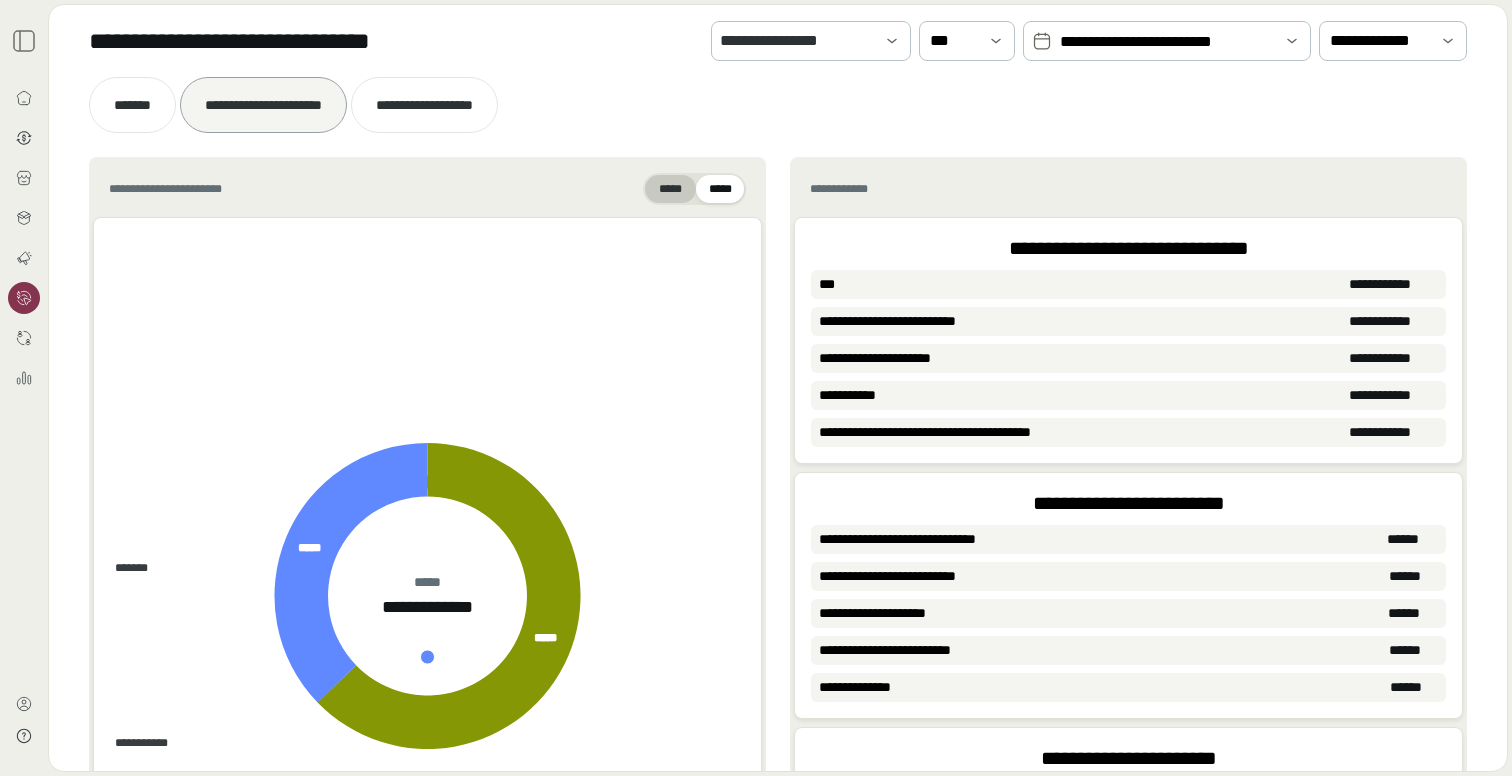 click on "*****" at bounding box center [670, 189] 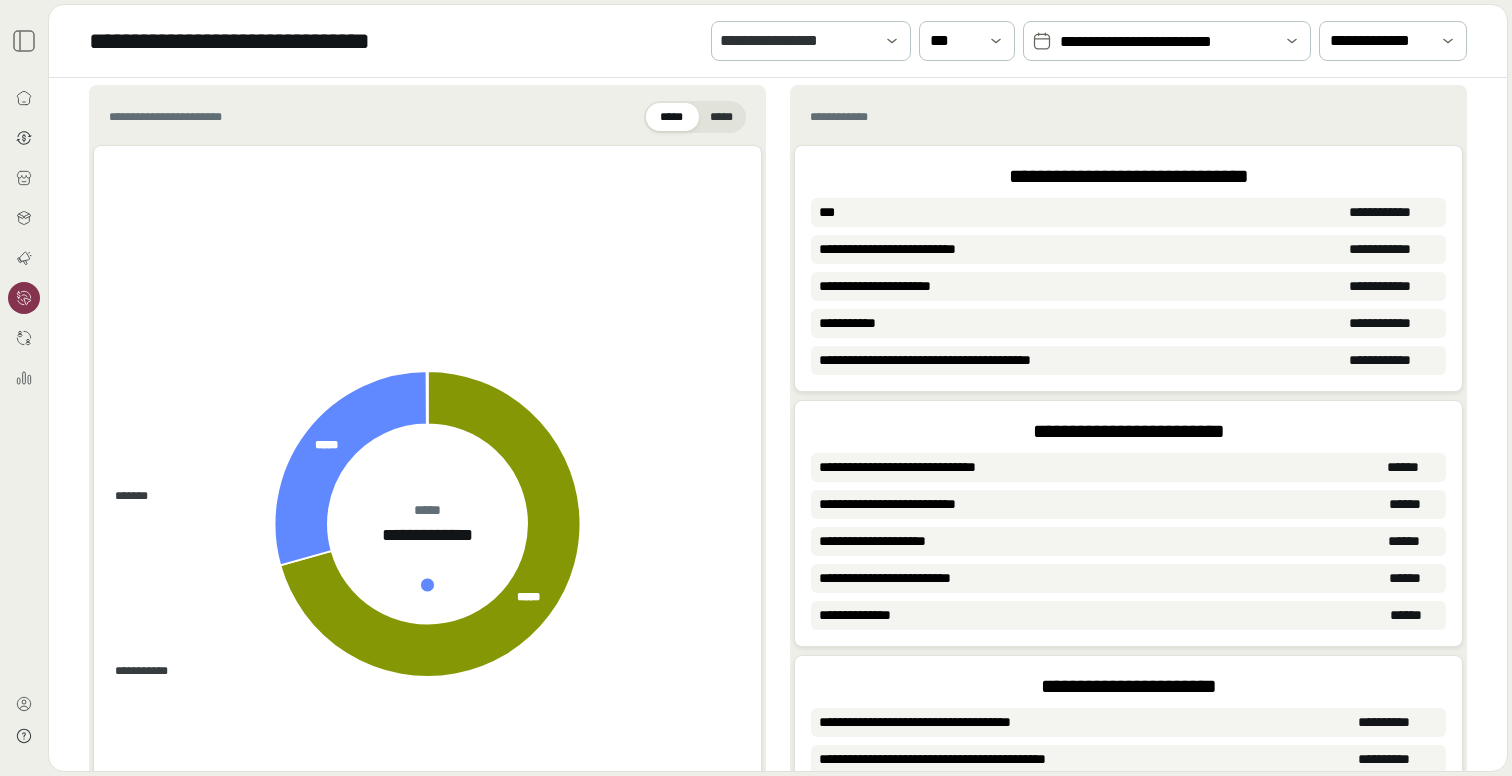 scroll, scrollTop: 94, scrollLeft: 0, axis: vertical 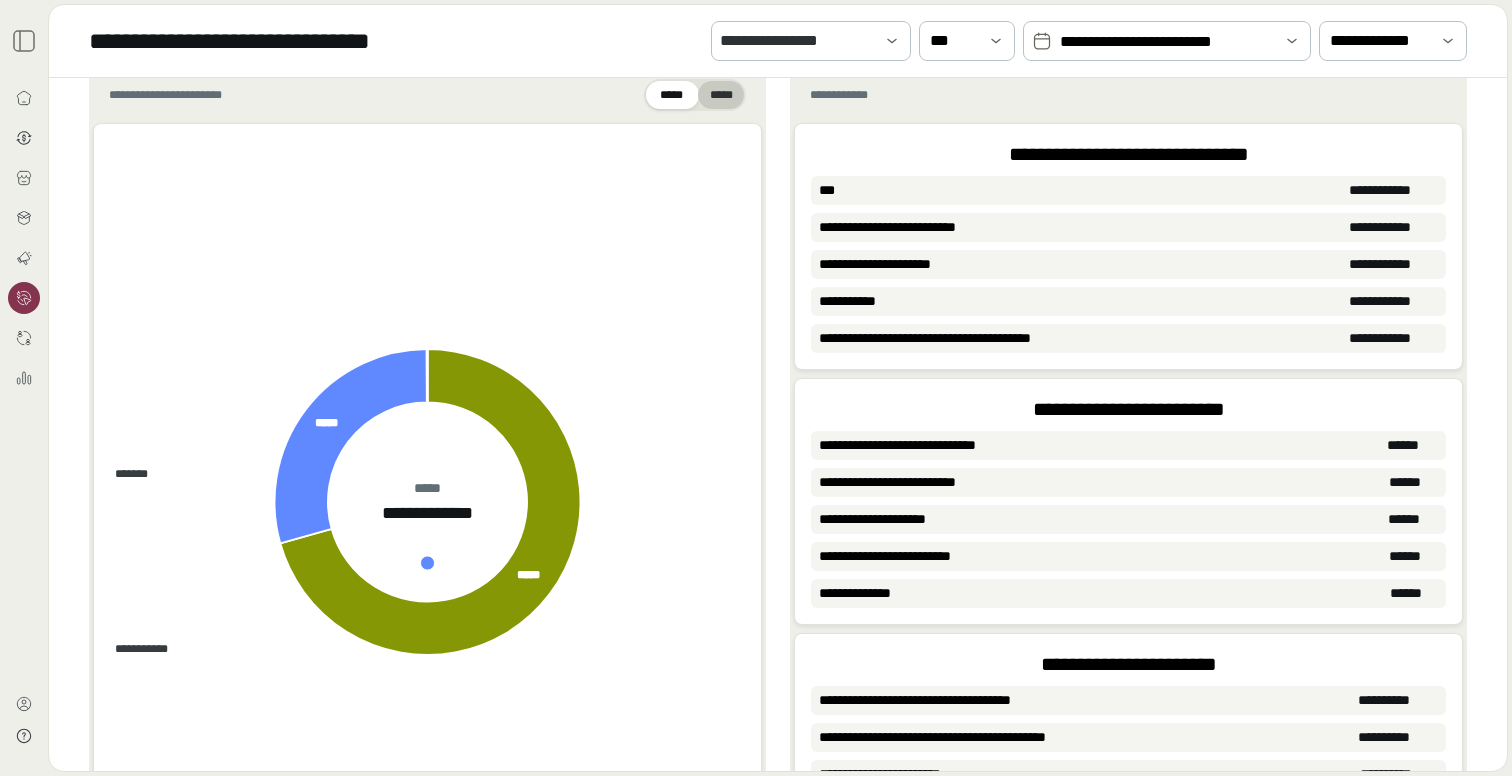 click on "*****" at bounding box center (721, 95) 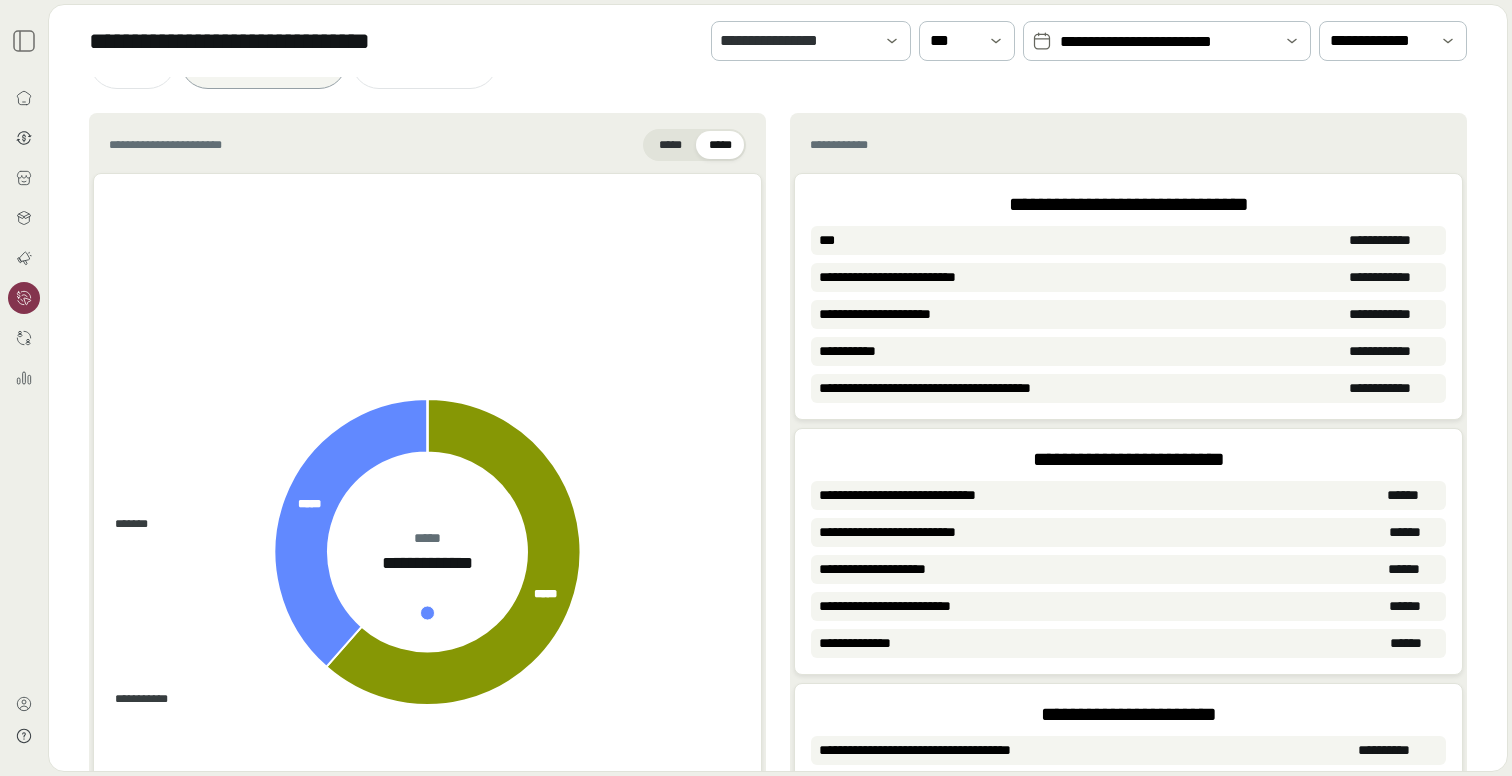 scroll, scrollTop: 0, scrollLeft: 0, axis: both 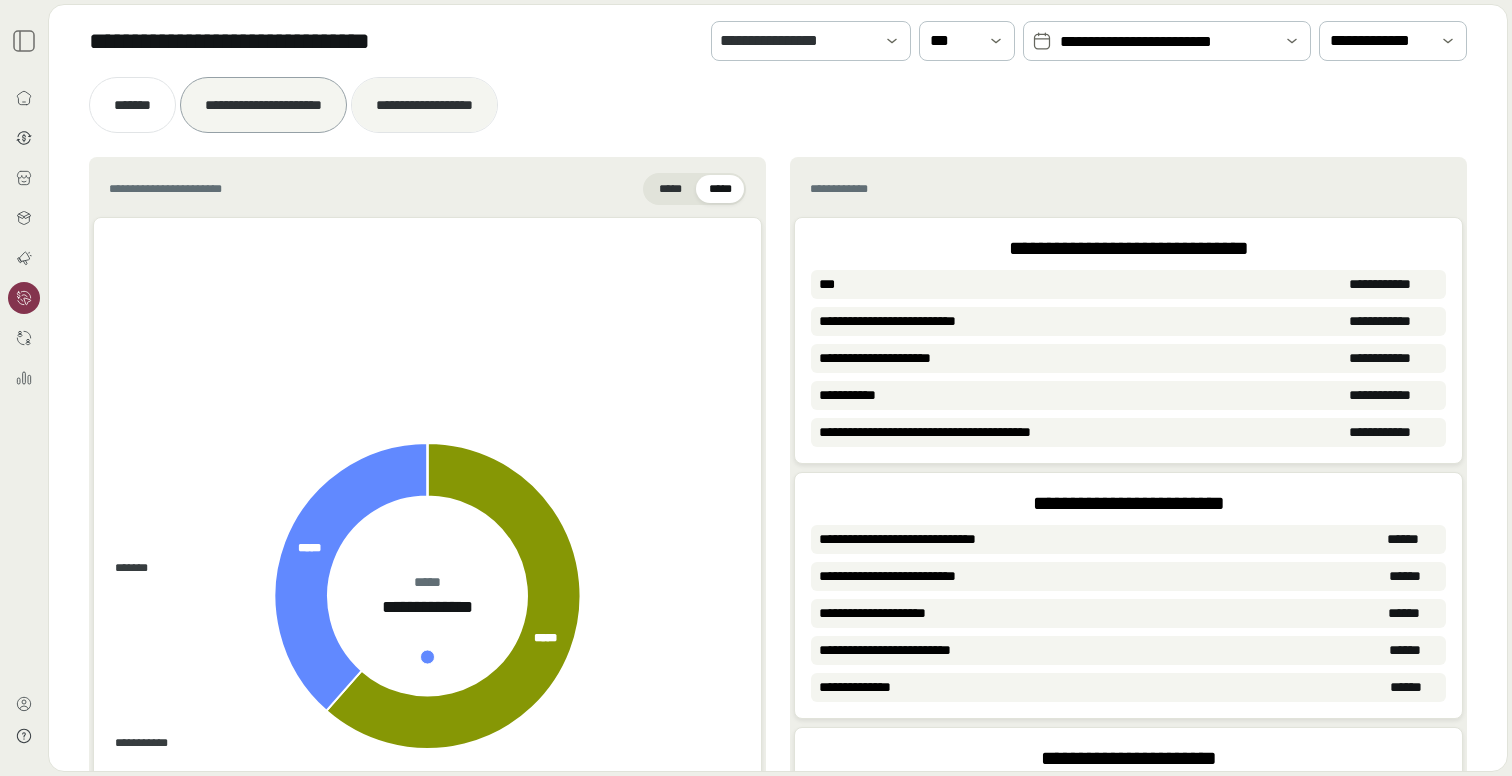 click on "**********" at bounding box center (424, 105) 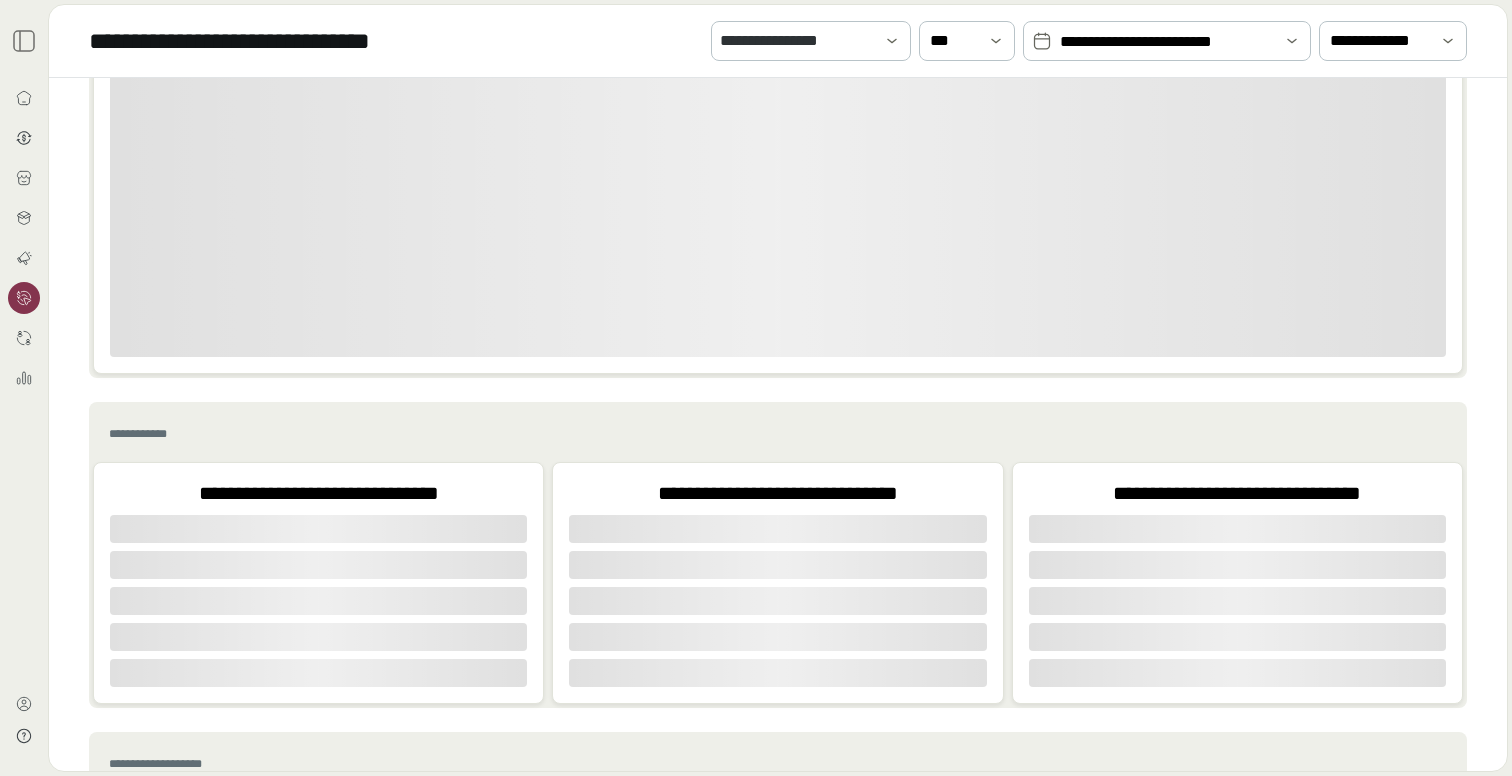 scroll, scrollTop: 340, scrollLeft: 0, axis: vertical 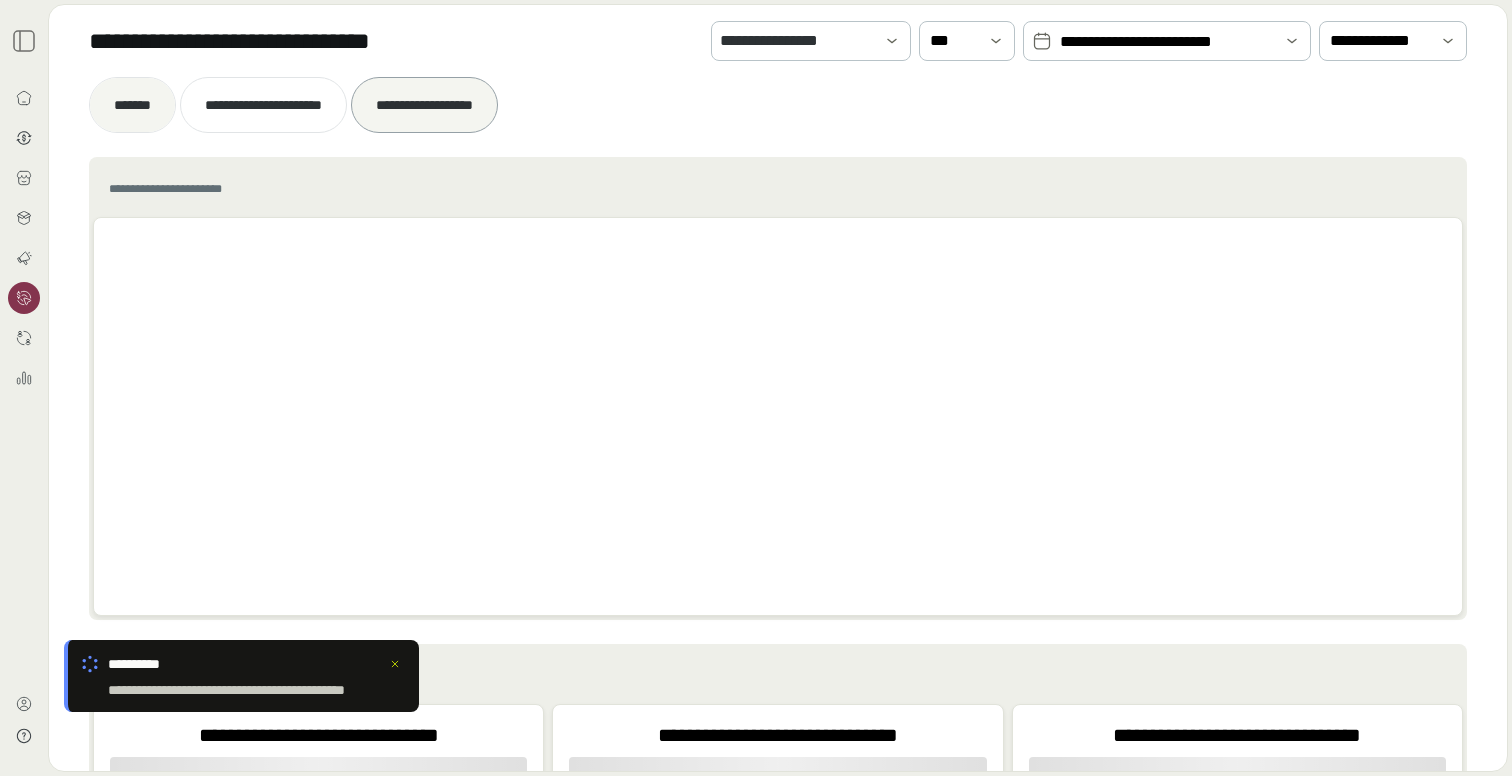 click at bounding box center [132, 105] 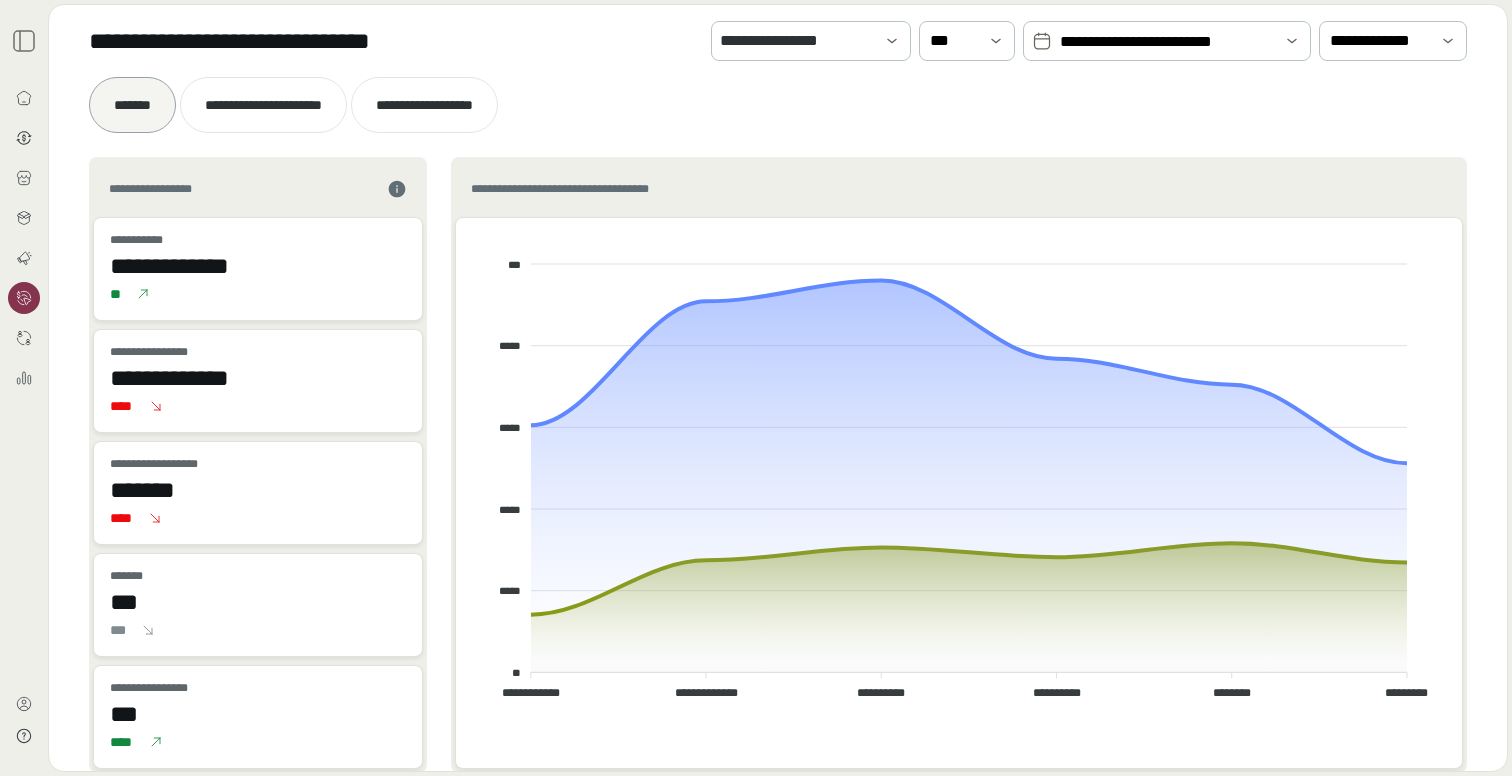 click on "**********" at bounding box center [1167, 41] 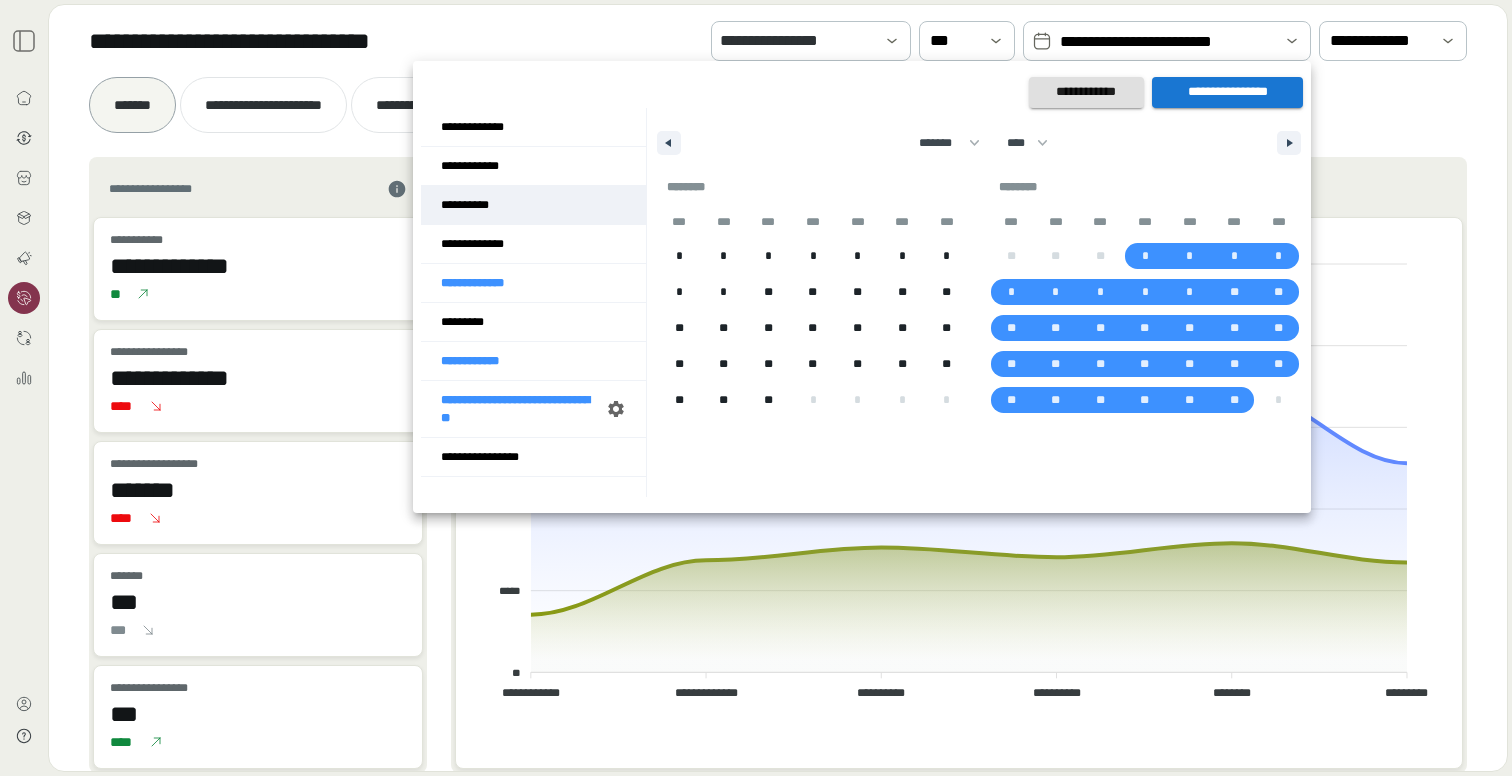 click on "**********" at bounding box center [533, 205] 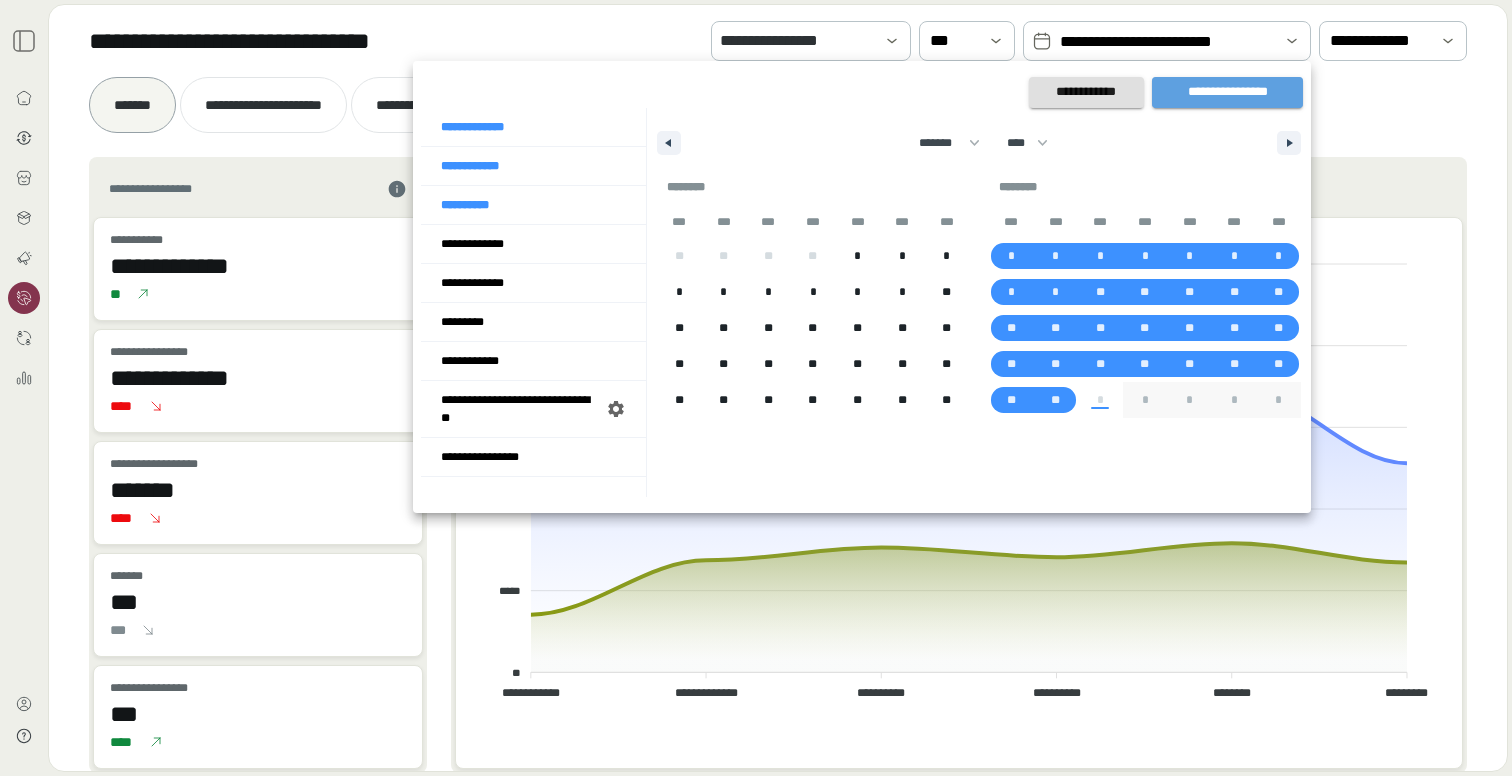 click on "**********" at bounding box center (1227, 92) 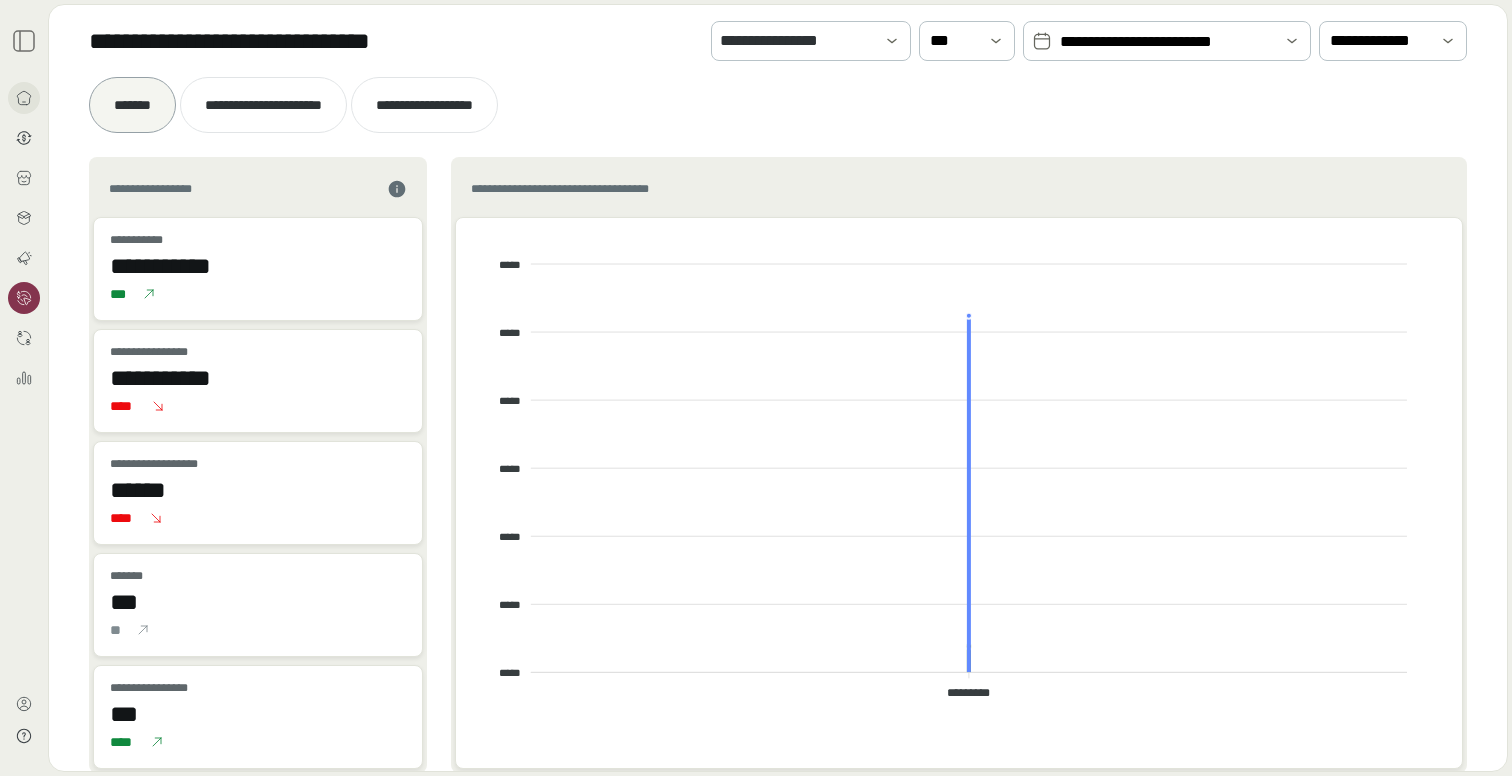 click at bounding box center (24, 98) 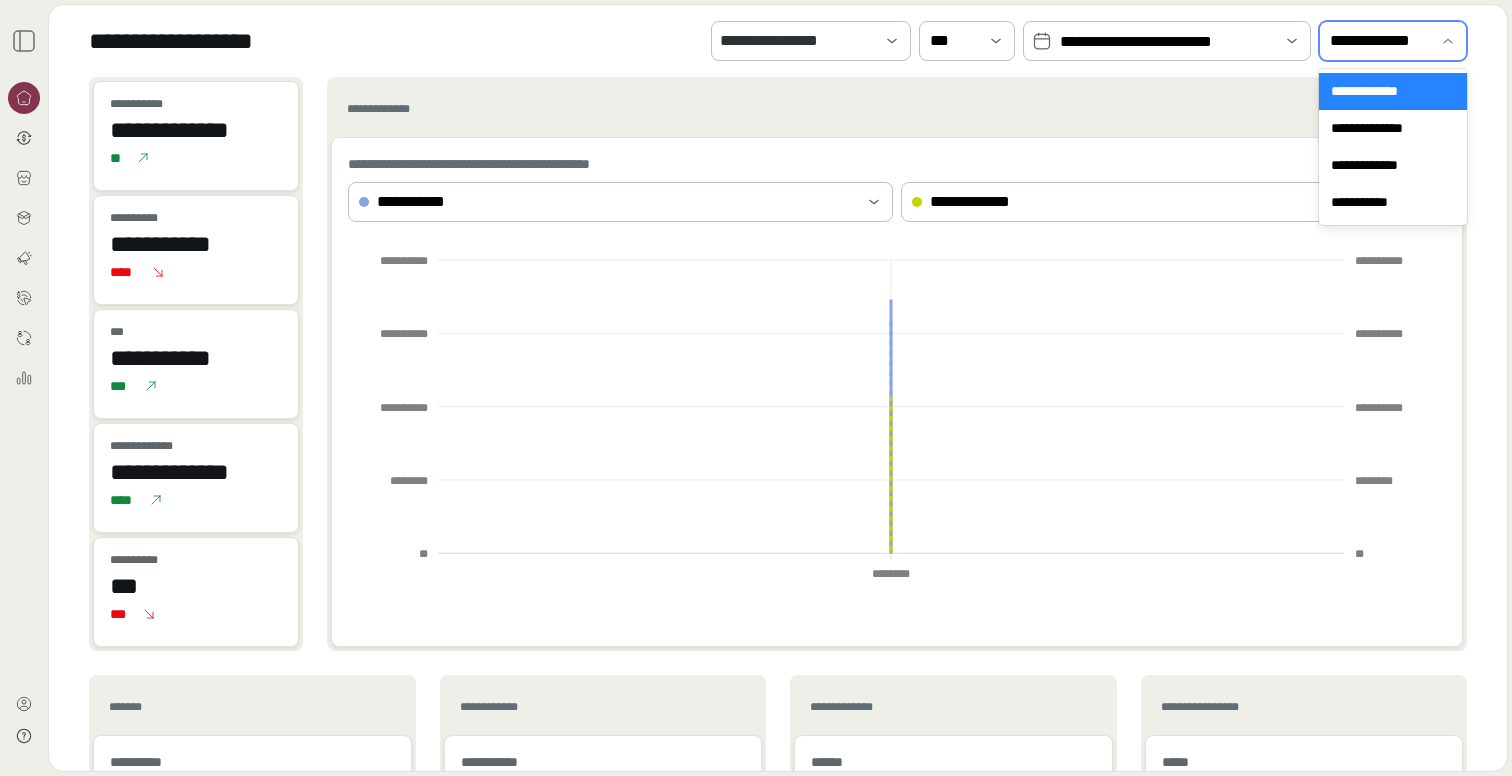 click on "**********" at bounding box center (1393, 41) 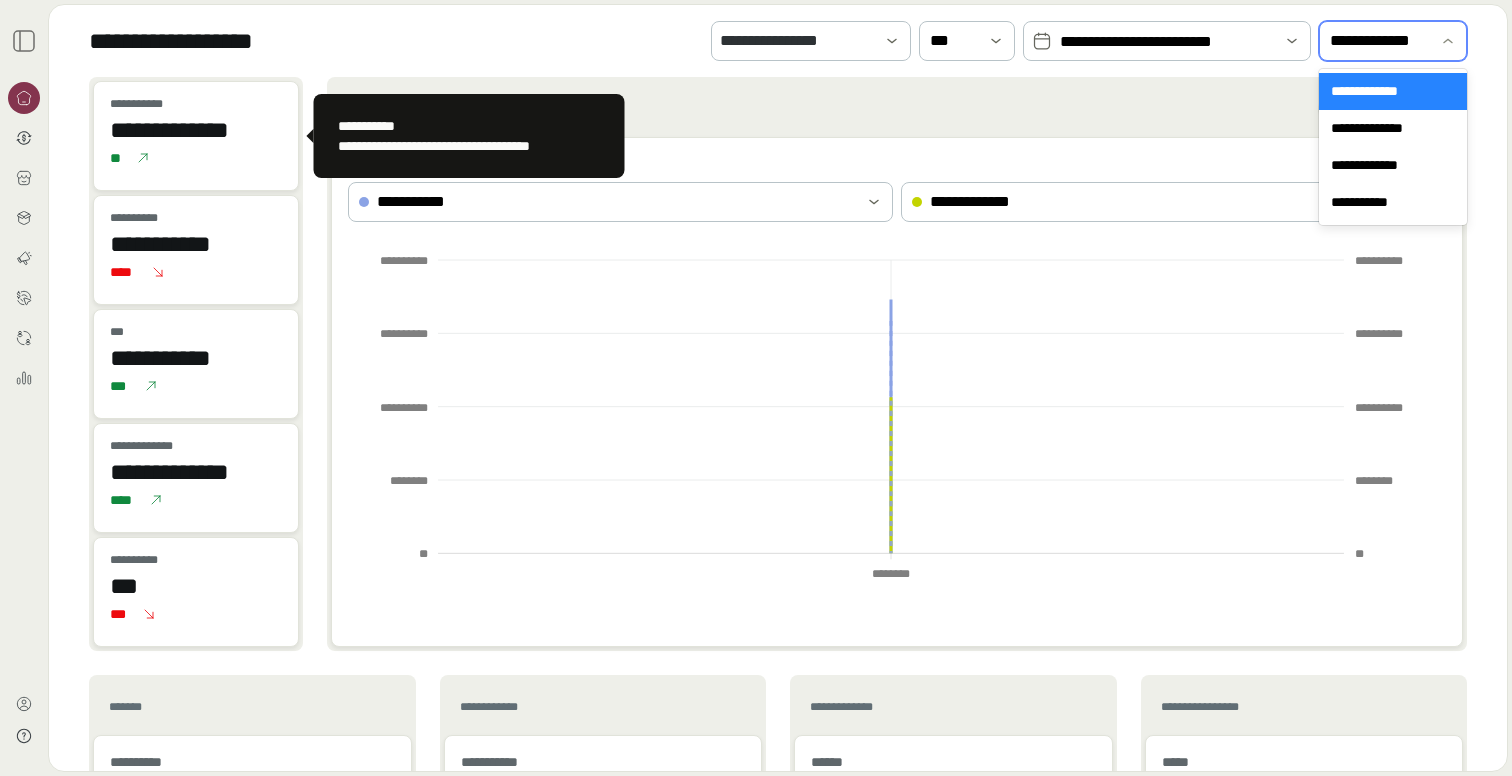 click on "**********" at bounding box center (196, 130) 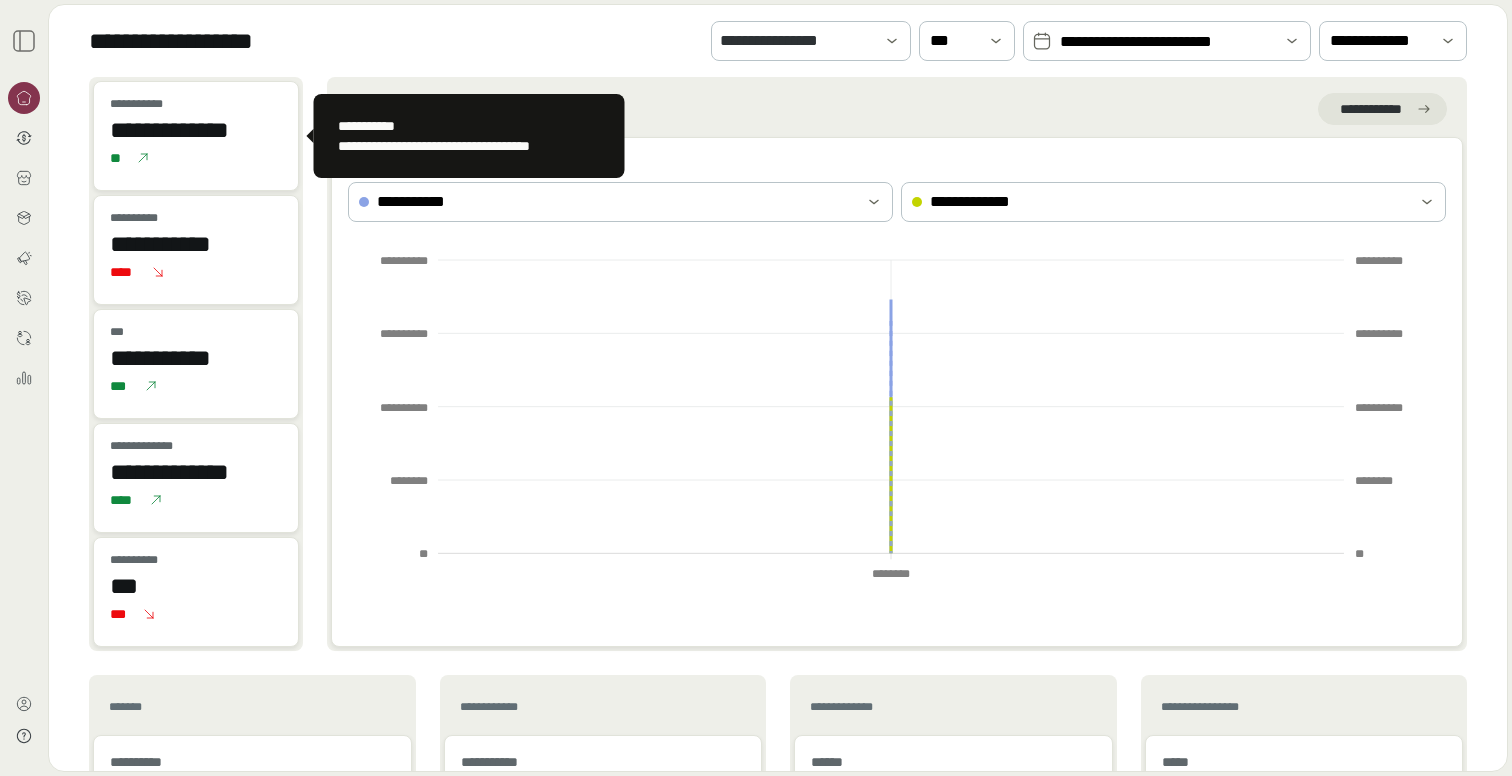 click on "**********" at bounding box center [196, 130] 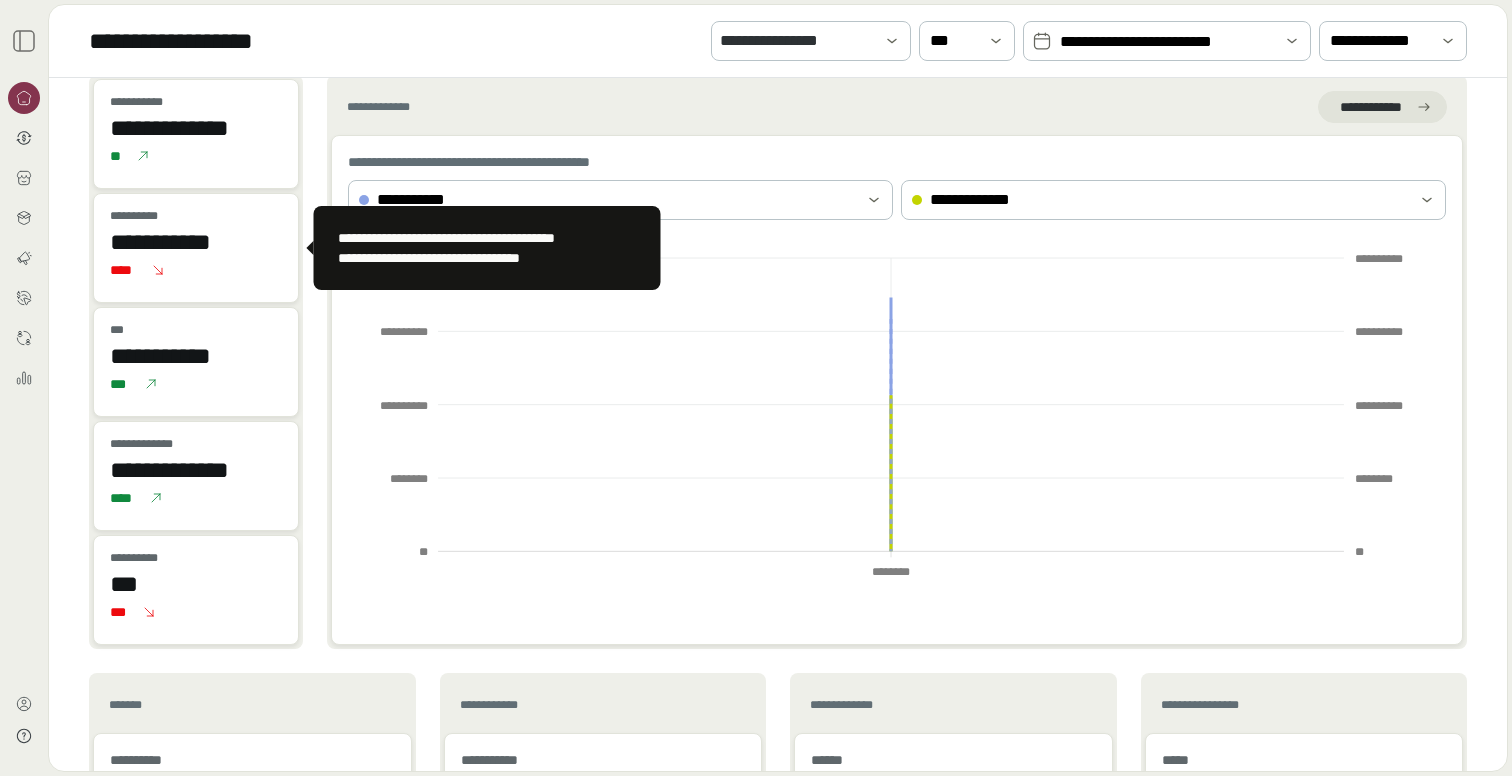 scroll, scrollTop: 0, scrollLeft: 0, axis: both 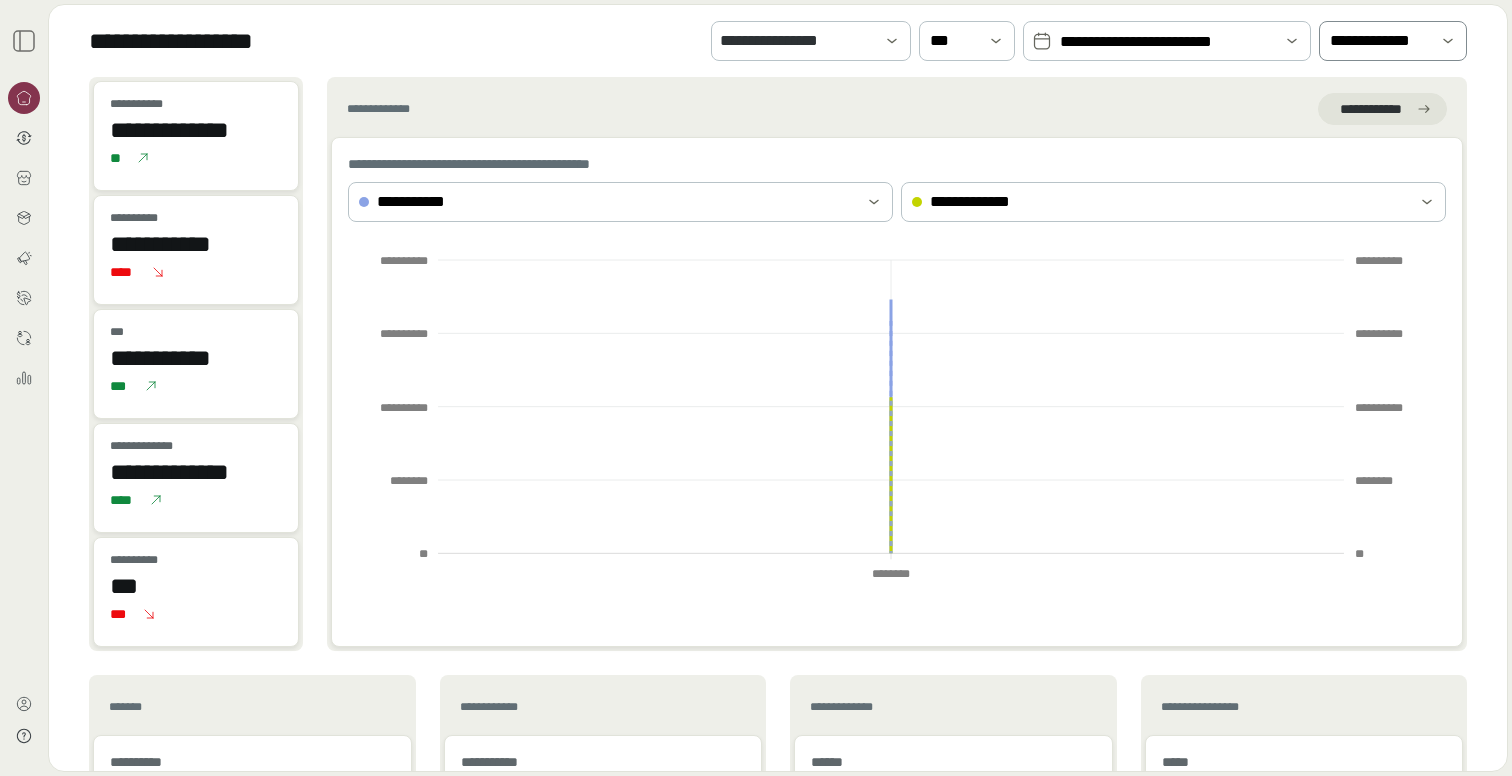 click on "**********" at bounding box center [1379, 41] 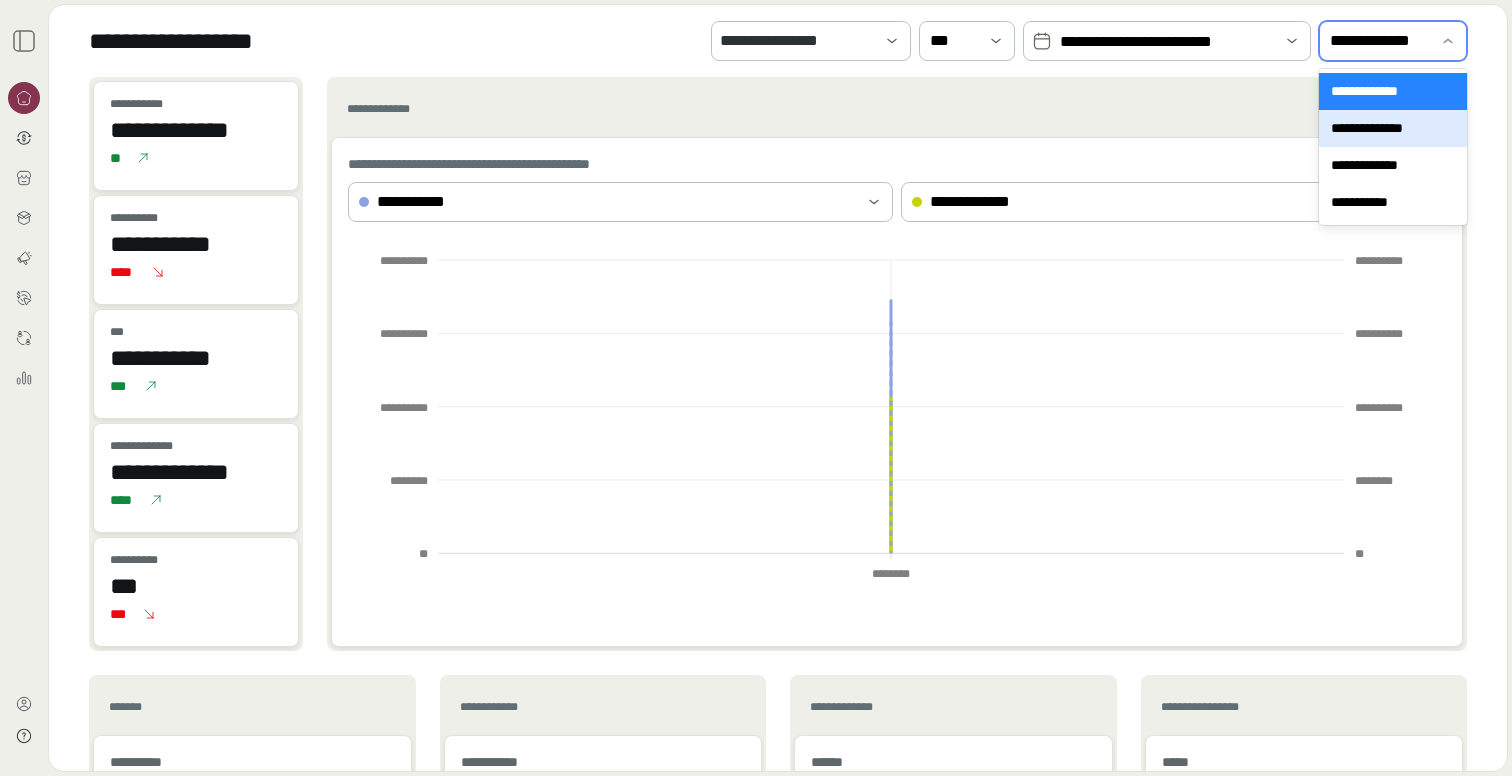 click on "**********" at bounding box center (1393, 128) 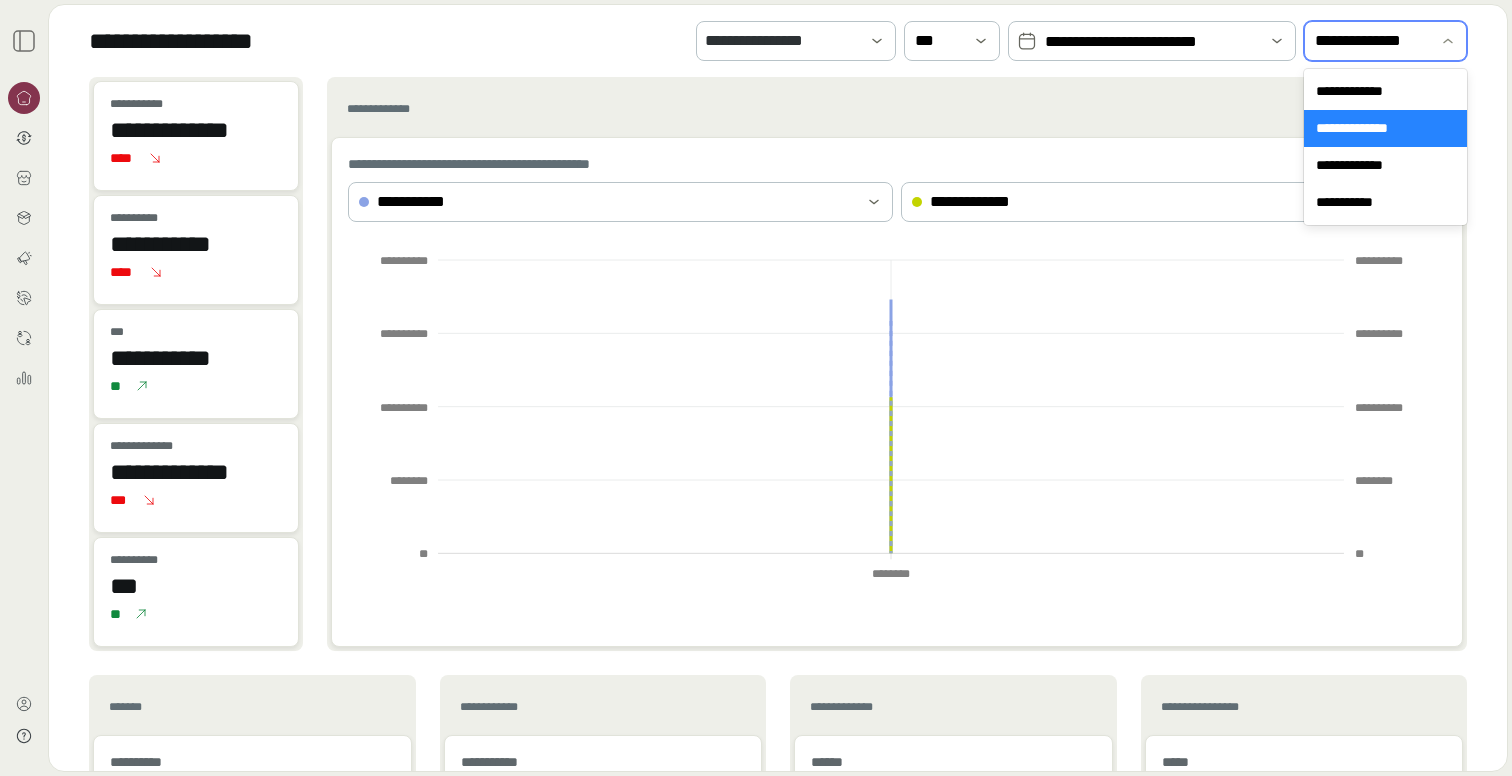 click on "**********" at bounding box center [1371, 41] 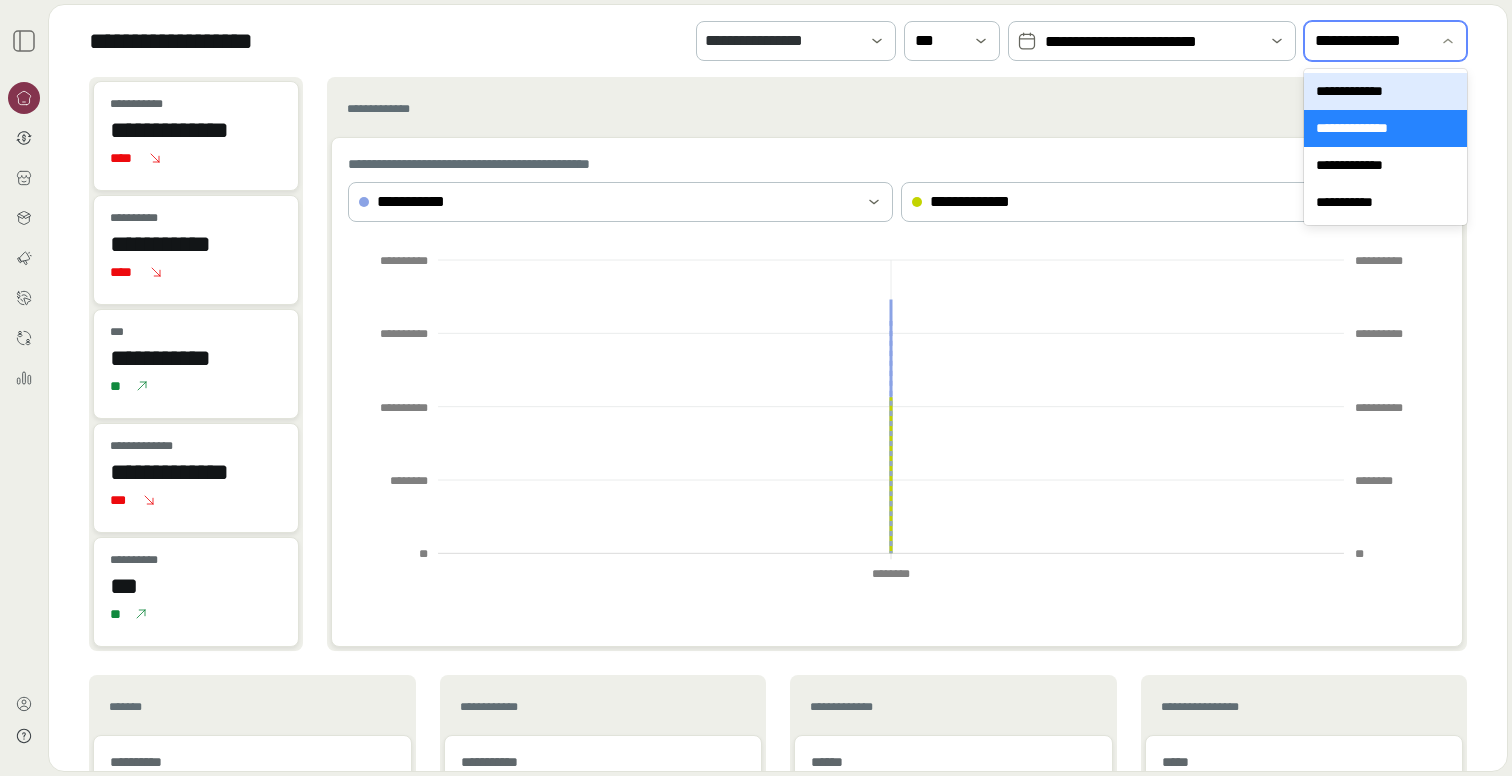 click on "**********" at bounding box center (1385, 91) 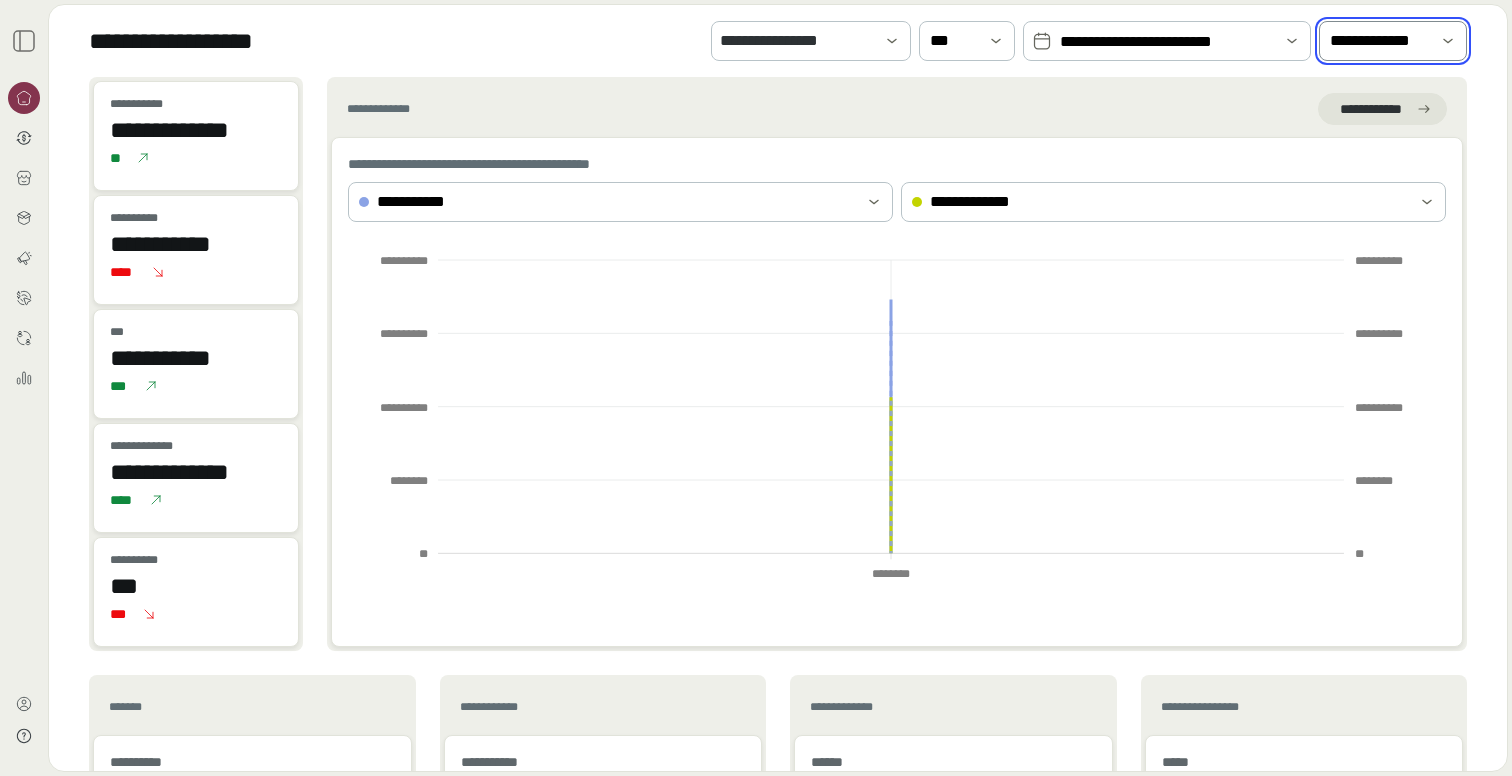 click on "**********" at bounding box center [778, 41] 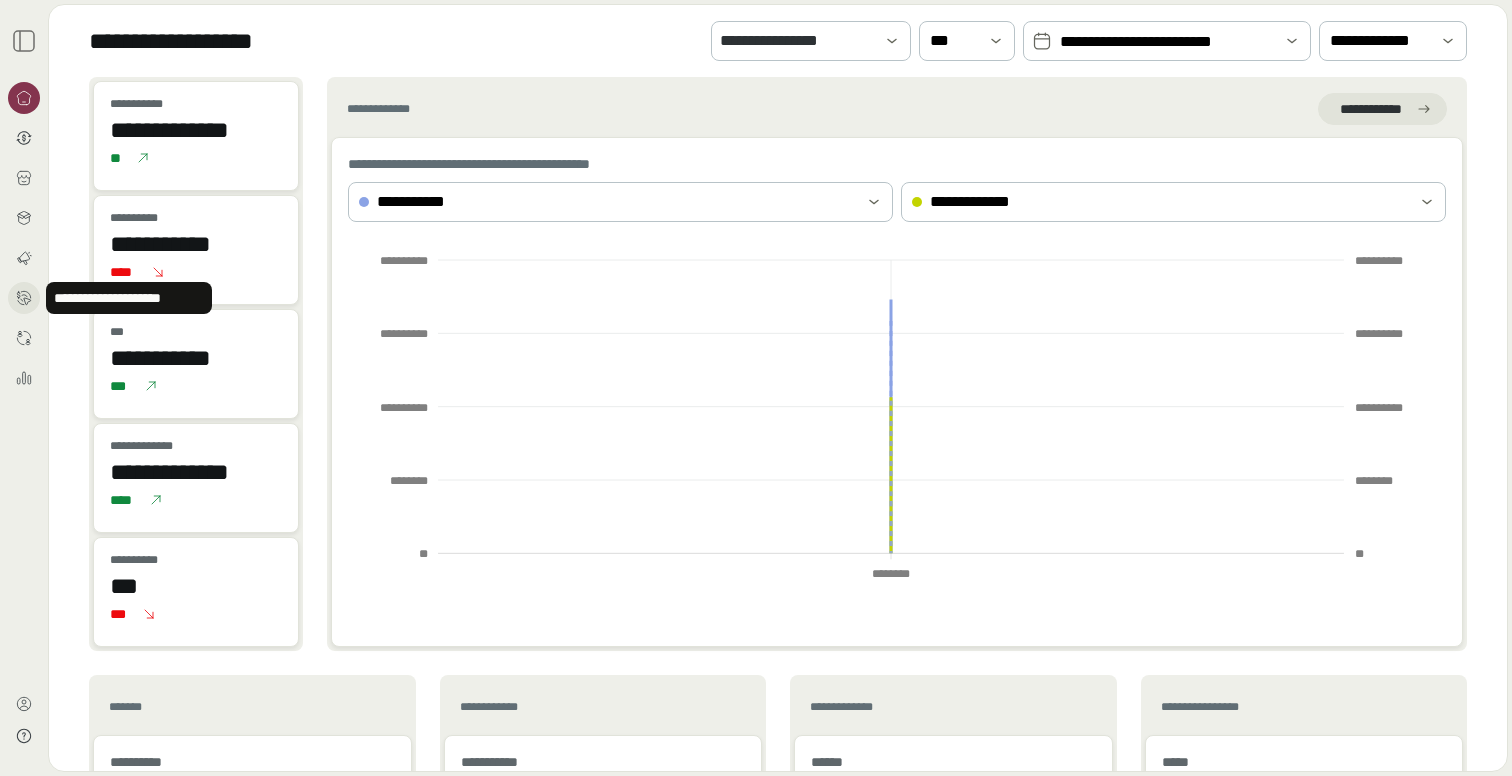 click 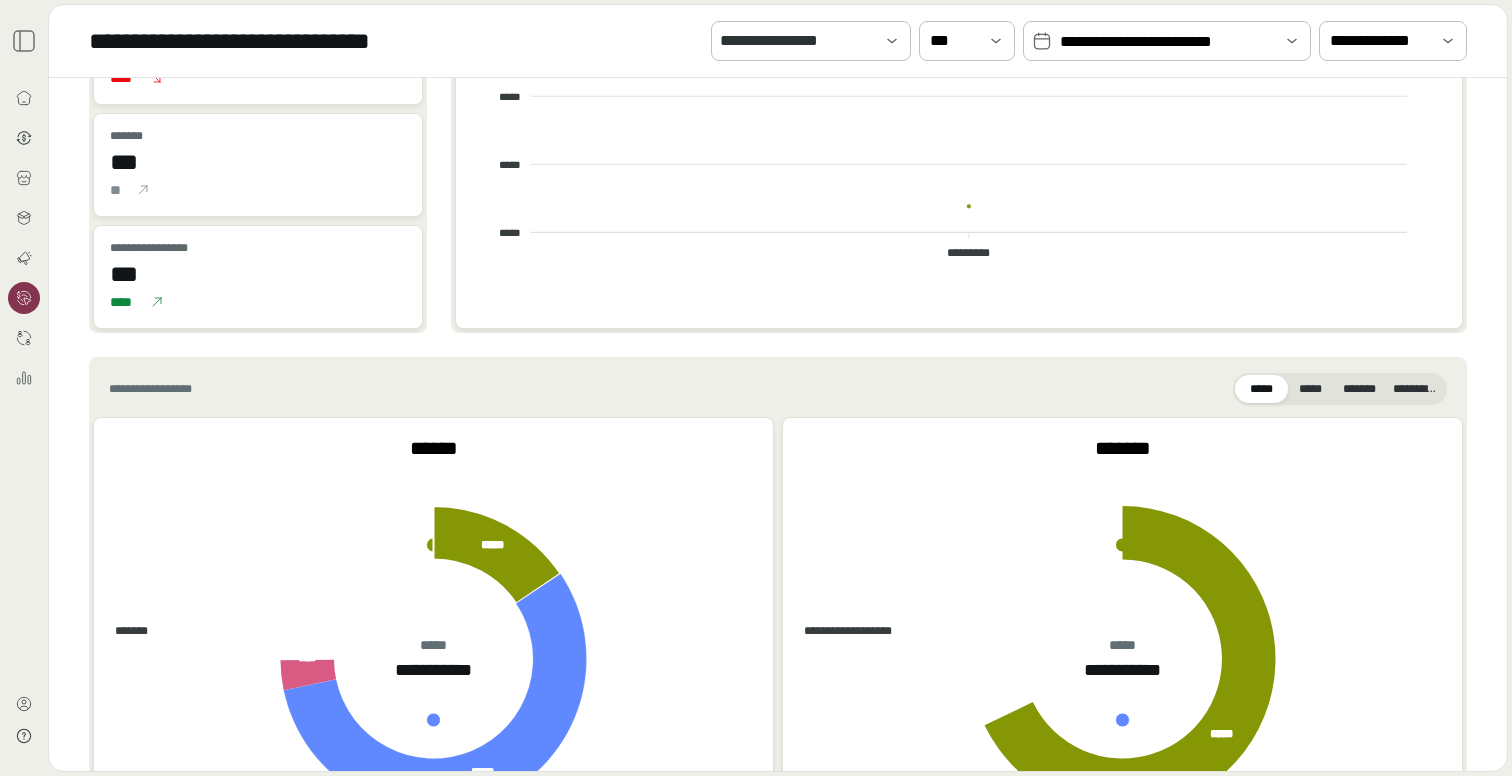 scroll, scrollTop: 543, scrollLeft: 0, axis: vertical 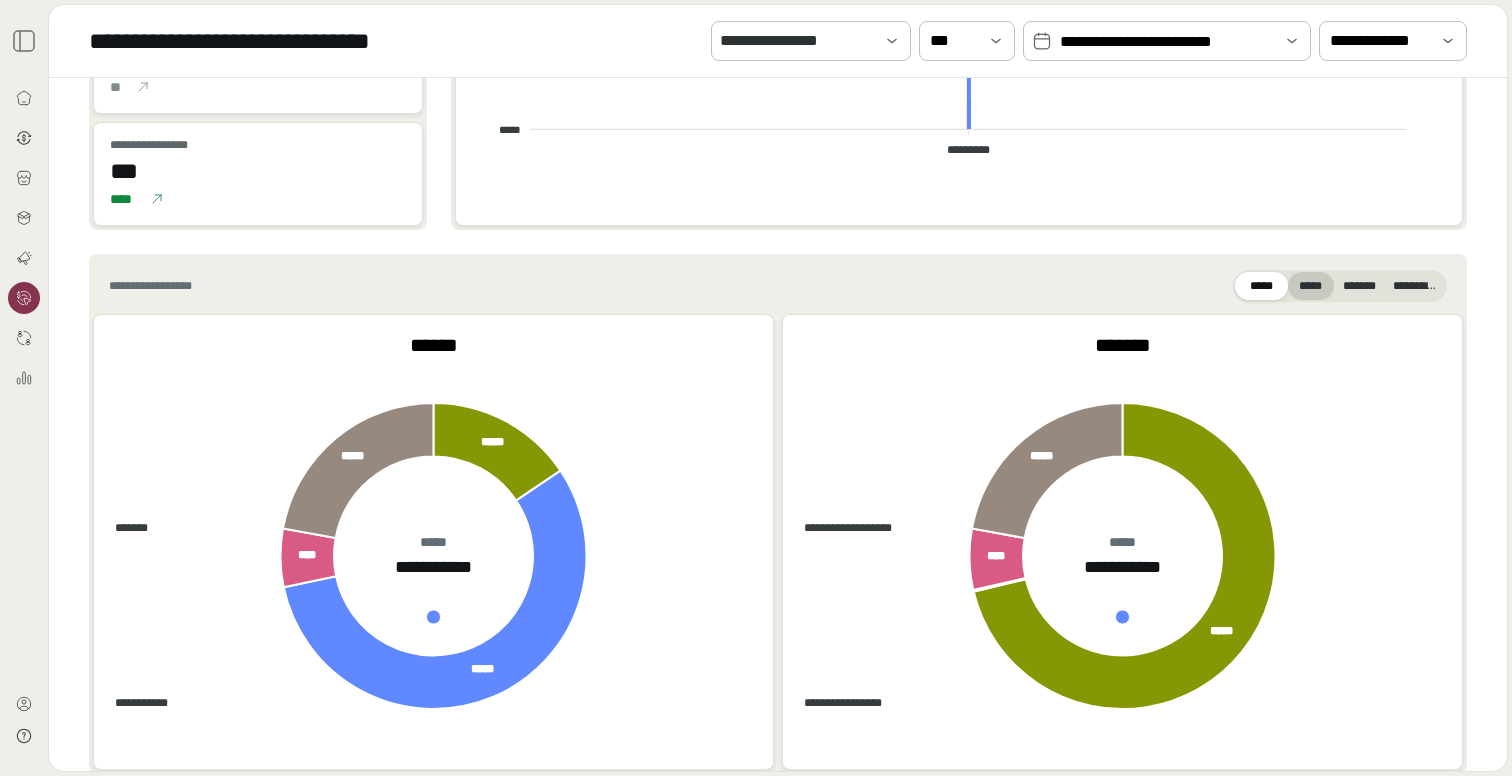 click on "*****" at bounding box center (1311, 286) 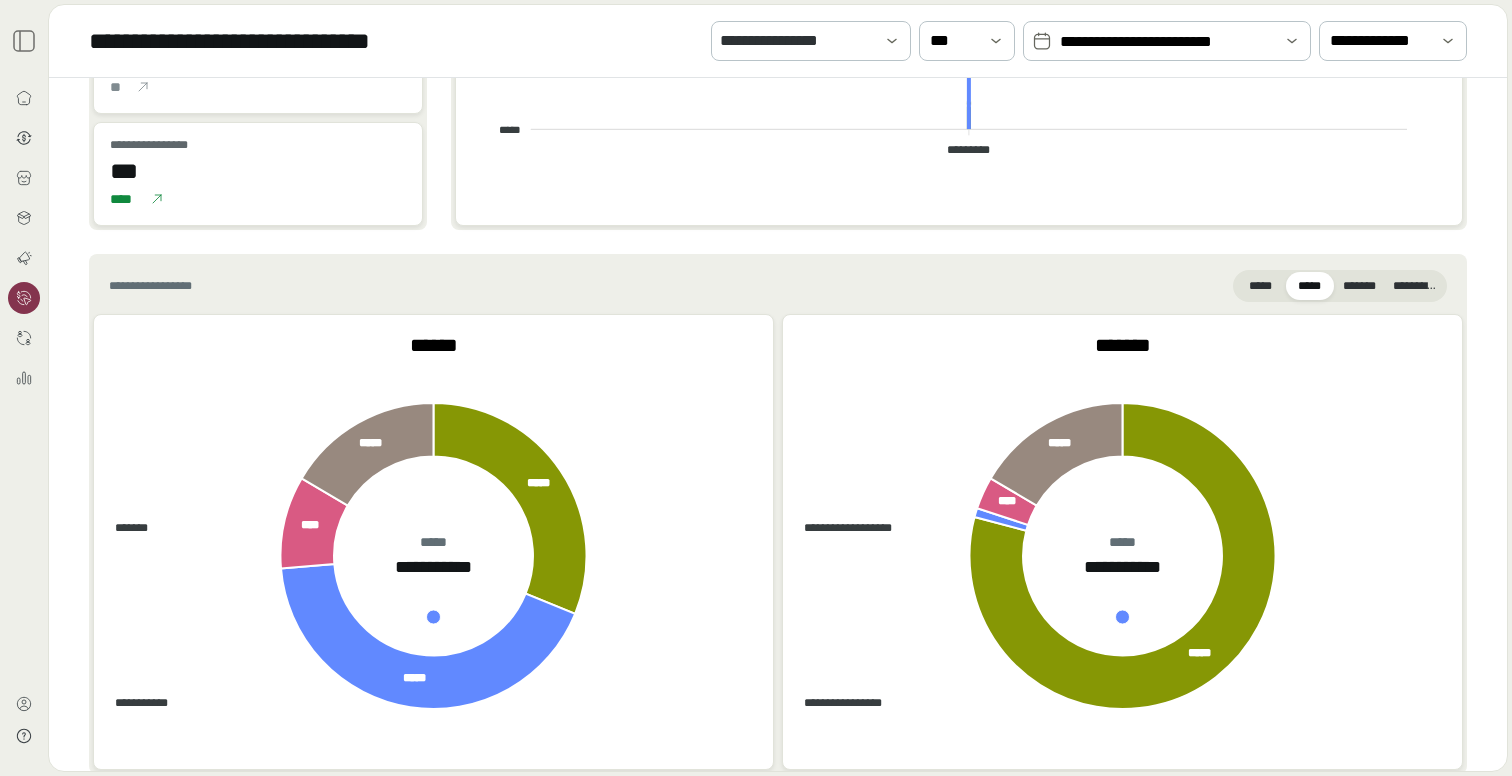 scroll, scrollTop: 235, scrollLeft: 0, axis: vertical 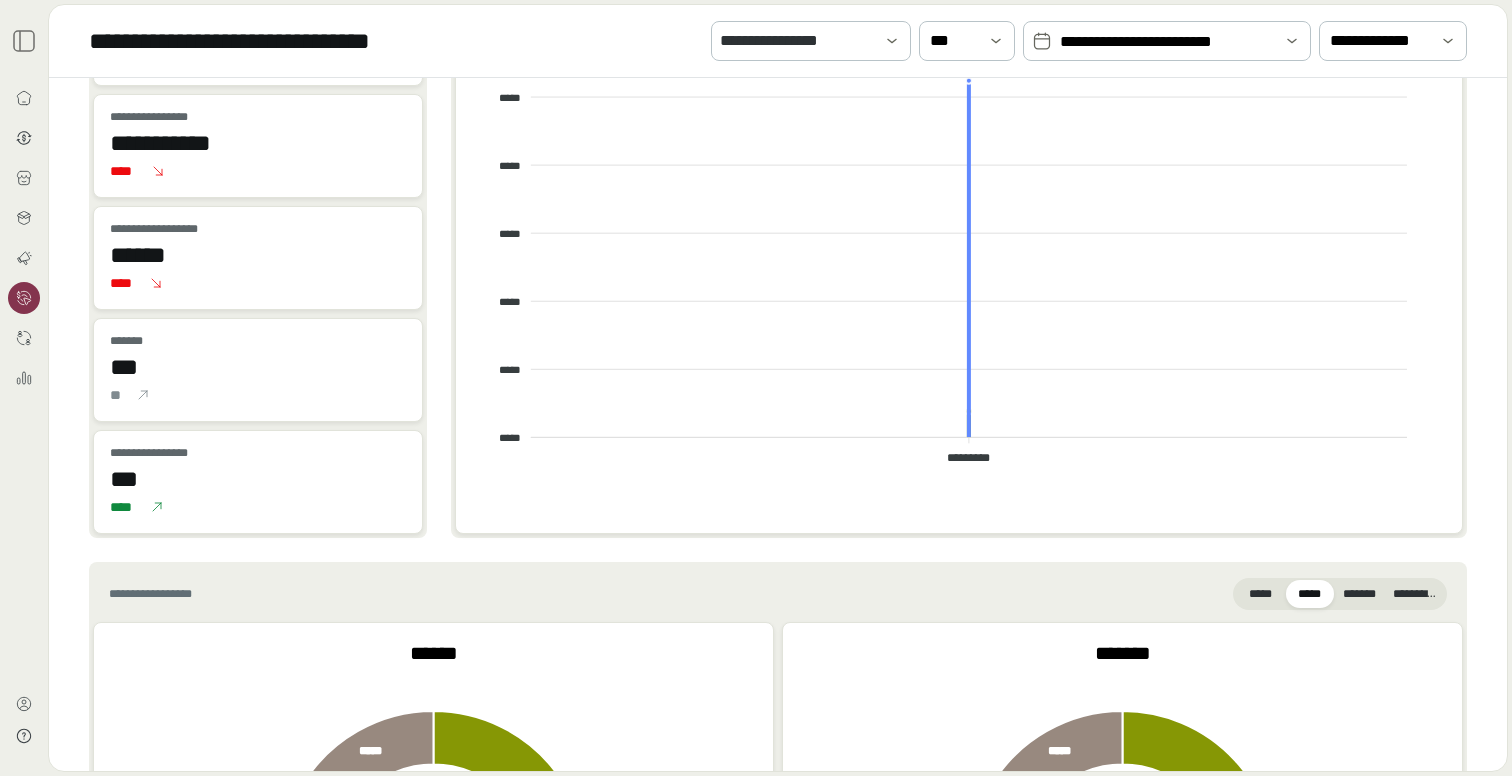 click on "**********" at bounding box center [778, 230] 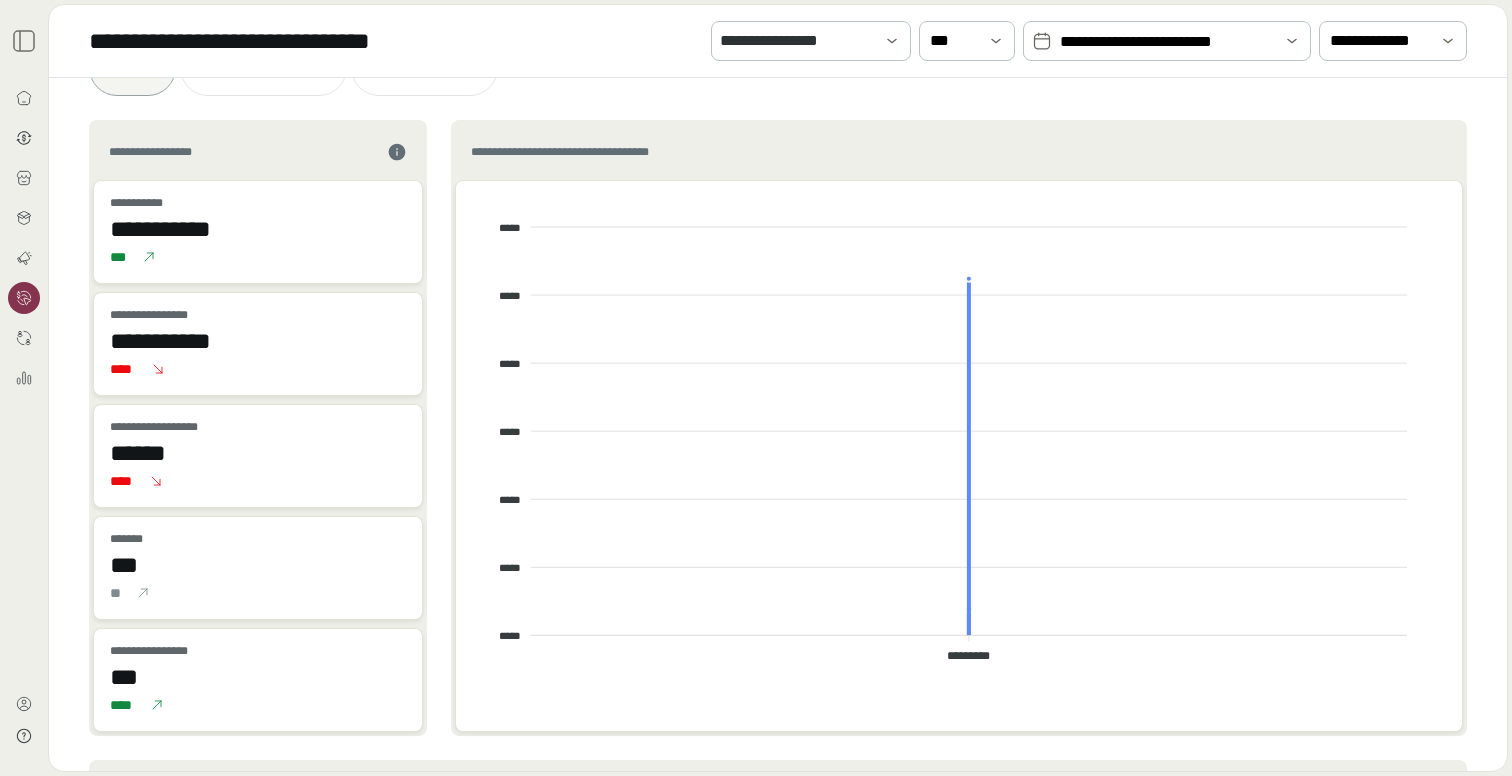 scroll, scrollTop: 0, scrollLeft: 0, axis: both 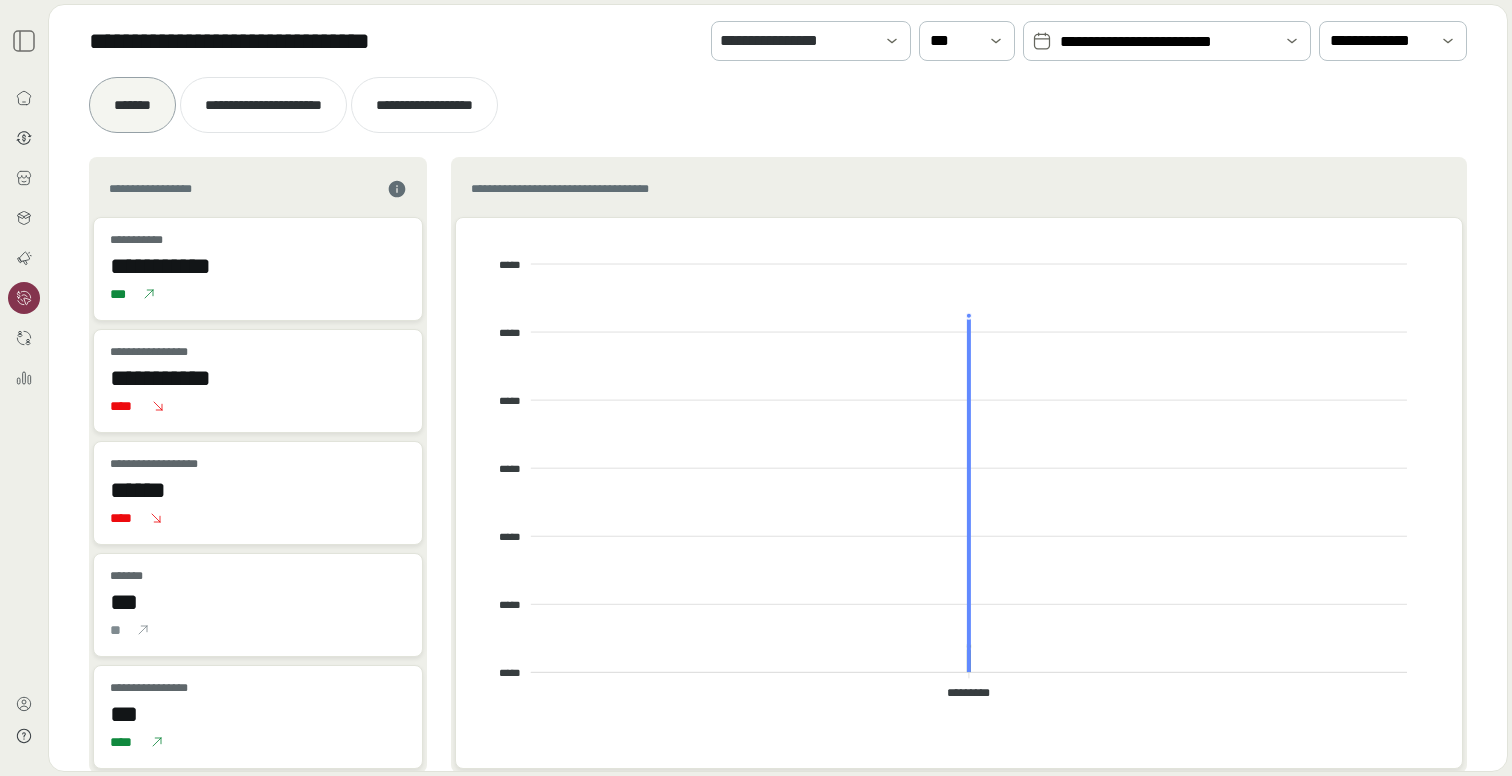 click 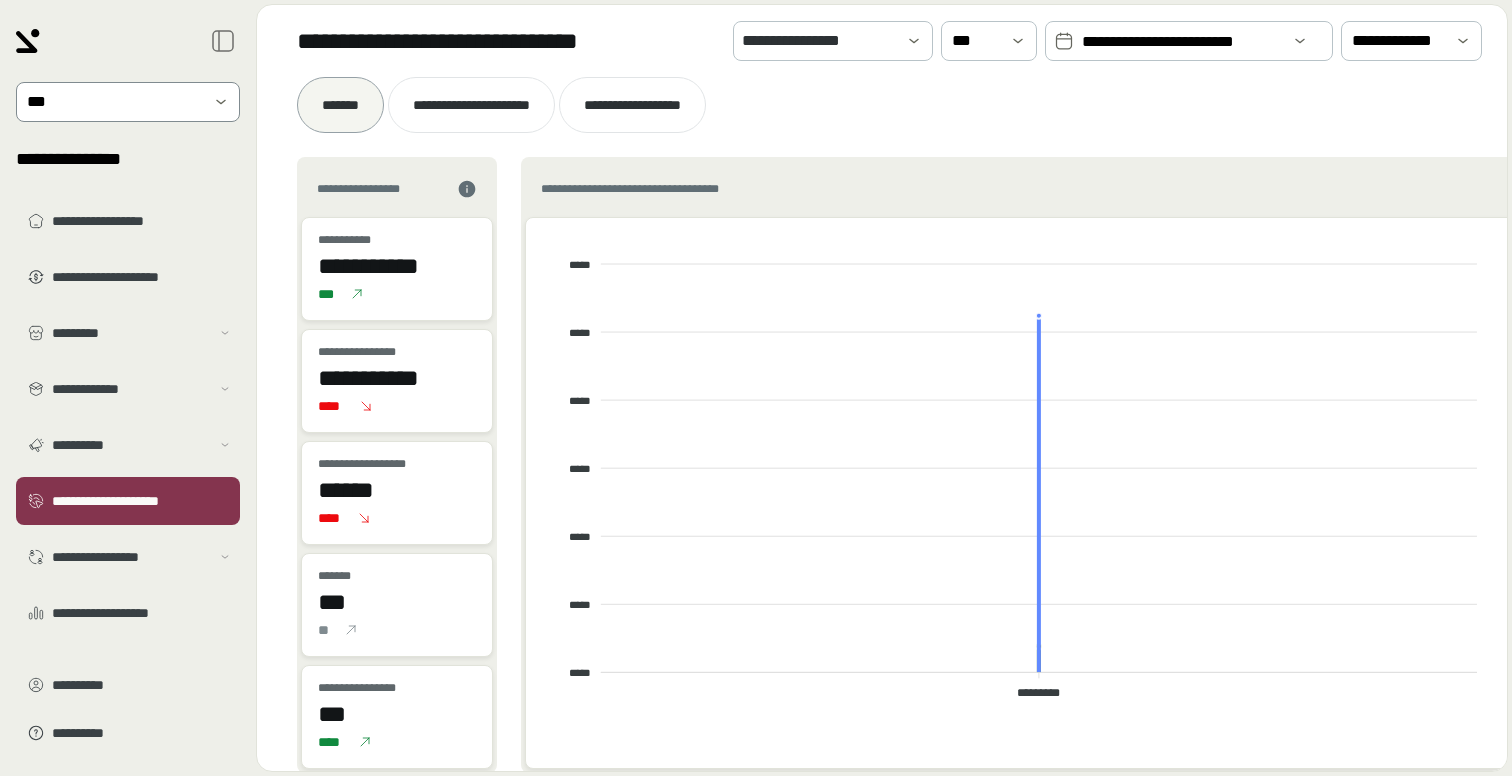 click at bounding box center (114, 102) 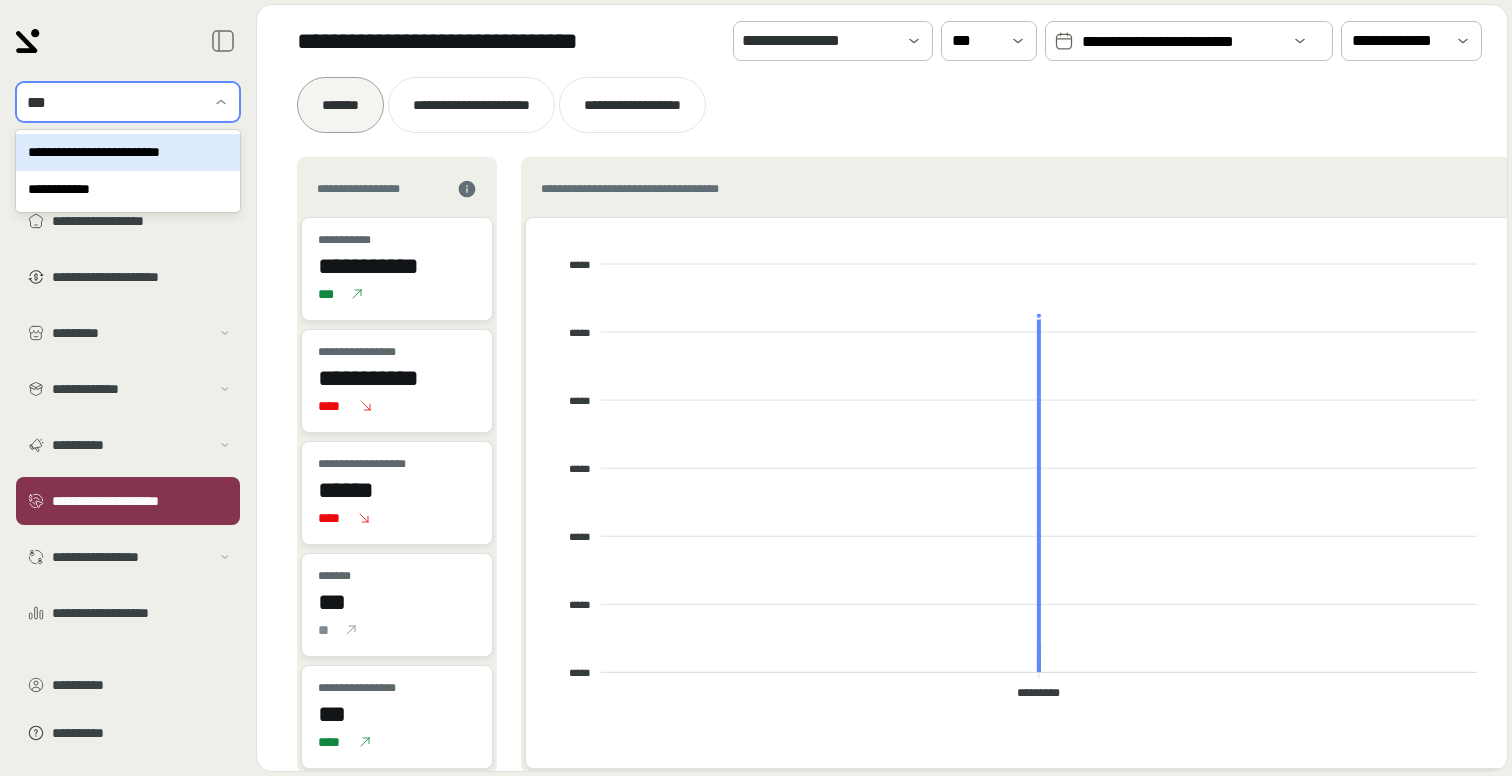 type on "****" 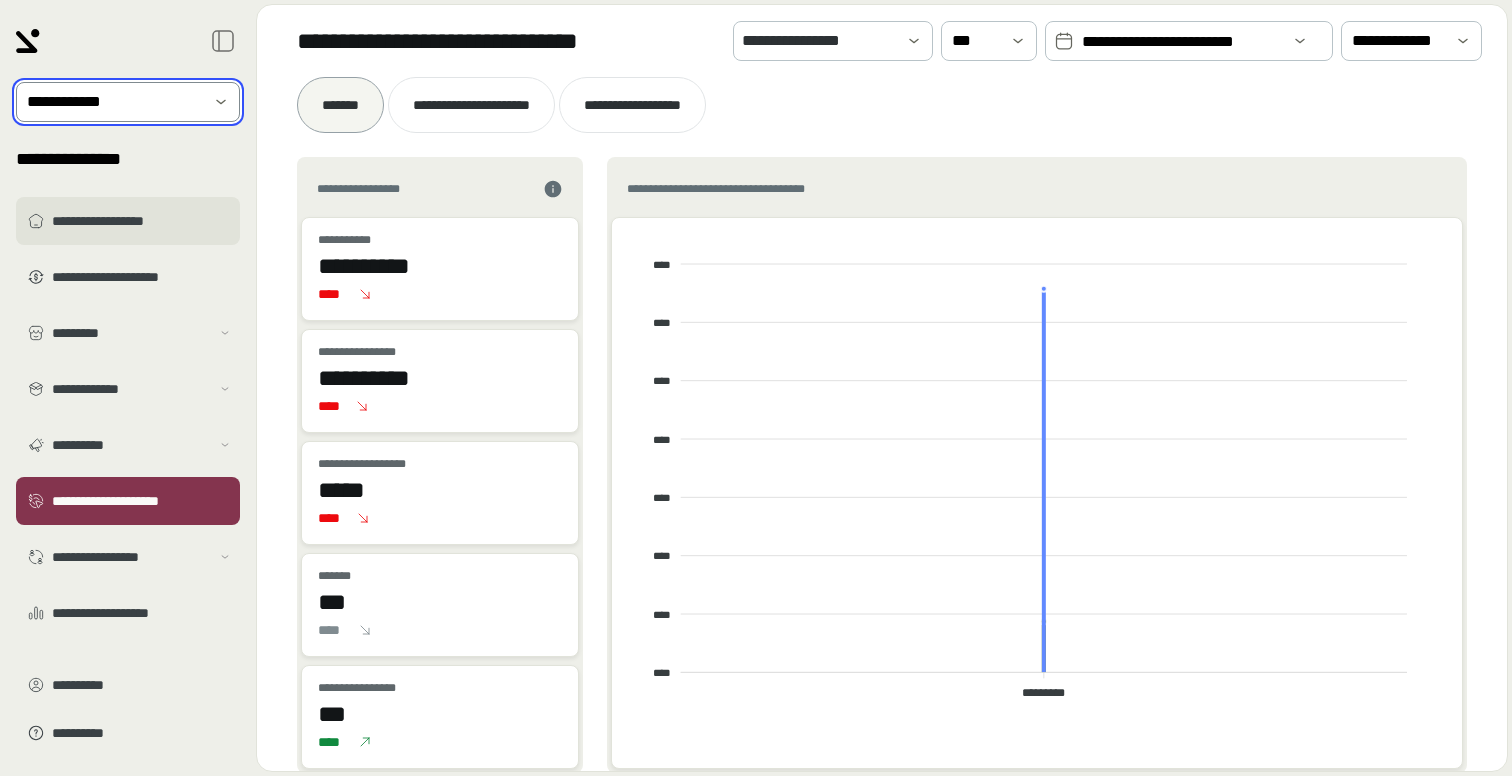 click on "**********" at bounding box center (142, 221) 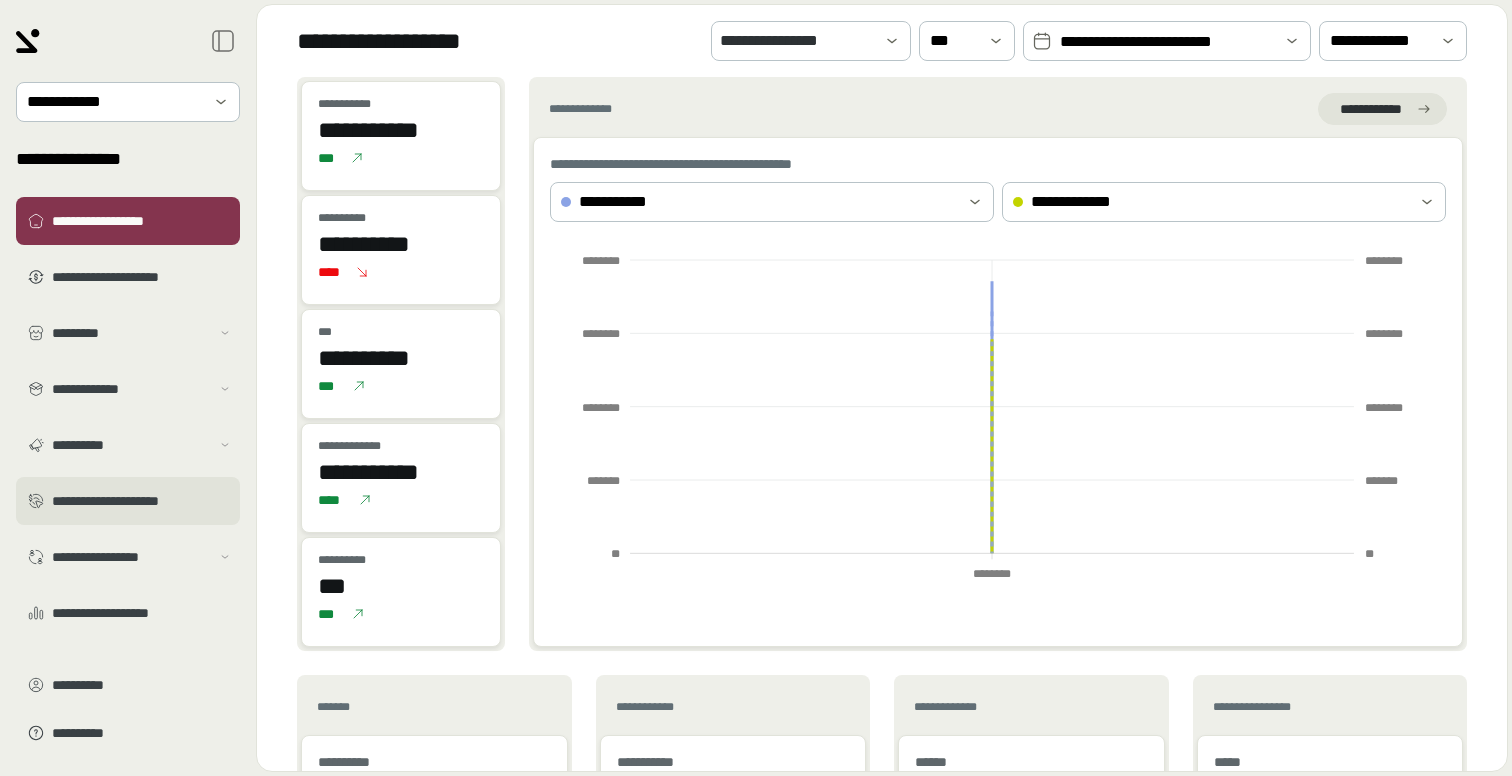 click on "**********" at bounding box center [142, 501] 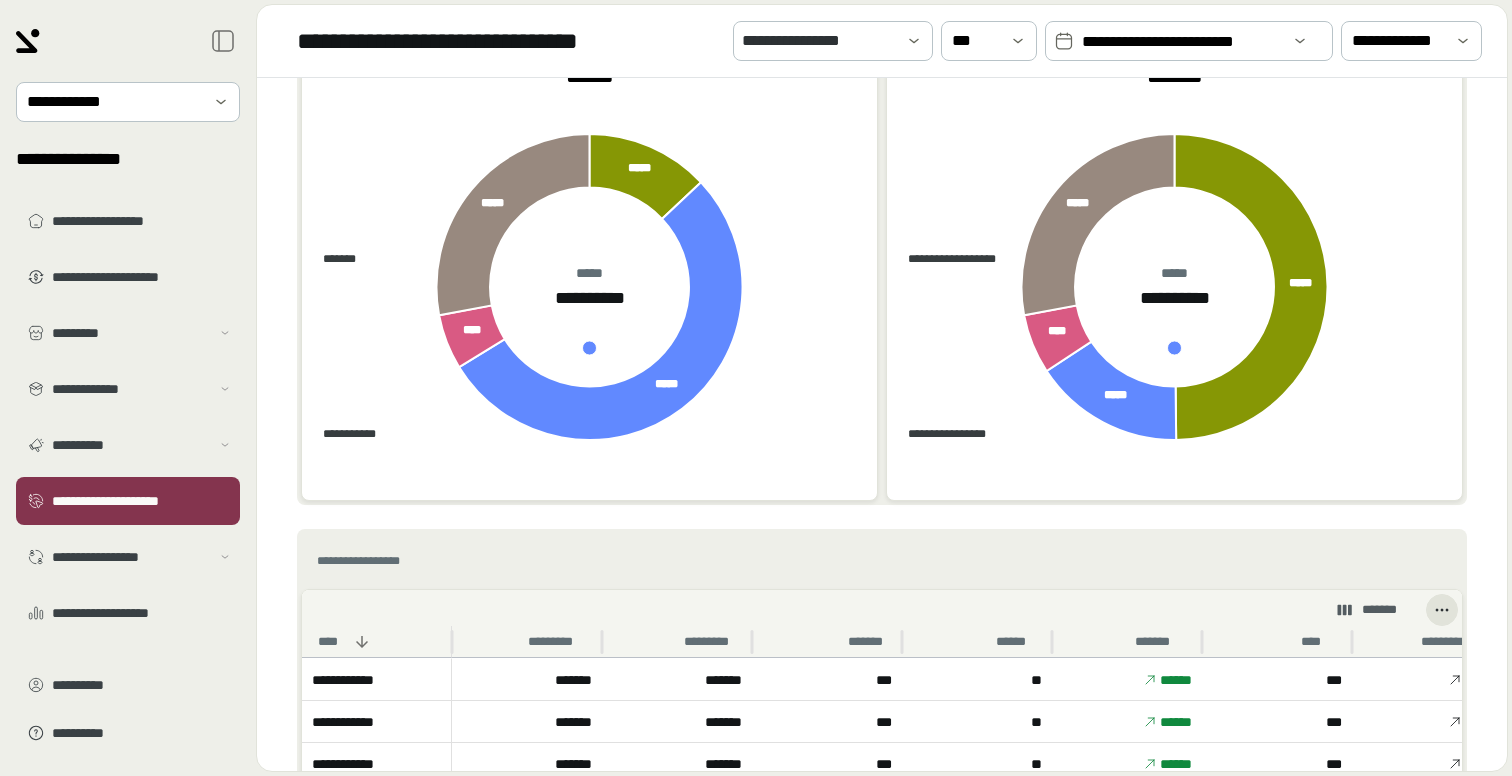 scroll, scrollTop: 724, scrollLeft: 0, axis: vertical 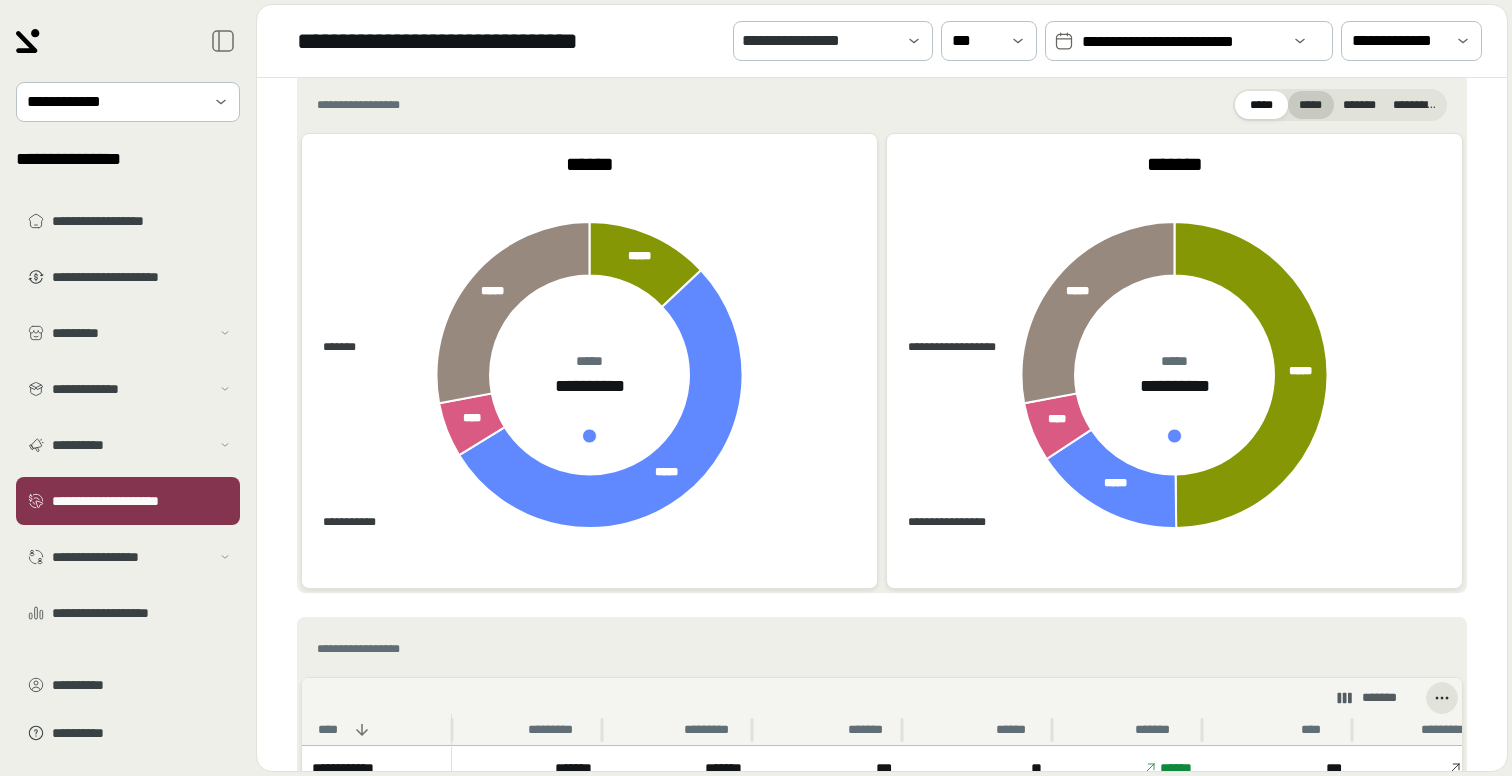 click on "*****" at bounding box center (1311, 105) 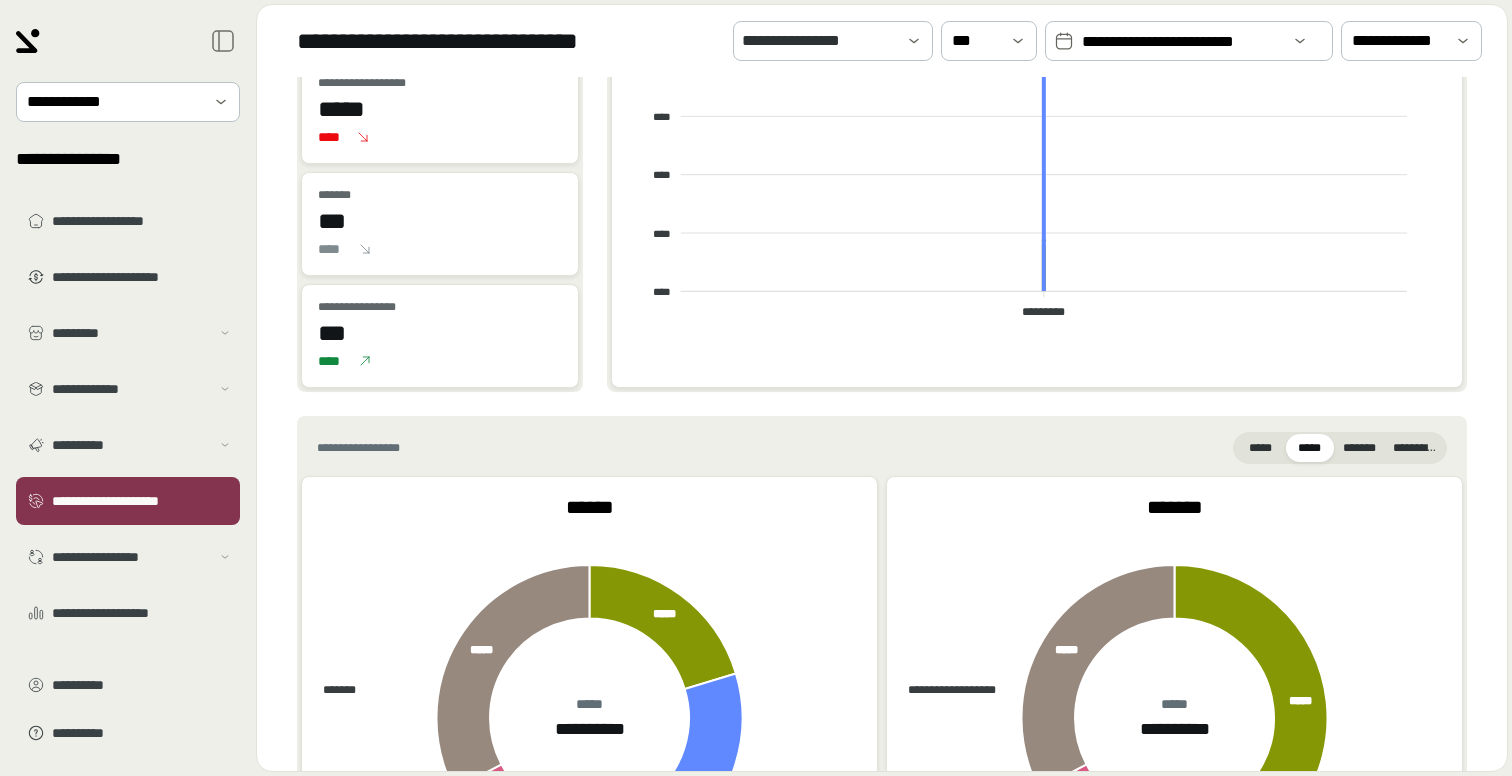 scroll, scrollTop: 0, scrollLeft: 0, axis: both 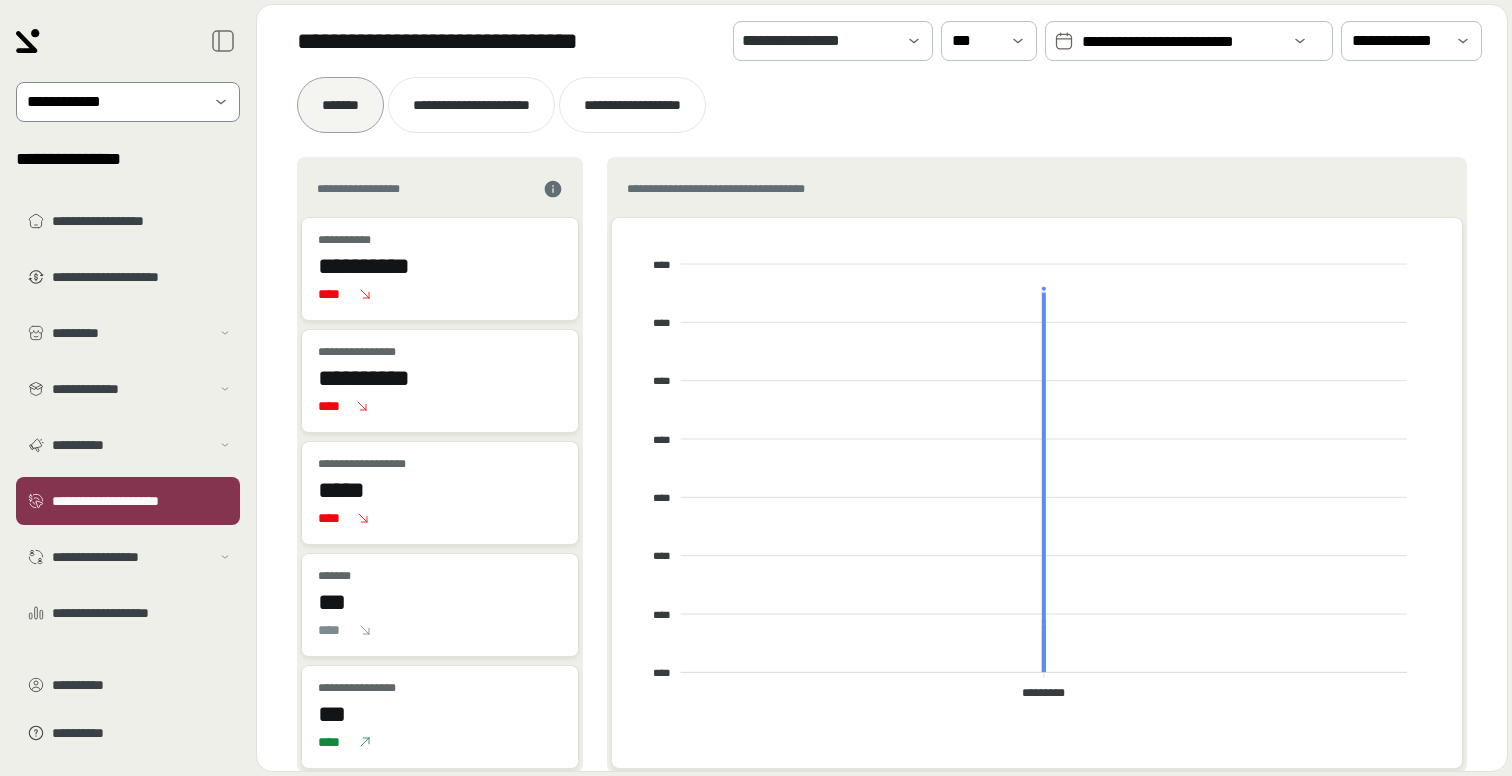 click at bounding box center [114, 102] 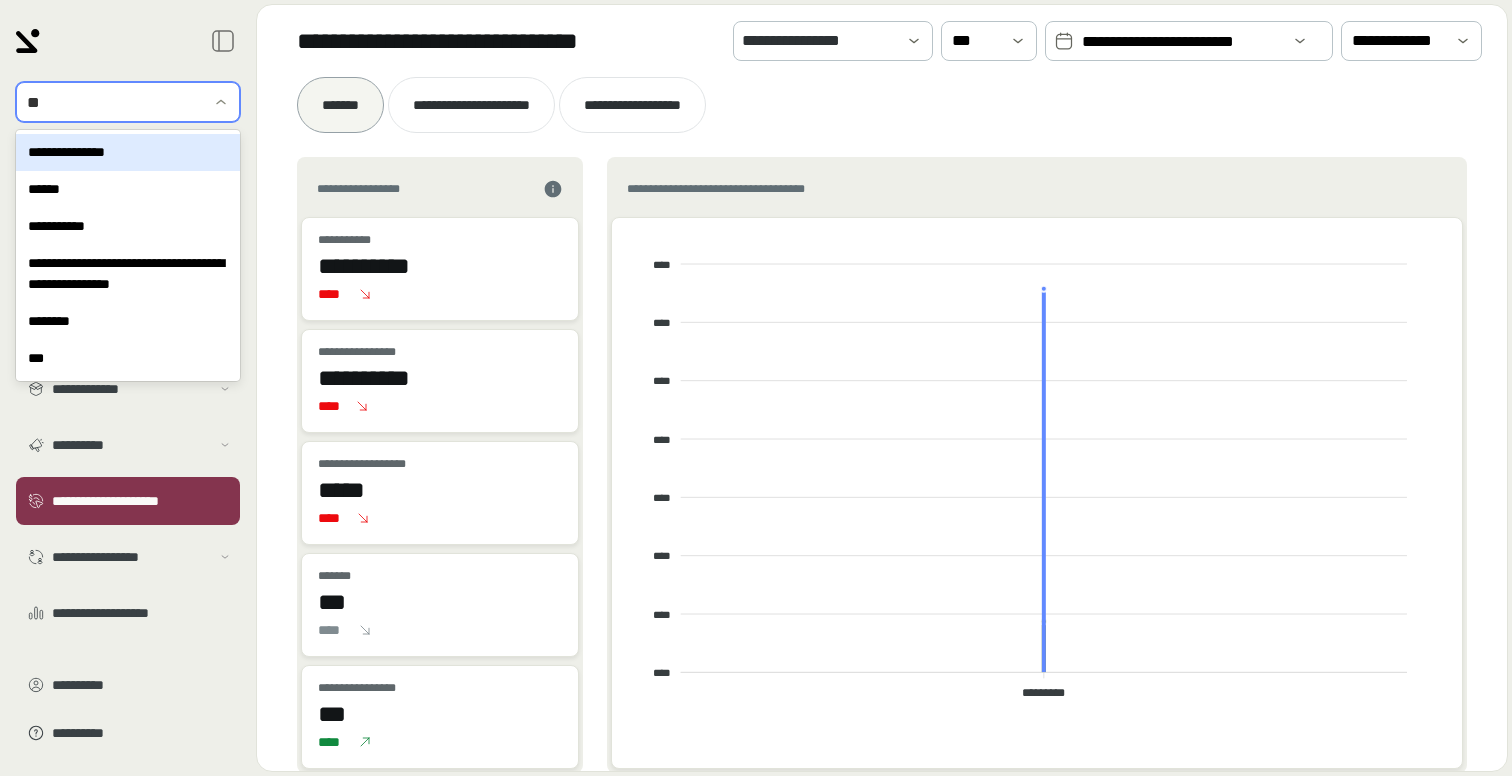type on "***" 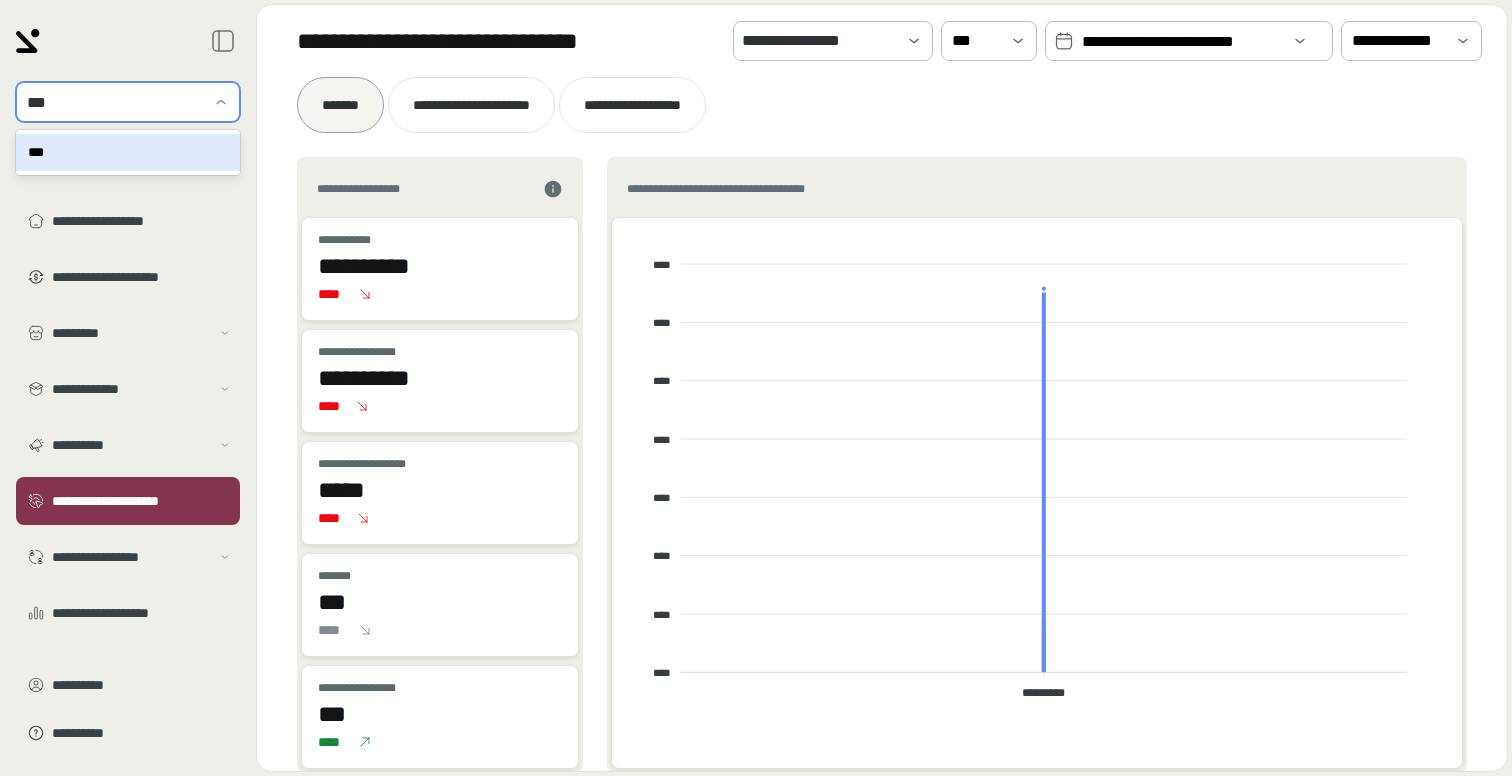 type 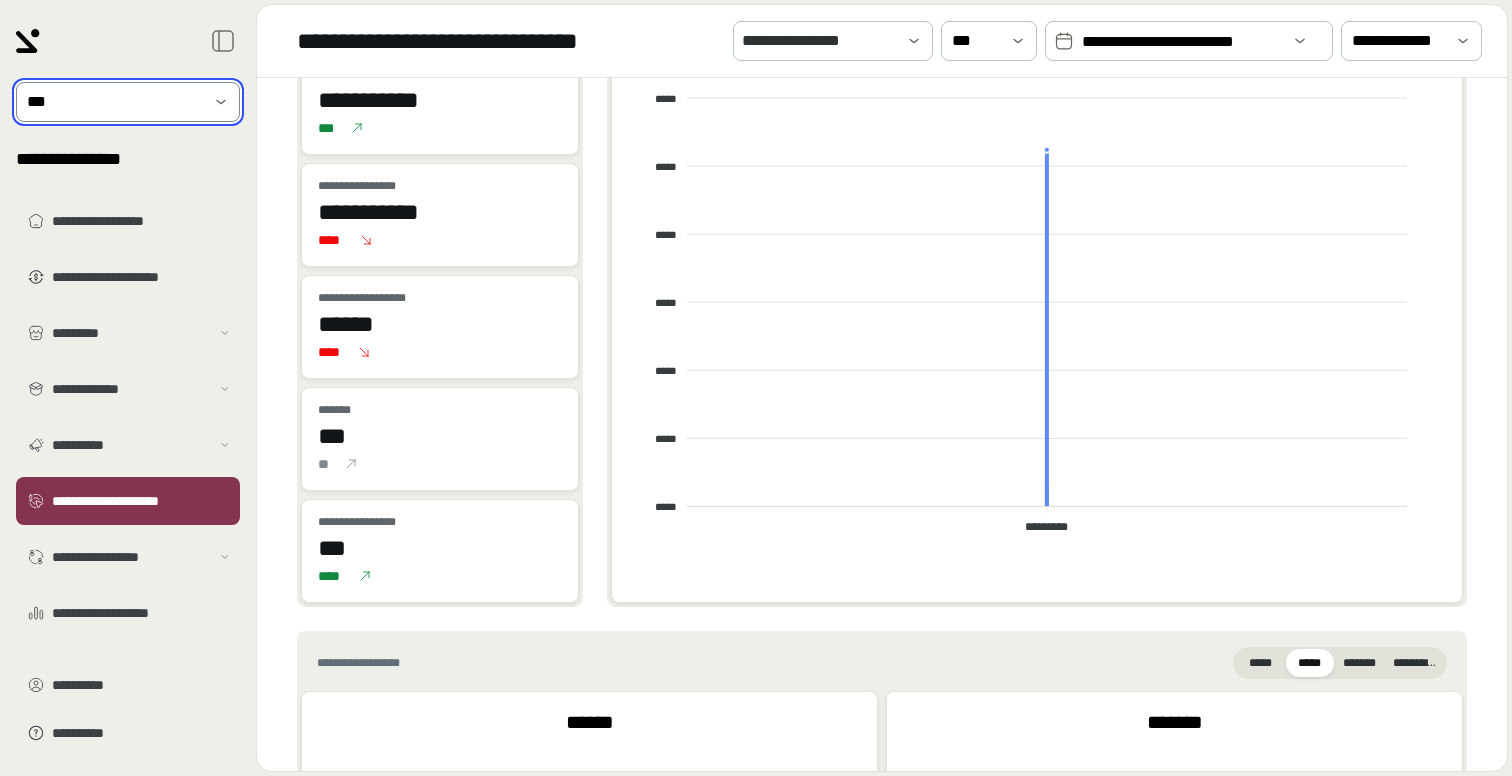 scroll, scrollTop: 135, scrollLeft: 0, axis: vertical 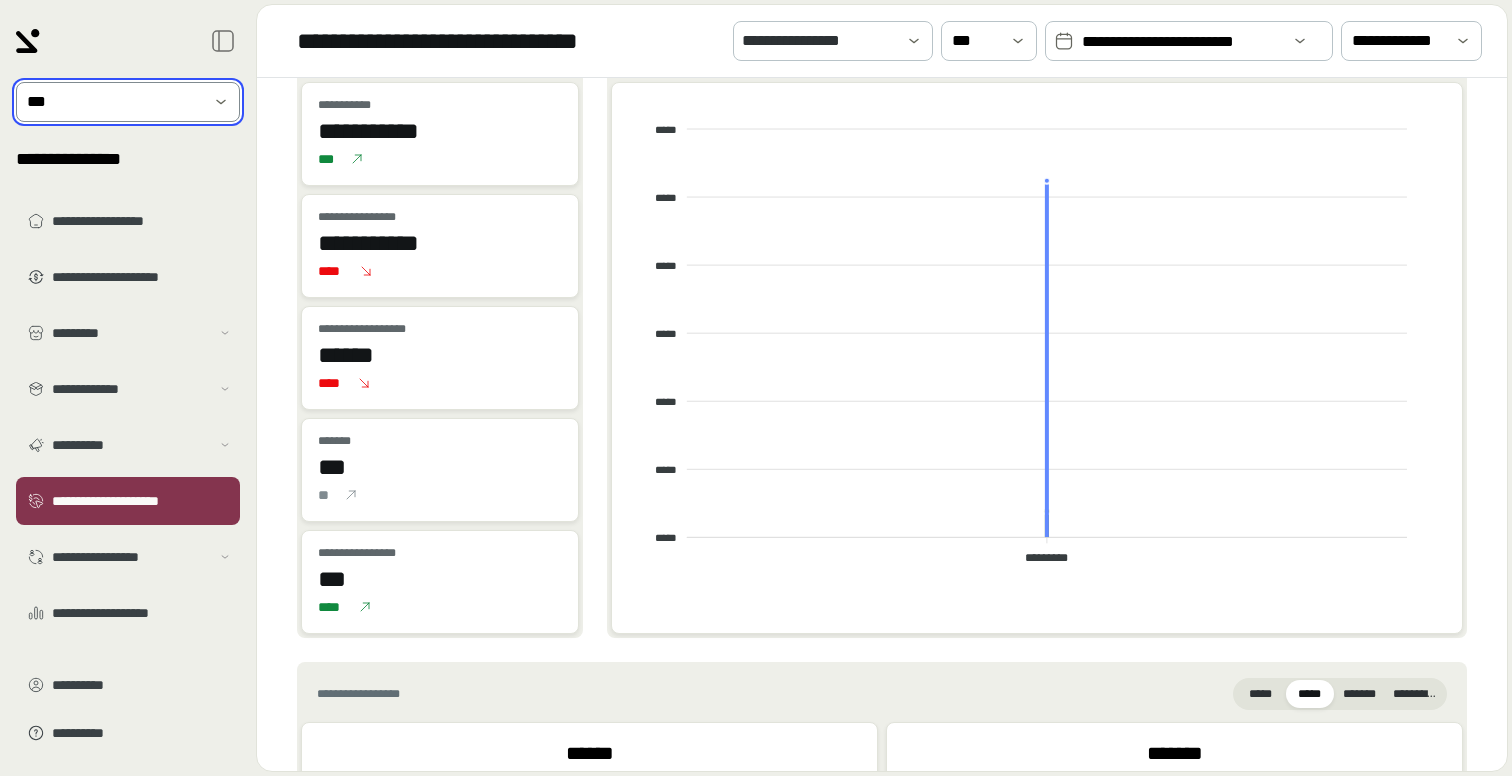 click on "**********" at bounding box center [1181, 42] 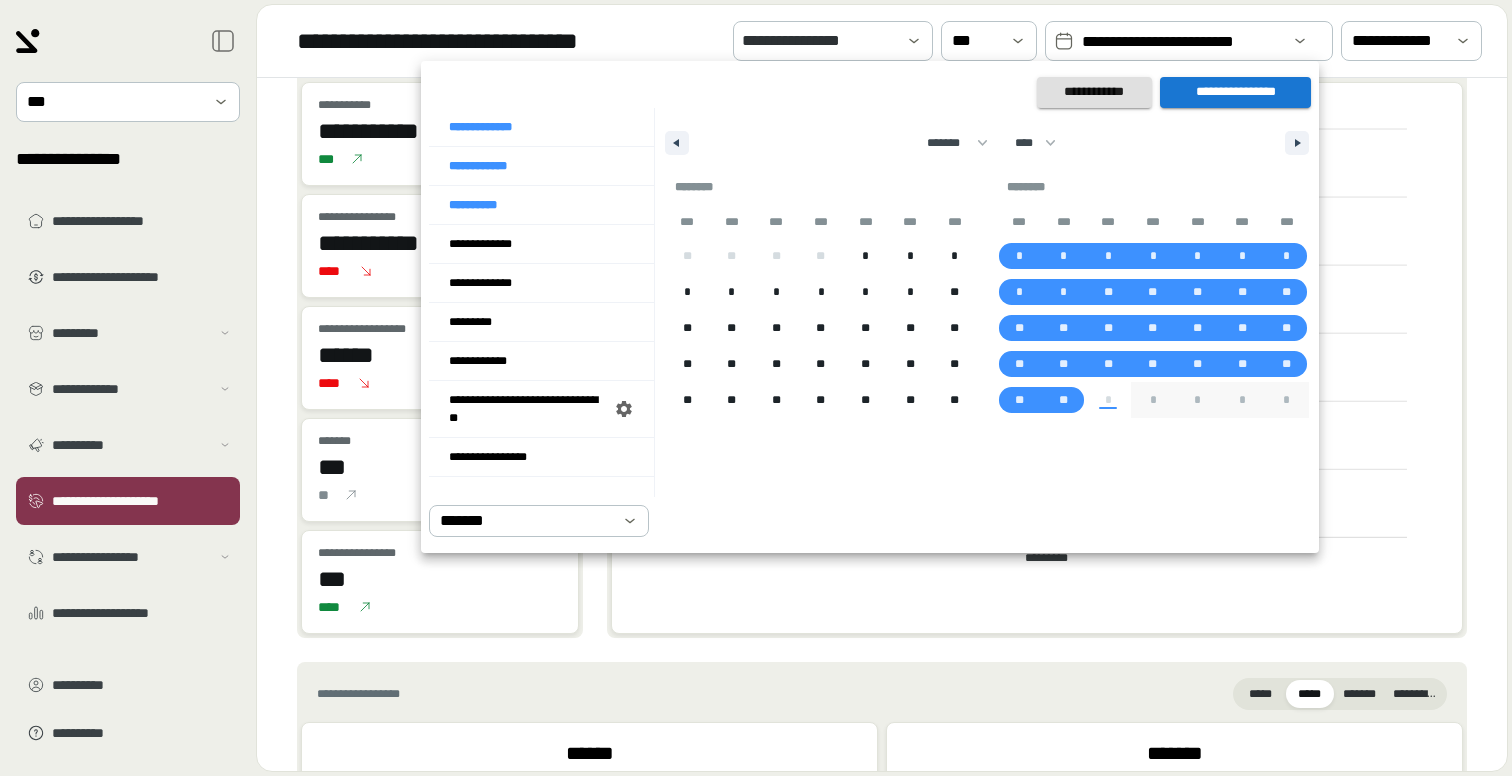 click on "**********" at bounding box center (1235, 92) 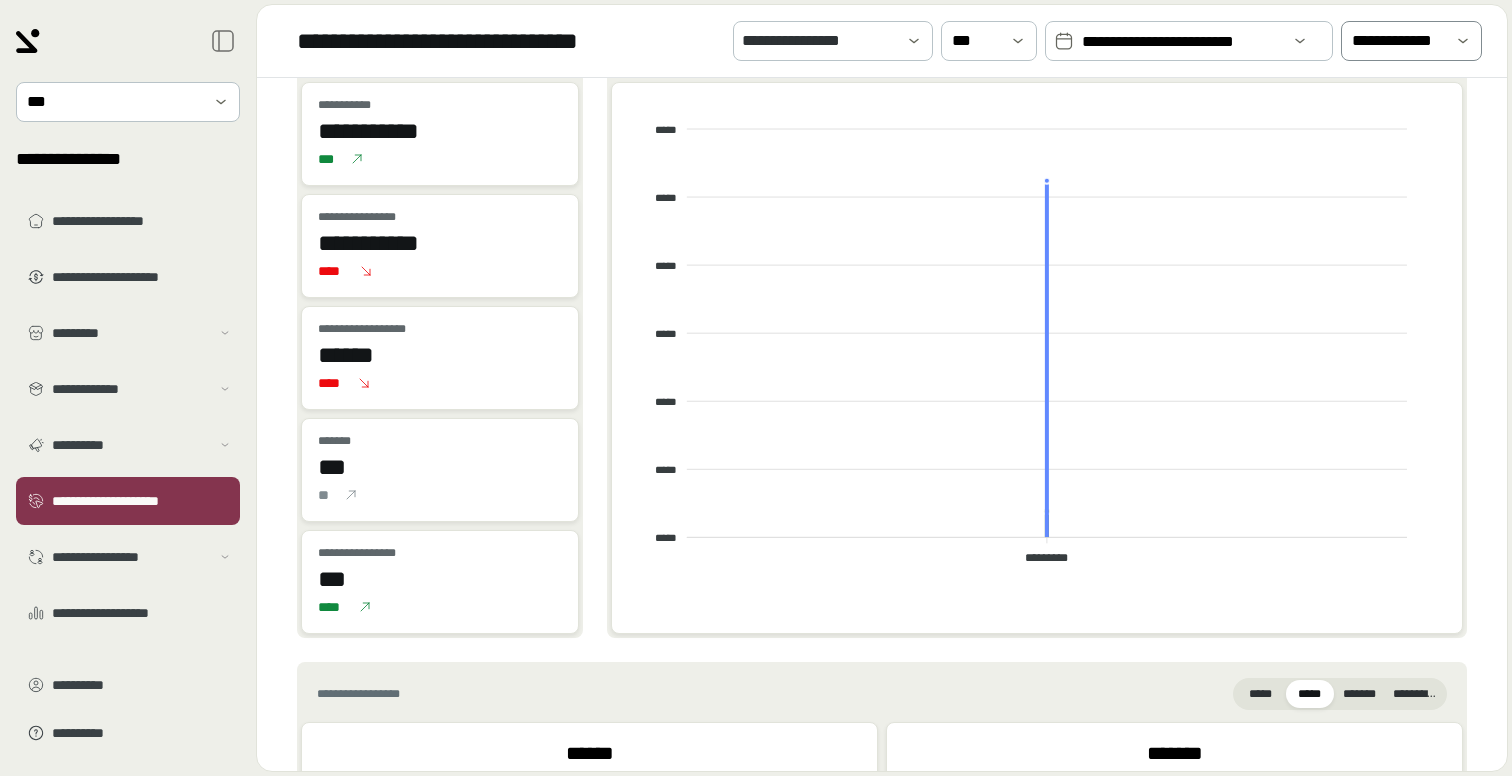 click on "**********" at bounding box center [1397, 41] 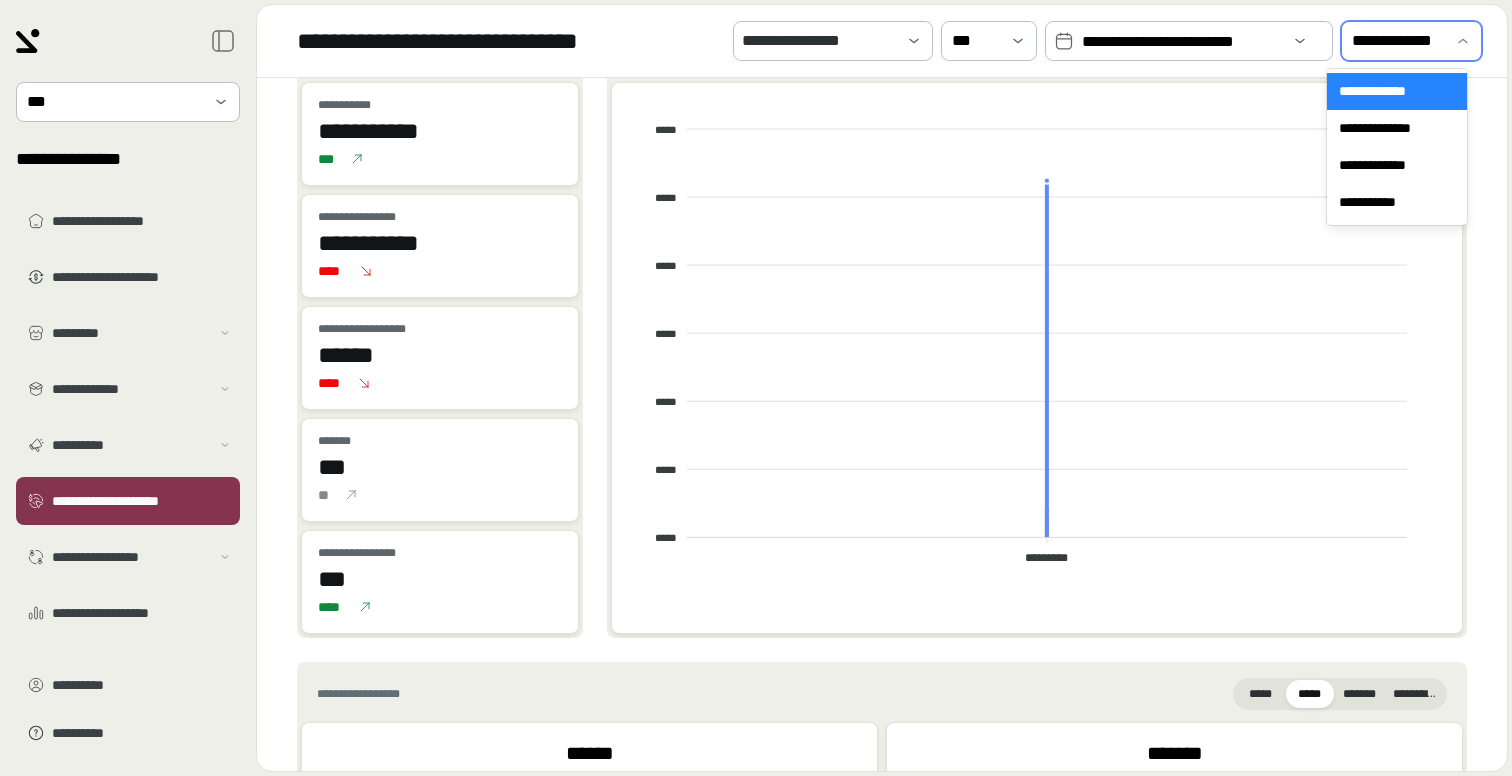 click on "***** *****" 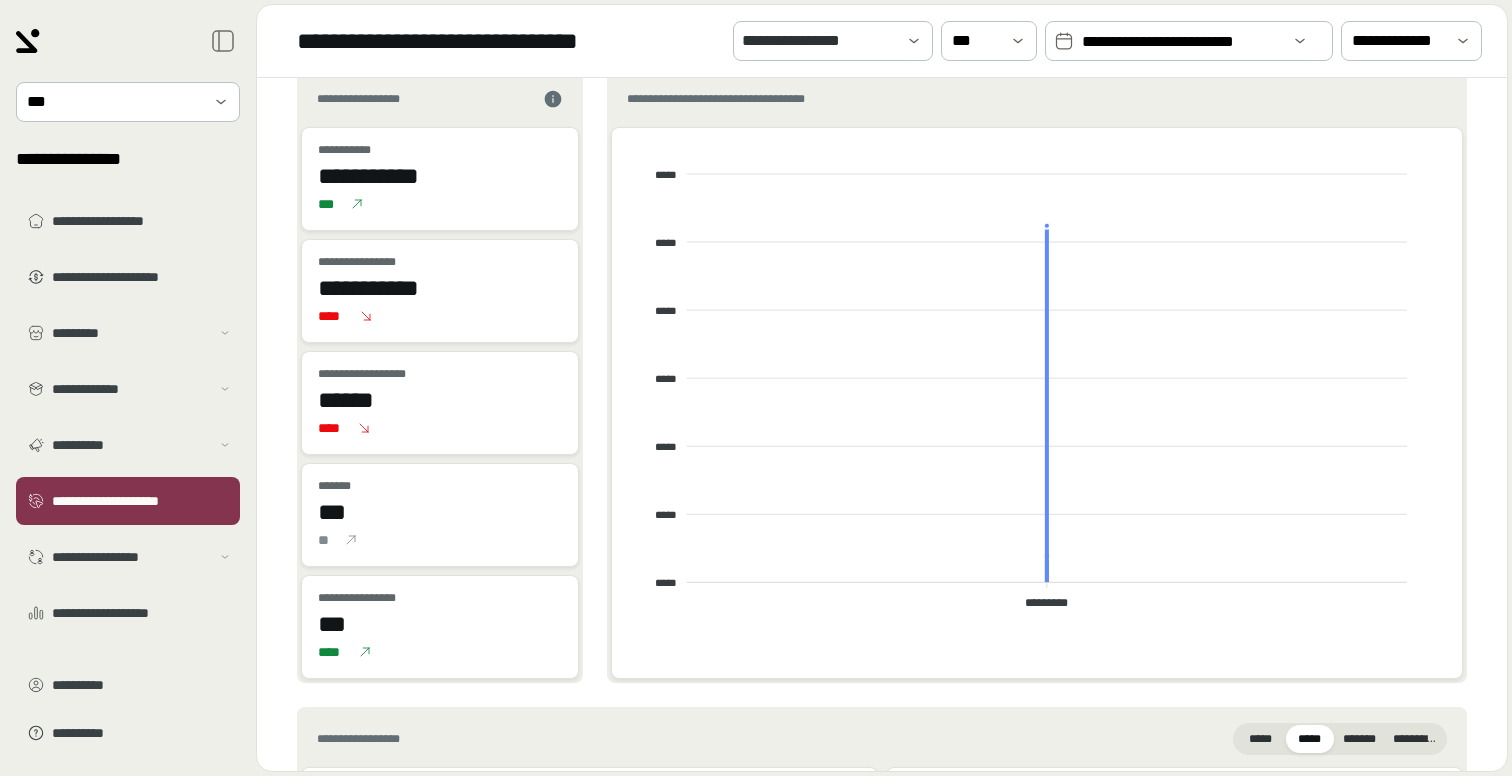 scroll, scrollTop: 85, scrollLeft: 0, axis: vertical 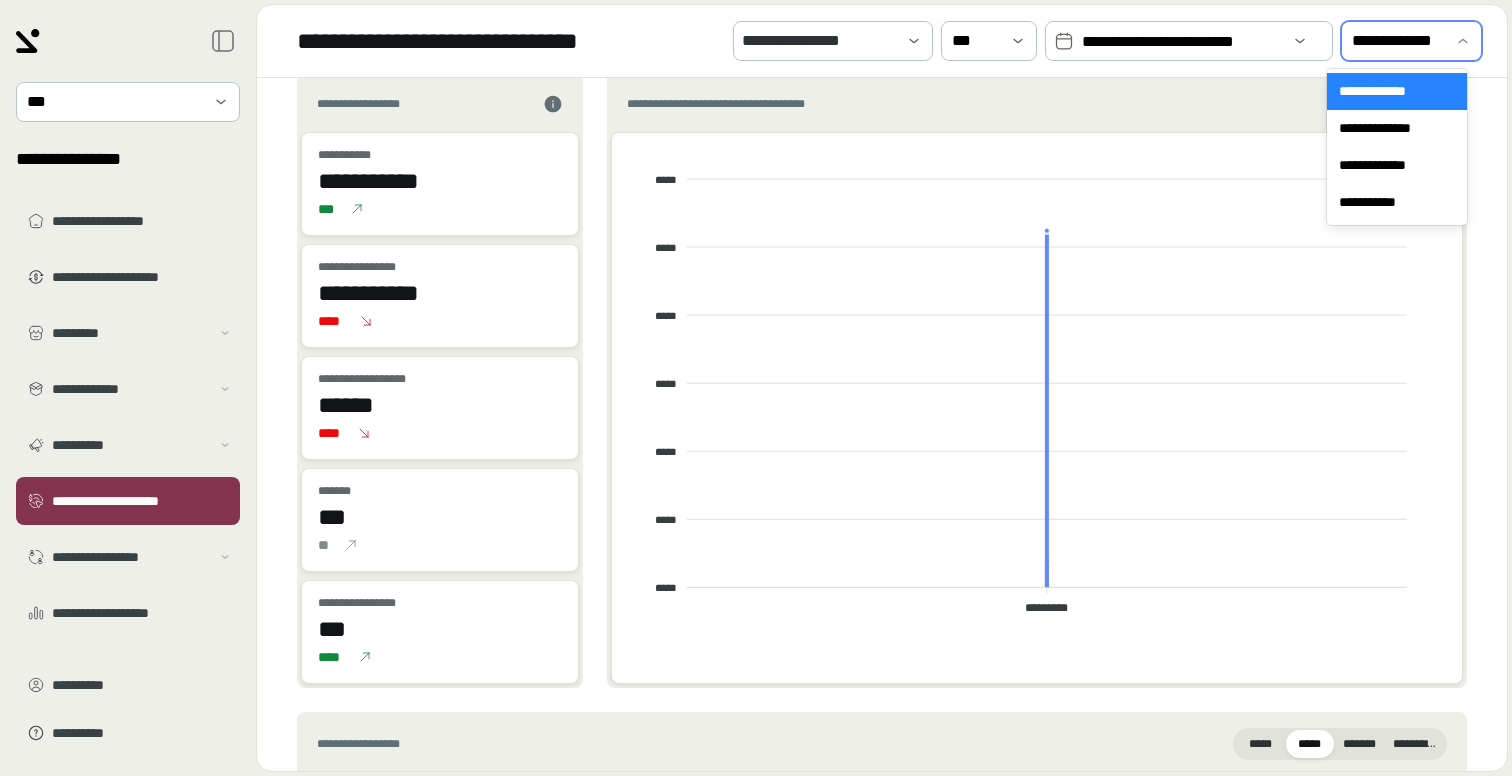 click on "**********" at bounding box center [1397, 41] 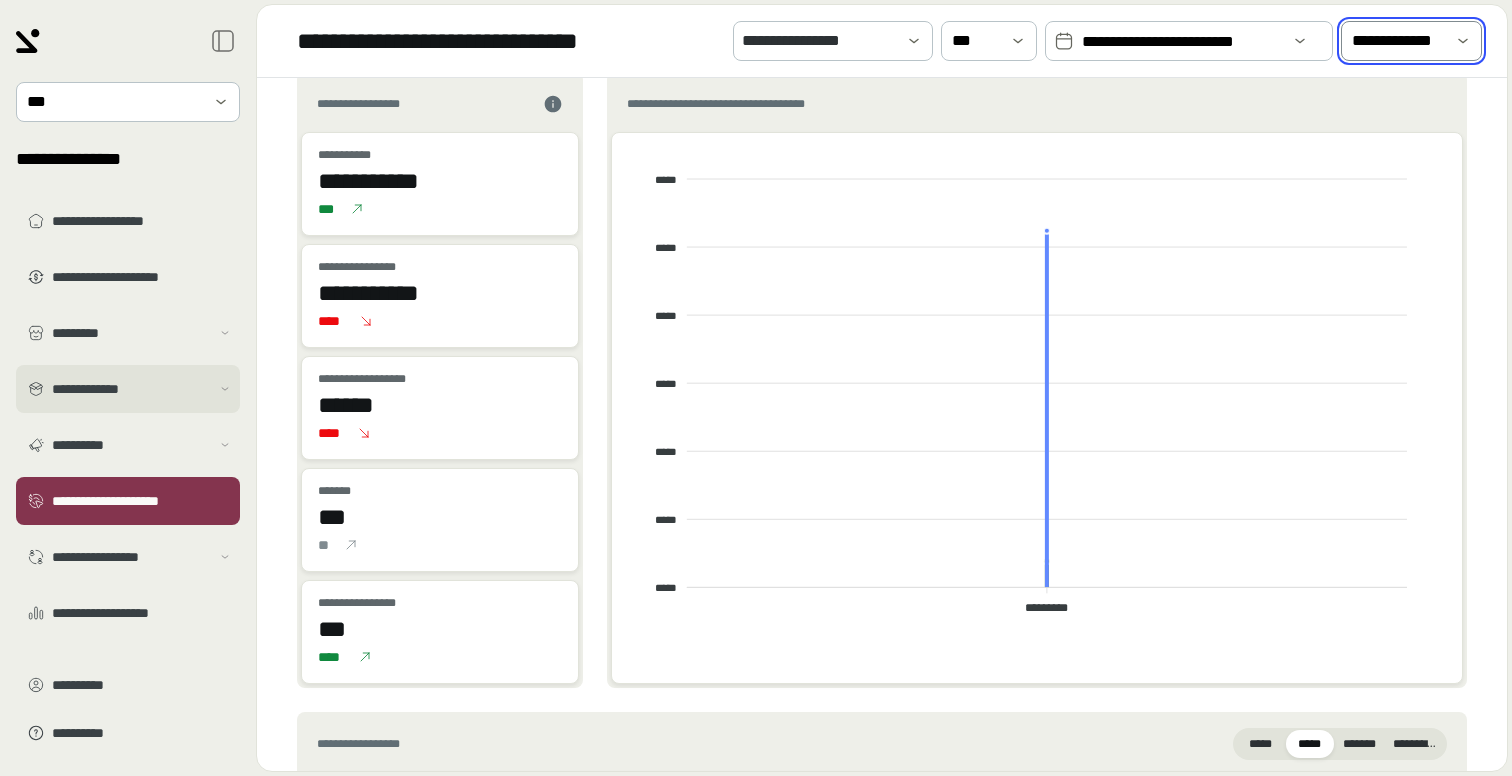scroll, scrollTop: 5, scrollLeft: 0, axis: vertical 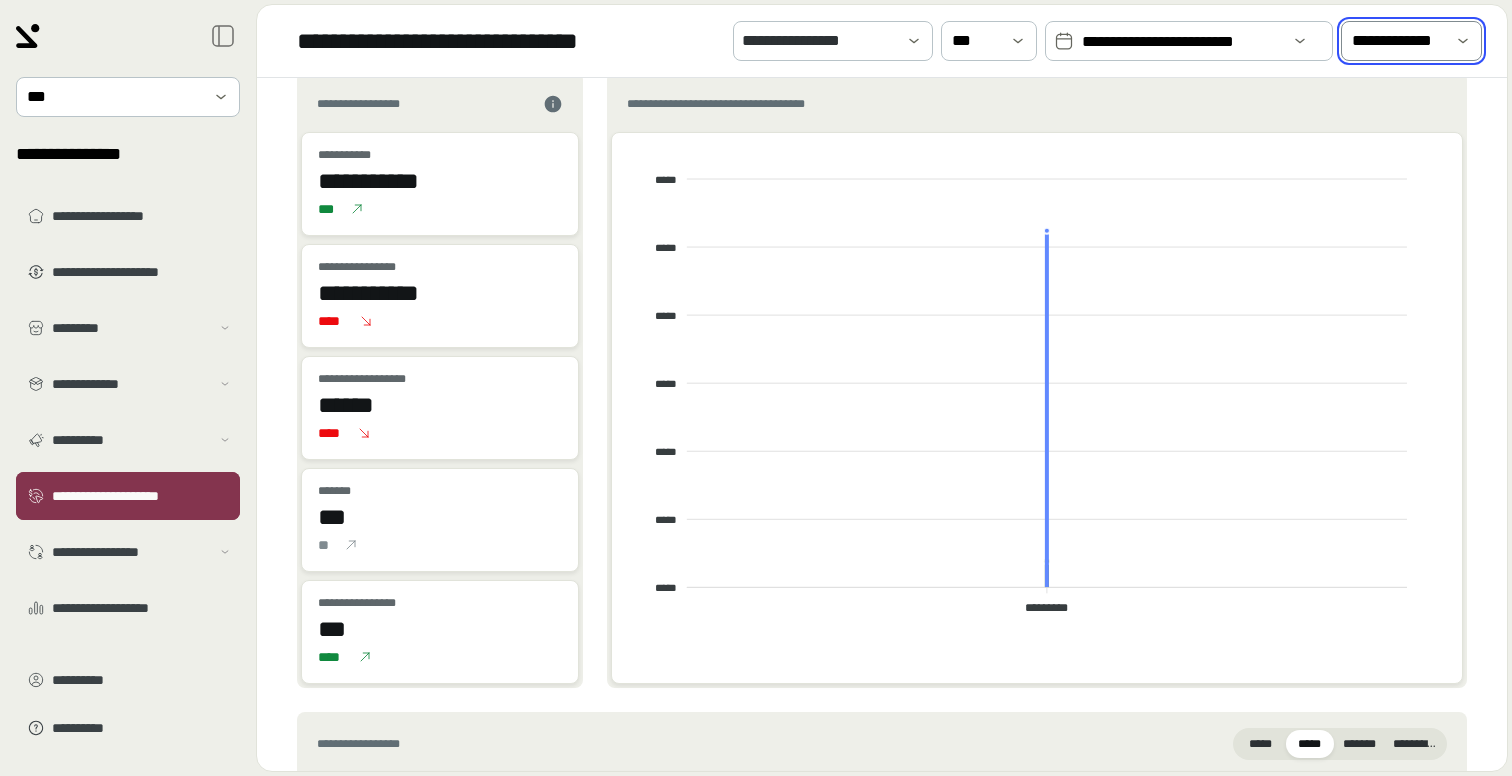 click on "**********" at bounding box center (142, 496) 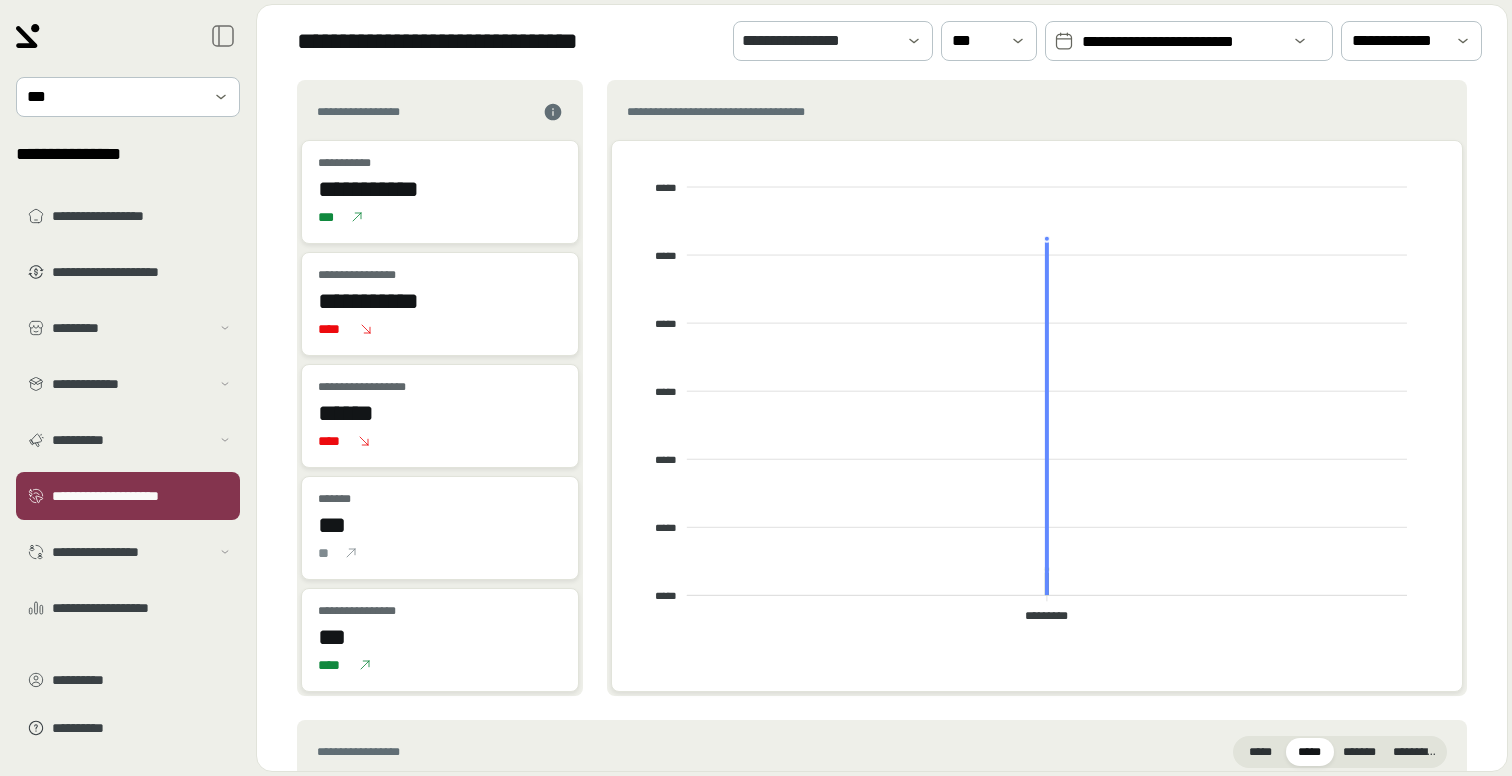 scroll, scrollTop: 0, scrollLeft: 0, axis: both 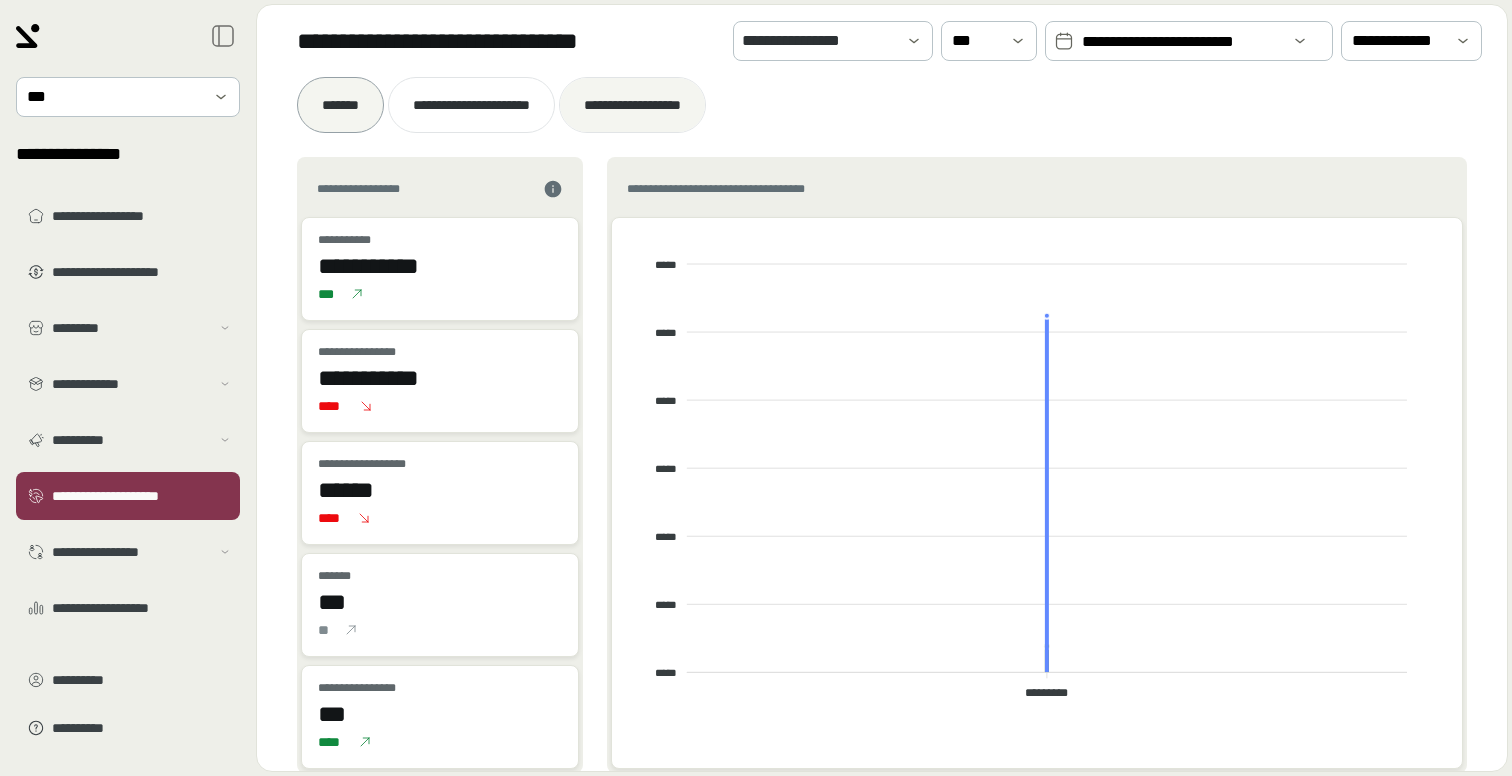 click on "**********" at bounding box center [632, 105] 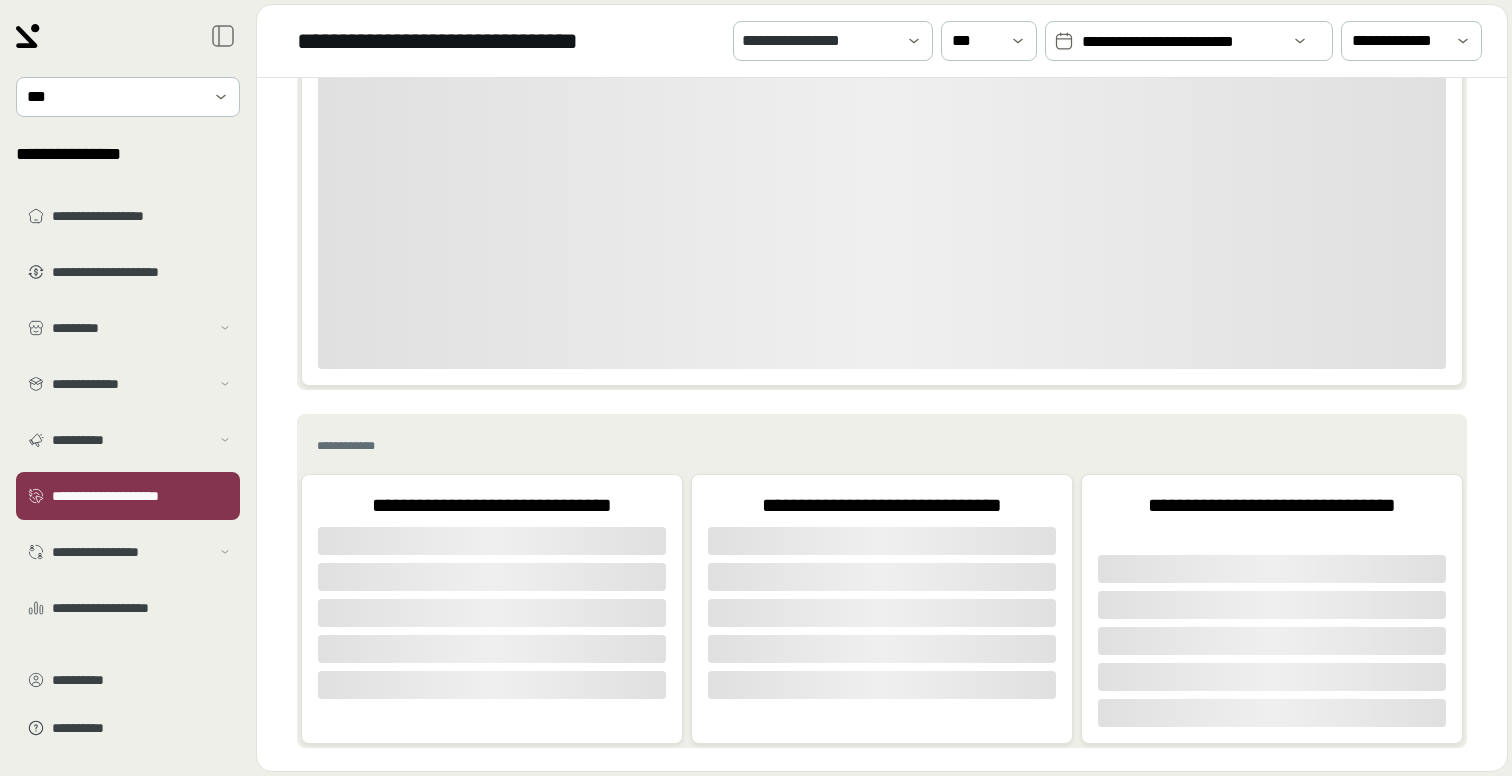scroll, scrollTop: 355, scrollLeft: 0, axis: vertical 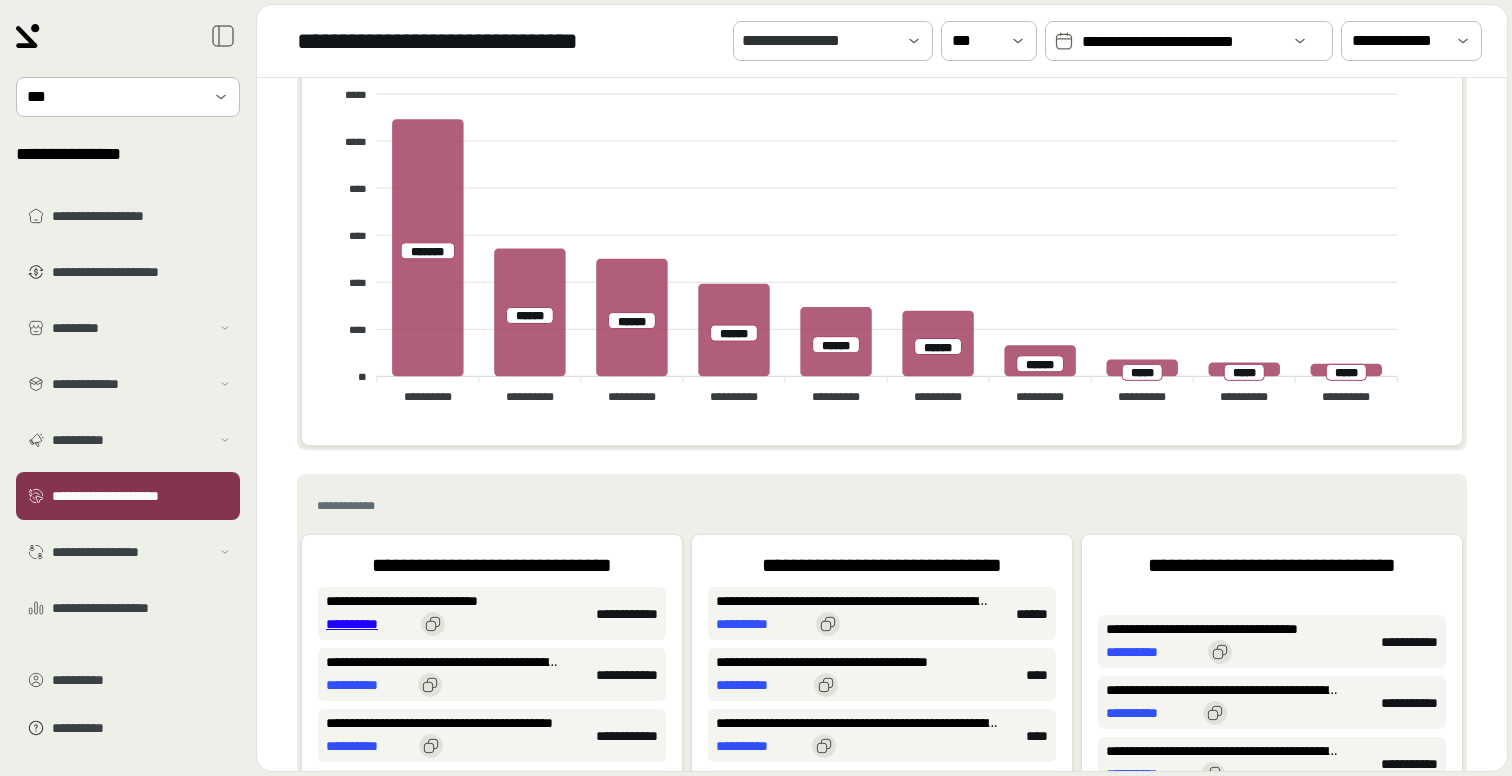 click on "**********" at bounding box center (369, 624) 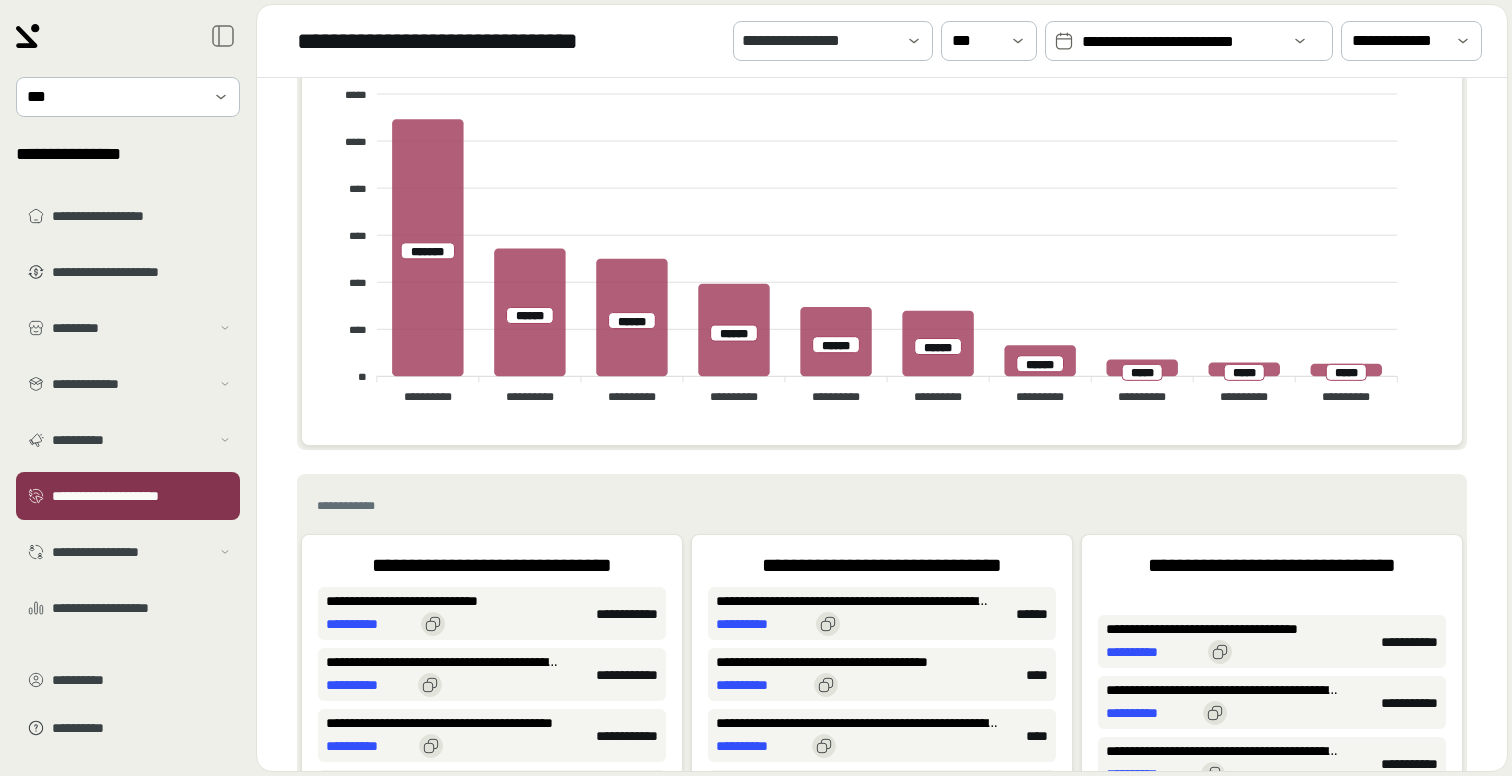 scroll, scrollTop: 0, scrollLeft: 0, axis: both 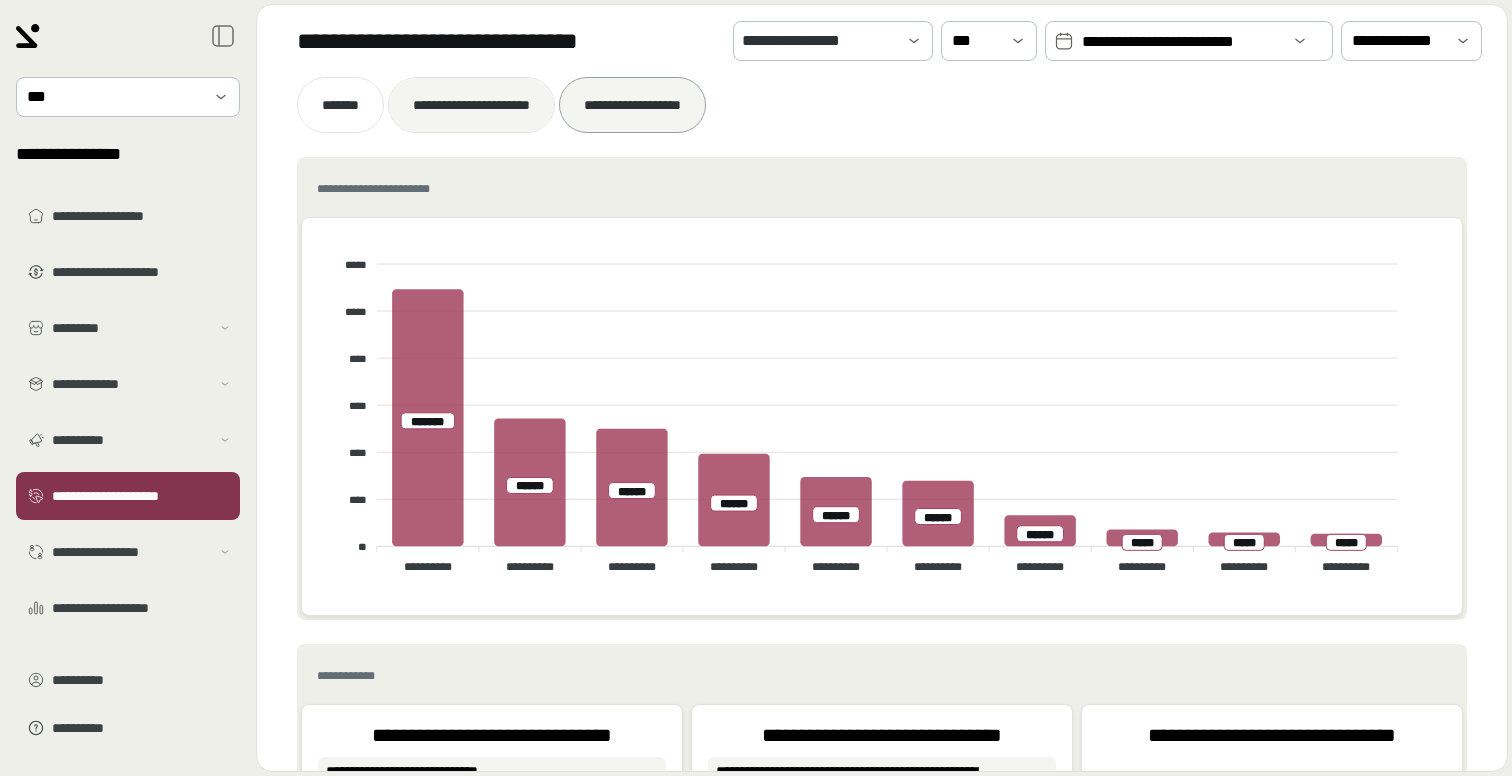 click on "**********" at bounding box center (471, 105) 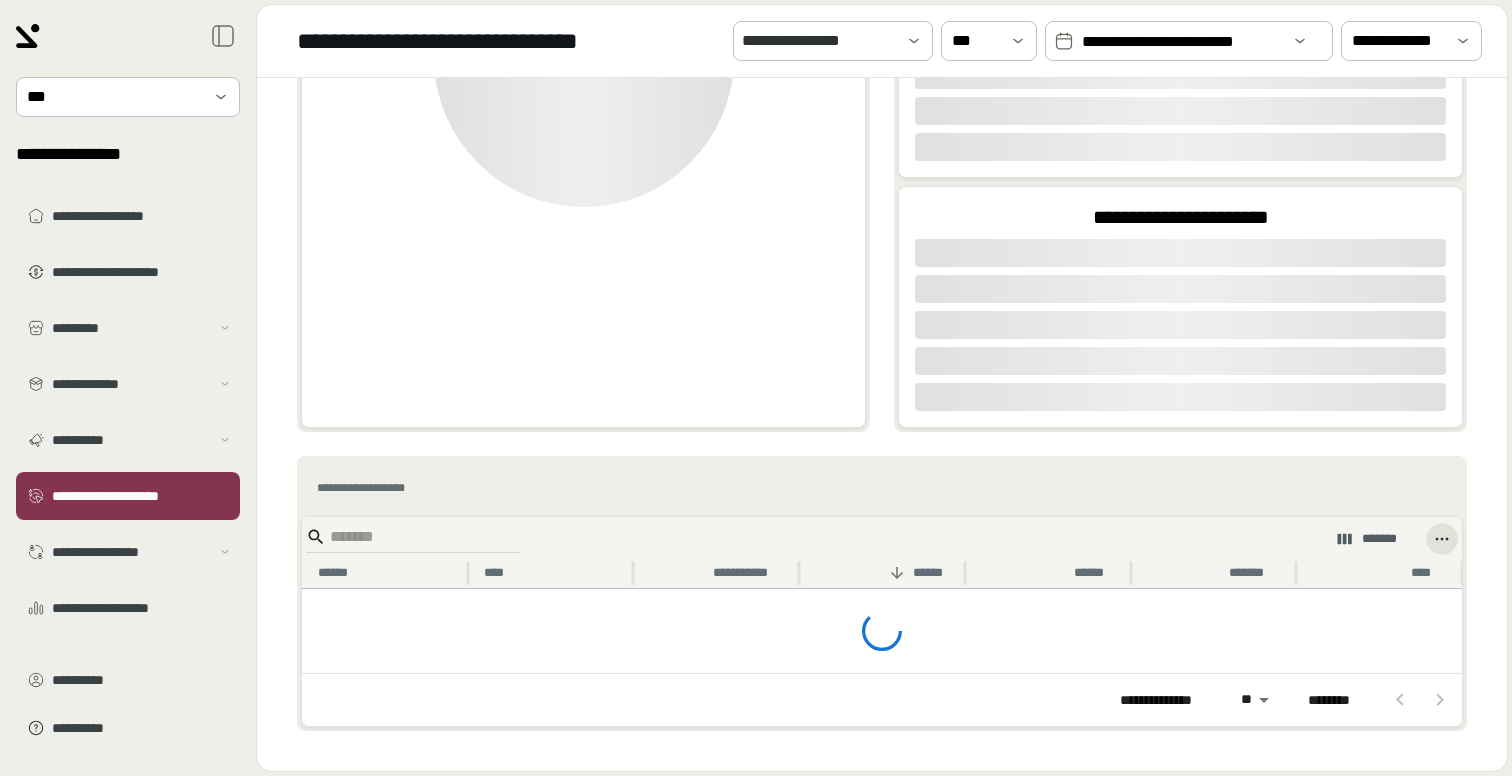 scroll, scrollTop: 0, scrollLeft: 0, axis: both 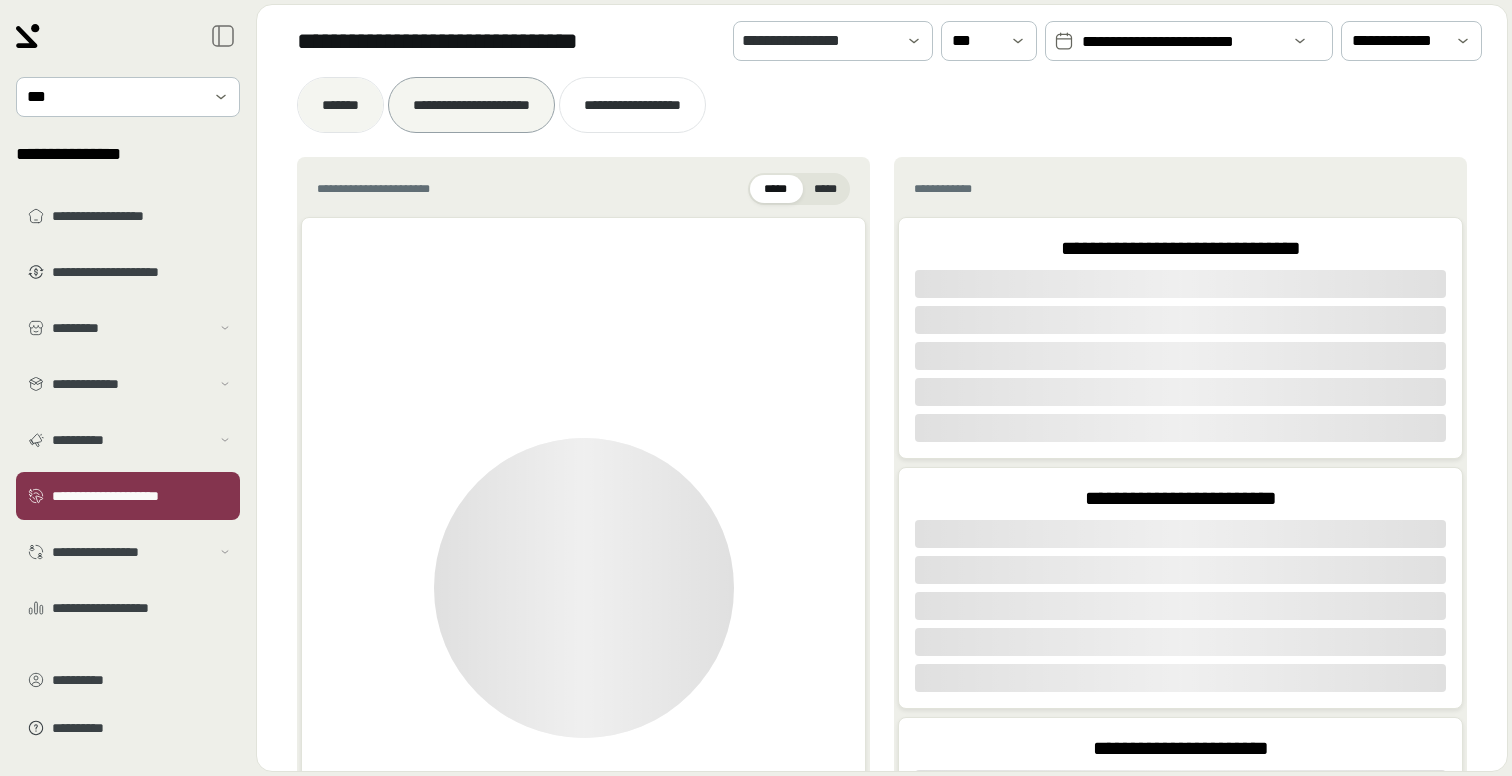 click on "*******" at bounding box center [340, 105] 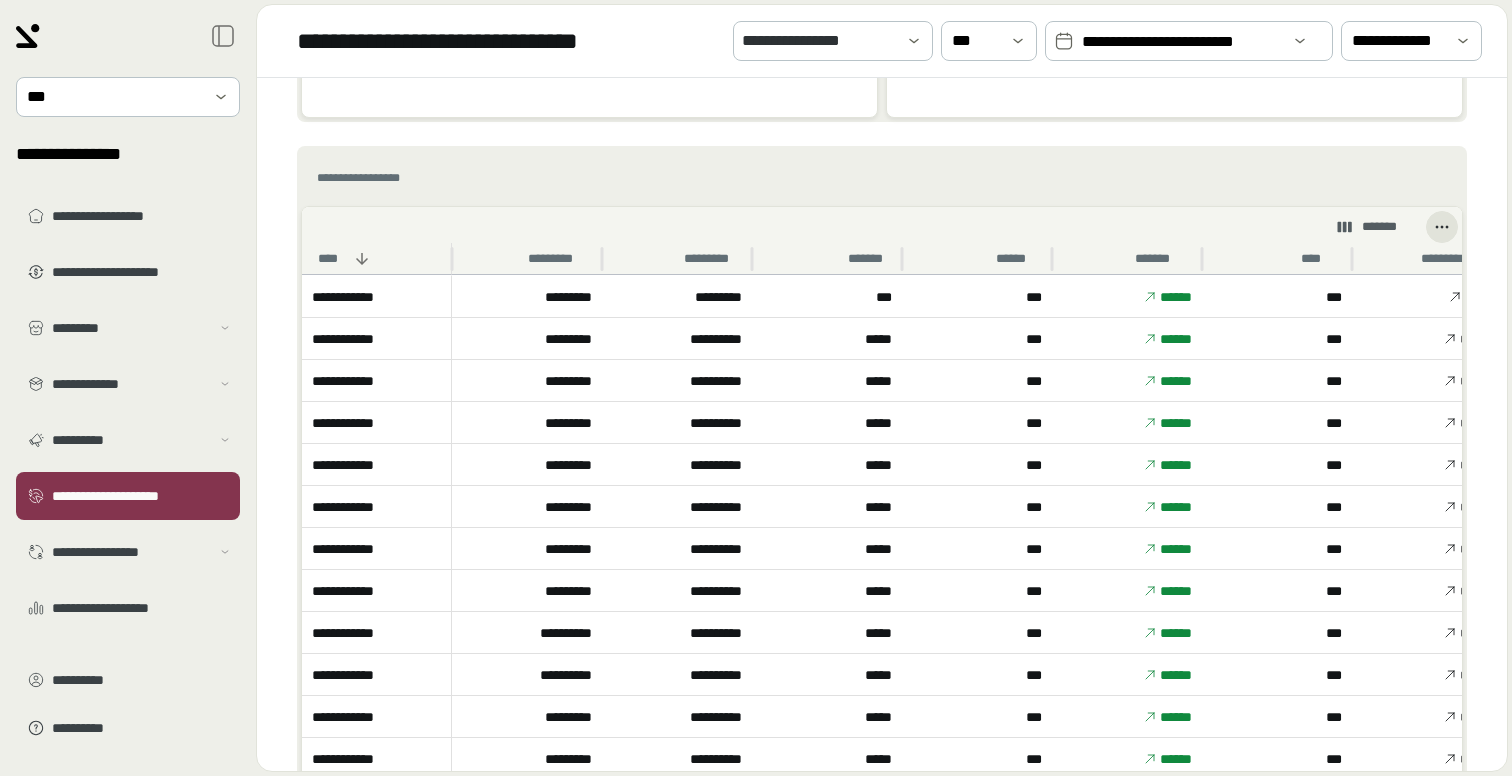 scroll, scrollTop: 1082, scrollLeft: 0, axis: vertical 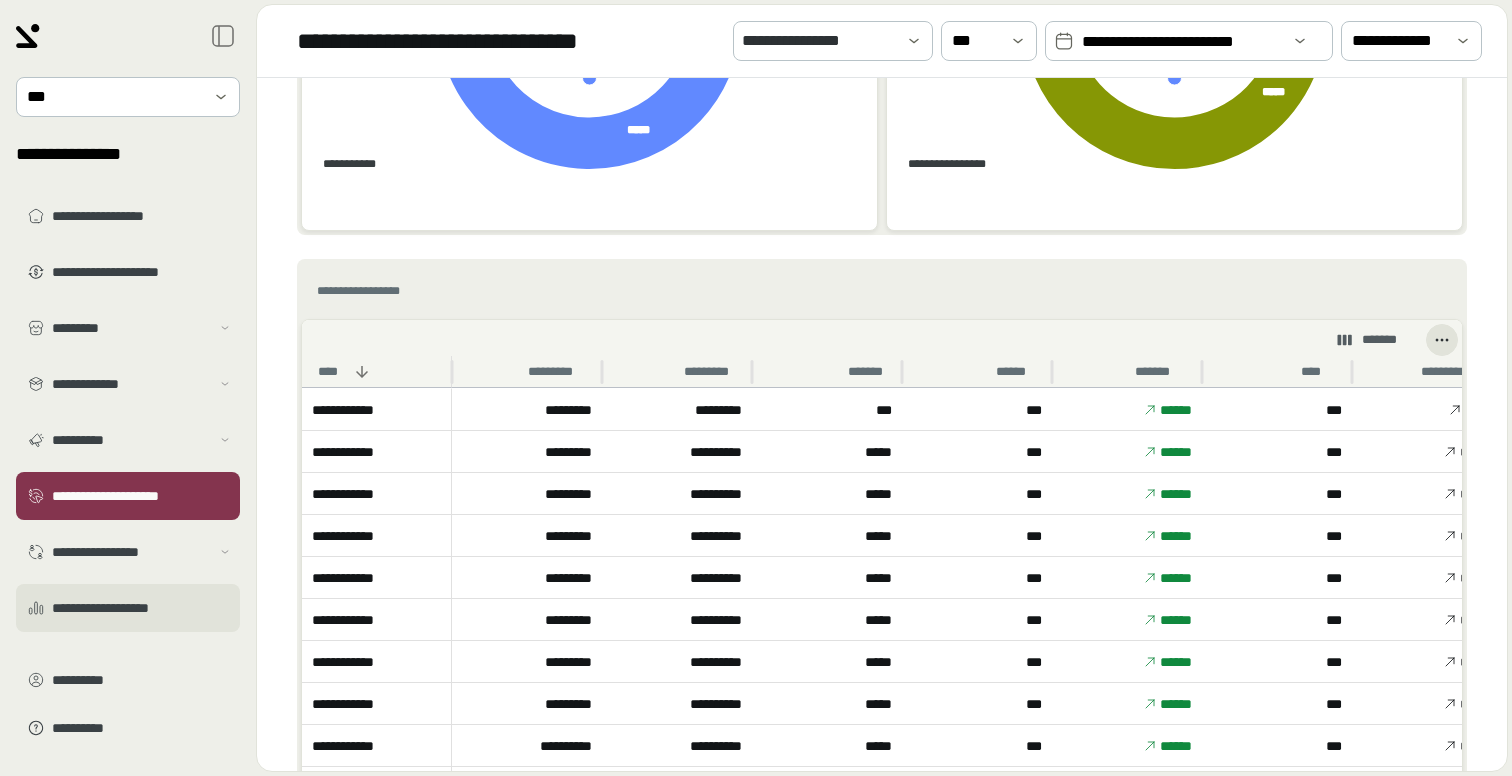 click on "**********" at bounding box center (142, 608) 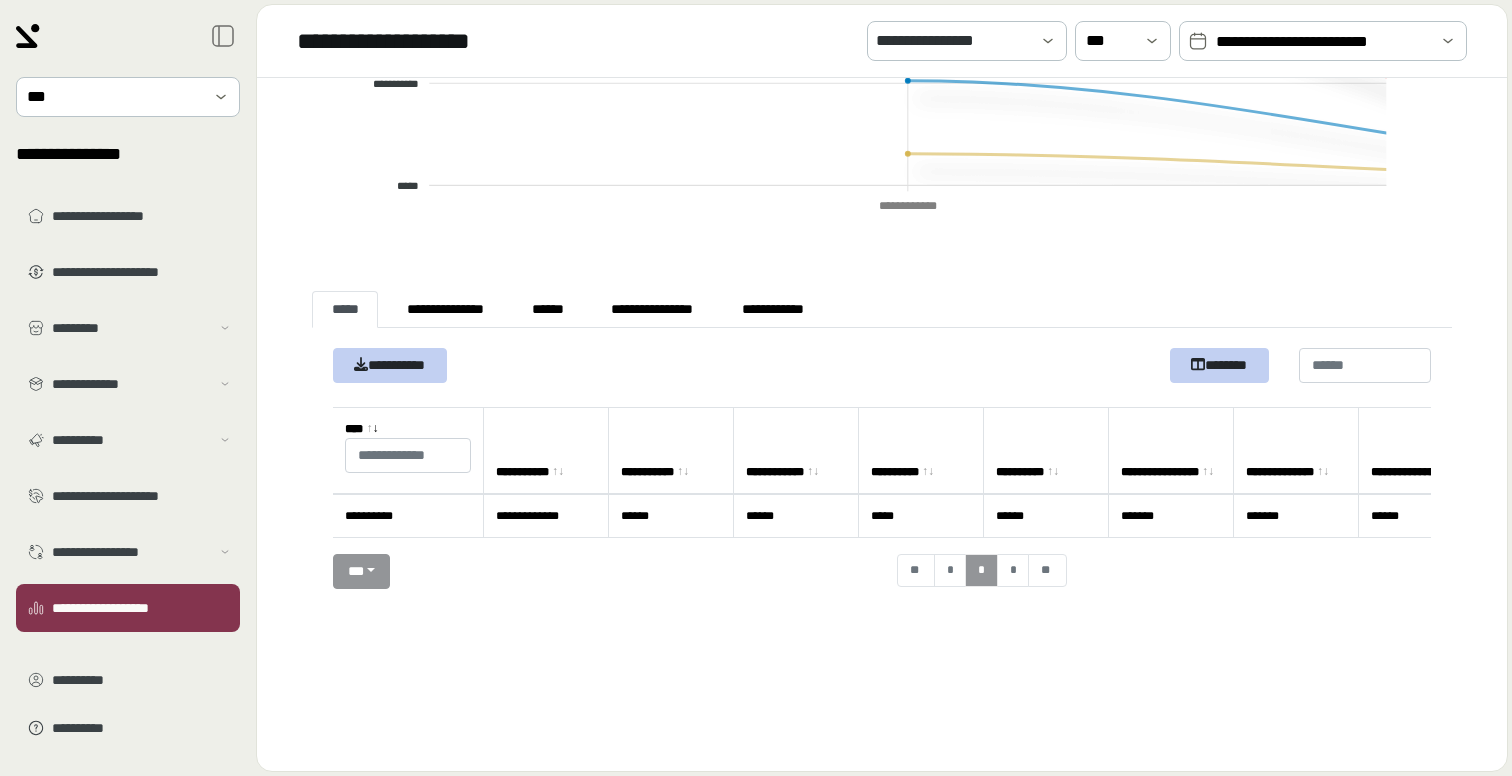 scroll, scrollTop: 714, scrollLeft: 0, axis: vertical 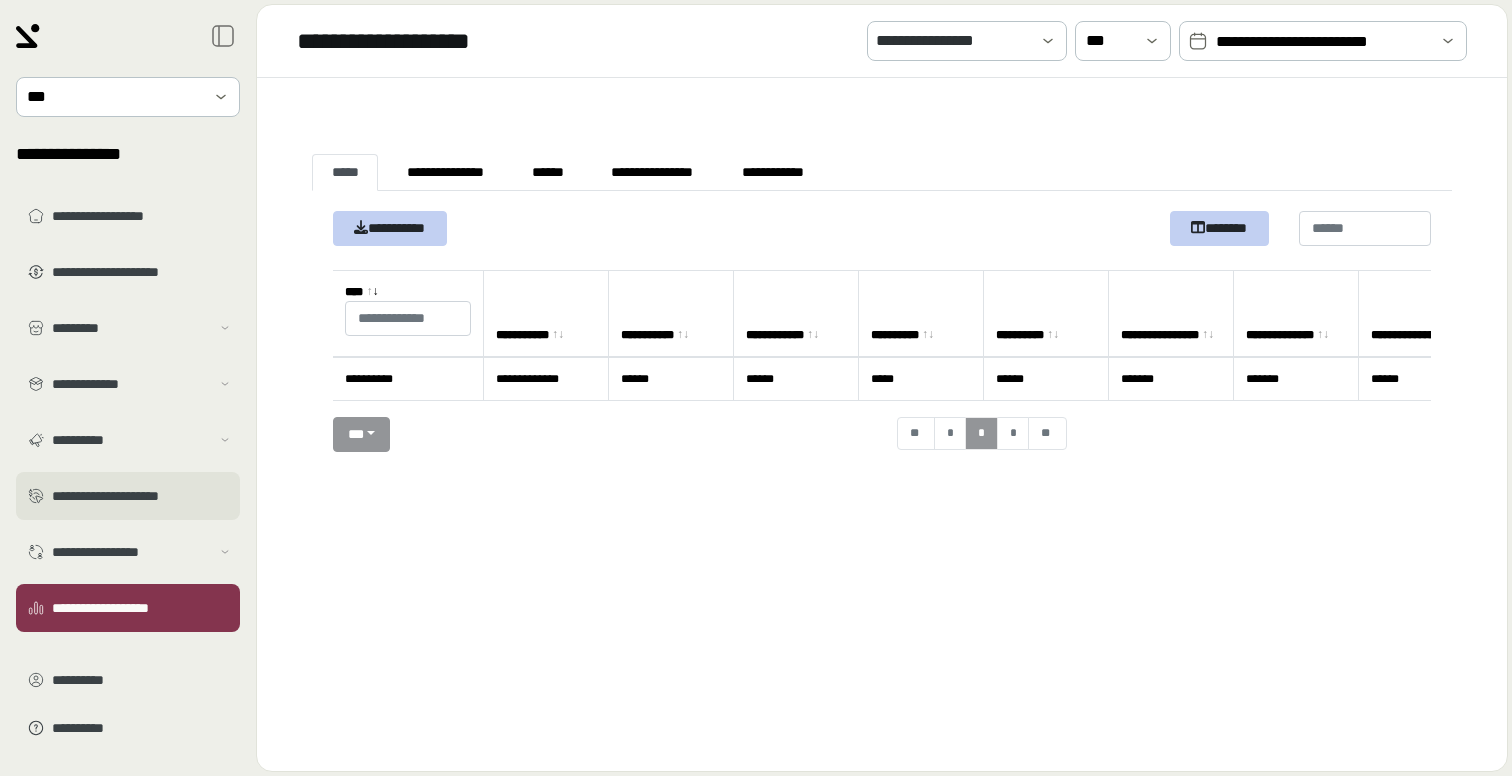 click on "**********" at bounding box center [128, 496] 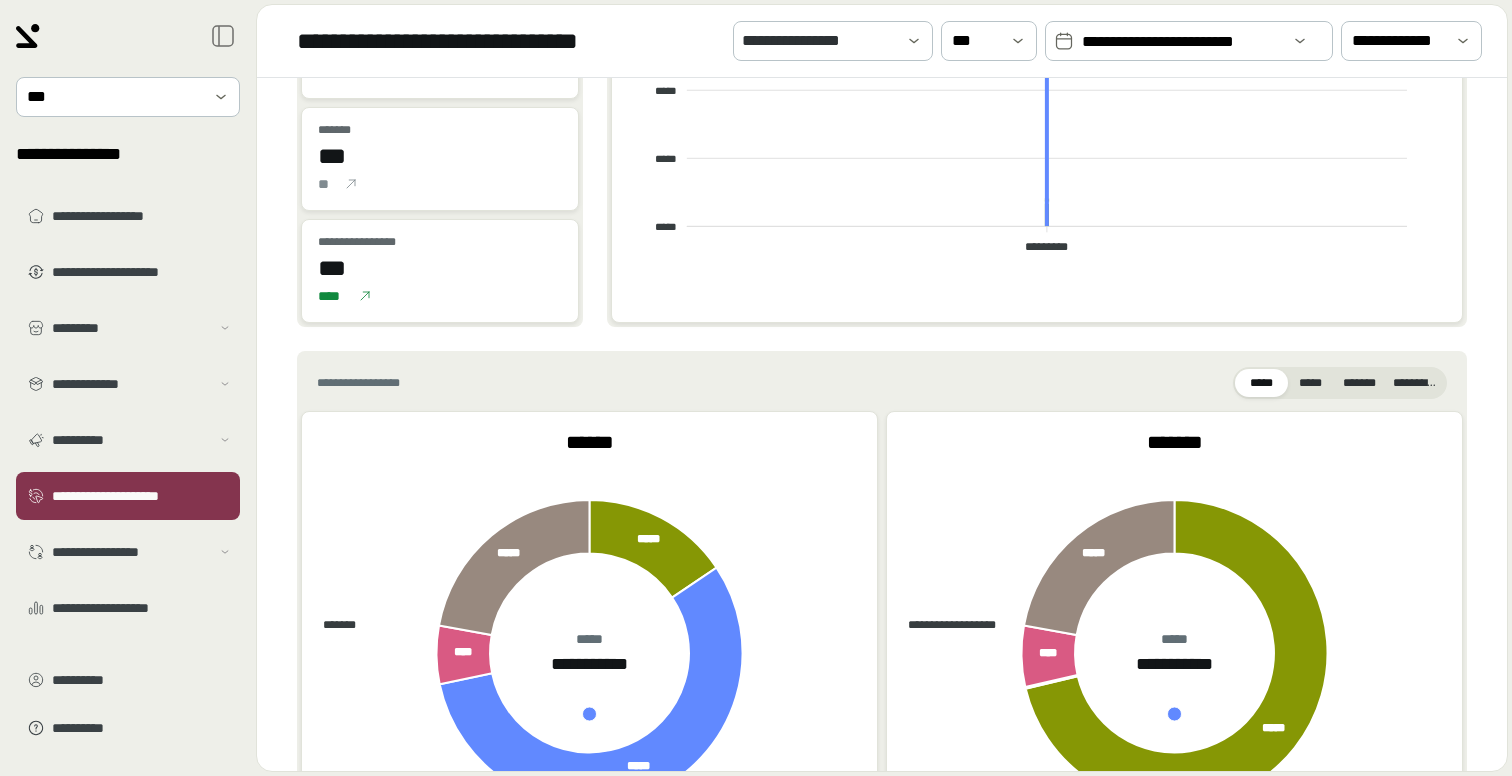 scroll, scrollTop: 0, scrollLeft: 0, axis: both 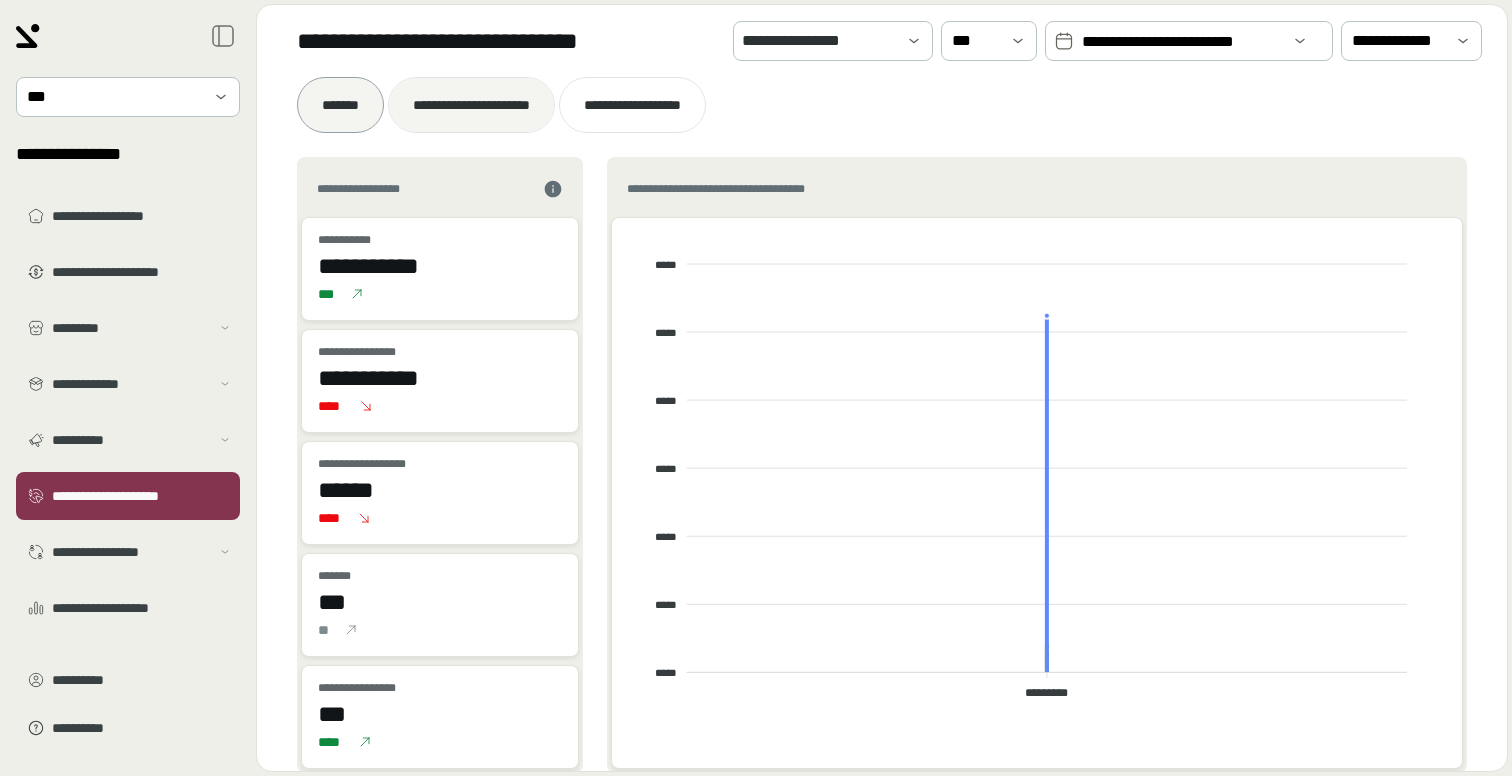 click on "**********" at bounding box center (471, 105) 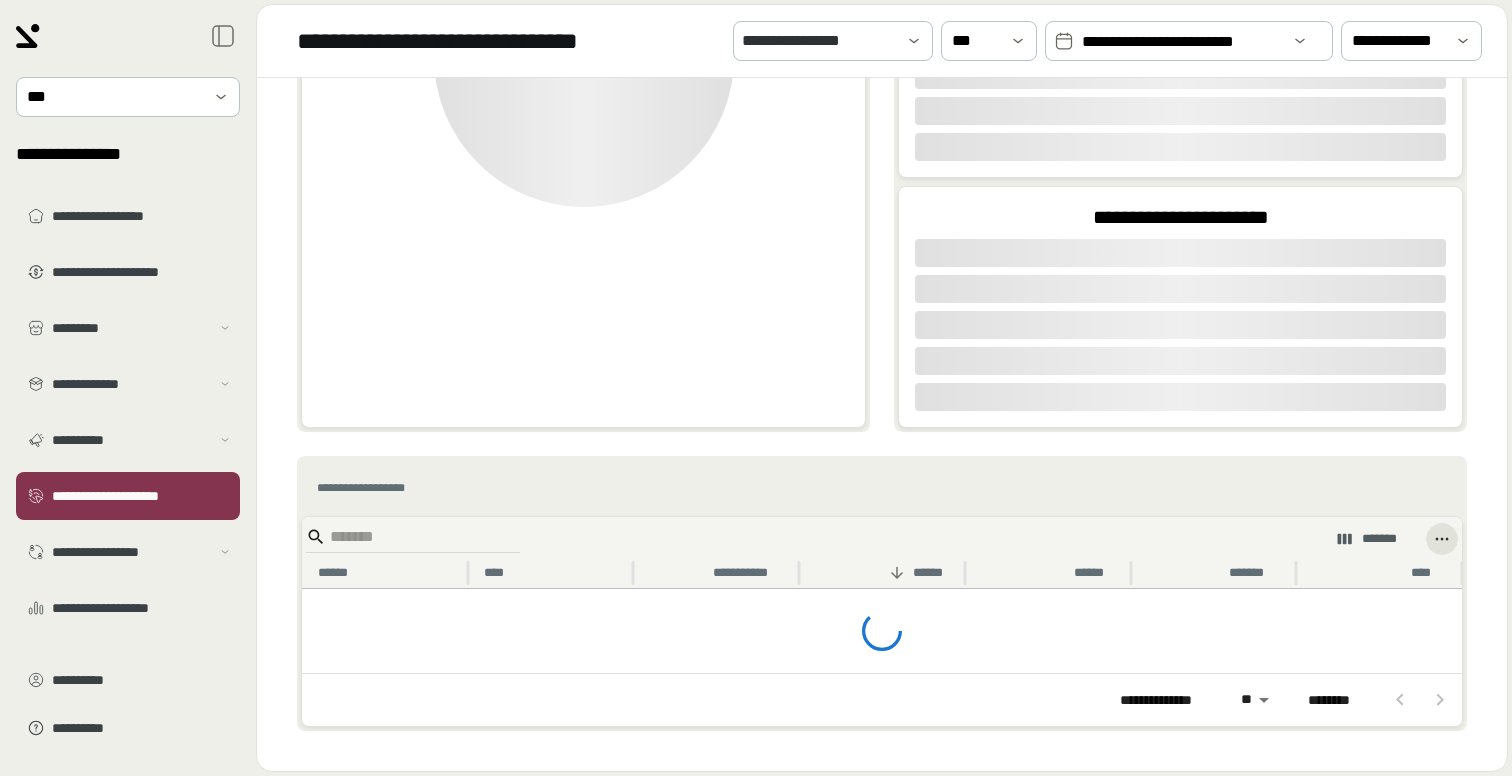 scroll, scrollTop: 0, scrollLeft: 0, axis: both 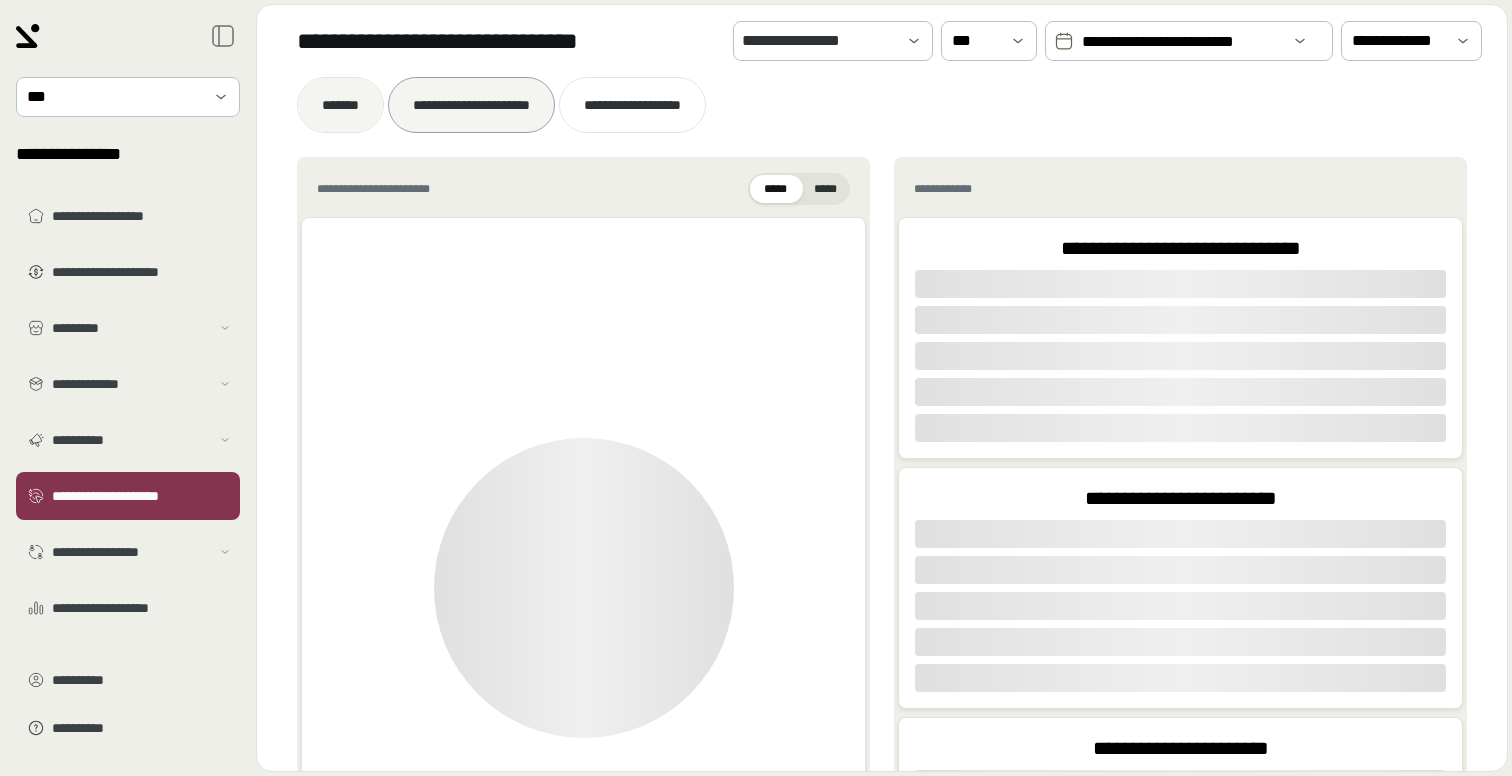 click on "*******" at bounding box center [340, 105] 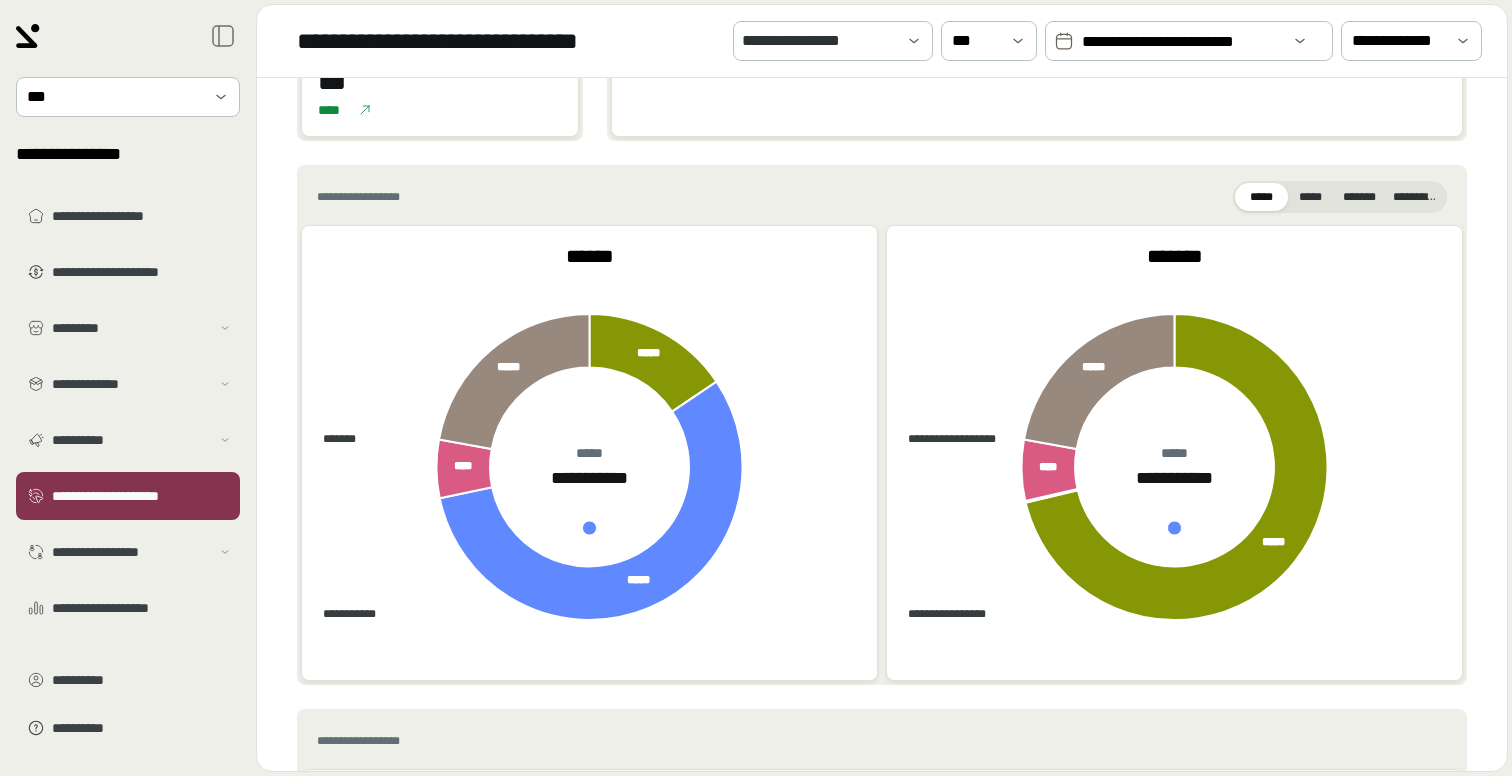 scroll, scrollTop: 566, scrollLeft: 0, axis: vertical 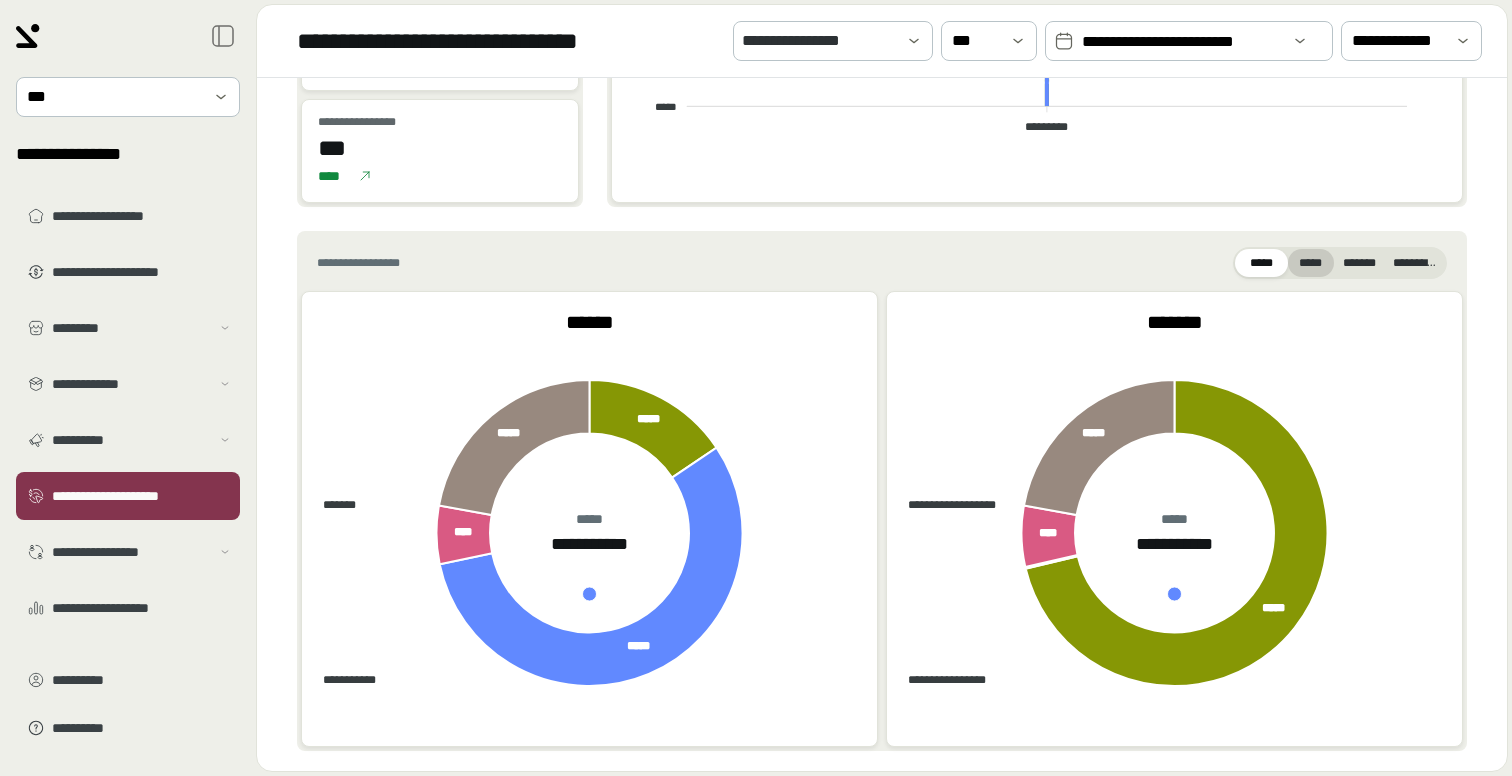 click on "*****" at bounding box center (1311, 263) 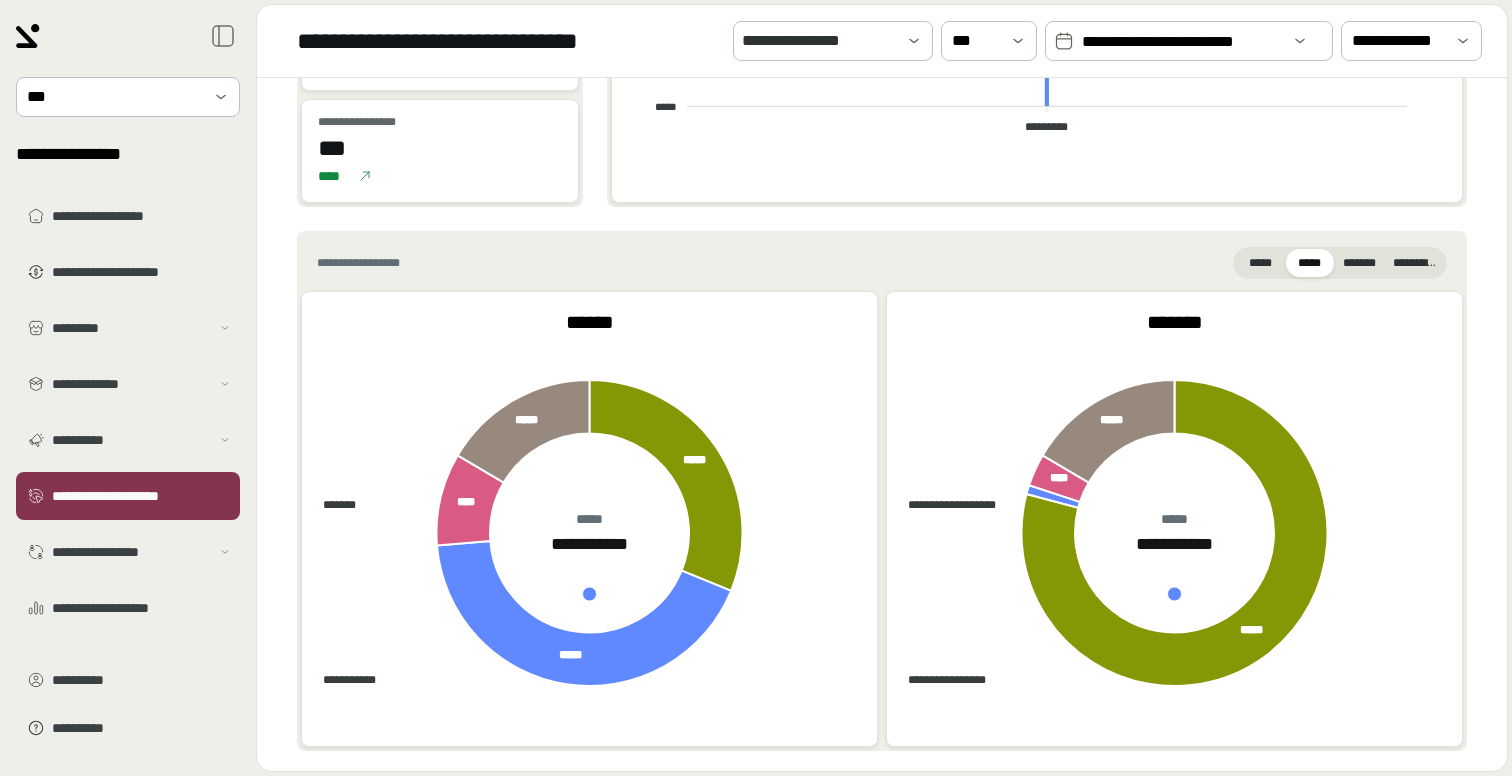 click on "**********" at bounding box center (1181, 42) 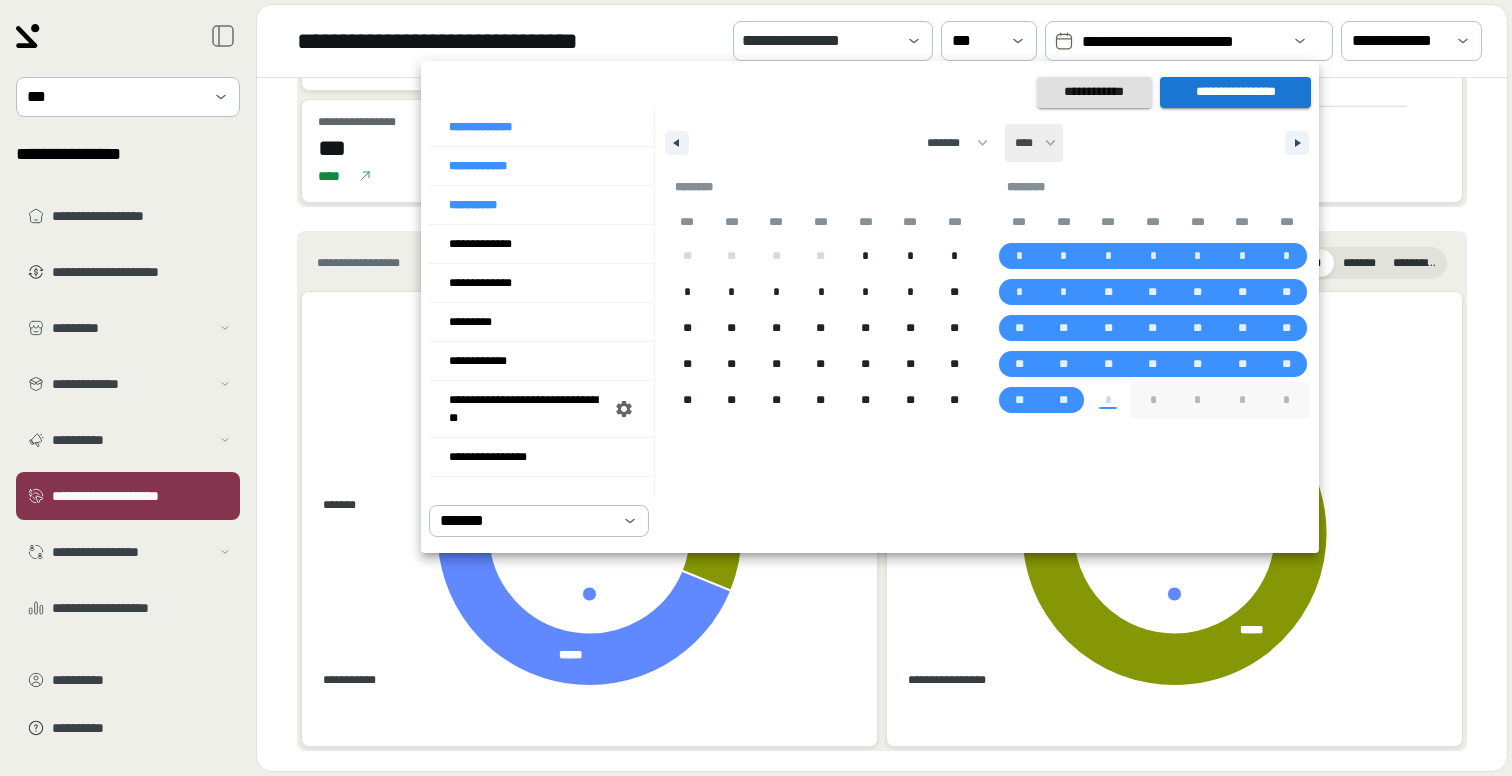 click on "**** **** **** **** **** **** **** **** **** **** **** **** **** **** **** **** **** **** **** **** **** **** **** **** **** **** **** **** **** **** **** **** **** **** **** **** **** **** **** **** **** **** **** **** **** **** **** **** **** **** **** **** **** **** **** **** **** **** **** **** **** **** **** **** **** **** **** **** **** **** **** **** **** **** **** **** **** **** **** **** **** **** **** **** **** **** **** **** **** **** **** **** **** **** **** **** **** **** **** **** ****" at bounding box center [1034, 143] 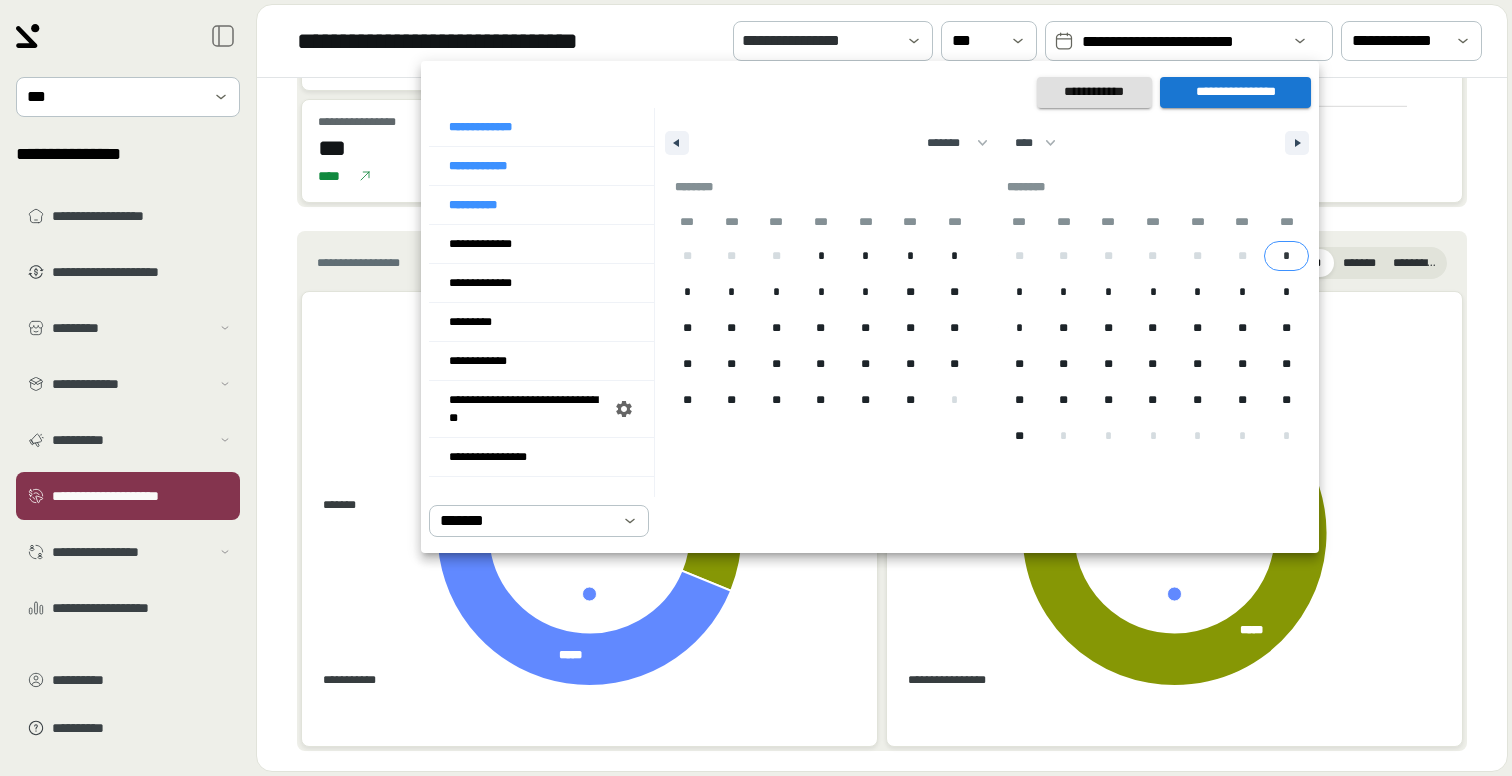 click on "*" at bounding box center [1286, 256] 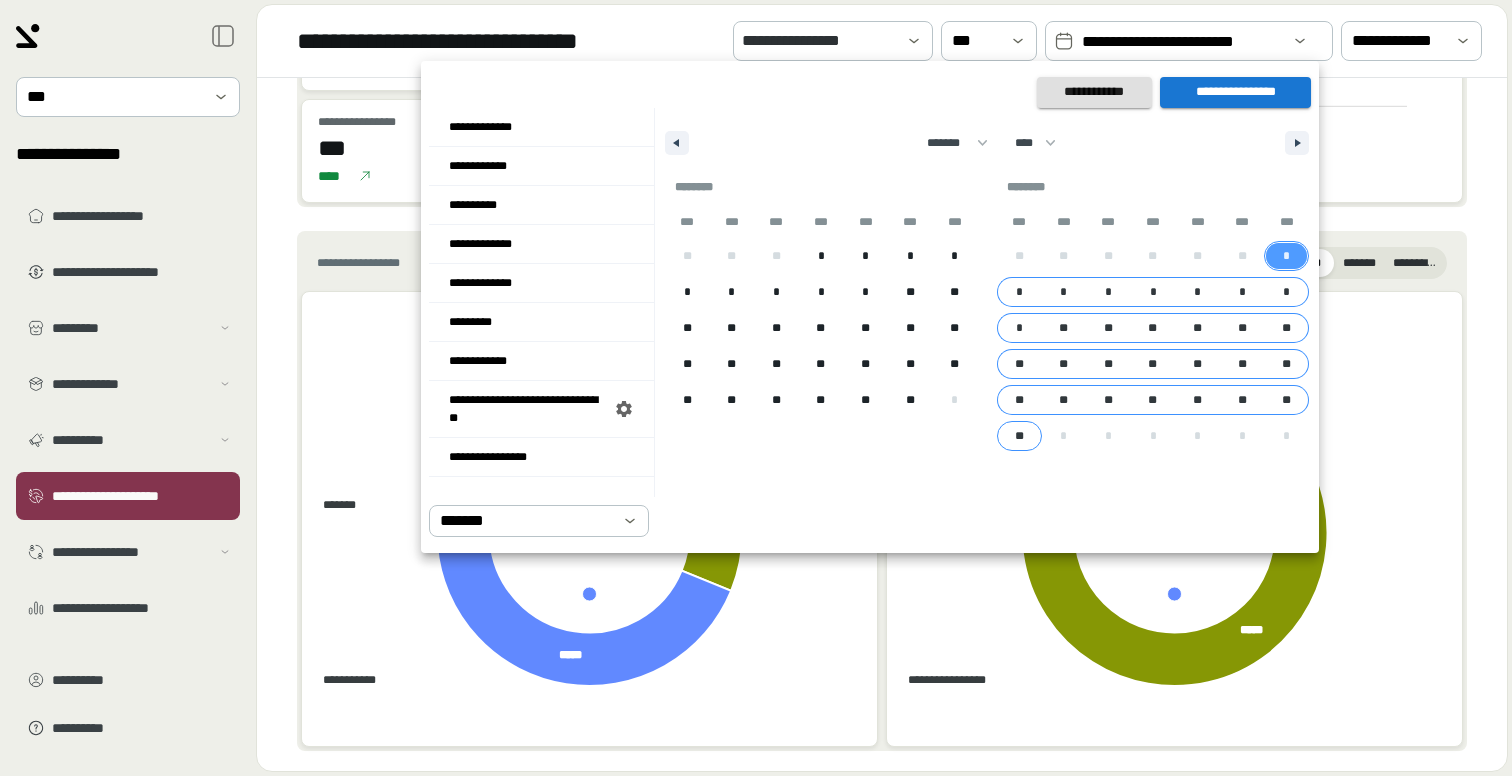 click on "**" at bounding box center [1019, 436] 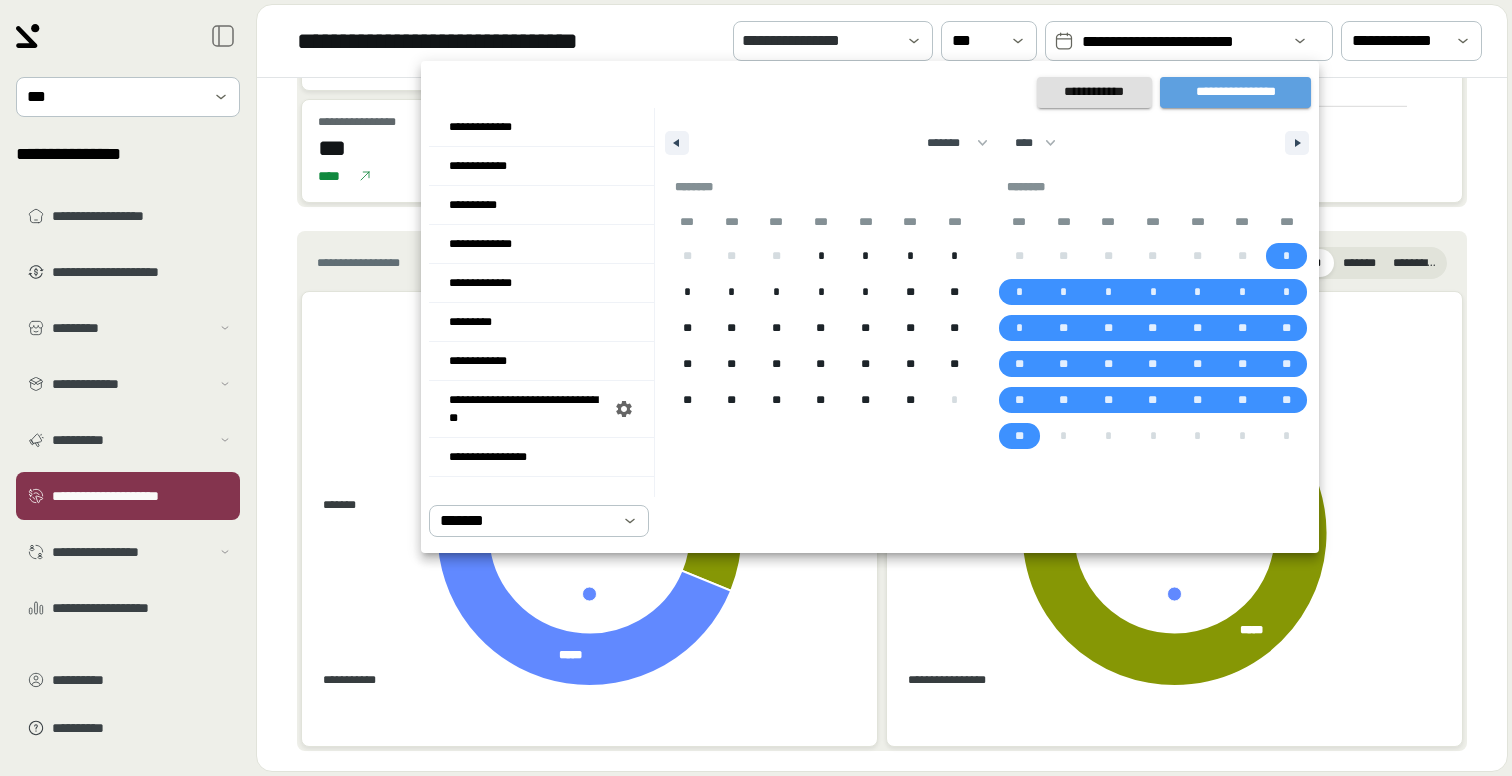 click on "**********" at bounding box center [1235, 92] 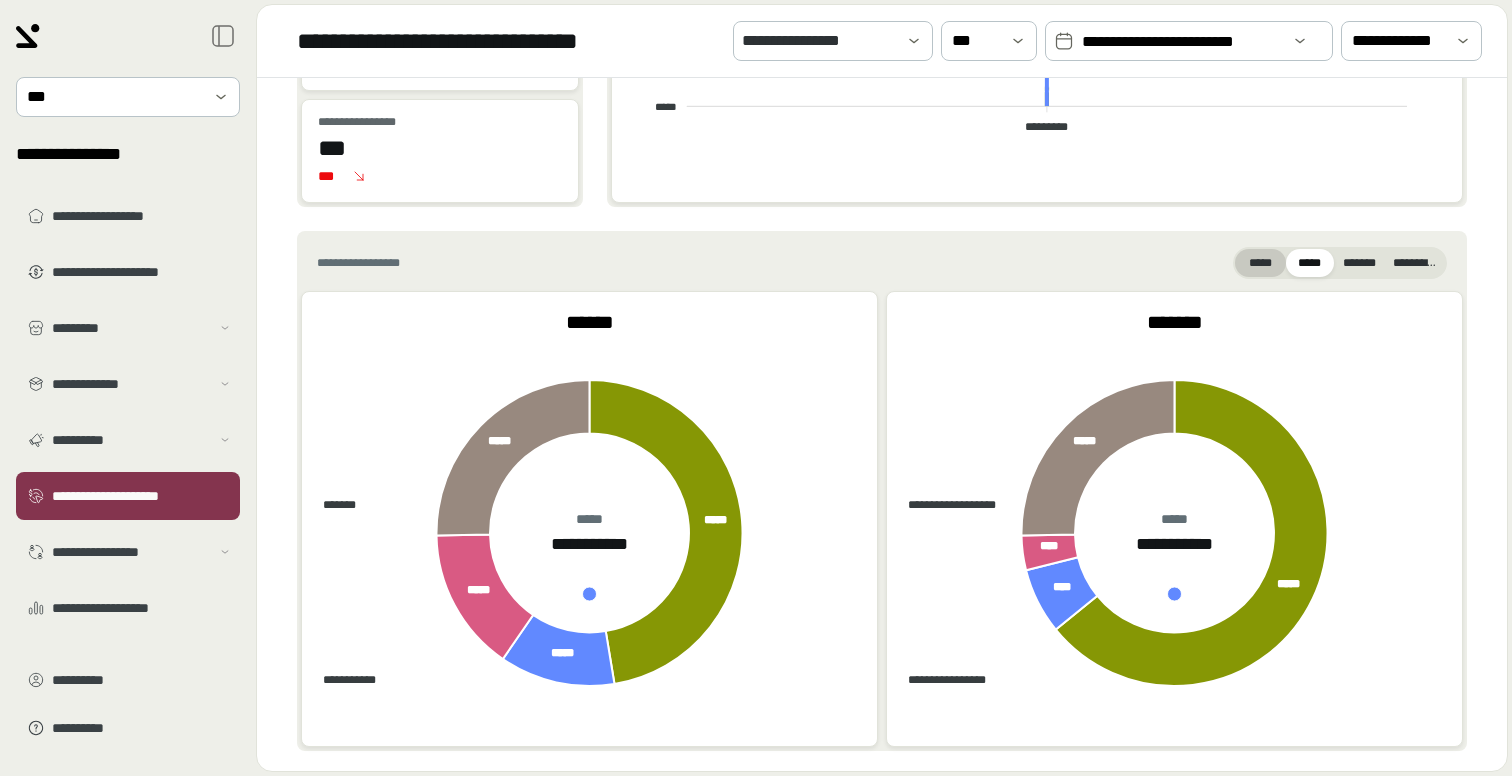 click on "*****" at bounding box center (1260, 263) 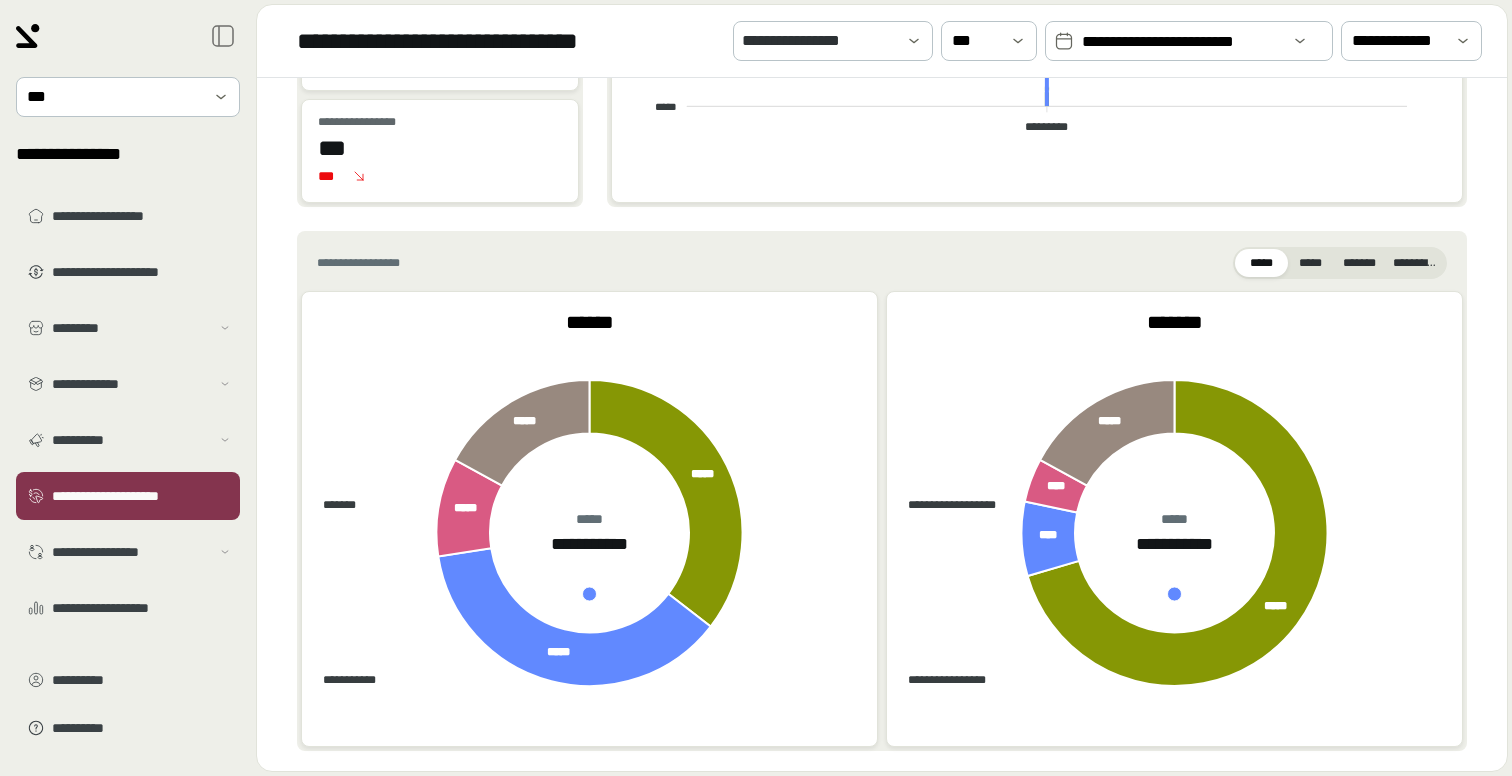 click on "**********" at bounding box center [1181, 42] 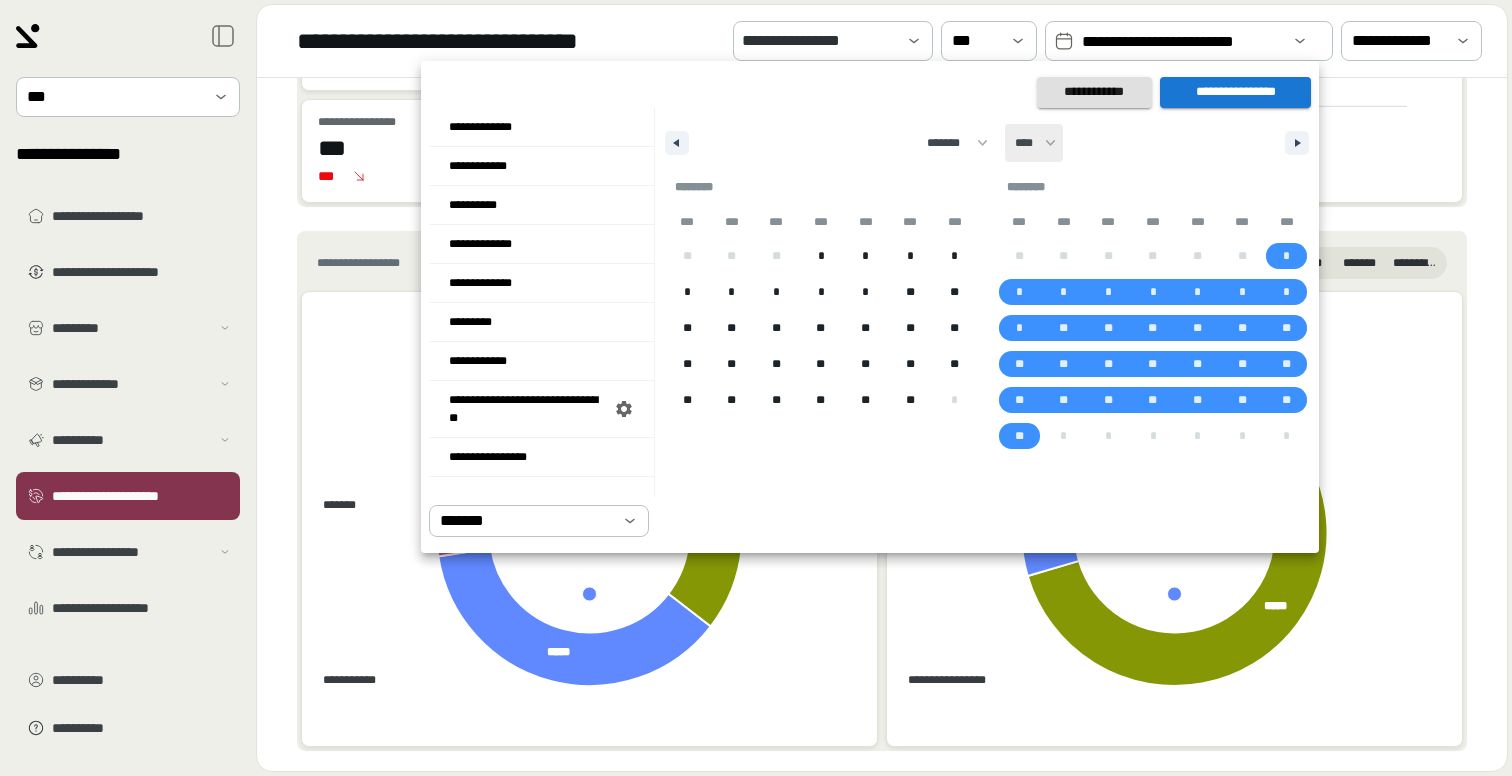click on "**** **** **** **** **** **** **** **** **** **** **** **** **** **** **** **** **** **** **** **** **** **** **** **** **** **** **** **** **** **** **** **** **** **** **** **** **** **** **** **** **** **** **** **** **** **** **** **** **** **** **** **** **** **** **** **** **** **** **** **** **** **** **** **** **** **** **** **** **** **** **** **** **** **** **** **** **** **** **** **** **** **** **** **** **** **** **** **** **** **** **** **** **** **** **** **** **** **** **** **** ****" at bounding box center (1034, 143) 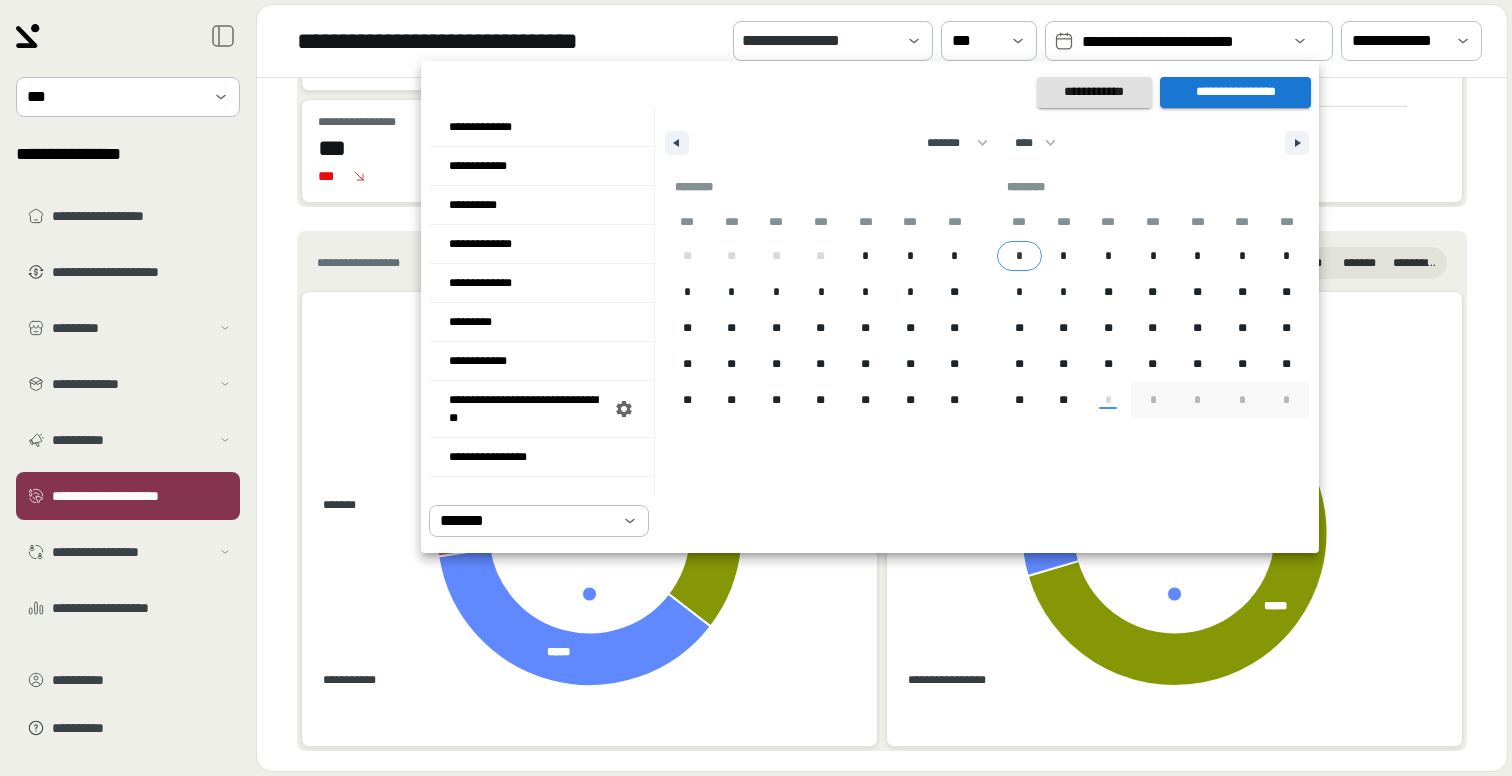 click on "*" at bounding box center (1019, 256) 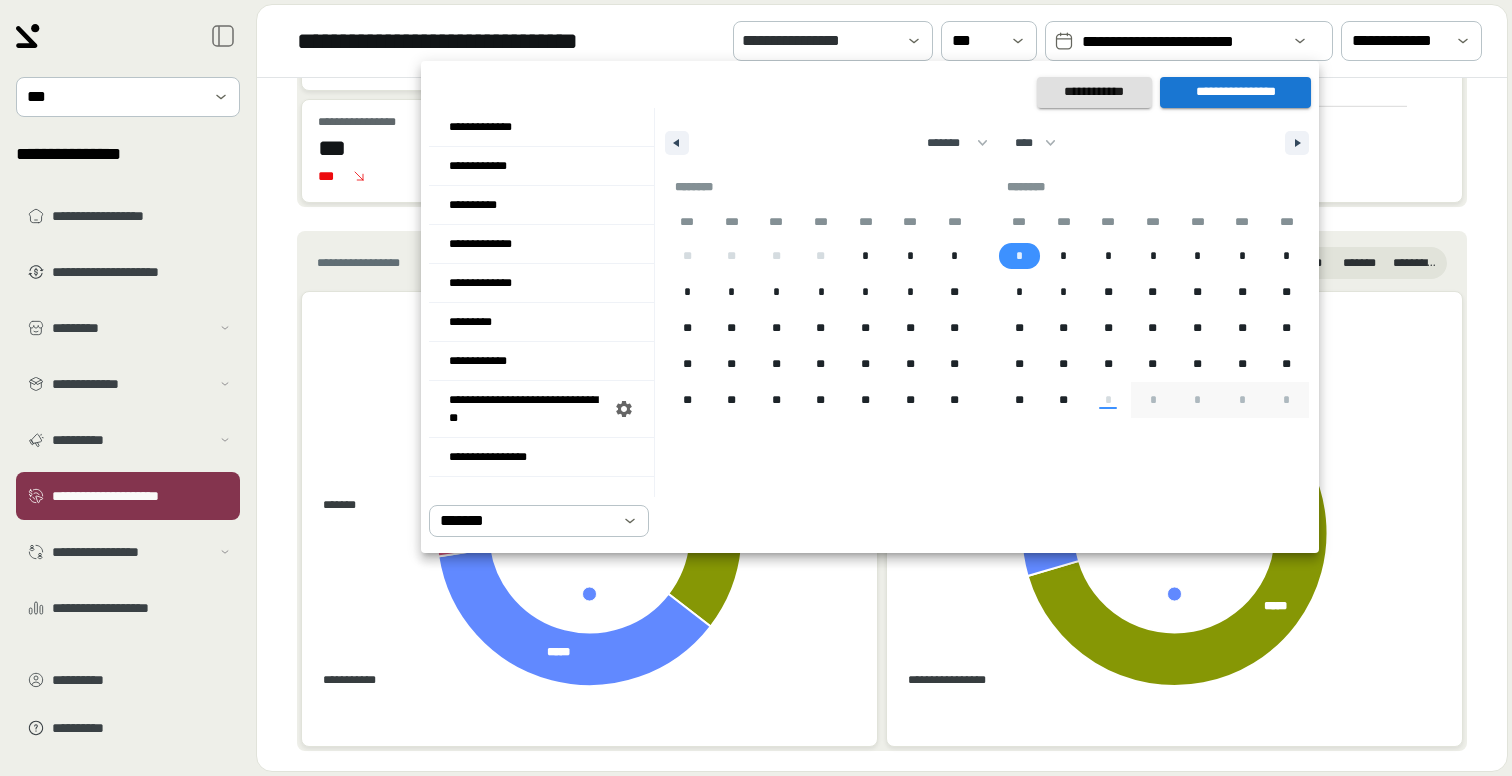 click on "******** *** *** *** *** *** *** *** * * * * * * * * * ** ** ** ** ** ** ** ** ** ** ** ** ** ** ** ** ** ** ** ** ** * * * * *" at bounding box center [1153, 303] 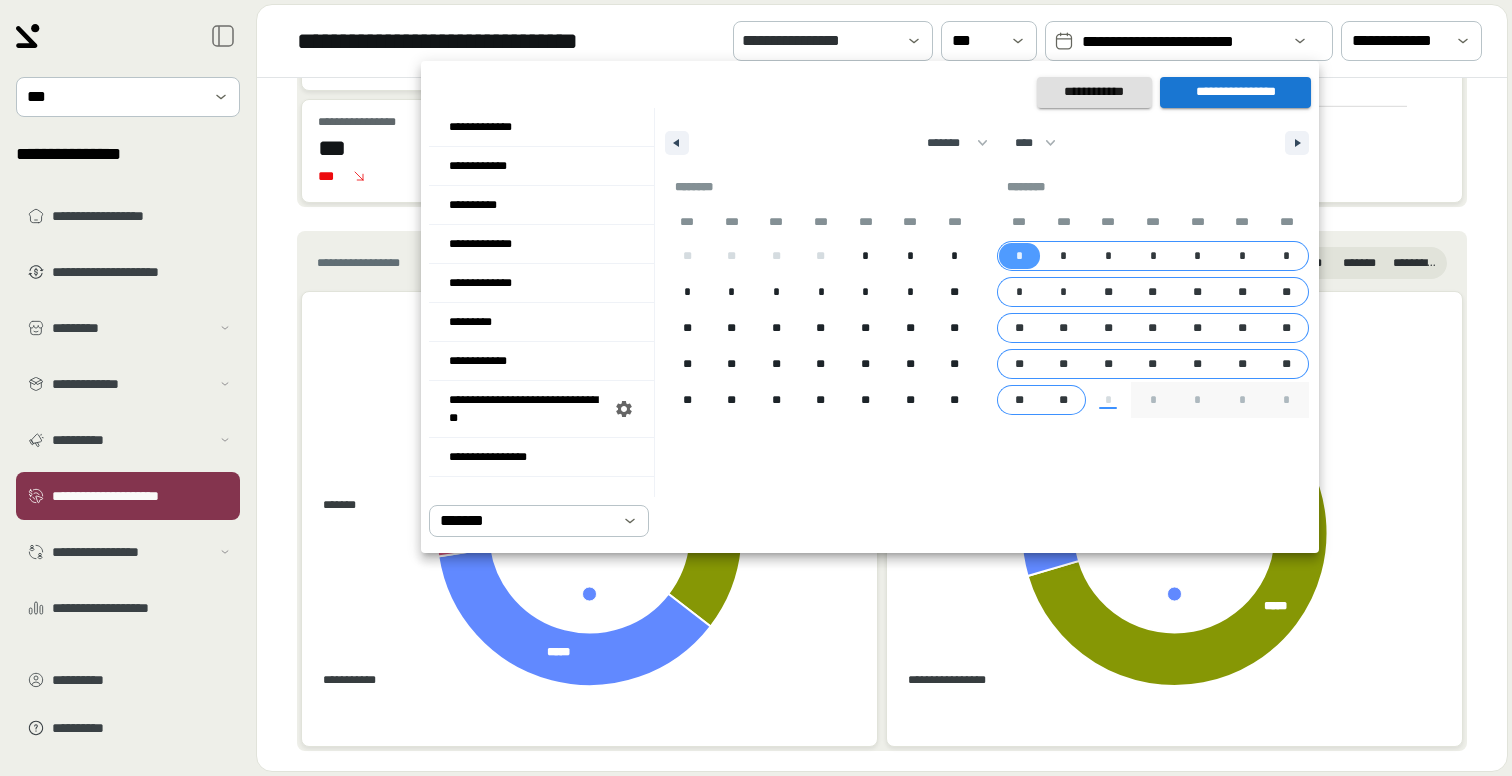 click on "**" at bounding box center [1063, 400] 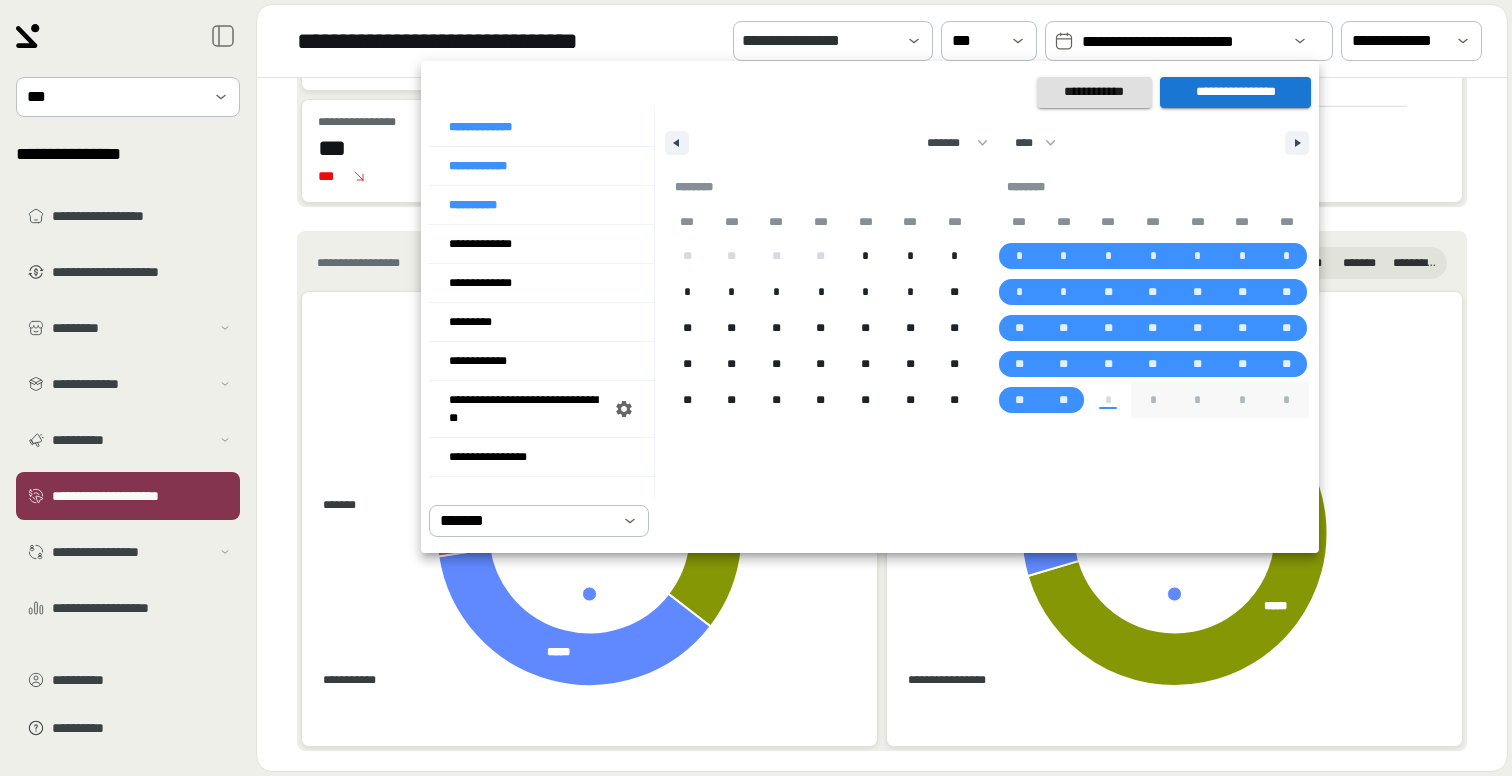 click on "**********" at bounding box center (1235, 92) 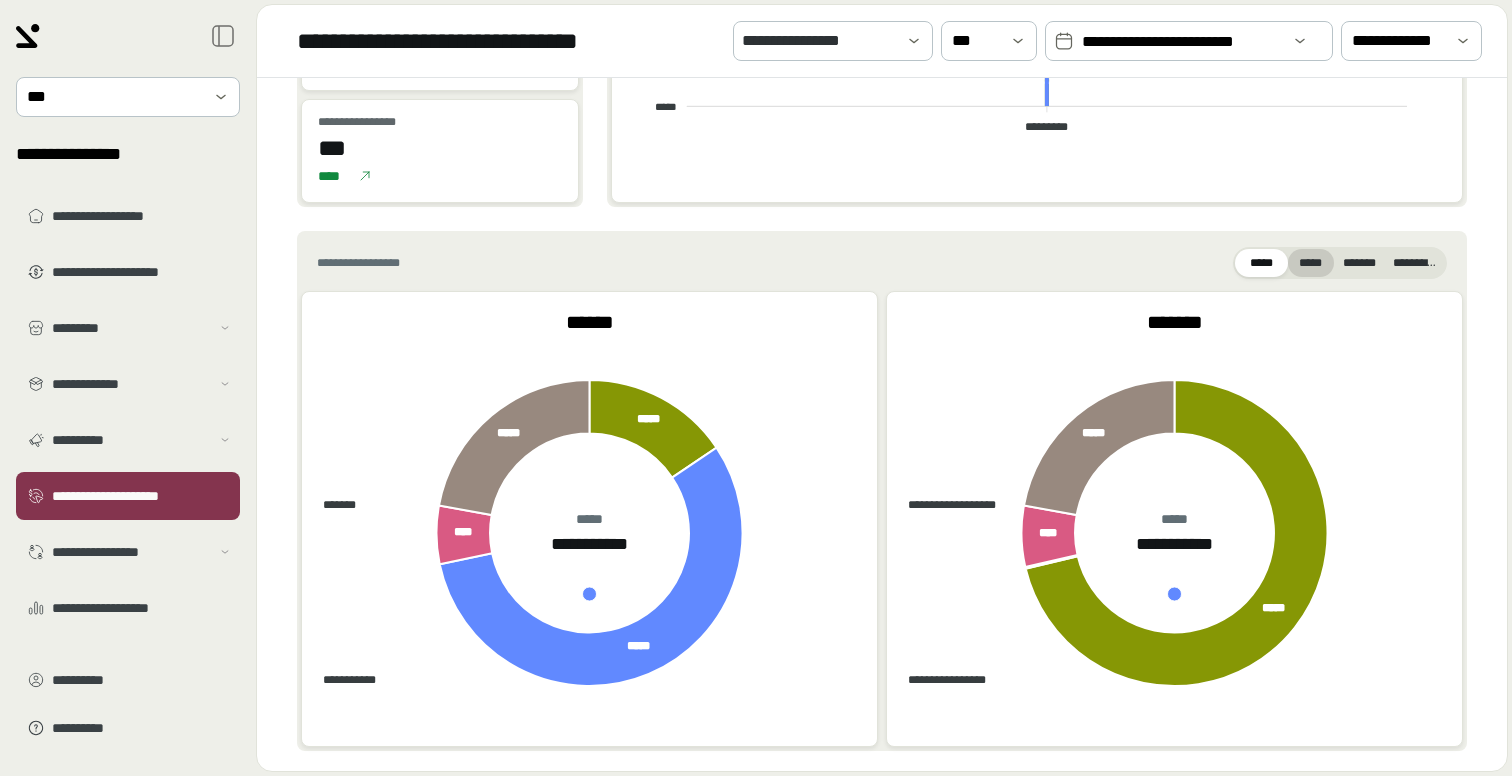 click on "*****" at bounding box center (1311, 263) 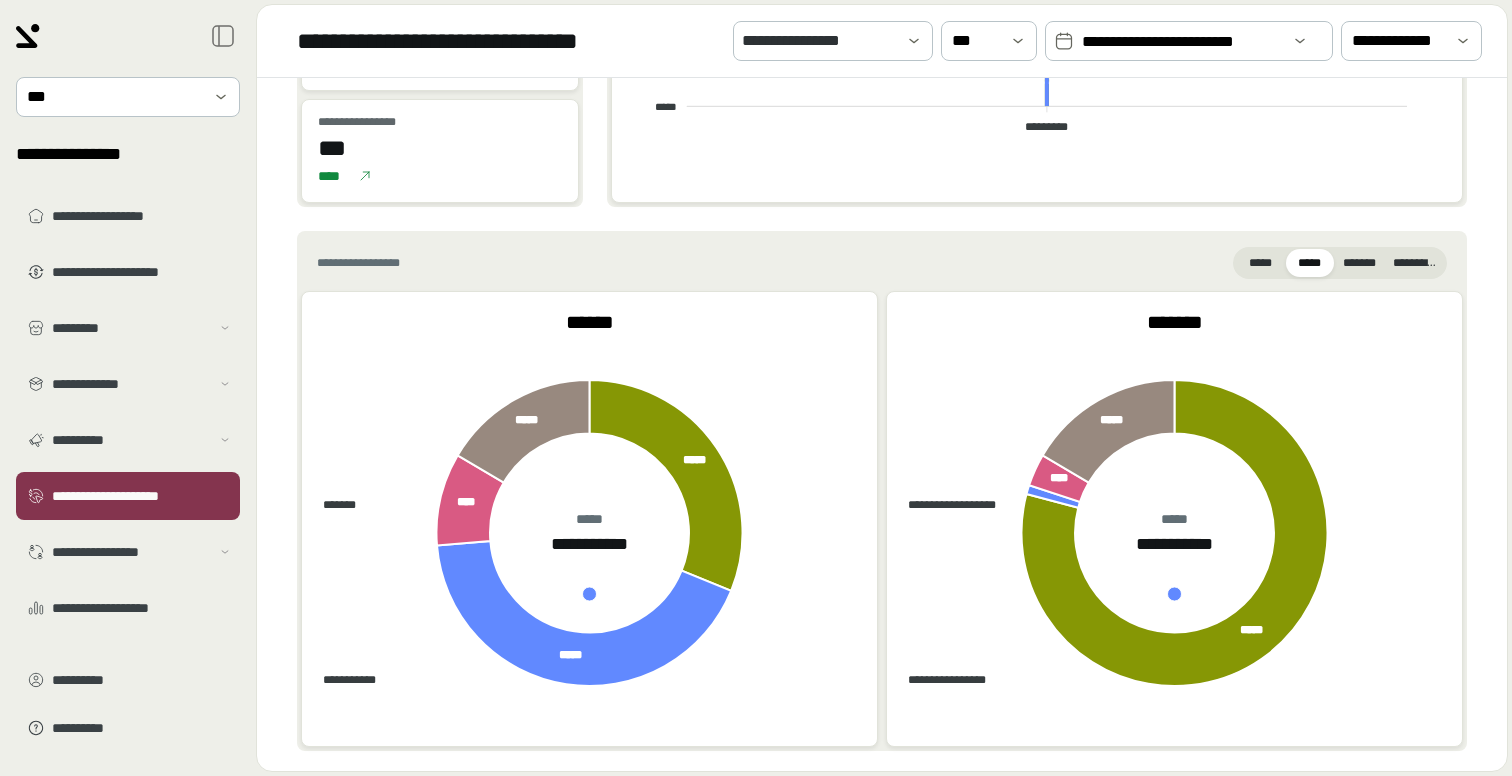 click on "**********" at bounding box center [1189, 41] 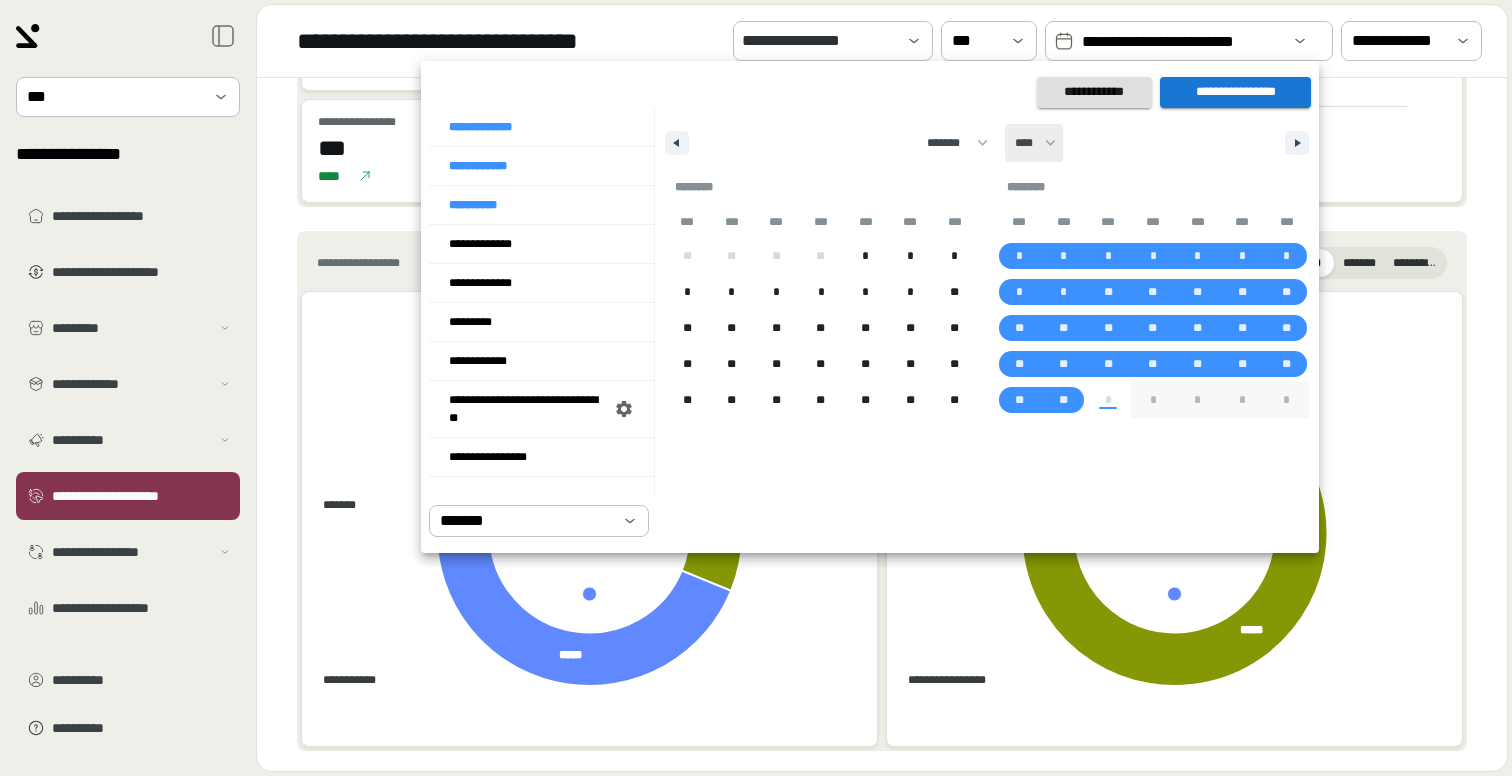 click on "**** **** **** **** **** **** **** **** **** **** **** **** **** **** **** **** **** **** **** **** **** **** **** **** **** **** **** **** **** **** **** **** **** **** **** **** **** **** **** **** **** **** **** **** **** **** **** **** **** **** **** **** **** **** **** **** **** **** **** **** **** **** **** **** **** **** **** **** **** **** **** **** **** **** **** **** **** **** **** **** **** **** **** **** **** **** **** **** **** **** **** **** **** **** **** **** **** **** **** **** ****" at bounding box center [1034, 143] 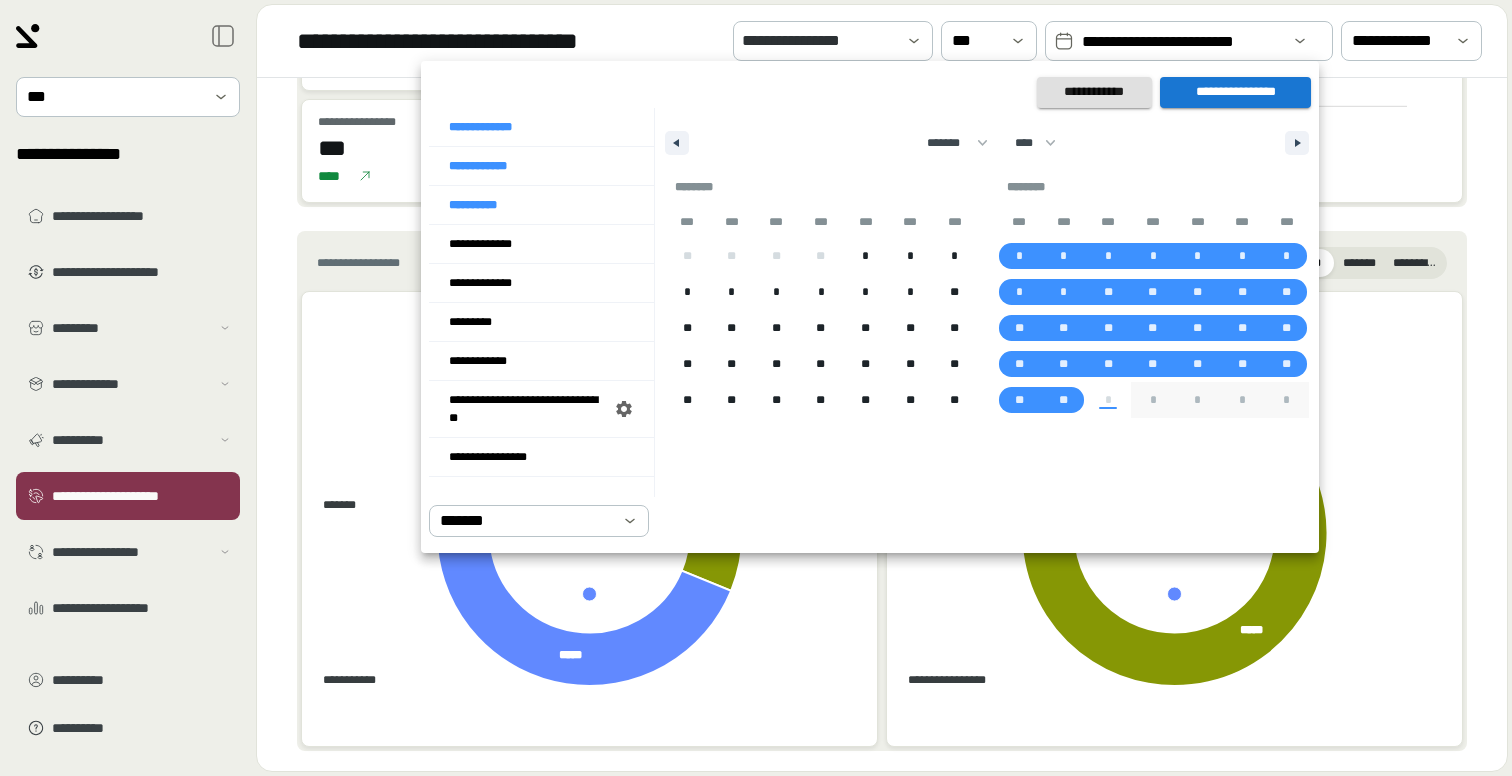 click at bounding box center [756, 388] 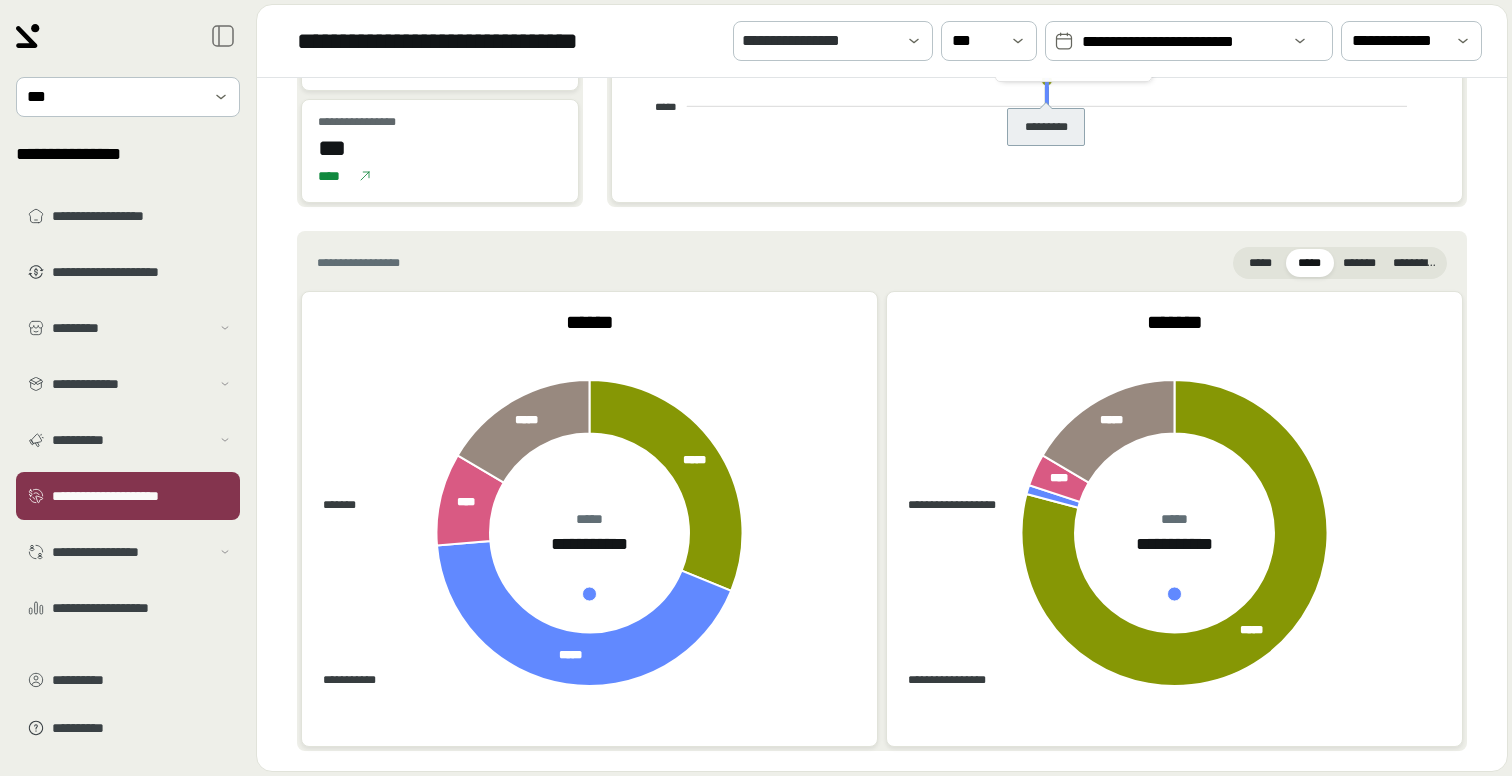 click on "**********" at bounding box center (1181, 42) 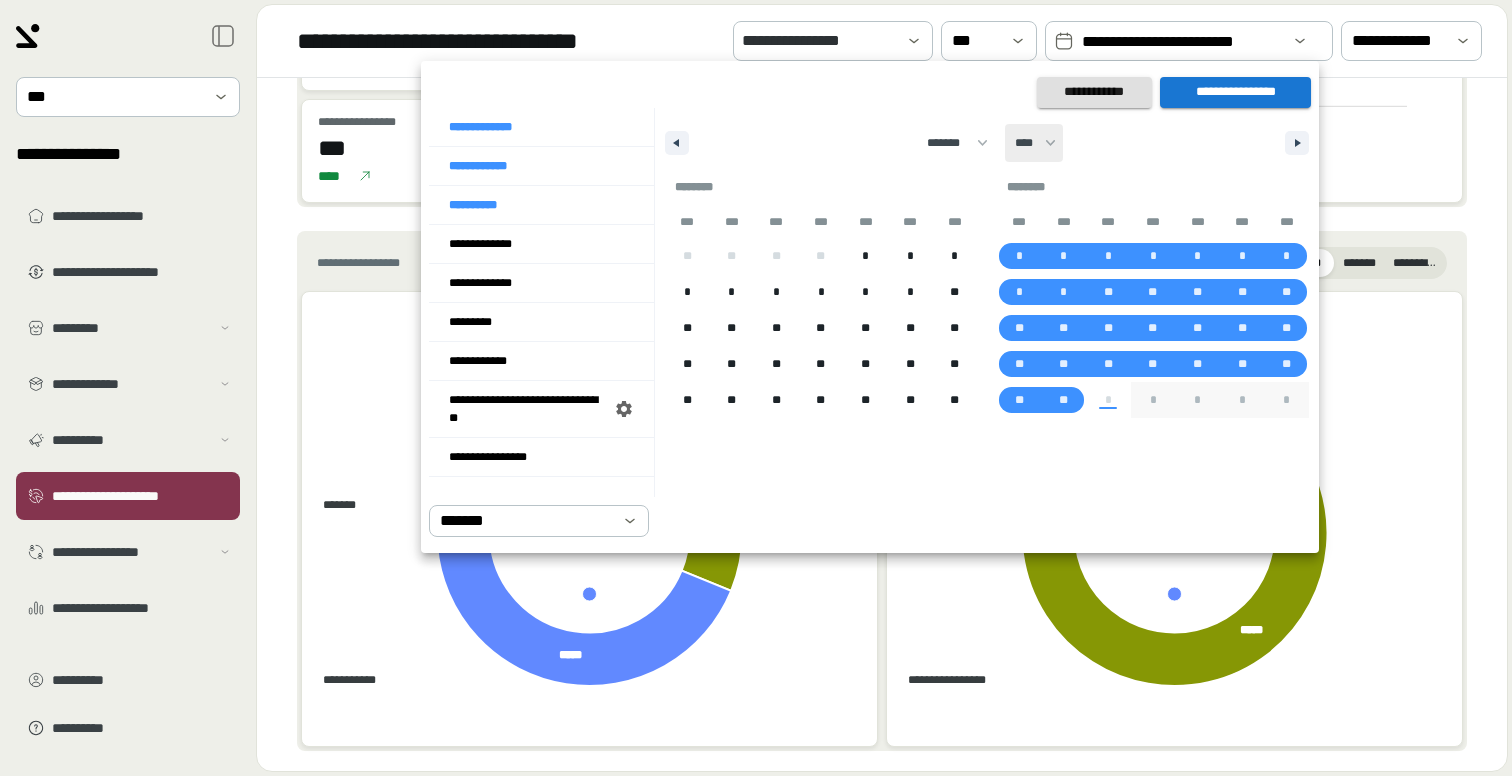 click on "**** **** **** **** **** **** **** **** **** **** **** **** **** **** **** **** **** **** **** **** **** **** **** **** **** **** **** **** **** **** **** **** **** **** **** **** **** **** **** **** **** **** **** **** **** **** **** **** **** **** **** **** **** **** **** **** **** **** **** **** **** **** **** **** **** **** **** **** **** **** **** **** **** **** **** **** **** **** **** **** **** **** **** **** **** **** **** **** **** **** **** **** **** **** **** **** **** **** **** **** ****" at bounding box center [1034, 143] 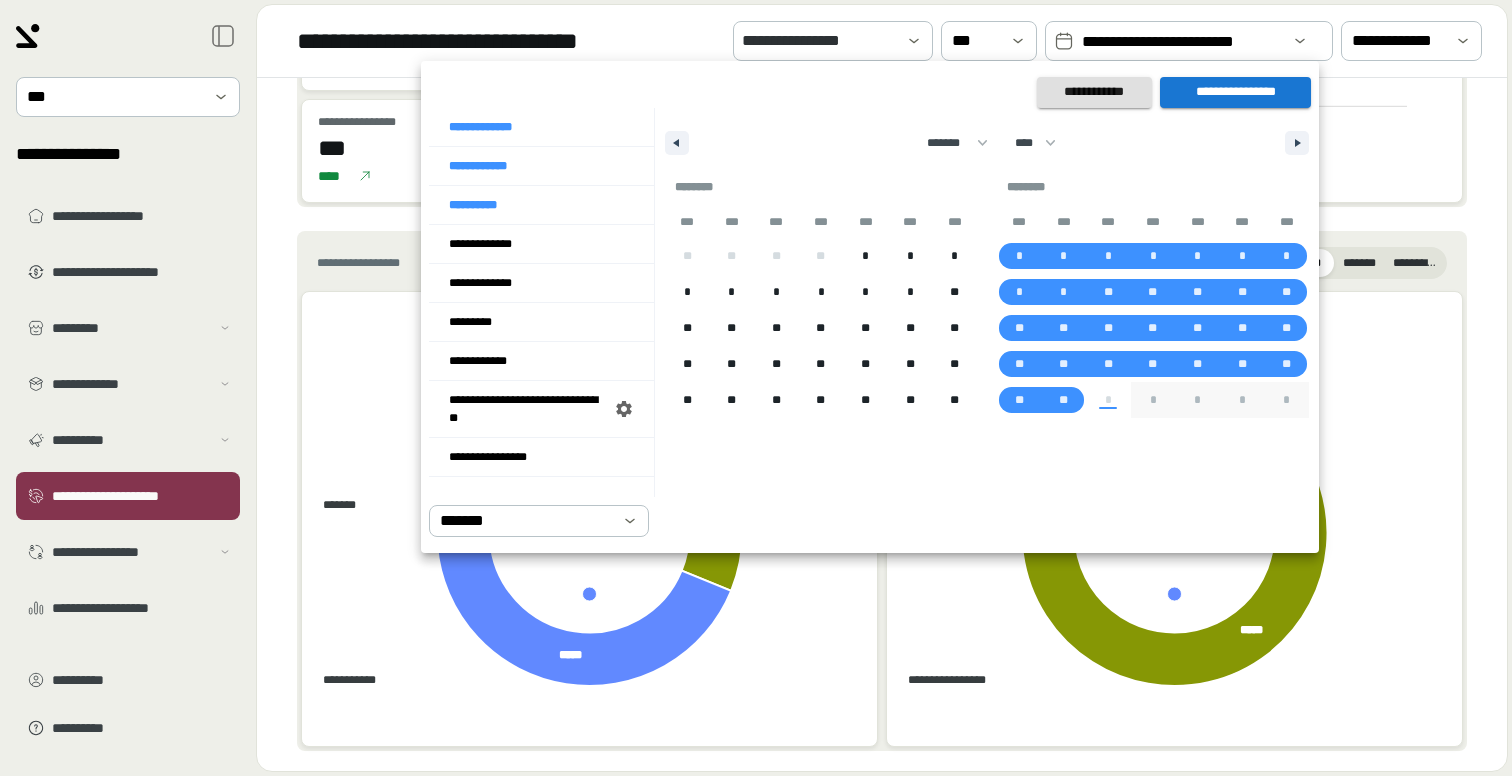 click at bounding box center (756, 388) 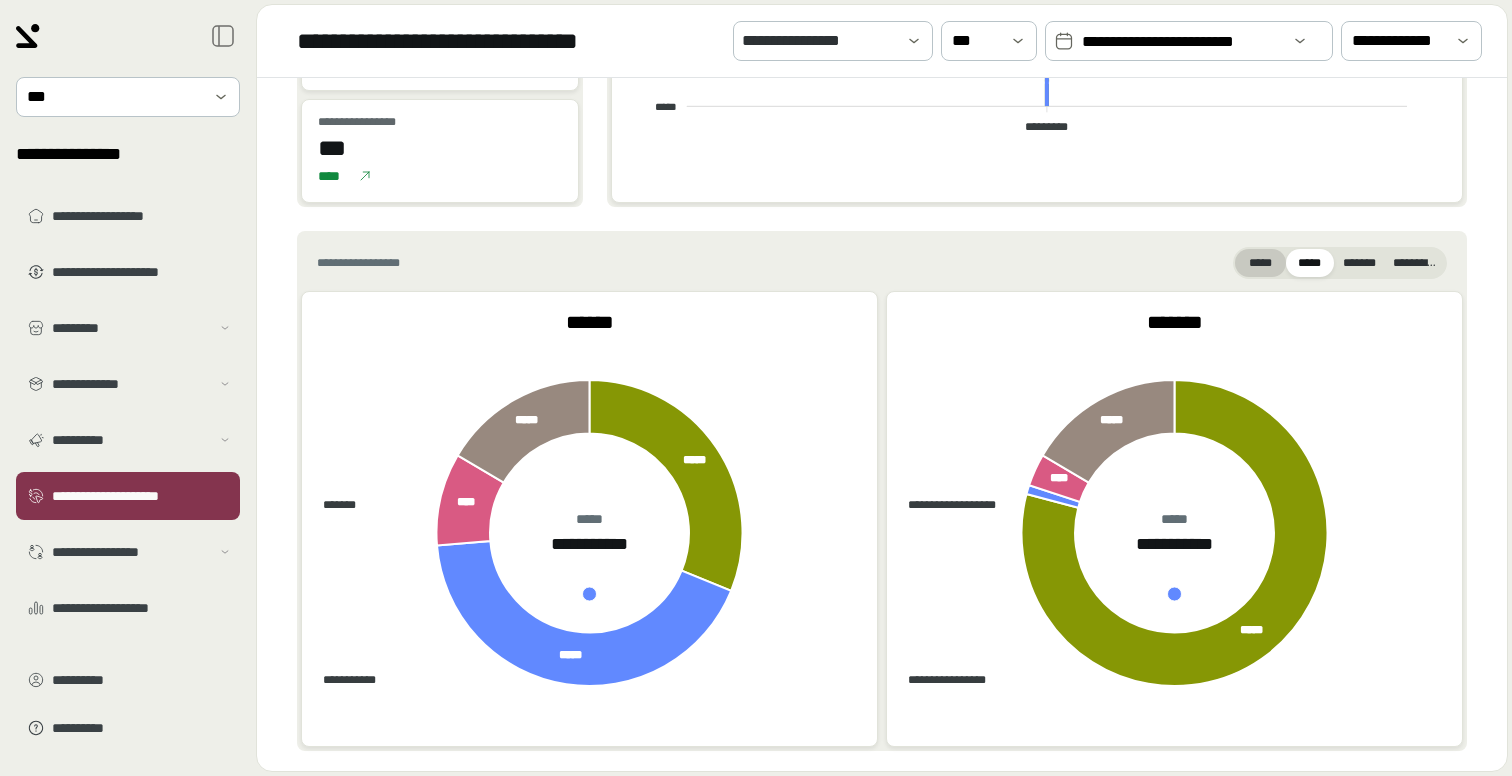 click on "*****" at bounding box center (1260, 263) 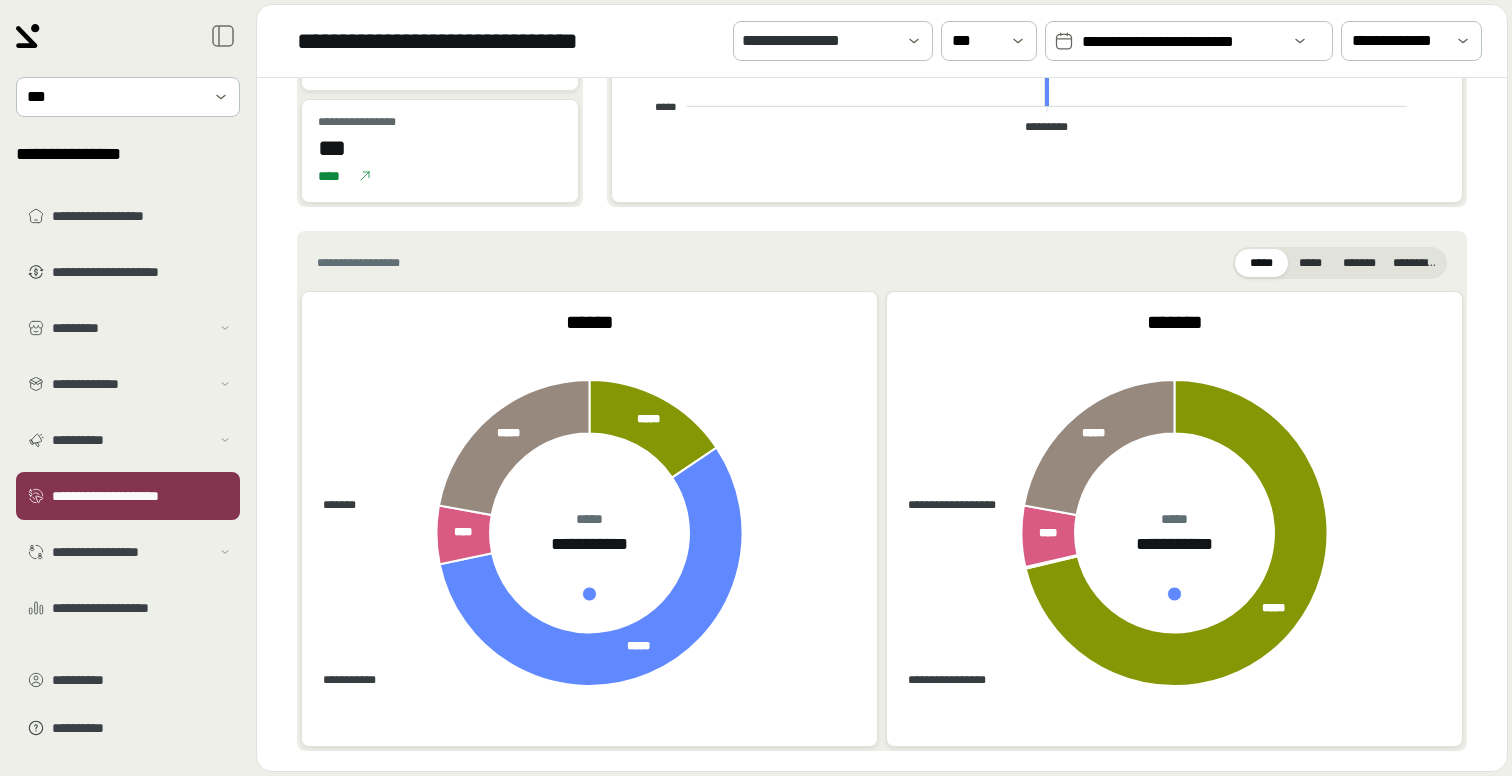 click on "**********" at bounding box center (1181, 42) 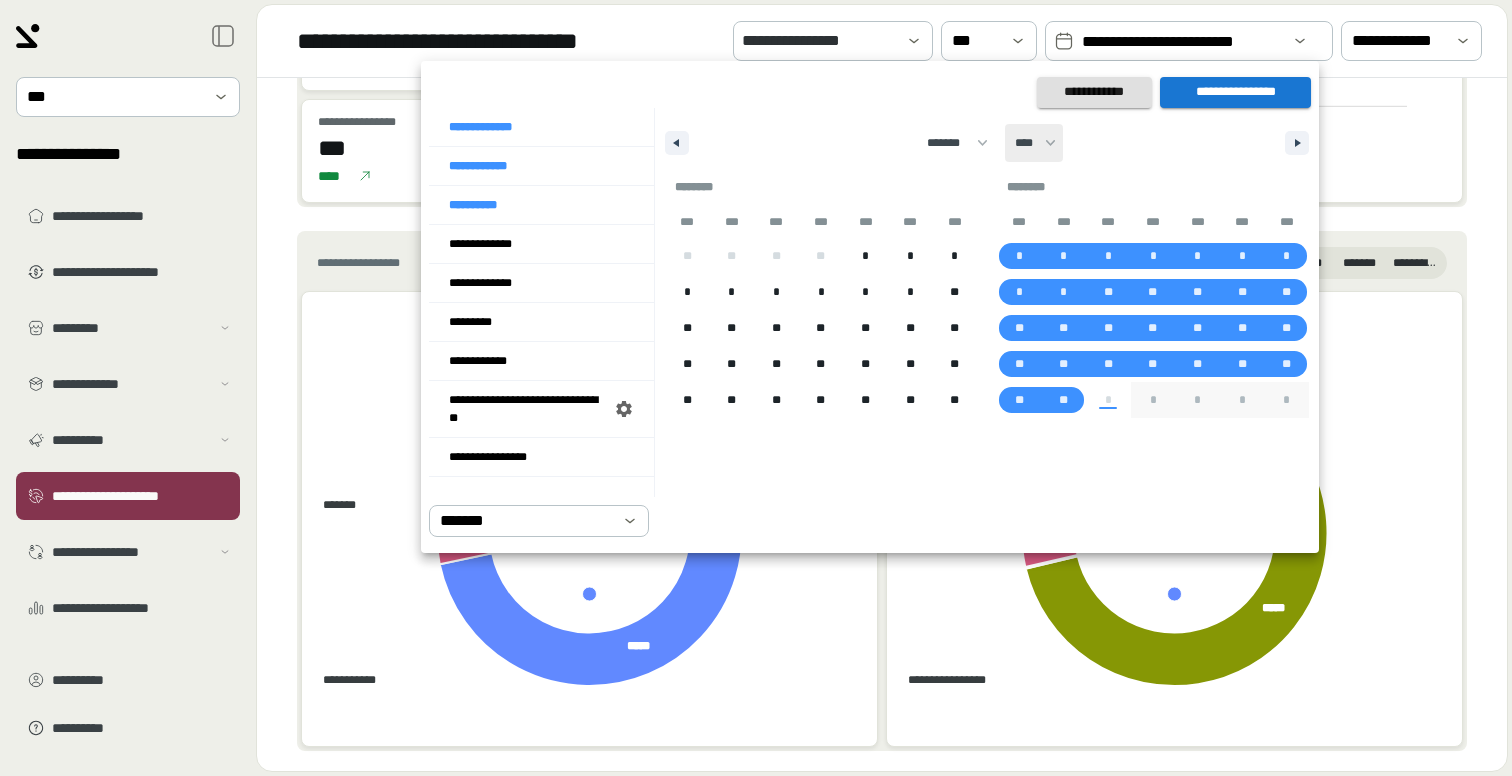 click on "**** **** **** **** **** **** **** **** **** **** **** **** **** **** **** **** **** **** **** **** **** **** **** **** **** **** **** **** **** **** **** **** **** **** **** **** **** **** **** **** **** **** **** **** **** **** **** **** **** **** **** **** **** **** **** **** **** **** **** **** **** **** **** **** **** **** **** **** **** **** **** **** **** **** **** **** **** **** **** **** **** **** **** **** **** **** **** **** **** **** **** **** **** **** **** **** **** **** **** **** ****" at bounding box center [1034, 143] 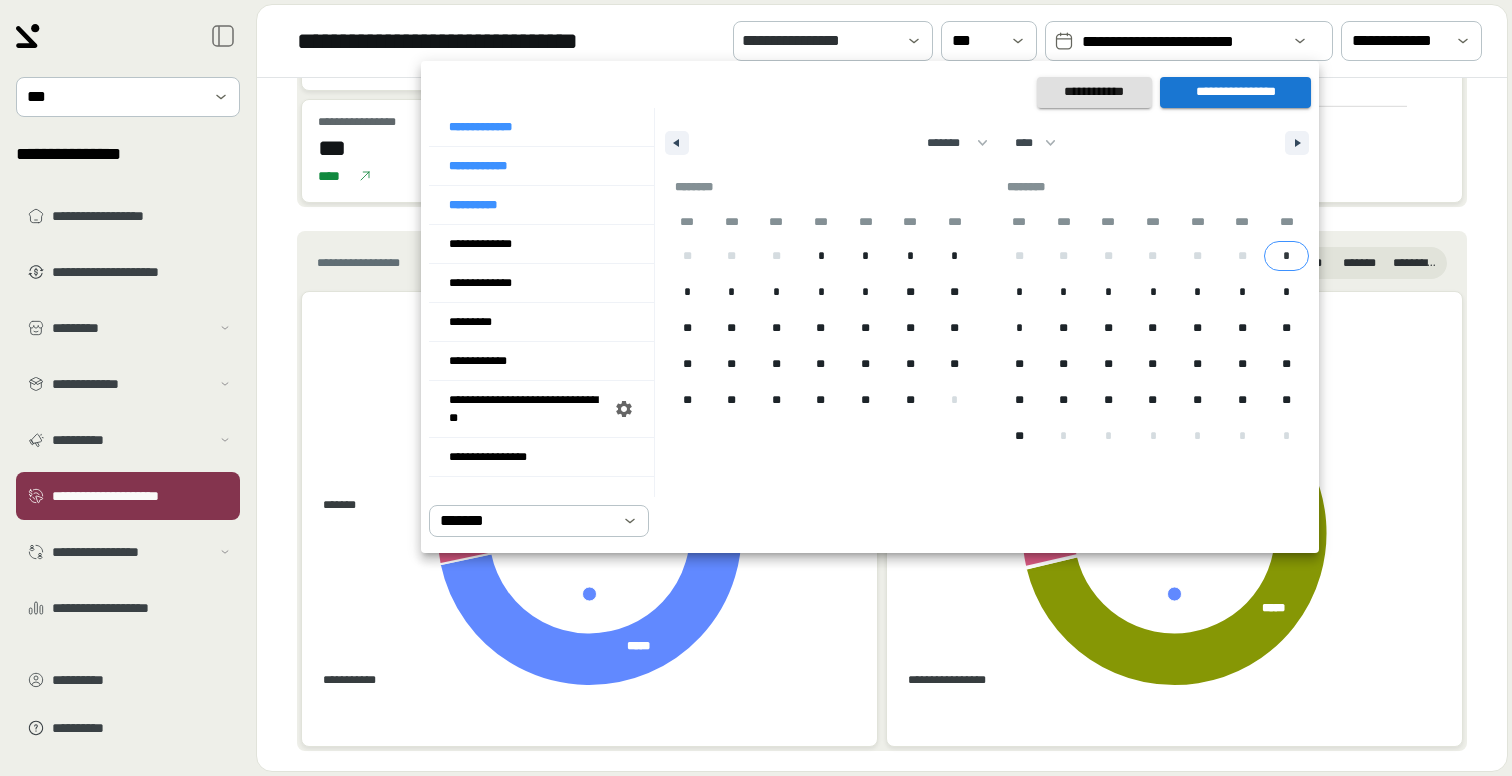 click on "*" at bounding box center [1286, 256] 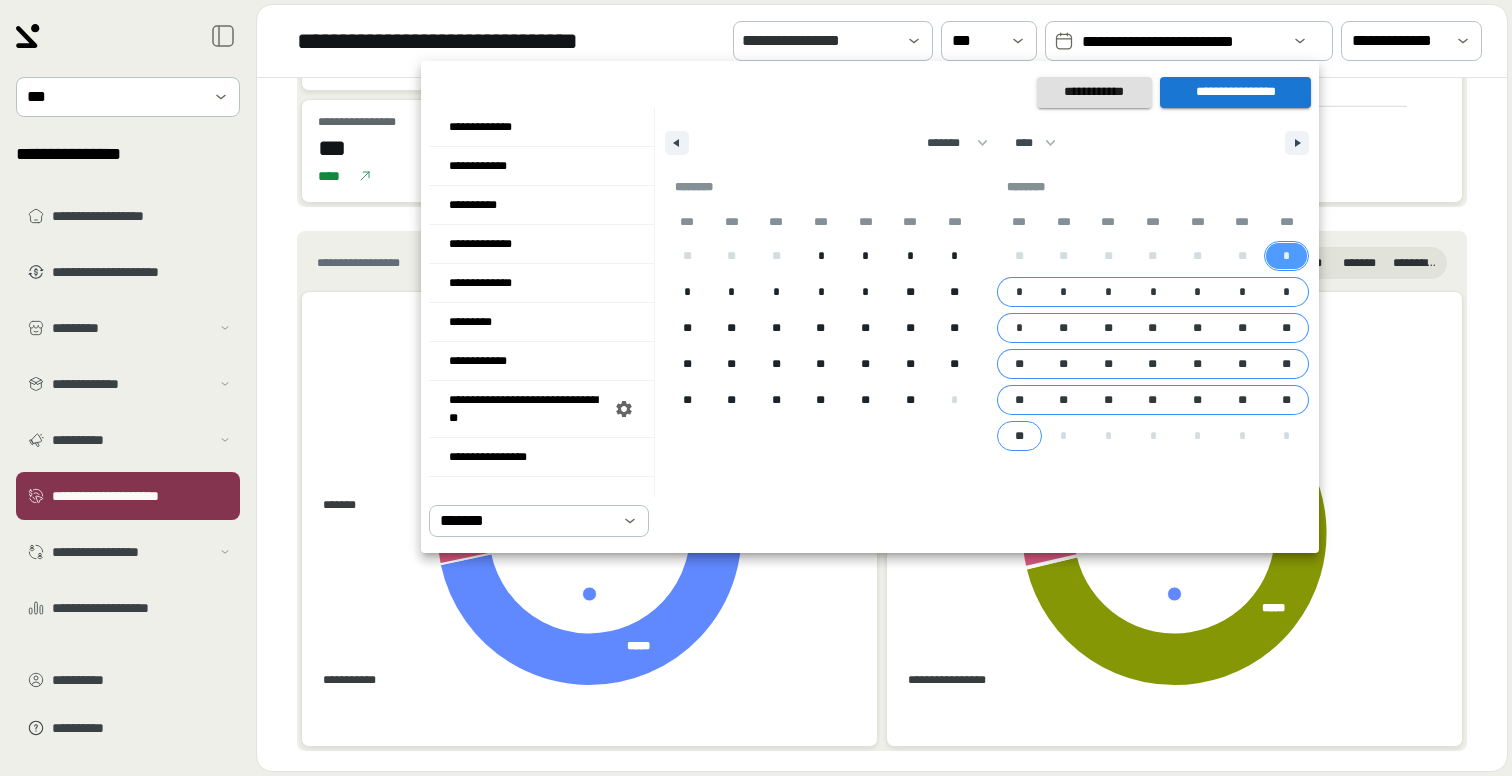 click on "**" at bounding box center (1019, 436) 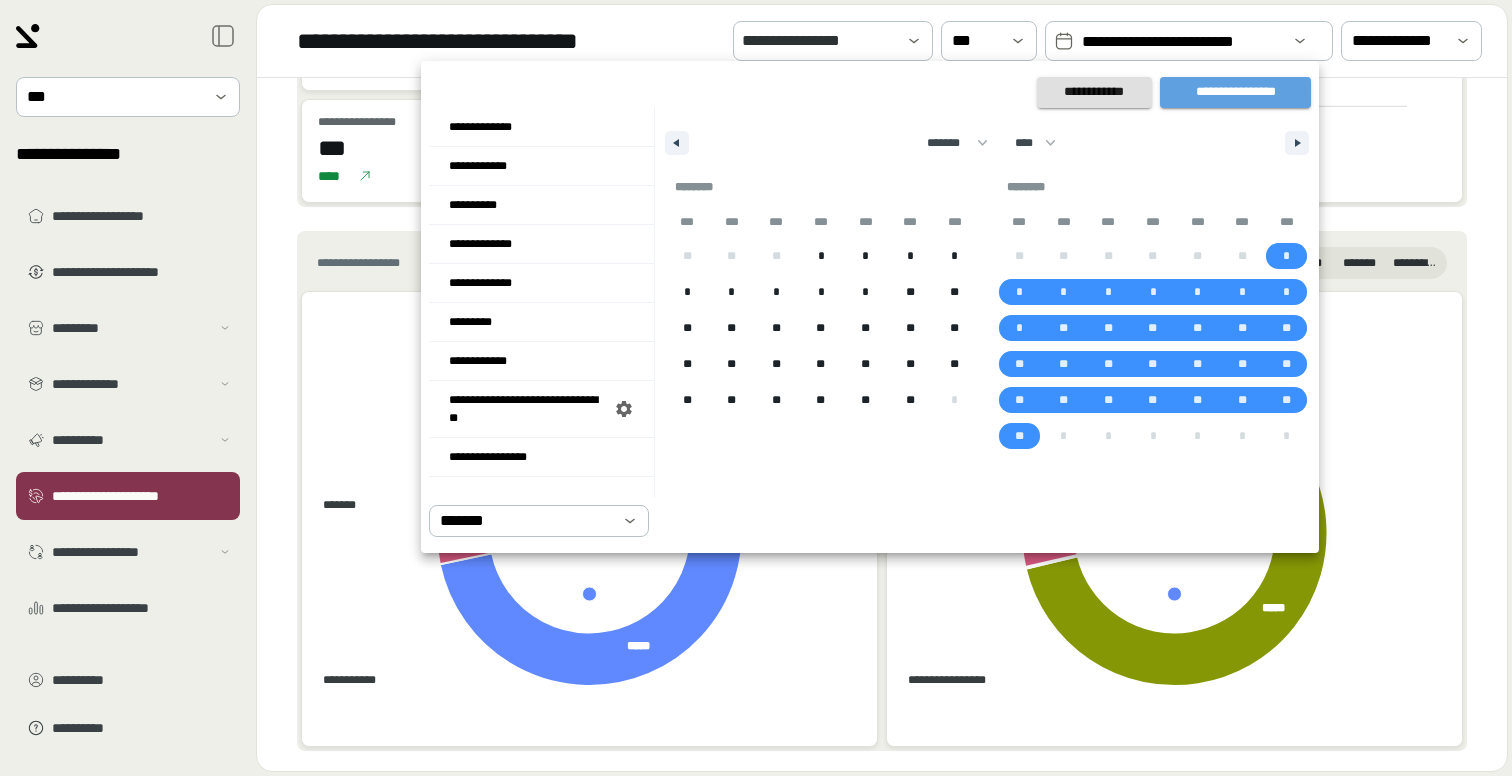 click on "**********" at bounding box center (1235, 92) 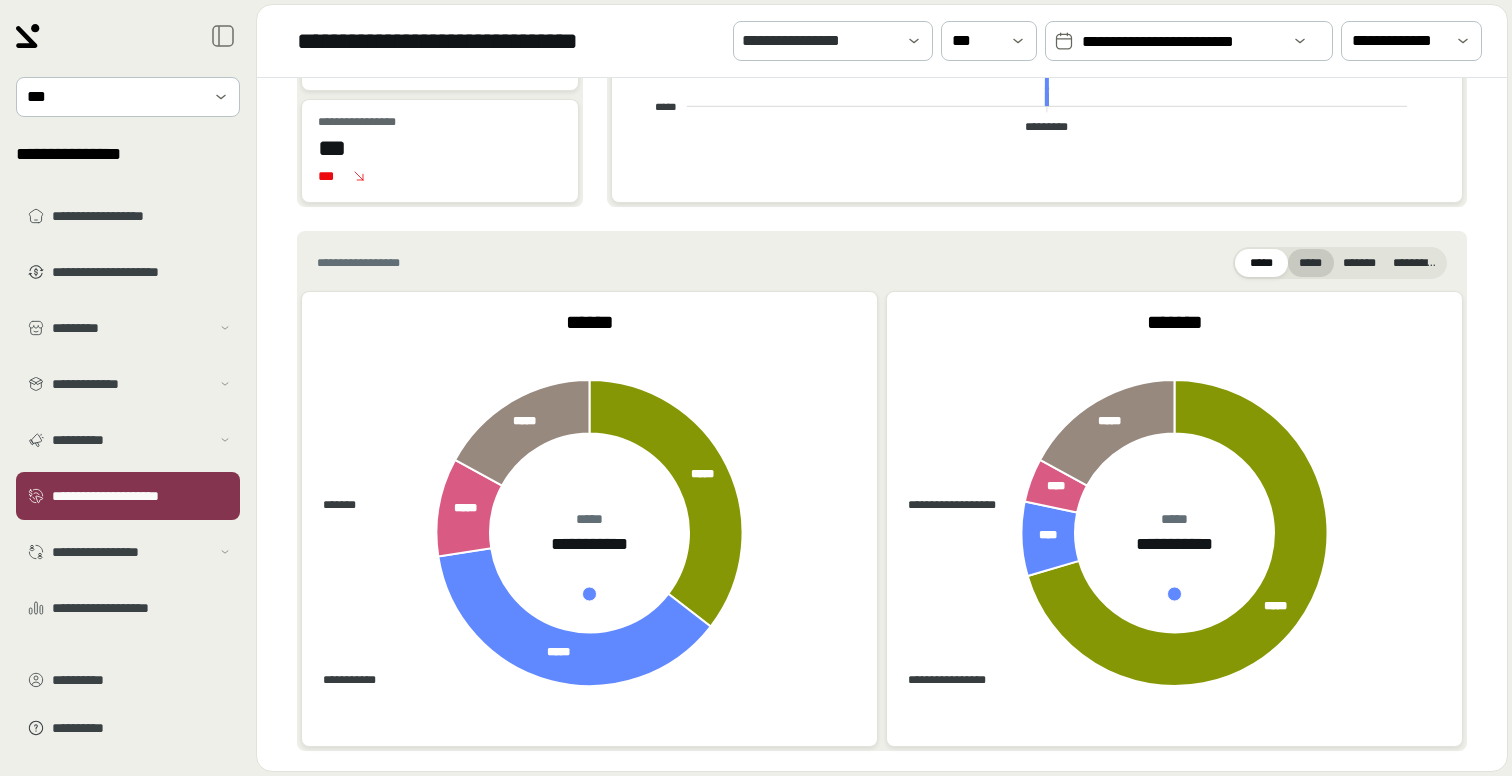 click on "*****" at bounding box center [1311, 263] 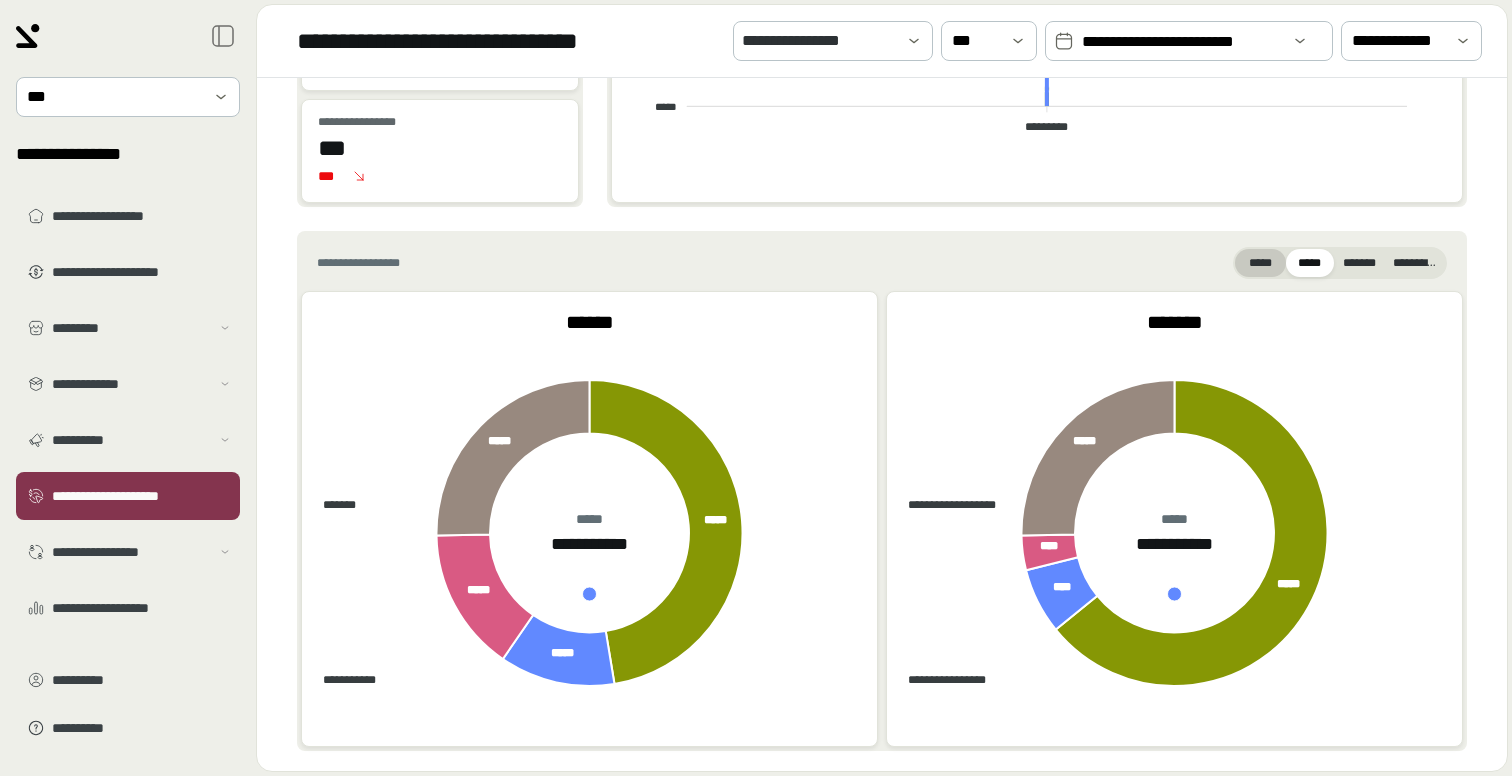click on "*****" at bounding box center (1260, 263) 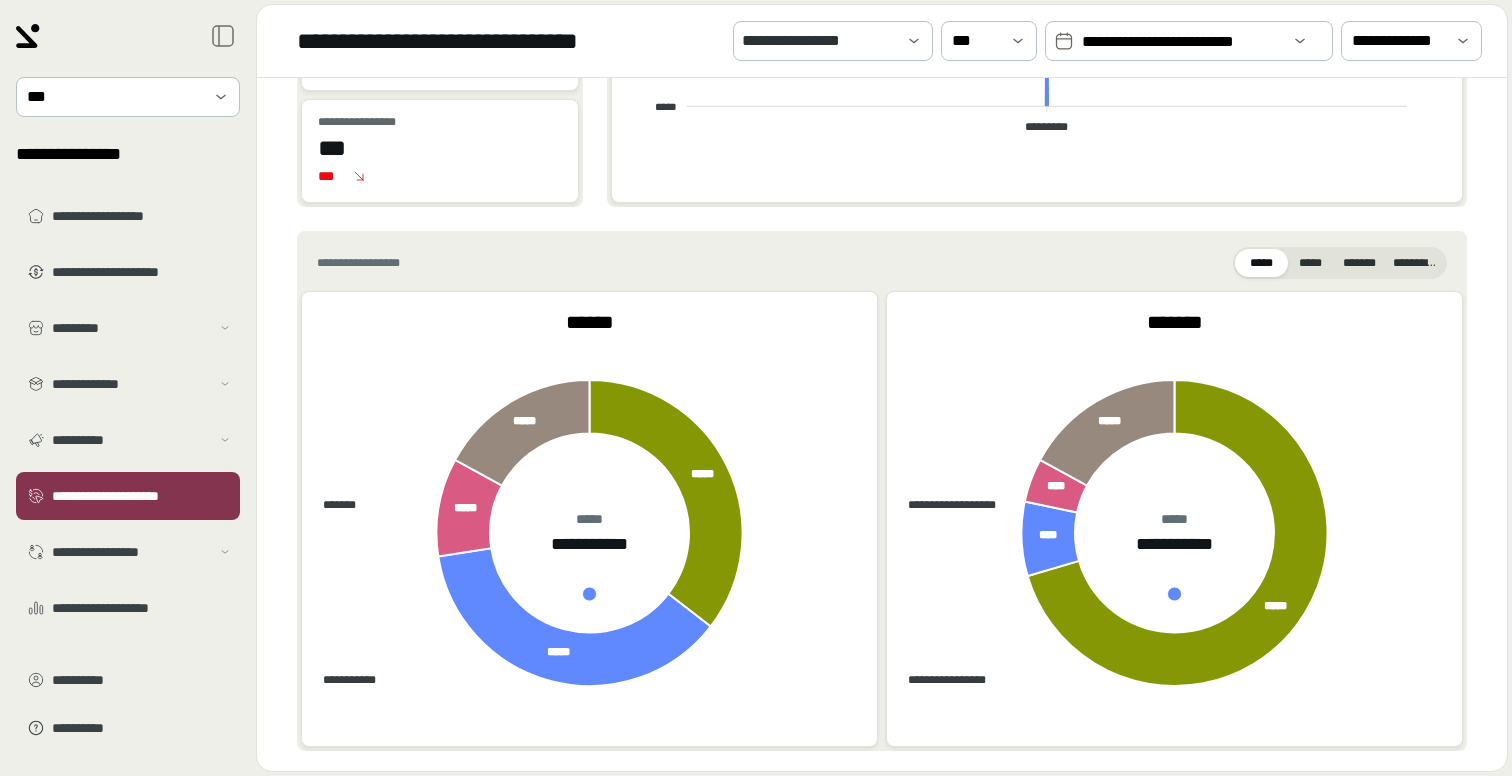 click on "**********" at bounding box center [1181, 42] 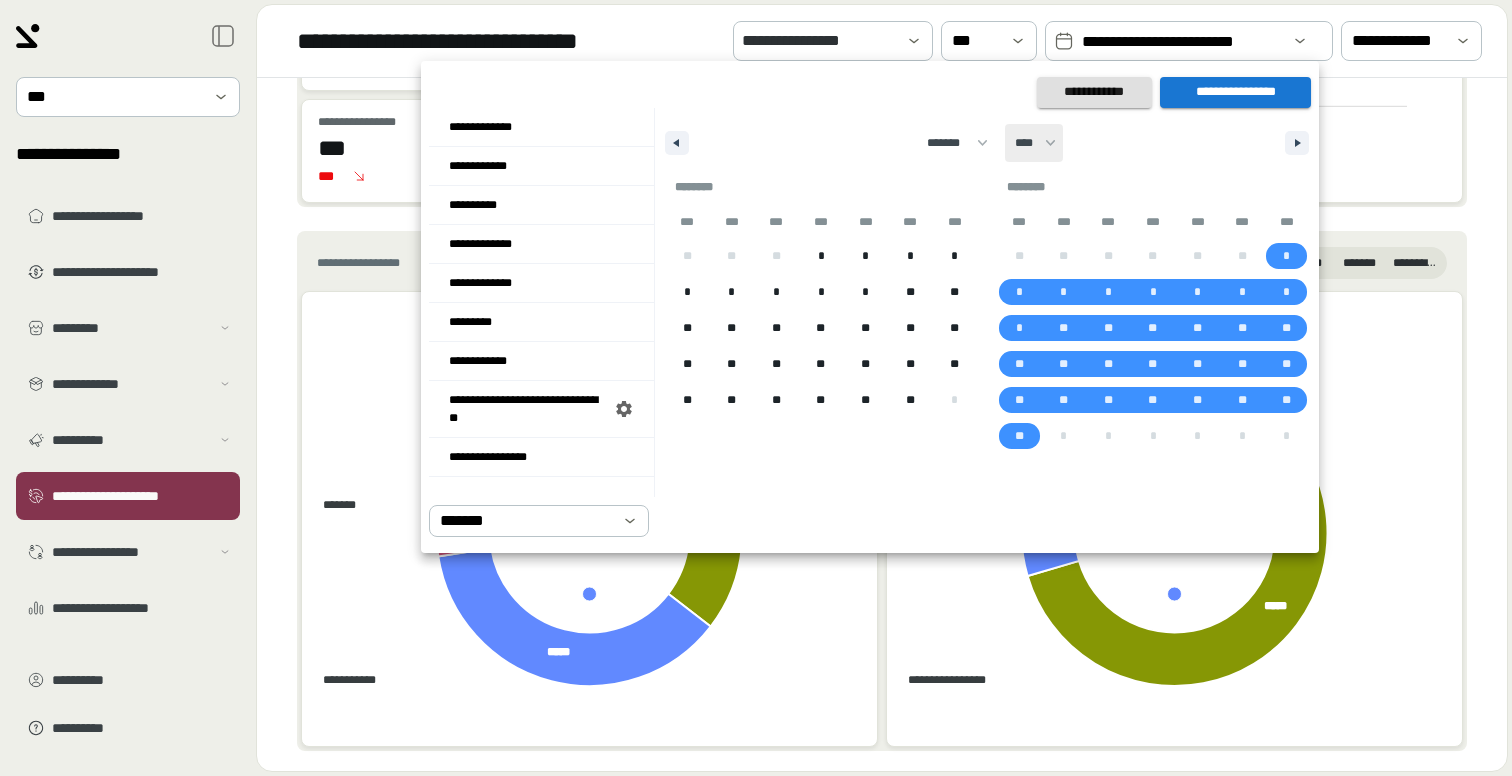 click on "**** **** **** **** **** **** **** **** **** **** **** **** **** **** **** **** **** **** **** **** **** **** **** **** **** **** **** **** **** **** **** **** **** **** **** **** **** **** **** **** **** **** **** **** **** **** **** **** **** **** **** **** **** **** **** **** **** **** **** **** **** **** **** **** **** **** **** **** **** **** **** **** **** **** **** **** **** **** **** **** **** **** **** **** **** **** **** **** **** **** **** **** **** **** **** **** **** **** **** **** ****" at bounding box center (1034, 143) 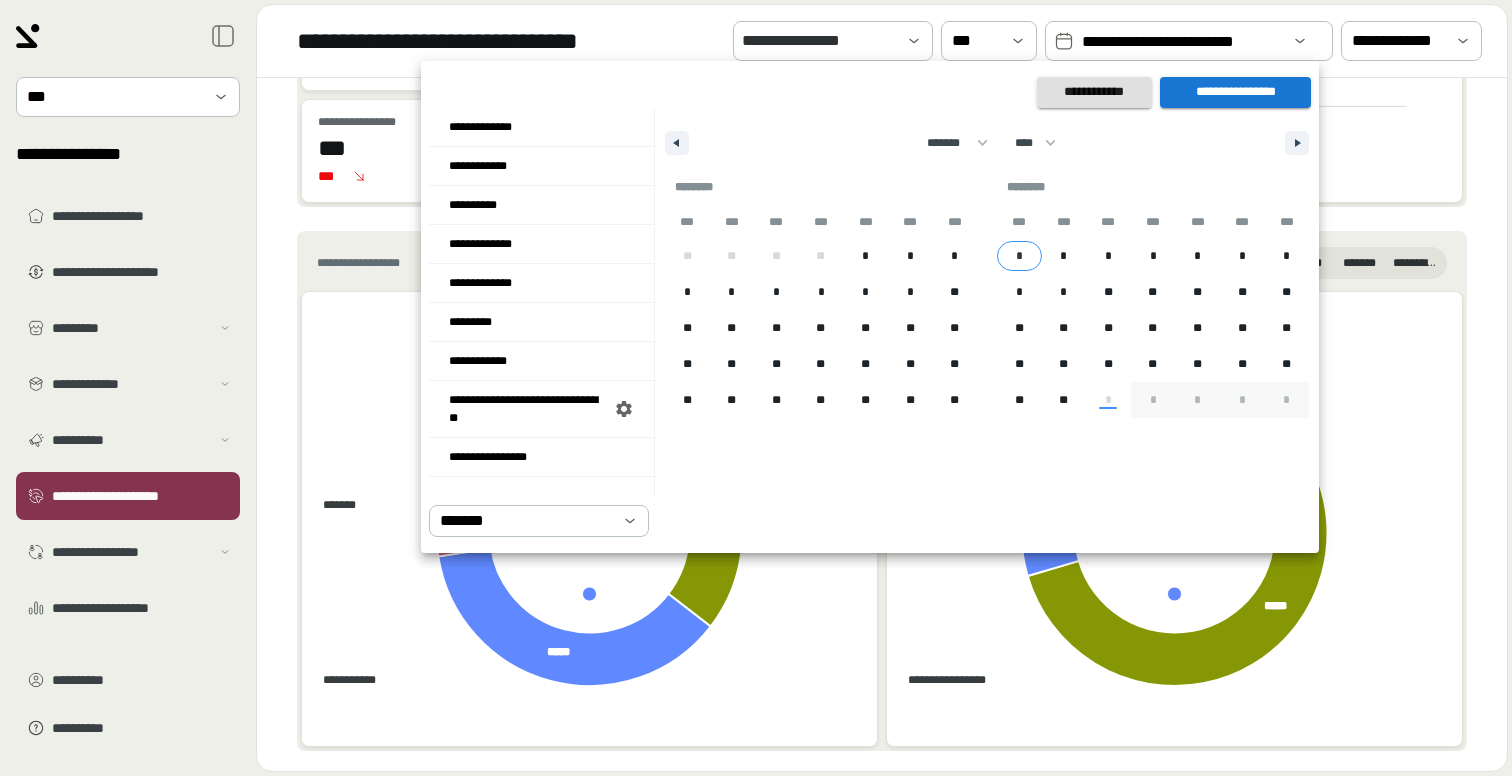 click on "*" at bounding box center (1019, 256) 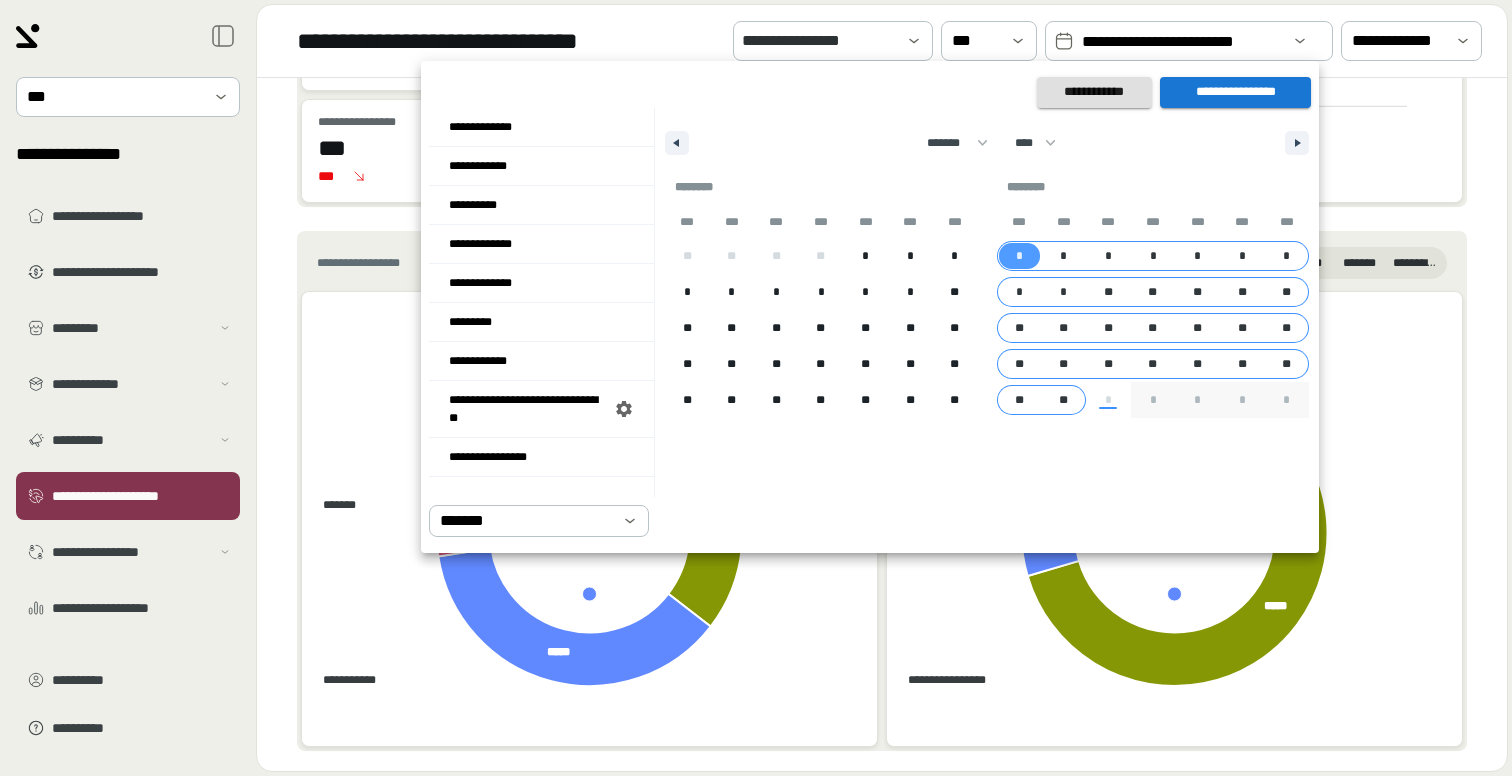click on "**" at bounding box center (1063, 400) 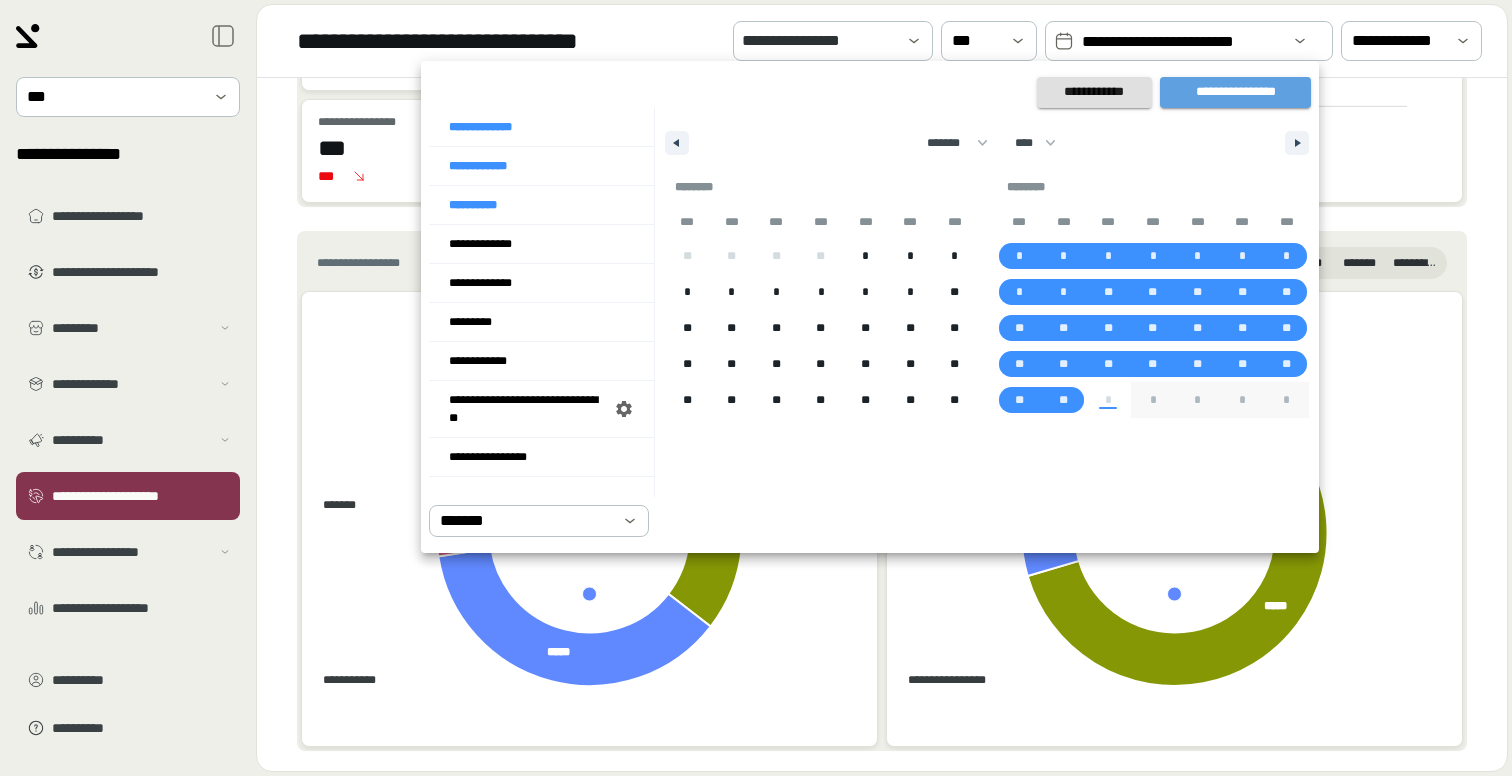 click on "**********" at bounding box center (1235, 92) 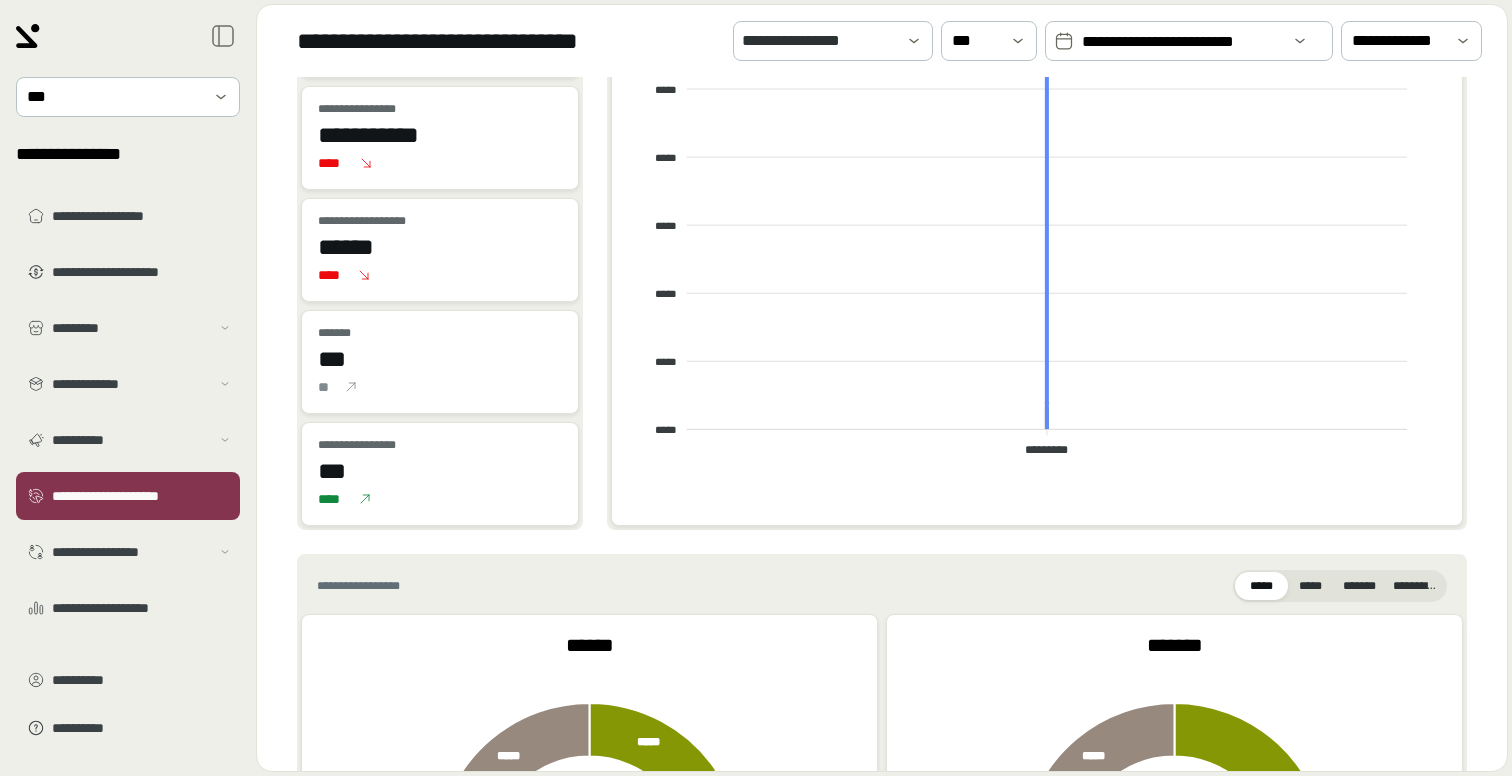 scroll, scrollTop: 0, scrollLeft: 0, axis: both 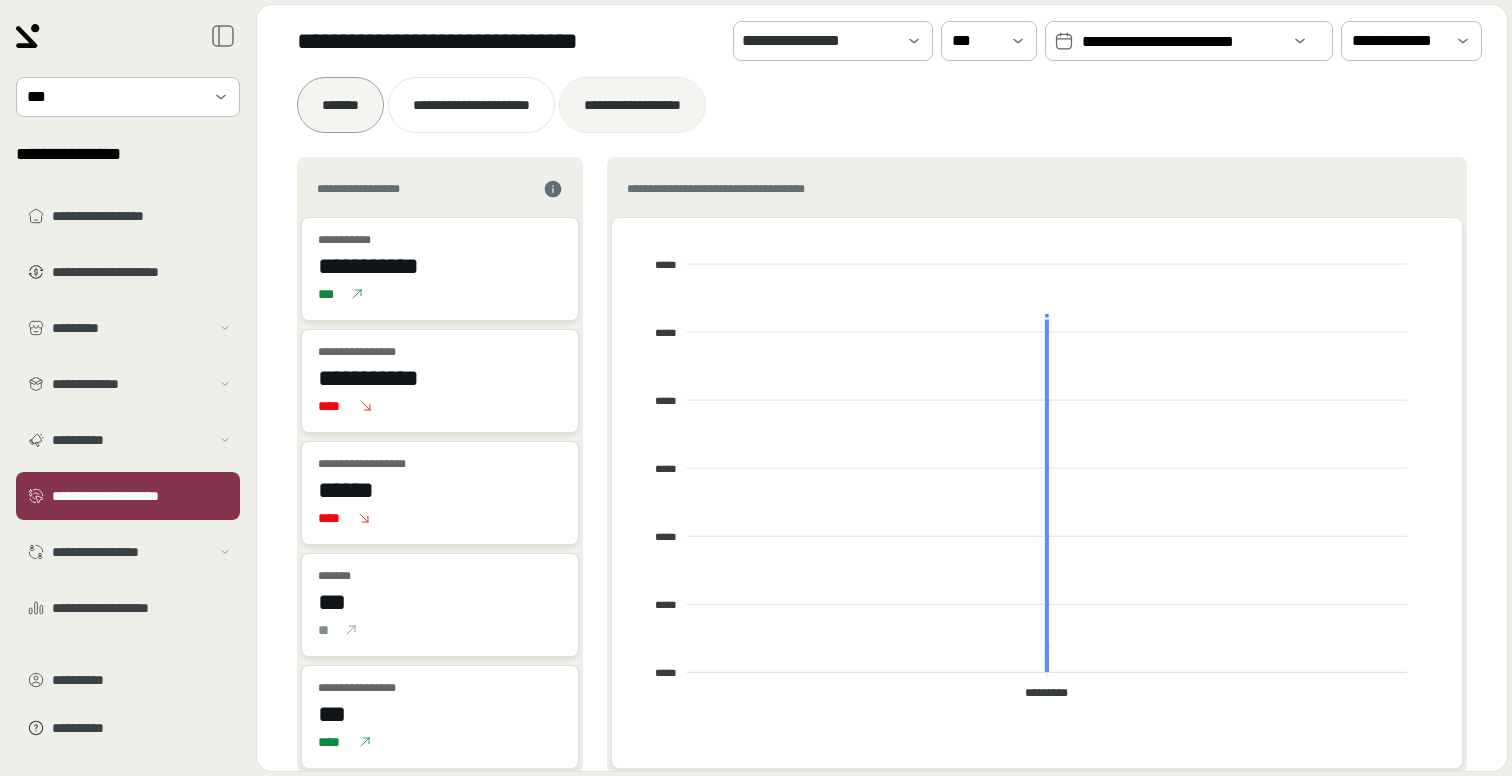 click at bounding box center [632, 105] 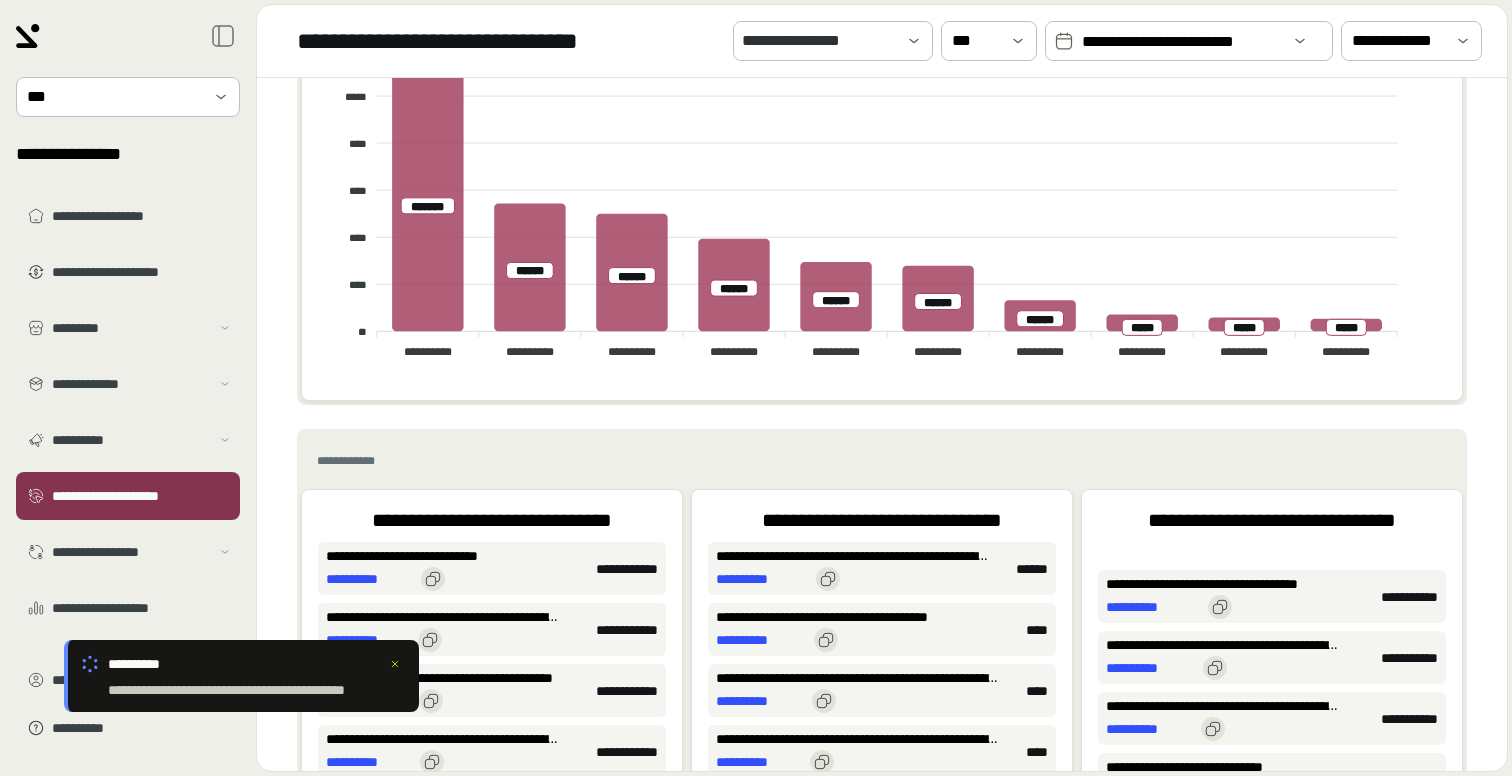 scroll, scrollTop: 223, scrollLeft: 0, axis: vertical 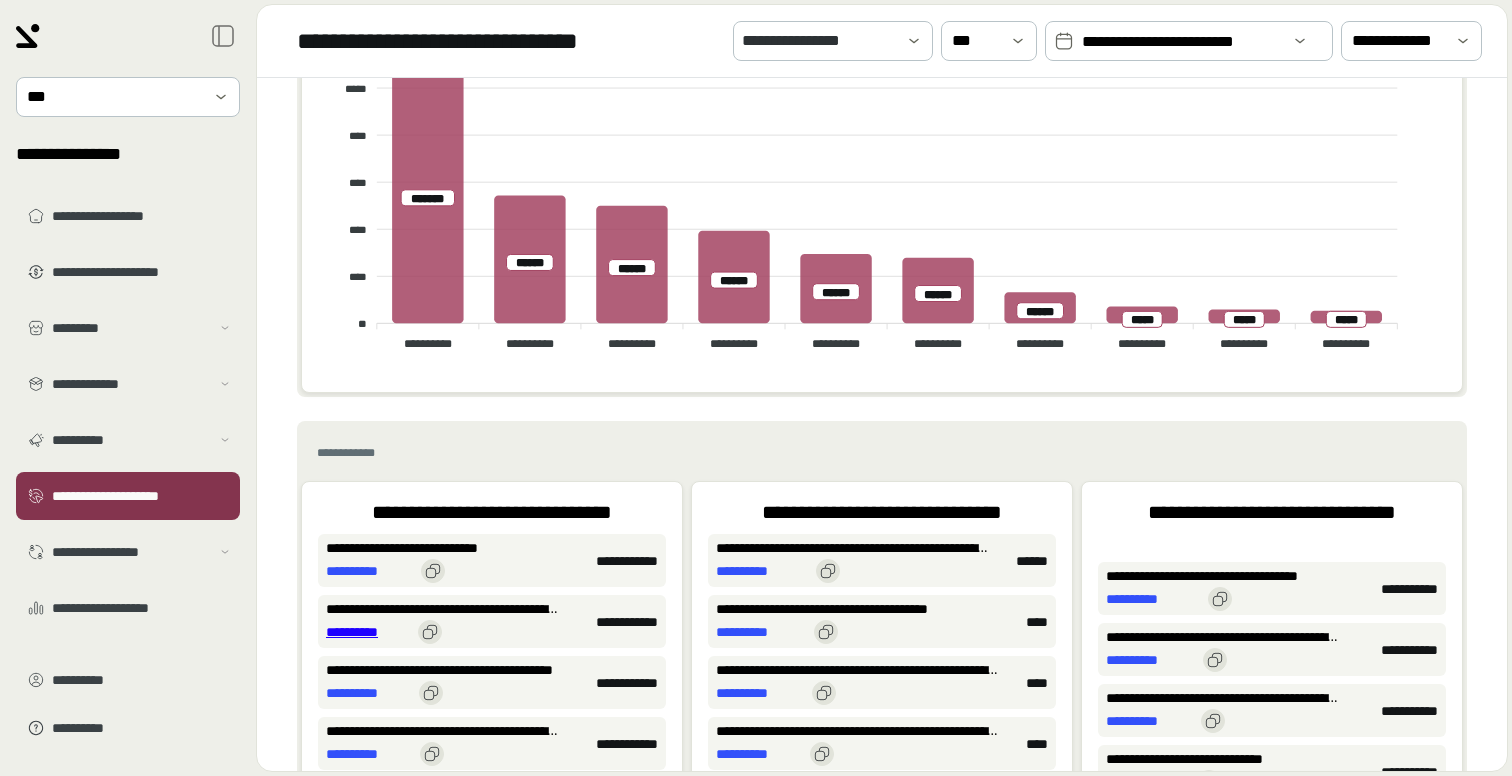 click on "**********" at bounding box center (368, 632) 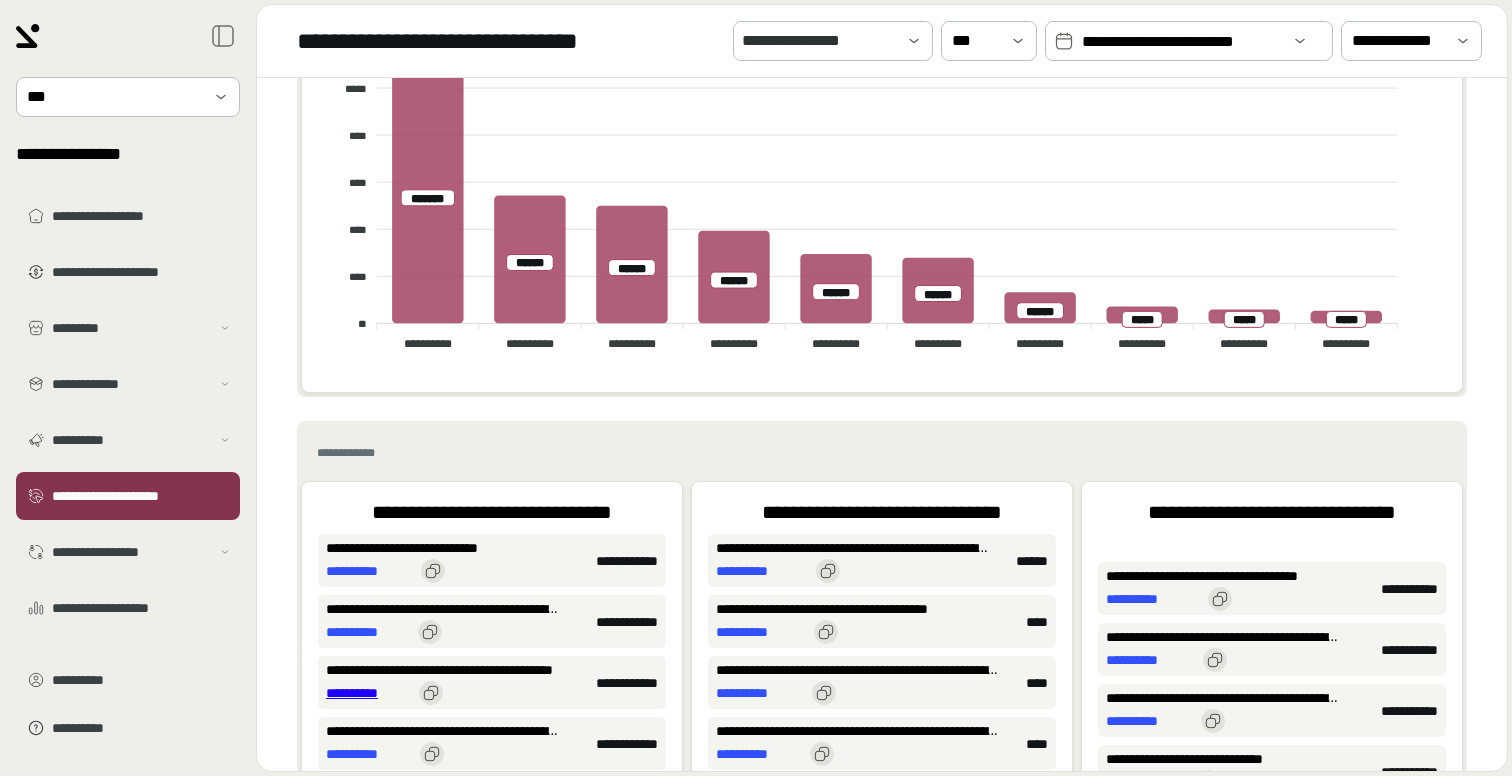 click on "**********" at bounding box center (368, 693) 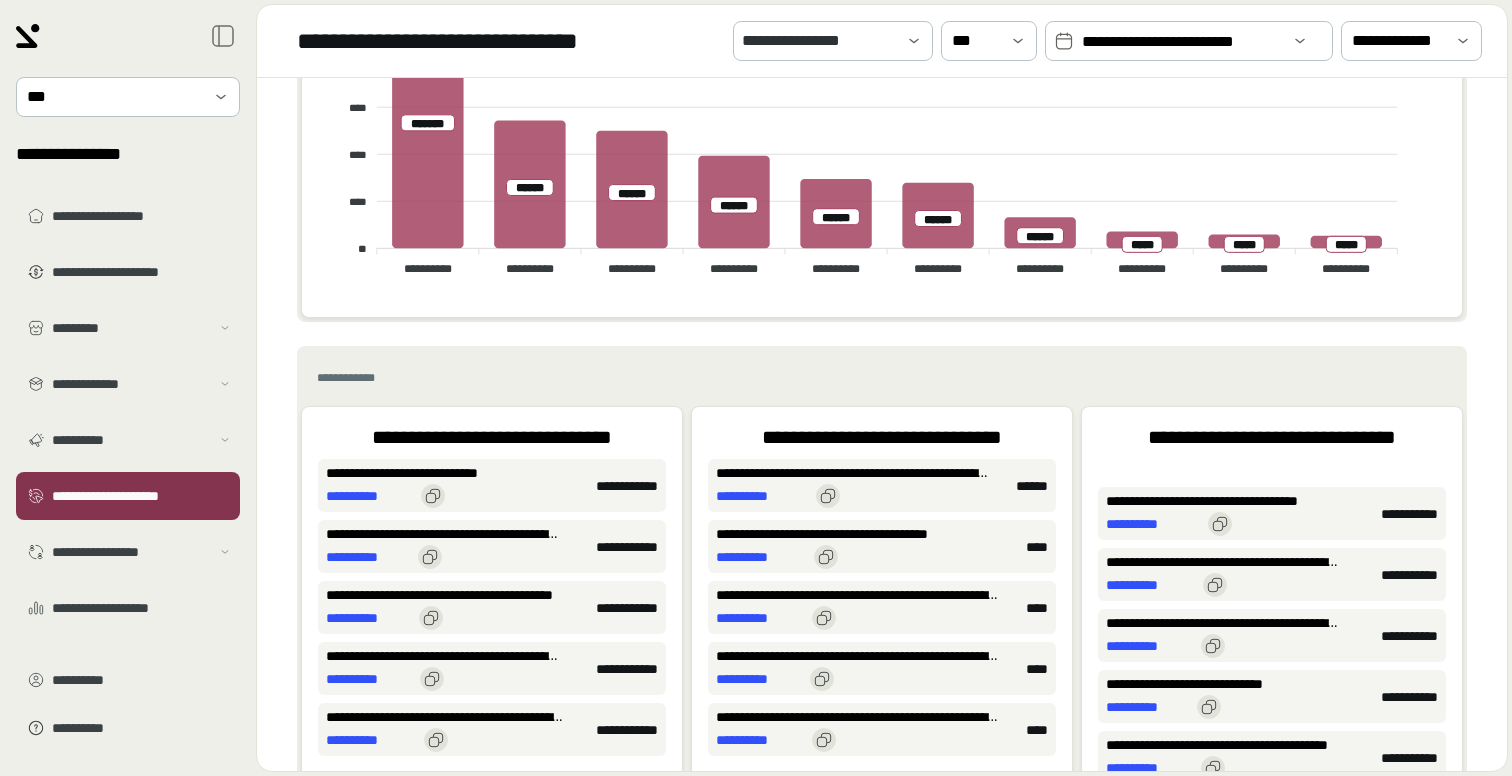 scroll, scrollTop: 317, scrollLeft: 0, axis: vertical 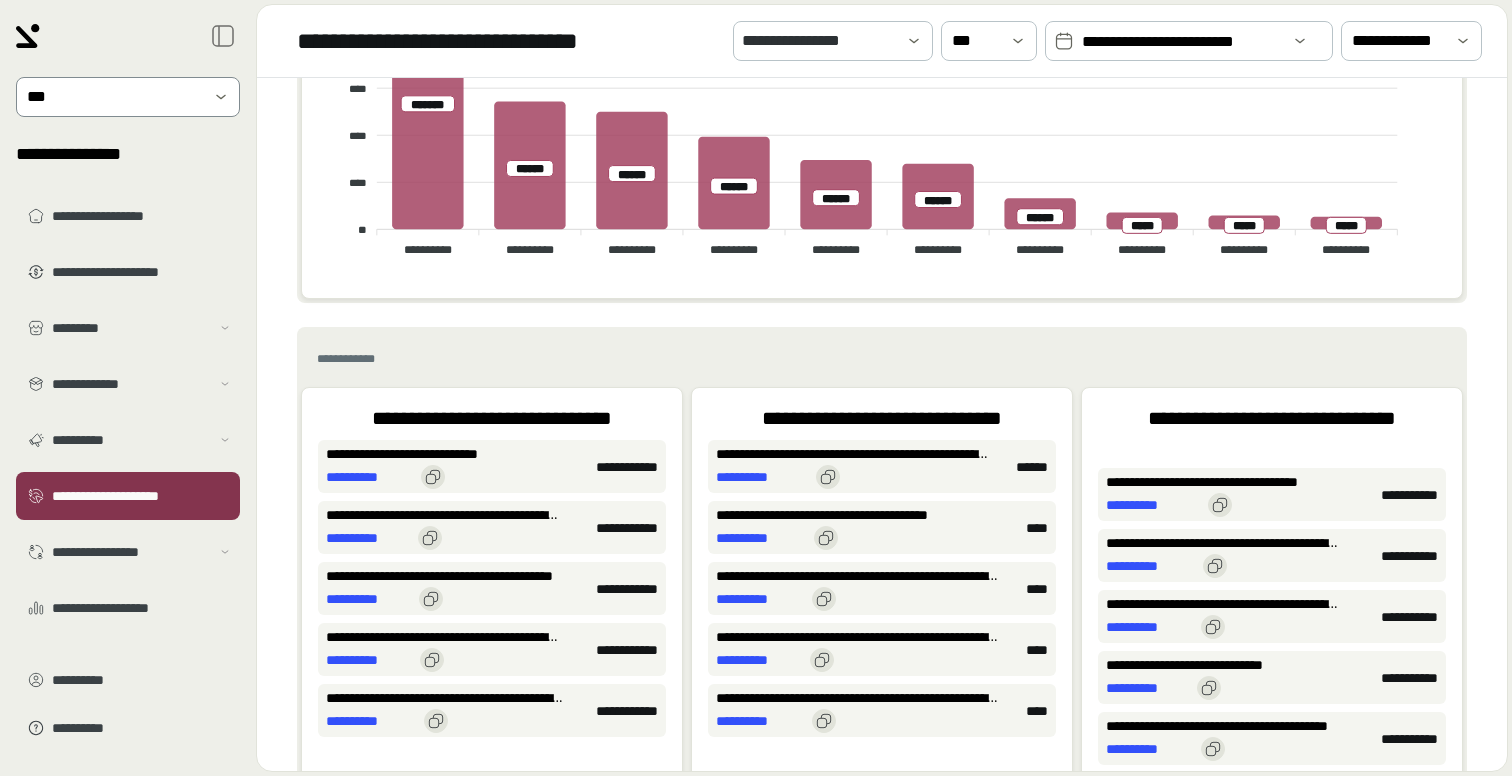 click at bounding box center (114, 97) 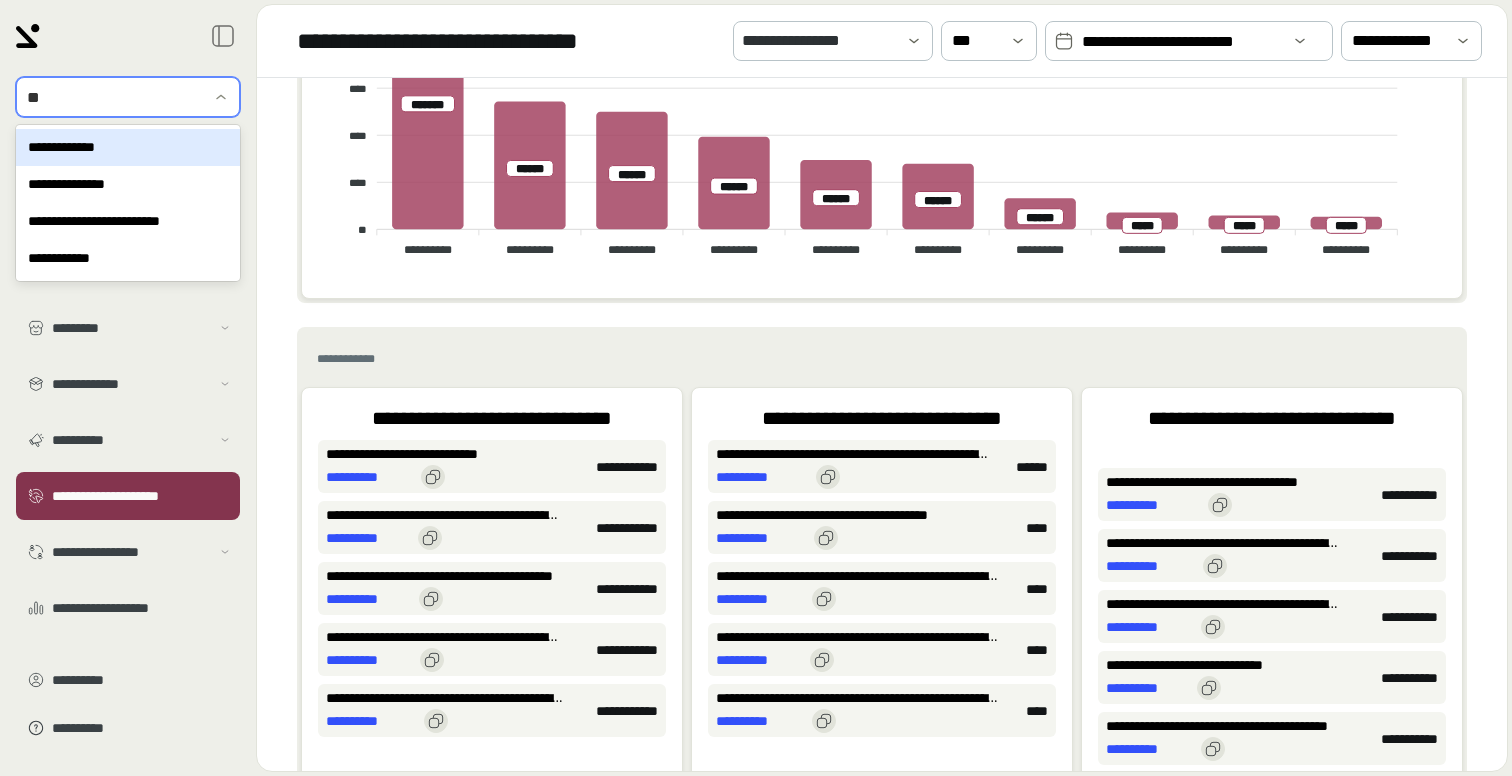 type on "***" 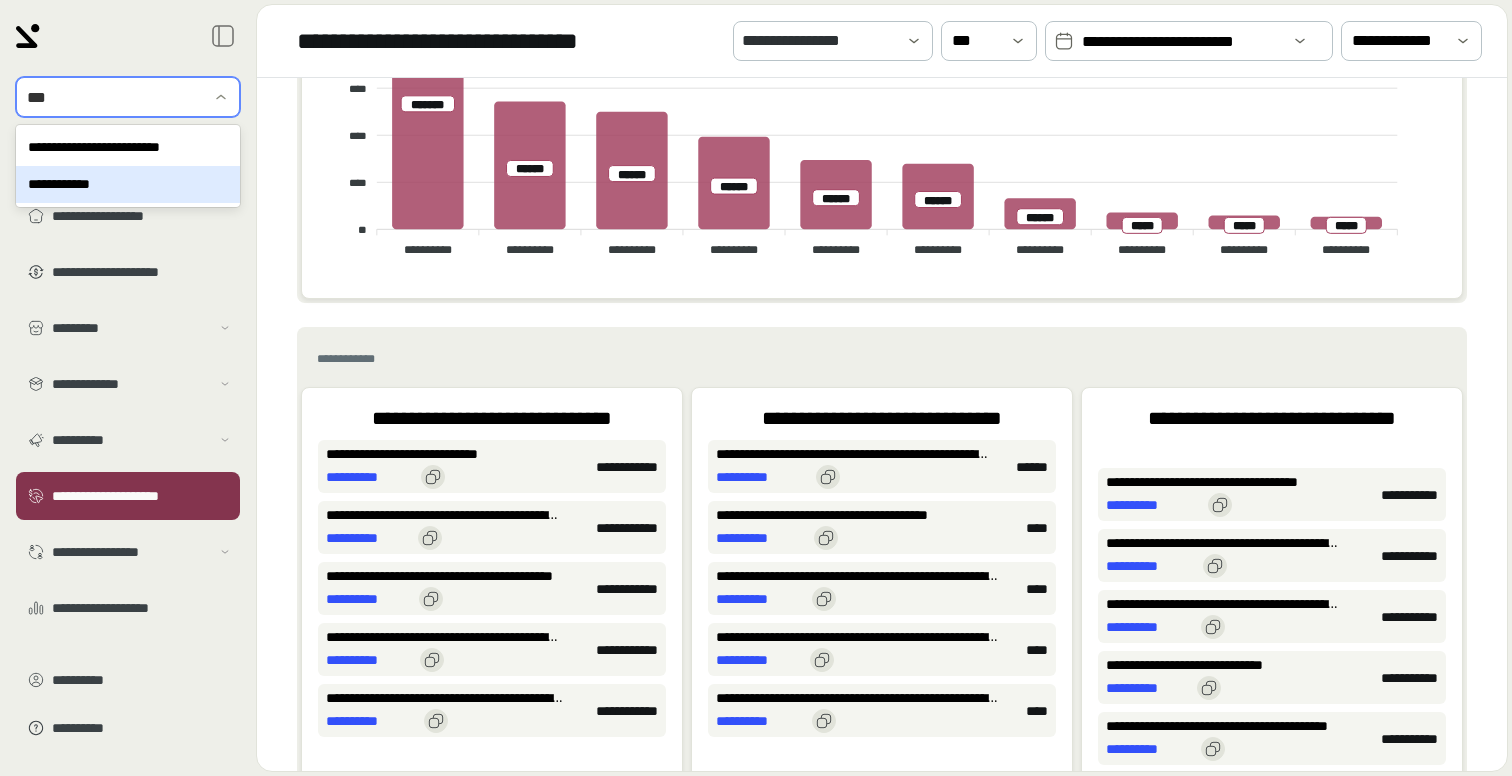 type 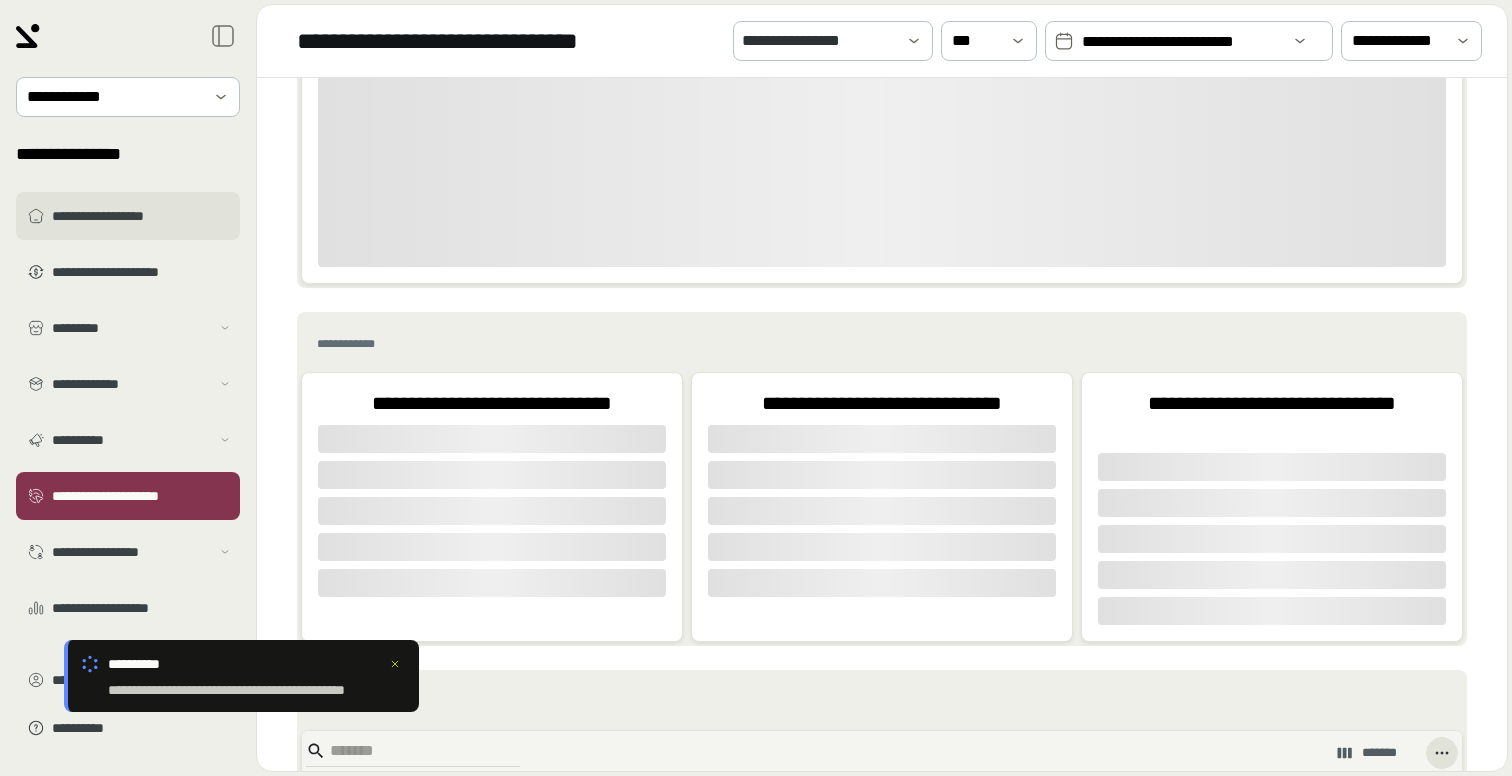 click on "**********" at bounding box center (142, 216) 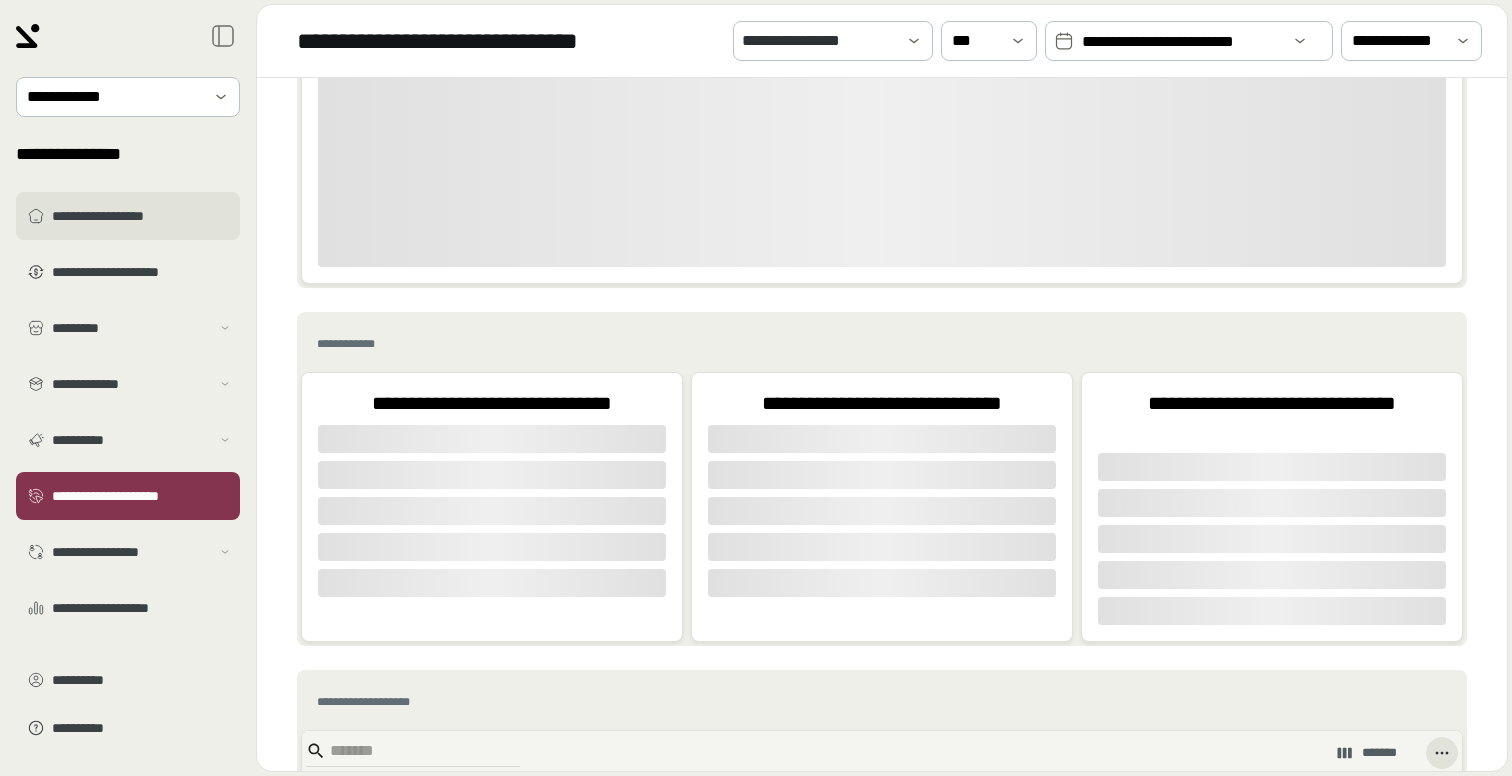 scroll, scrollTop: 0, scrollLeft: 0, axis: both 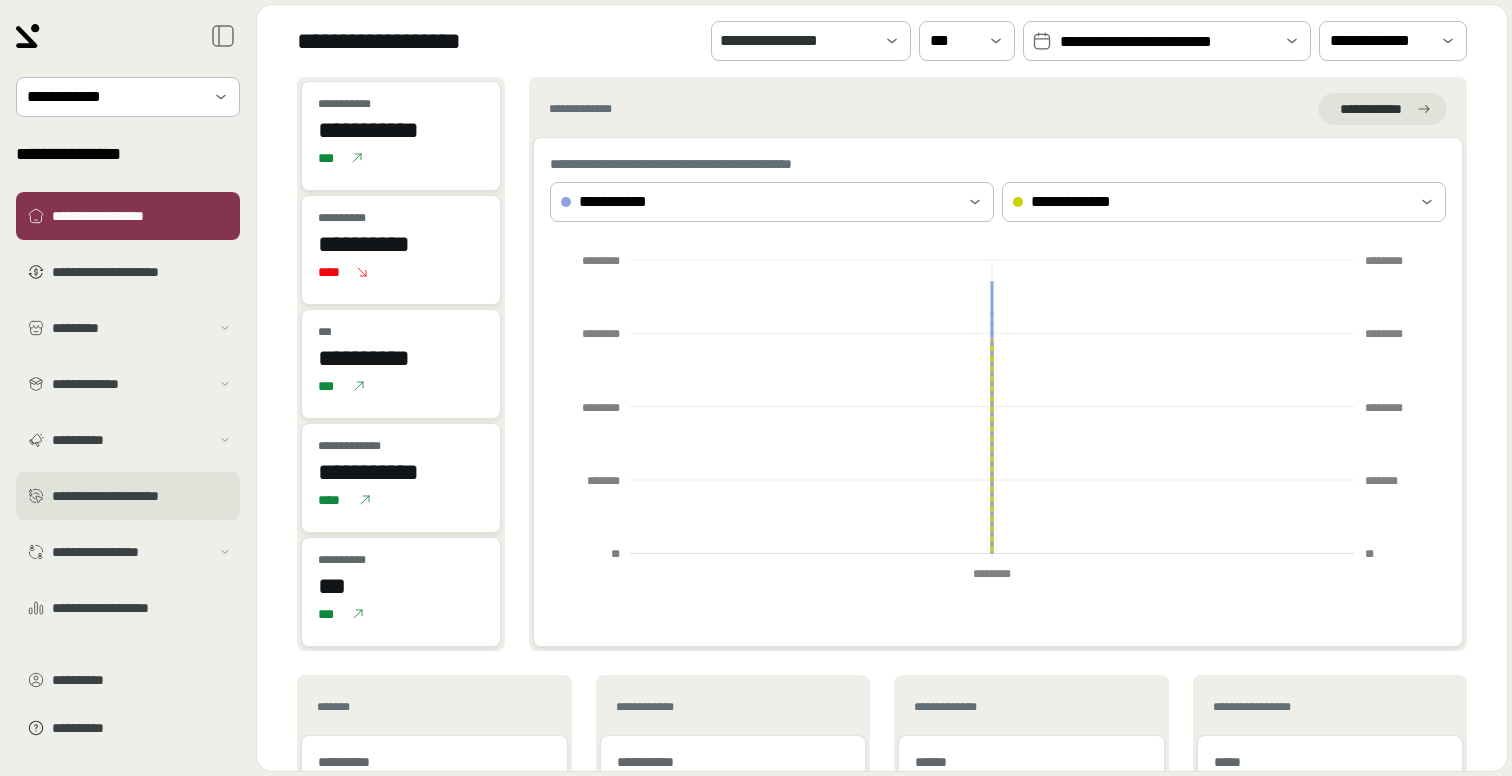 click on "**********" at bounding box center [142, 496] 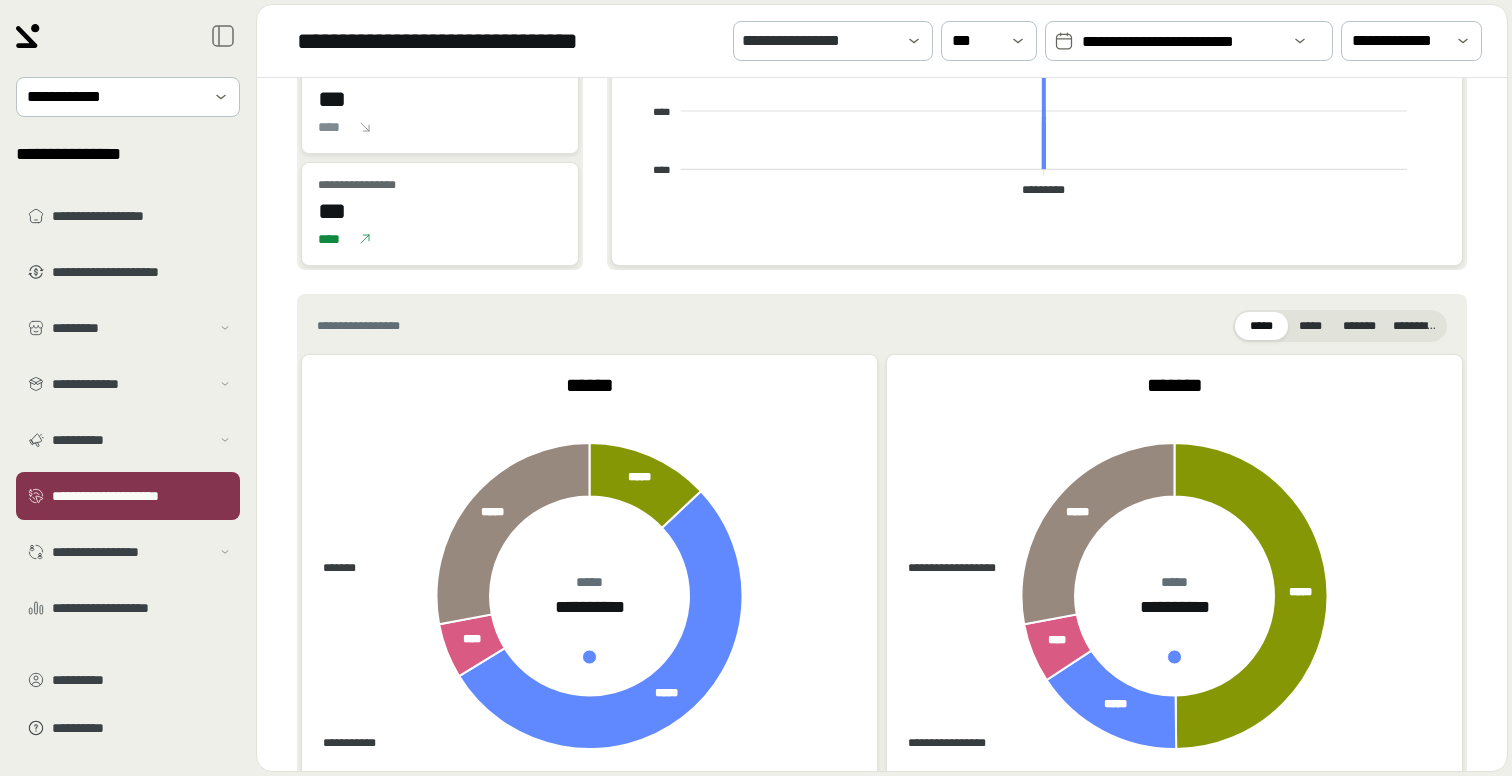scroll, scrollTop: 515, scrollLeft: 0, axis: vertical 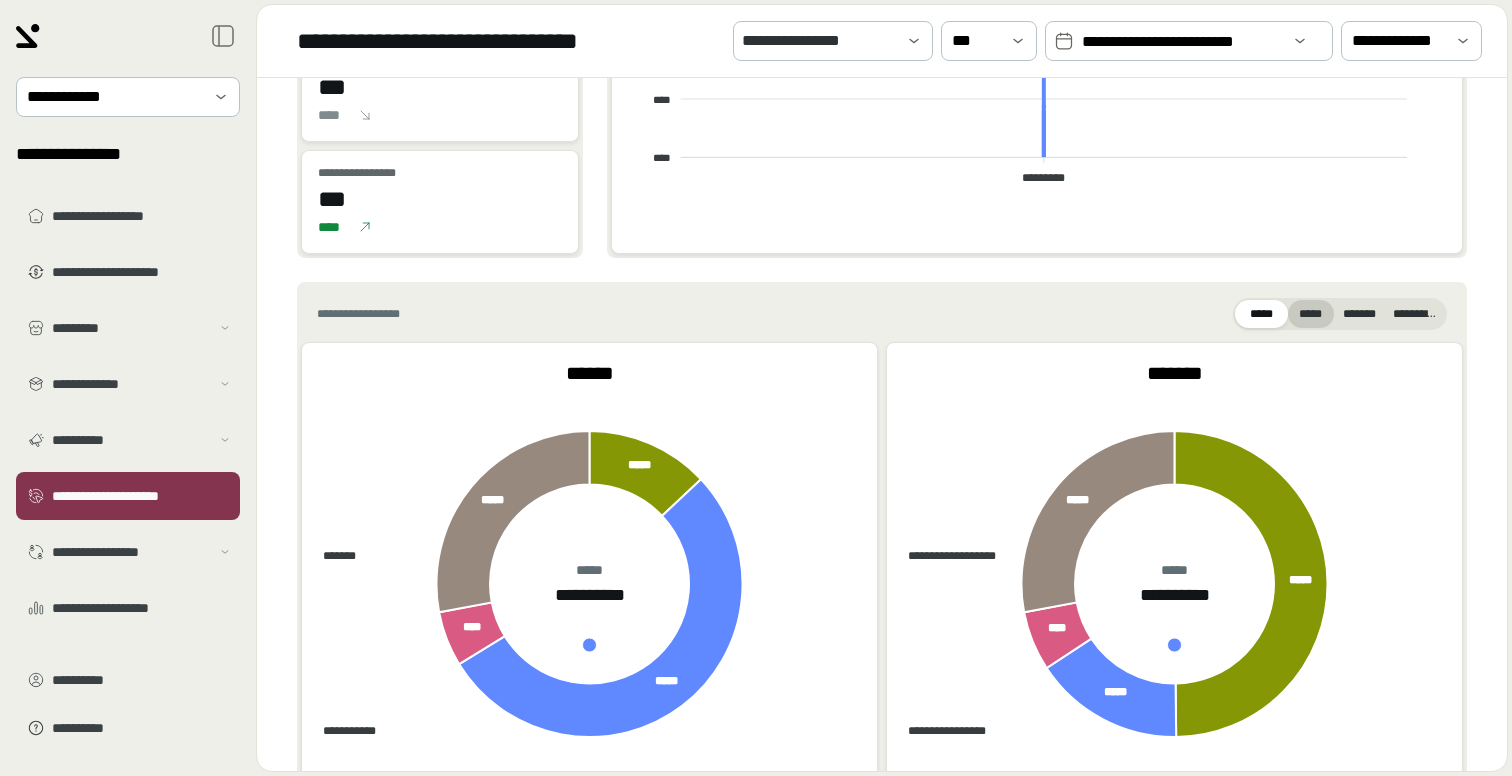 click on "*****" at bounding box center [1311, 314] 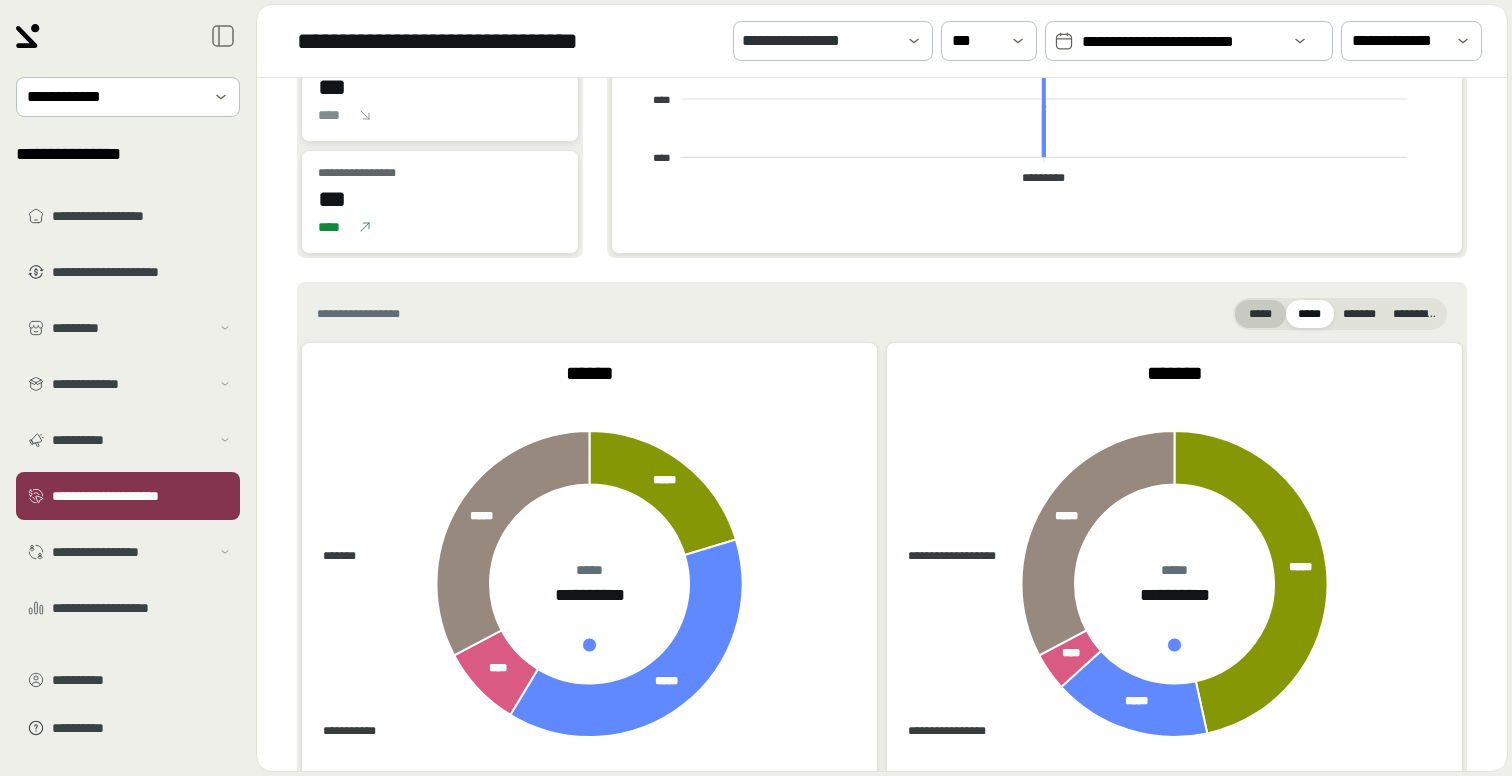 click on "*****" at bounding box center (1260, 314) 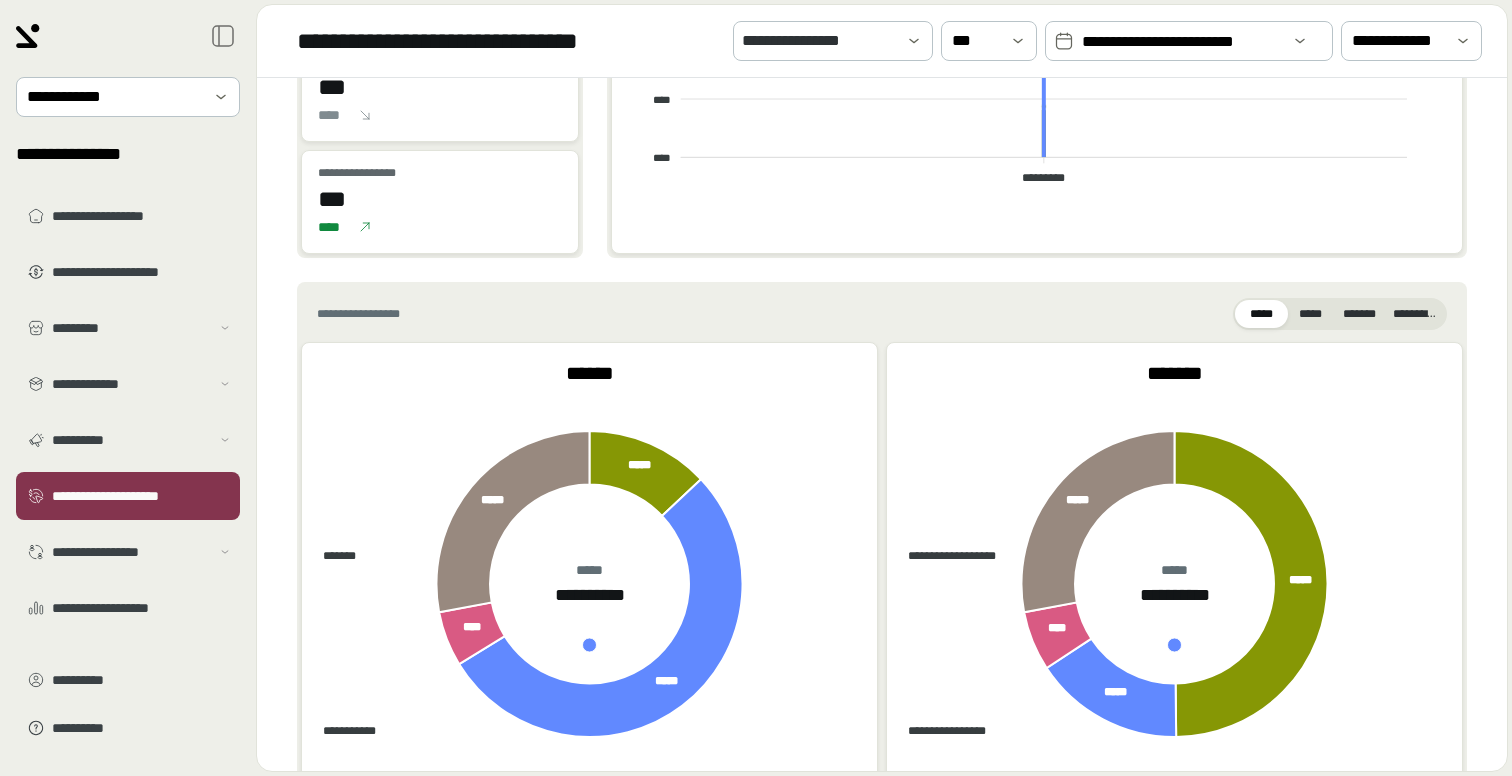 click on "**********" at bounding box center (1189, 41) 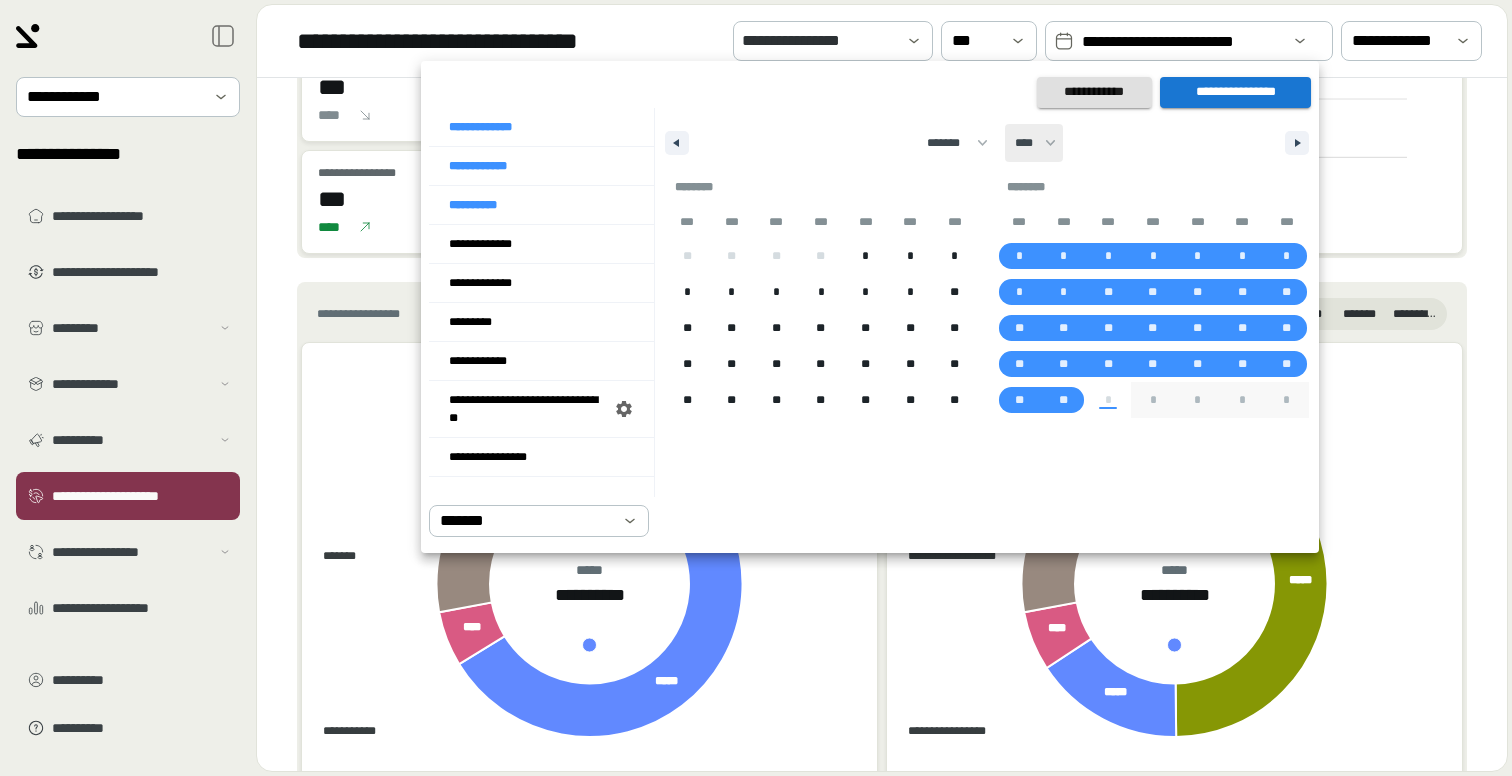 click on "**** **** **** **** **** **** **** **** **** **** **** **** **** **** **** **** **** **** **** **** **** **** **** **** **** **** **** **** **** **** **** **** **** **** **** **** **** **** **** **** **** **** **** **** **** **** **** **** **** **** **** **** **** **** **** **** **** **** **** **** **** **** **** **** **** **** **** **** **** **** **** **** **** **** **** **** **** **** **** **** **** **** **** **** **** **** **** **** **** **** **** **** **** **** **** **** **** **** **** **** ****" at bounding box center [1034, 143] 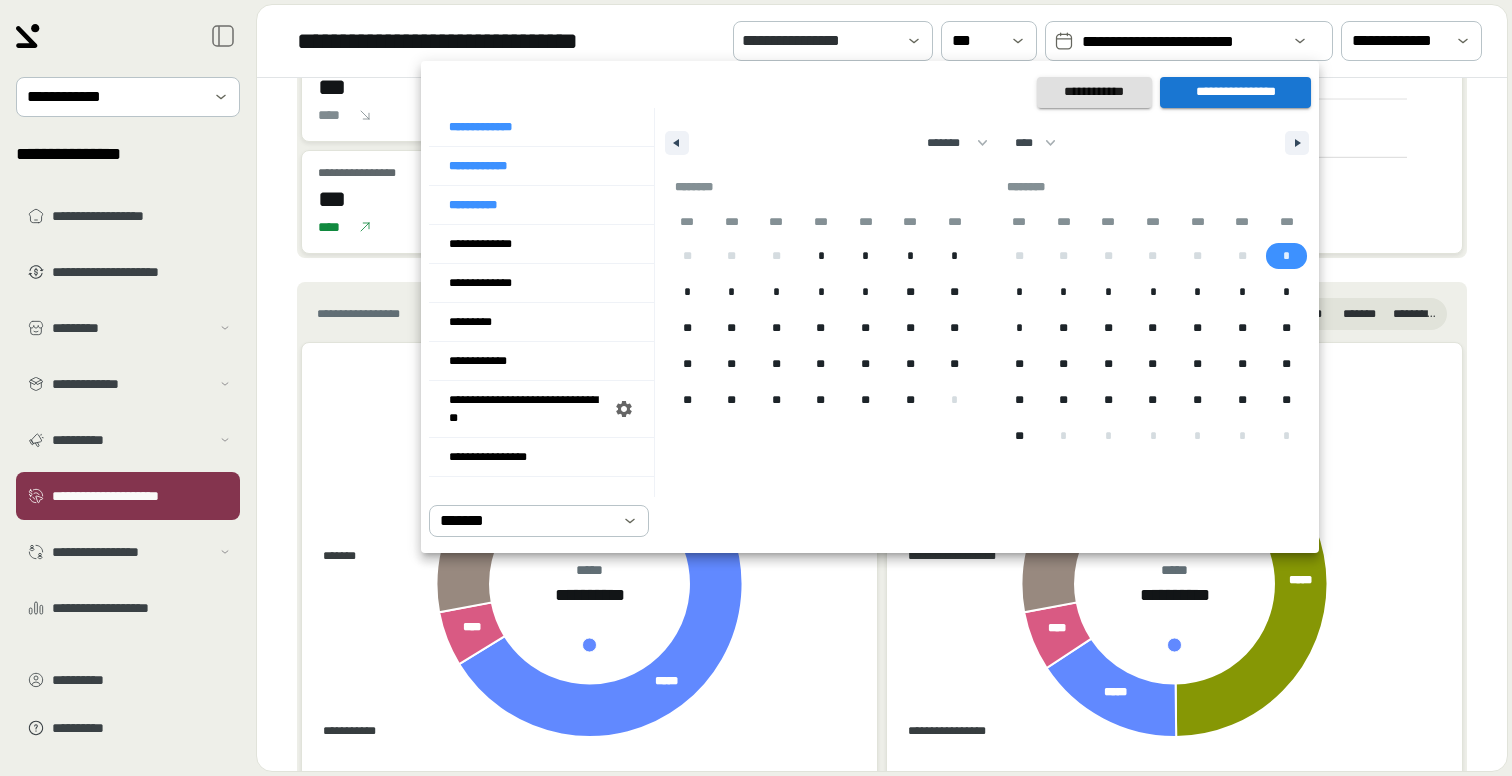 click on "*" at bounding box center [1286, 256] 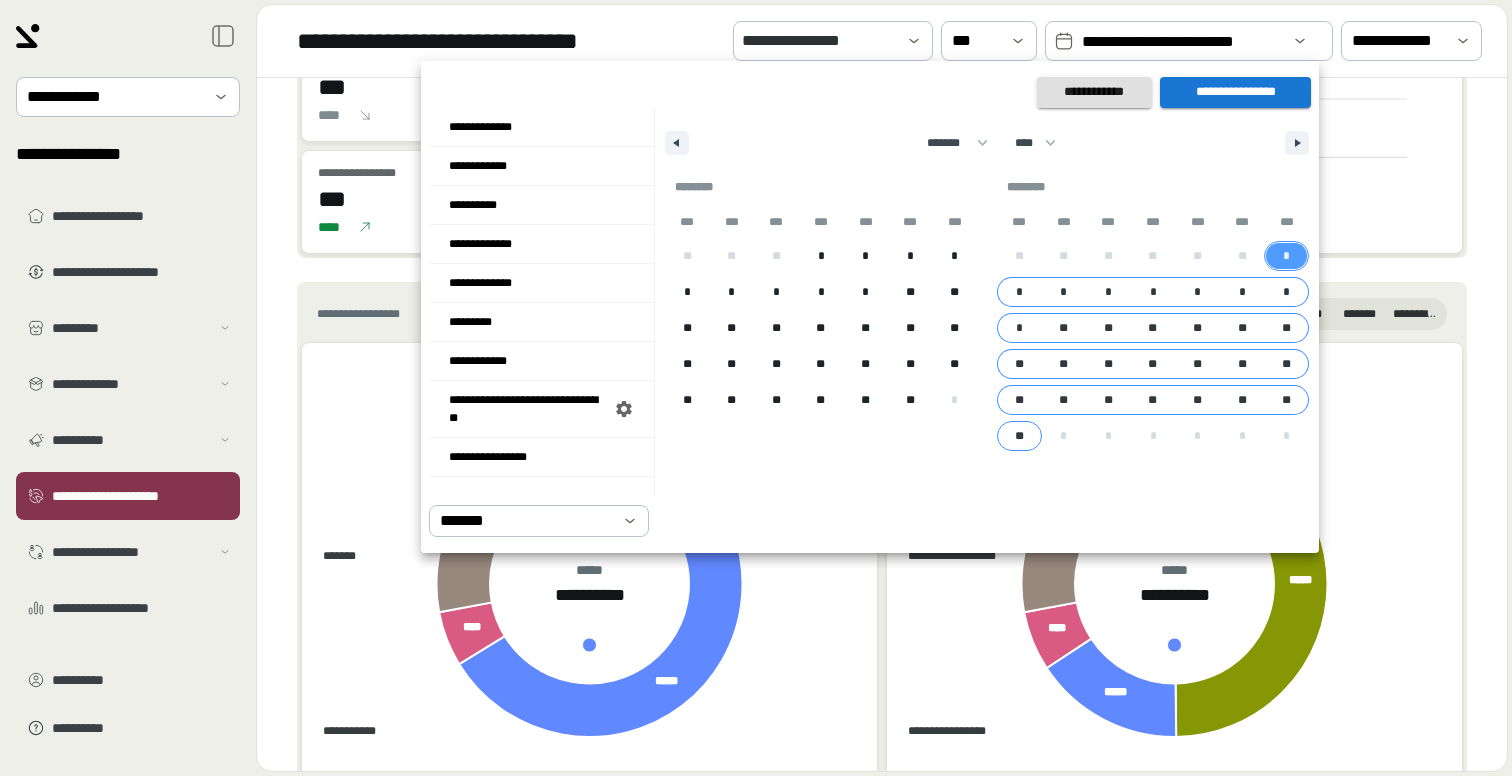 click on "**" at bounding box center [1019, 436] 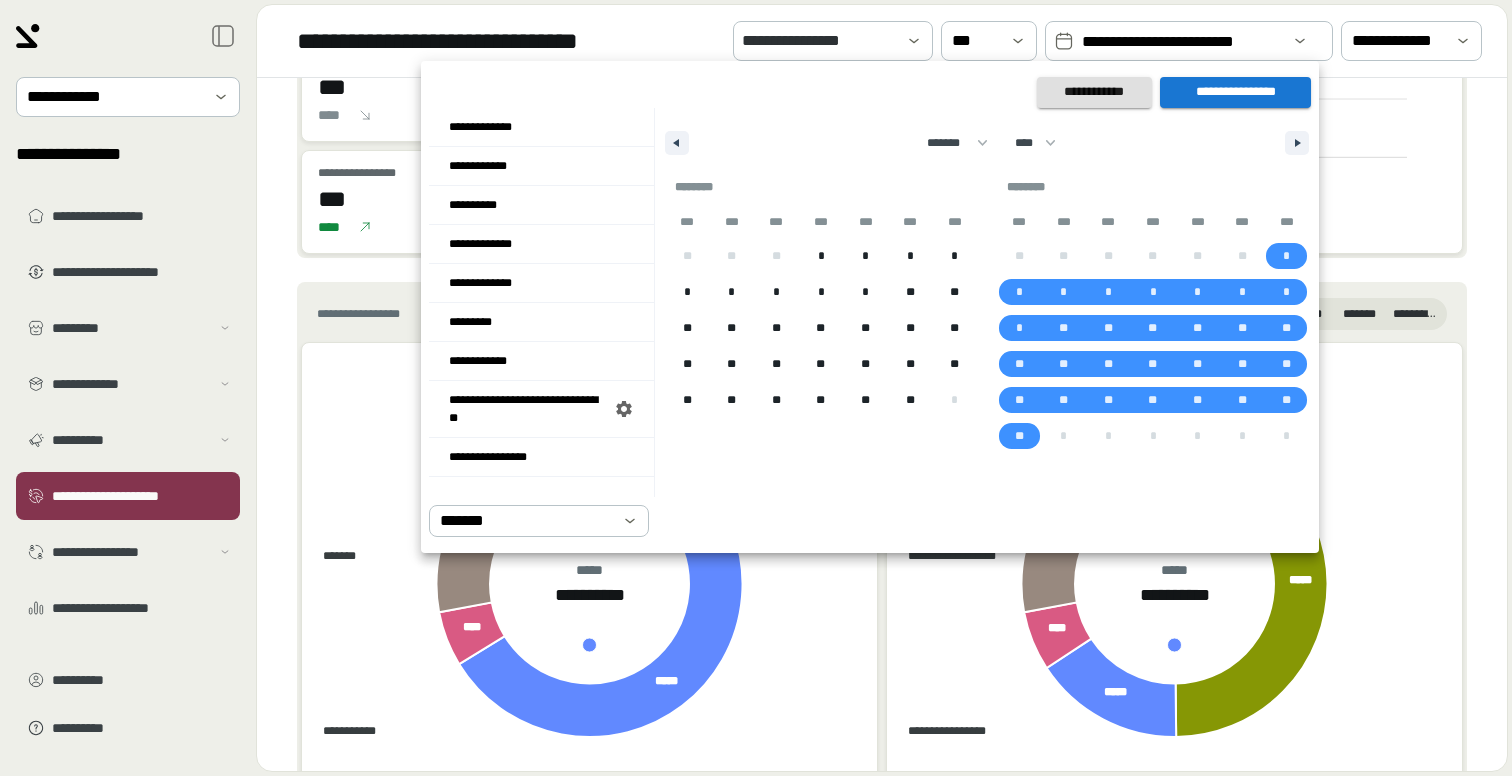 click on "**********" at bounding box center [1235, 92] 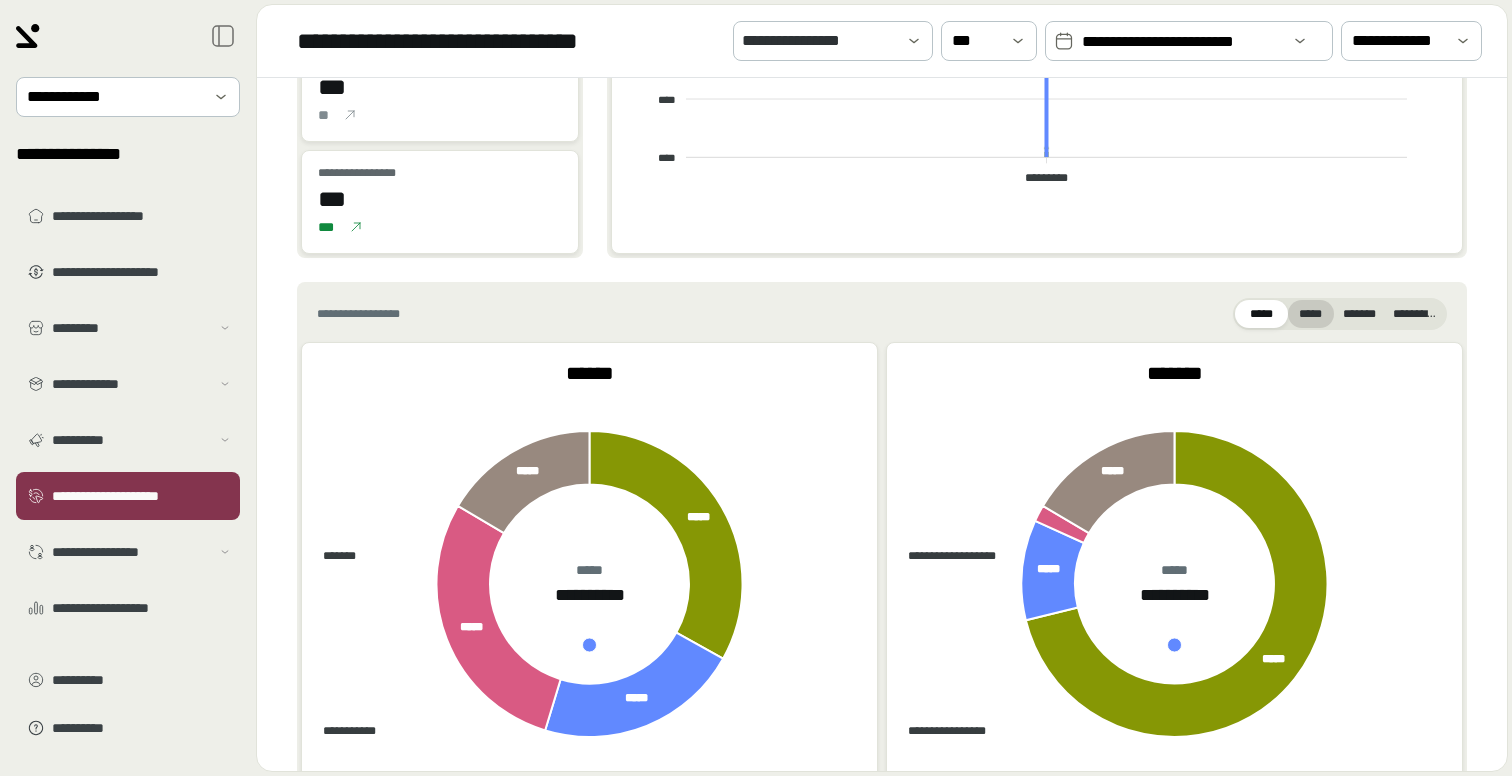 click on "*****" at bounding box center [1311, 314] 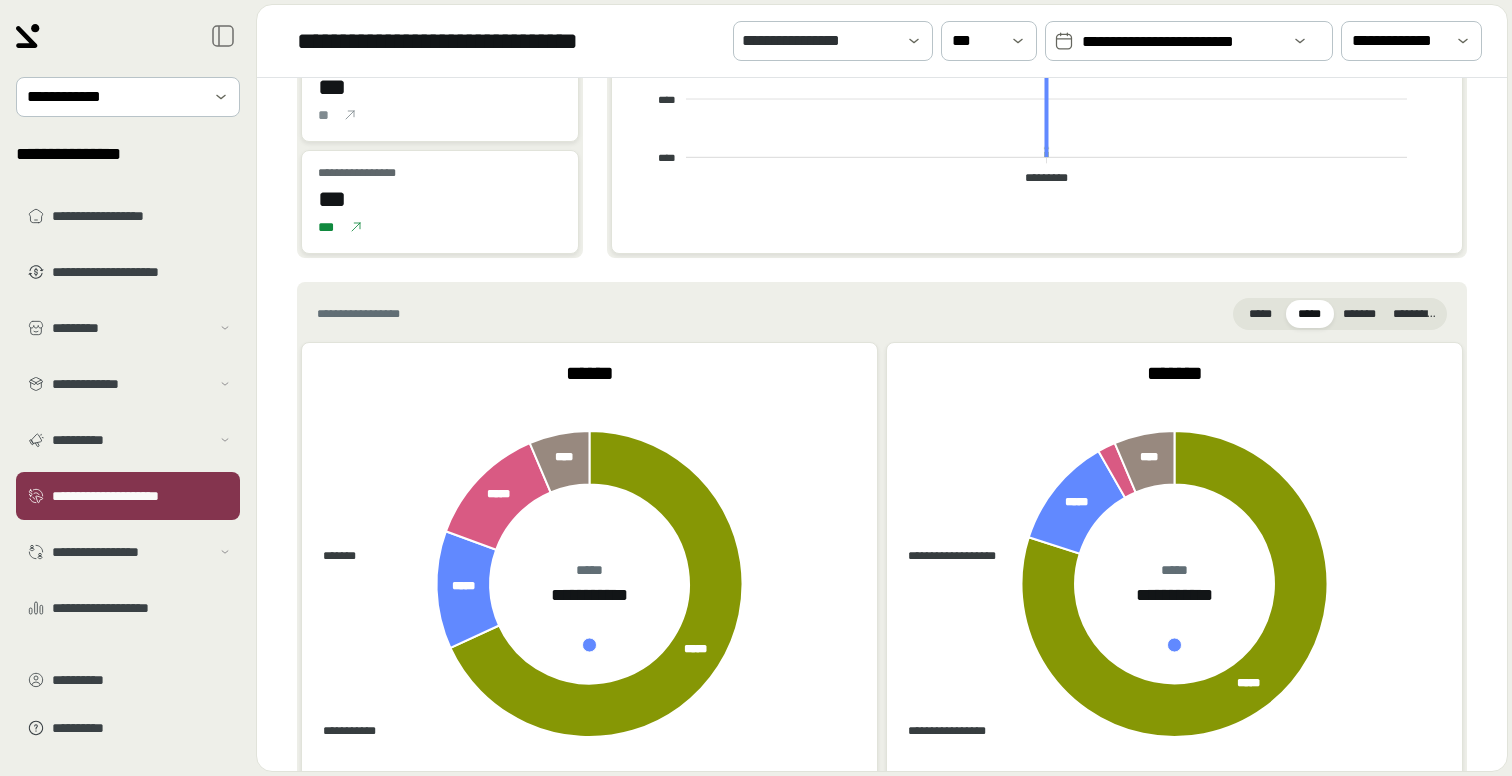 click on "**********" at bounding box center [1181, 42] 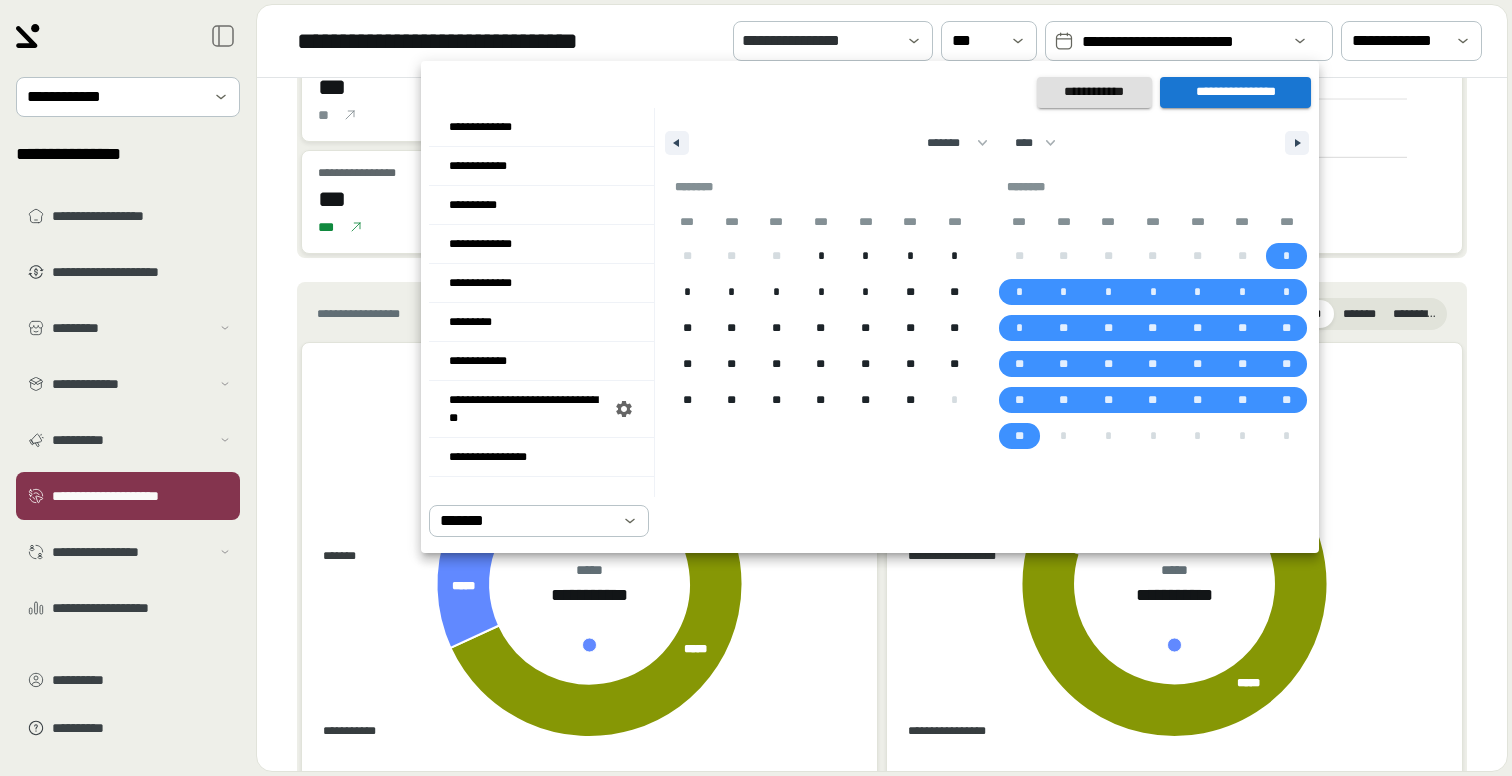 drag, startPoint x: 723, startPoint y: 763, endPoint x: 712, endPoint y: 719, distance: 45.35416 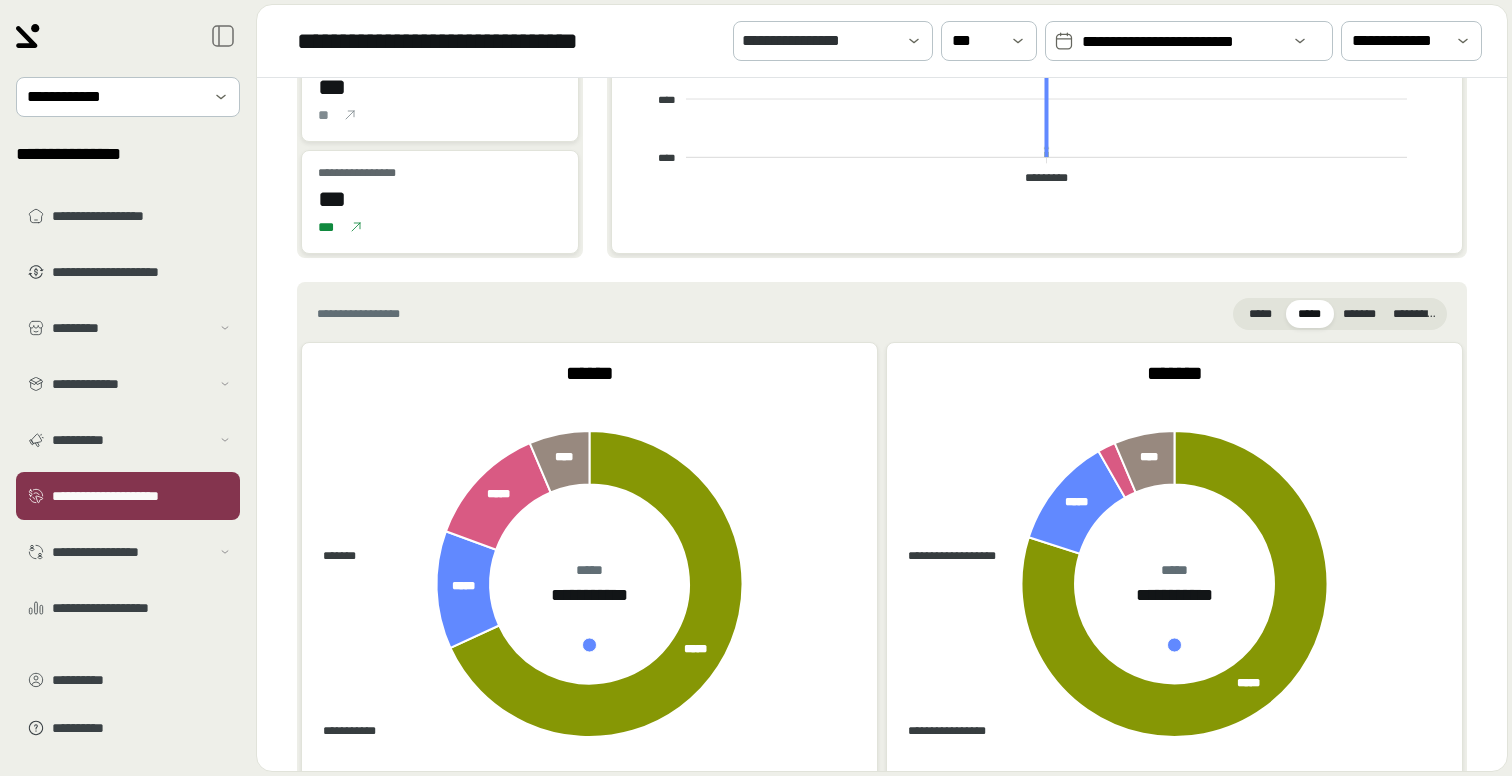click on "**********" at bounding box center [1181, 42] 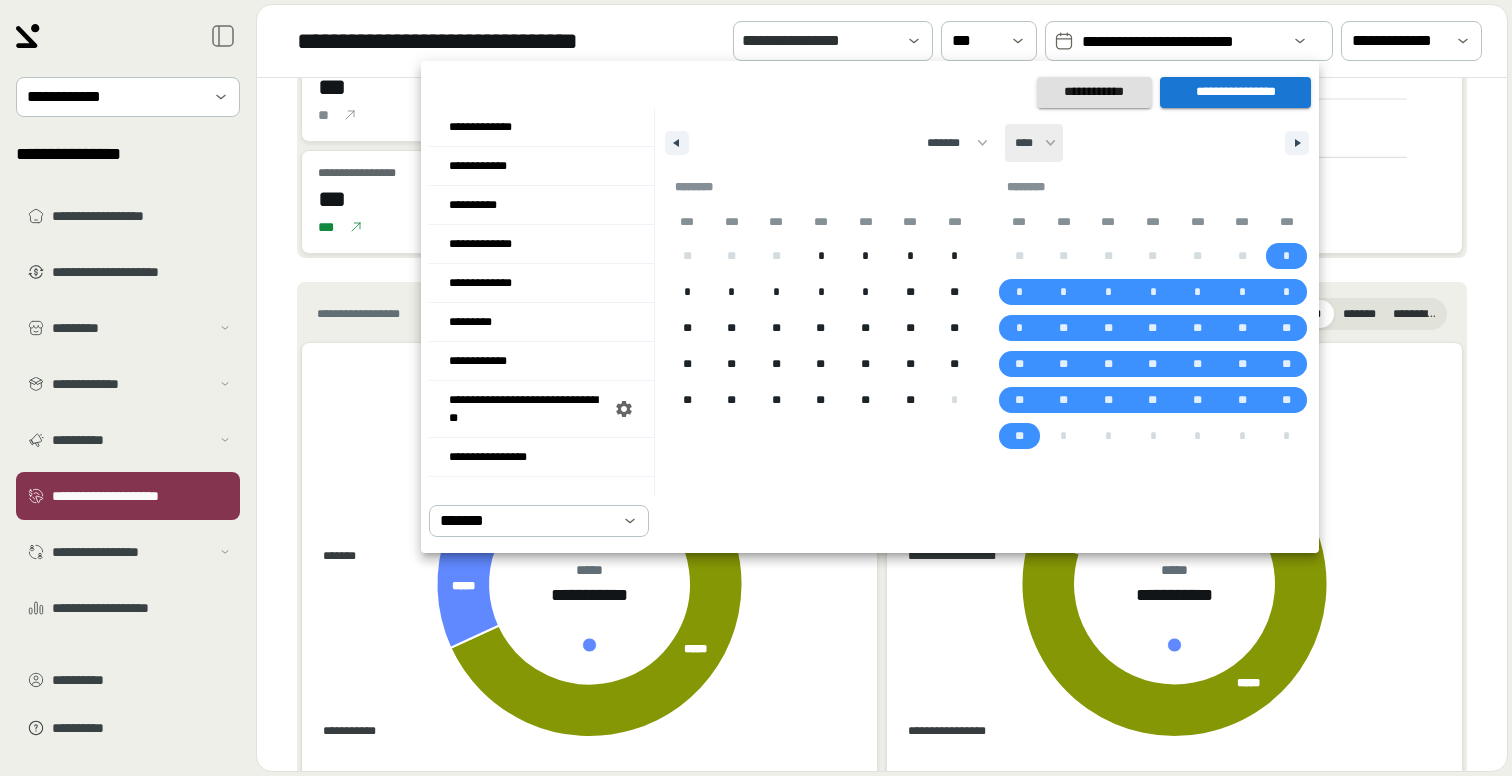 click on "**** **** **** **** **** **** **** **** **** **** **** **** **** **** **** **** **** **** **** **** **** **** **** **** **** **** **** **** **** **** **** **** **** **** **** **** **** **** **** **** **** **** **** **** **** **** **** **** **** **** **** **** **** **** **** **** **** **** **** **** **** **** **** **** **** **** **** **** **** **** **** **** **** **** **** **** **** **** **** **** **** **** **** **** **** **** **** **** **** **** **** **** **** **** **** **** **** **** **** **** ****" at bounding box center [1034, 143] 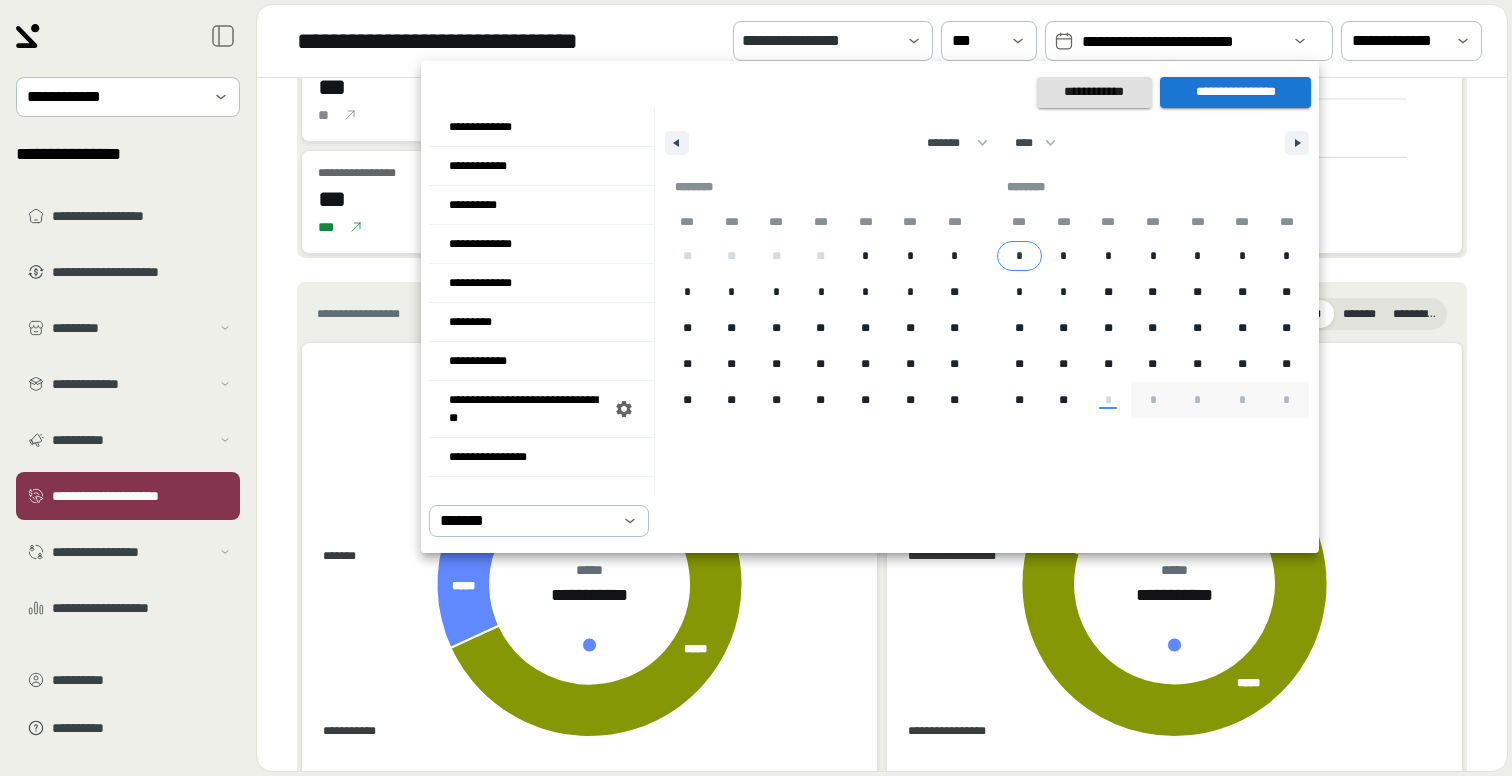 click on "*" at bounding box center [1019, 256] 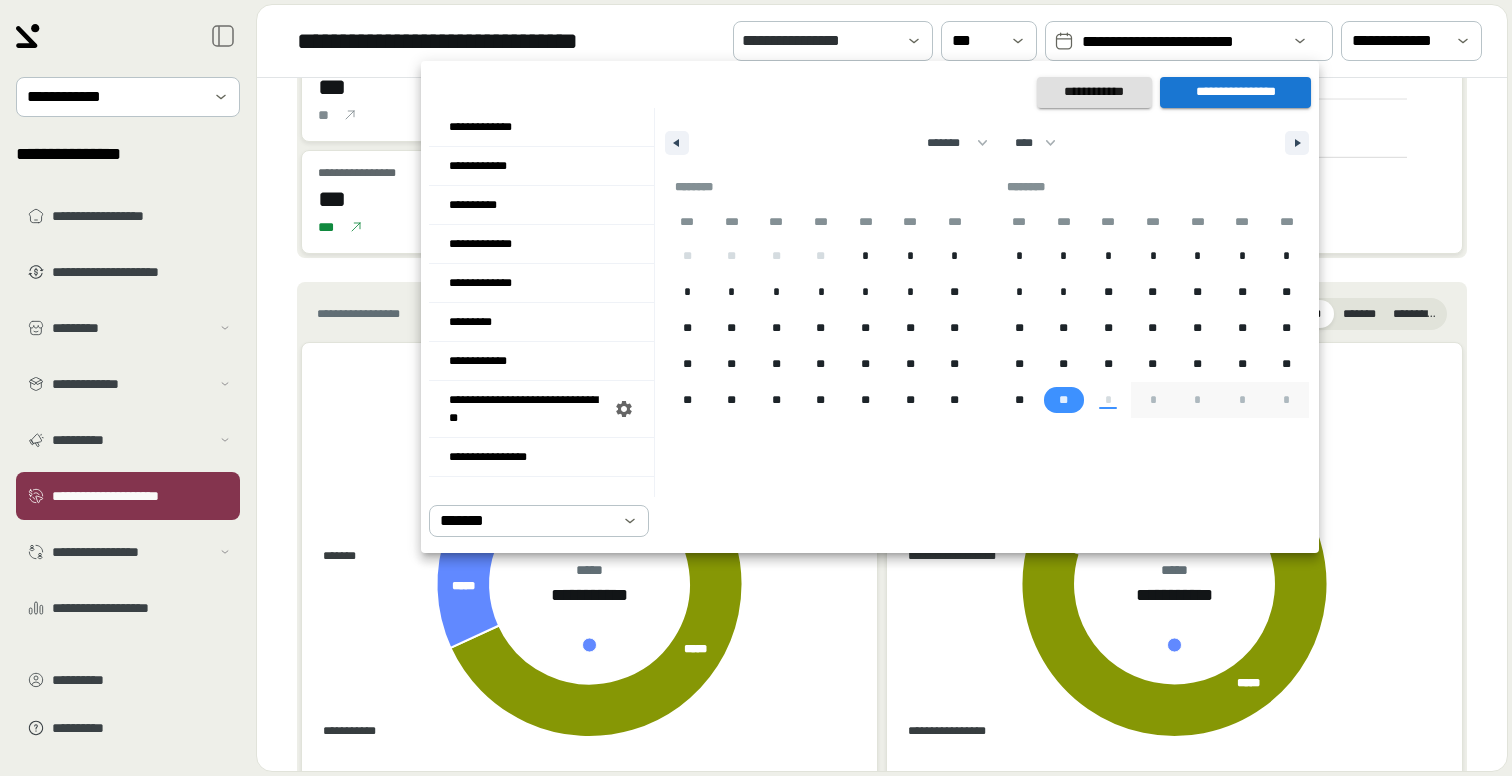 click on "**" at bounding box center [1064, 400] 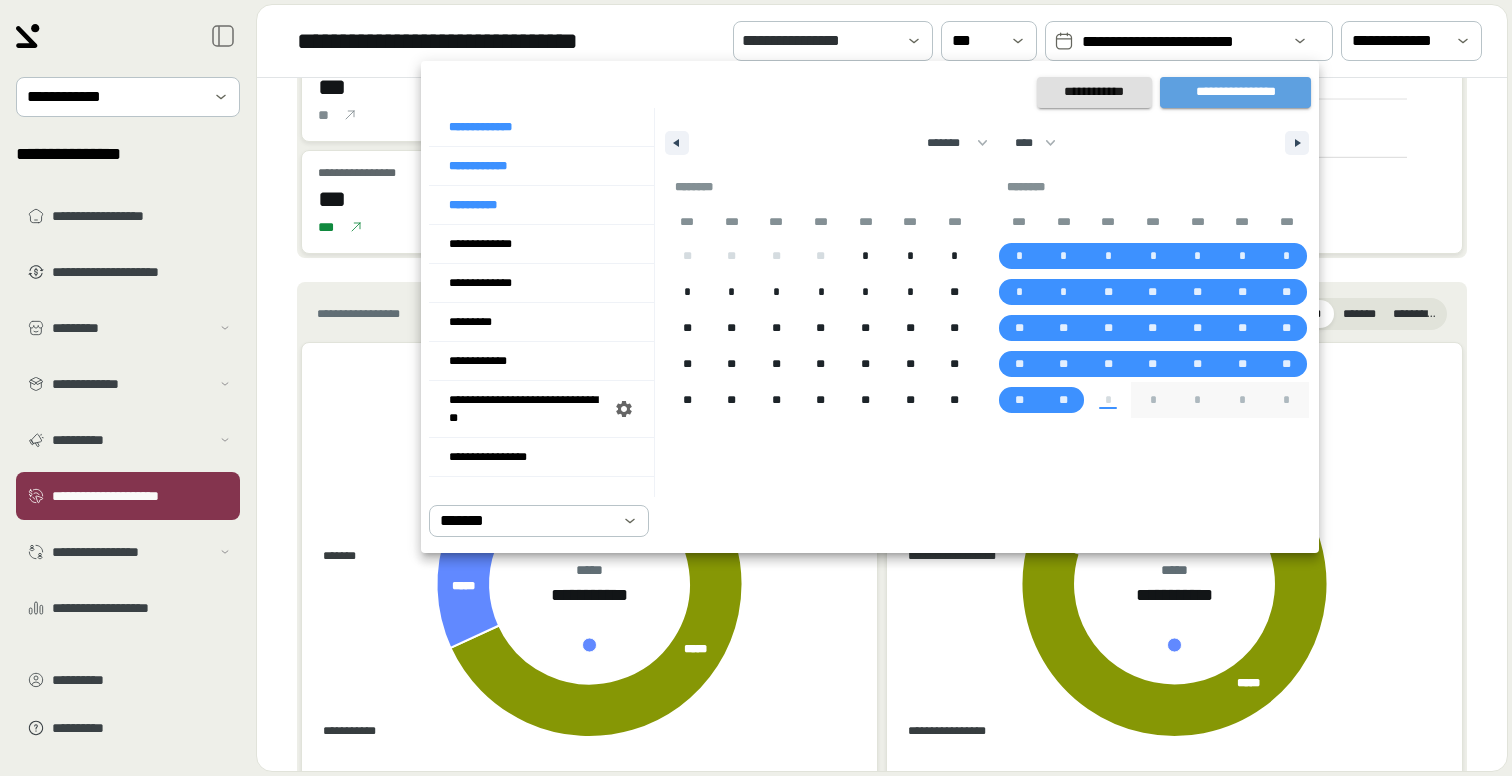 click on "**********" at bounding box center [1235, 92] 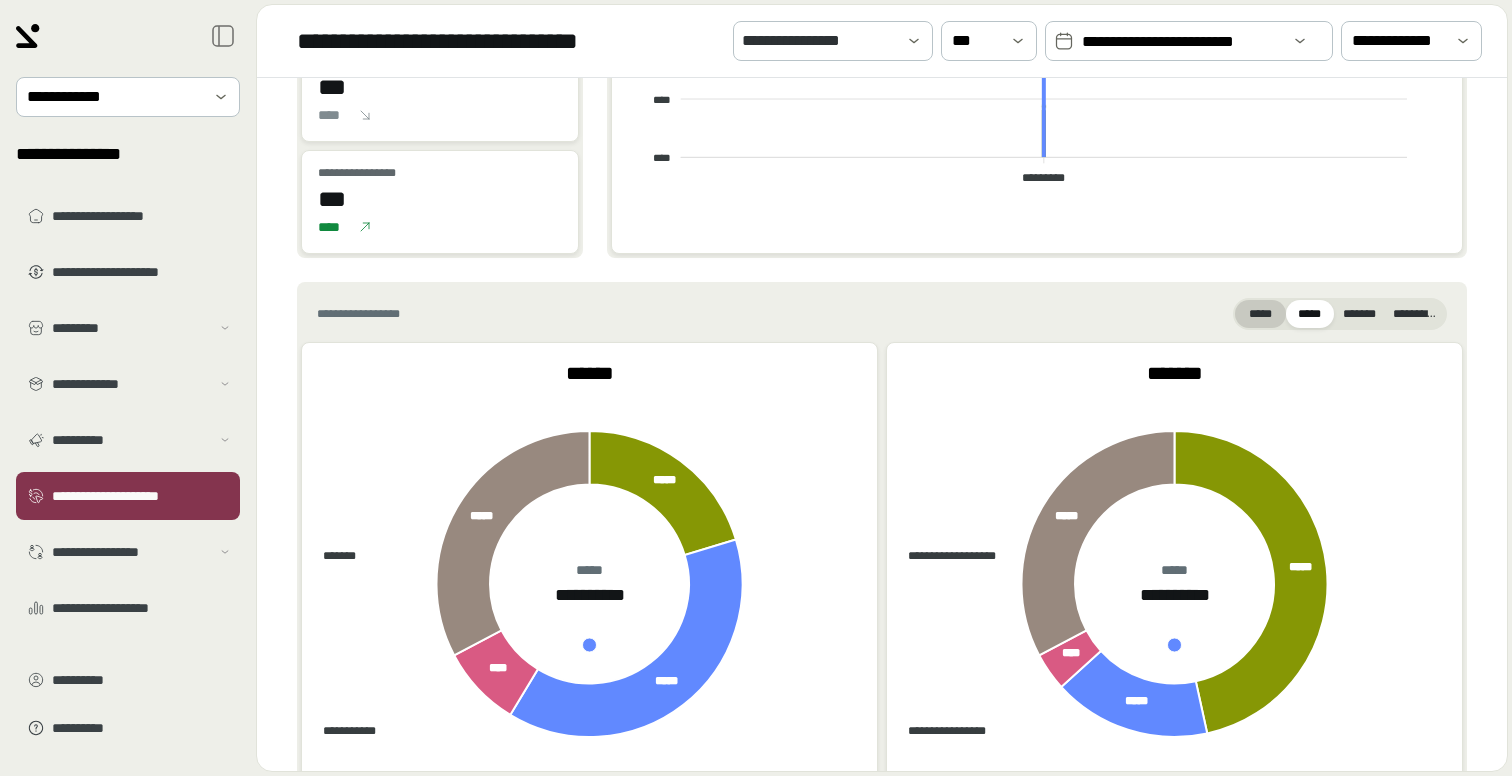 click on "*****" at bounding box center [1260, 314] 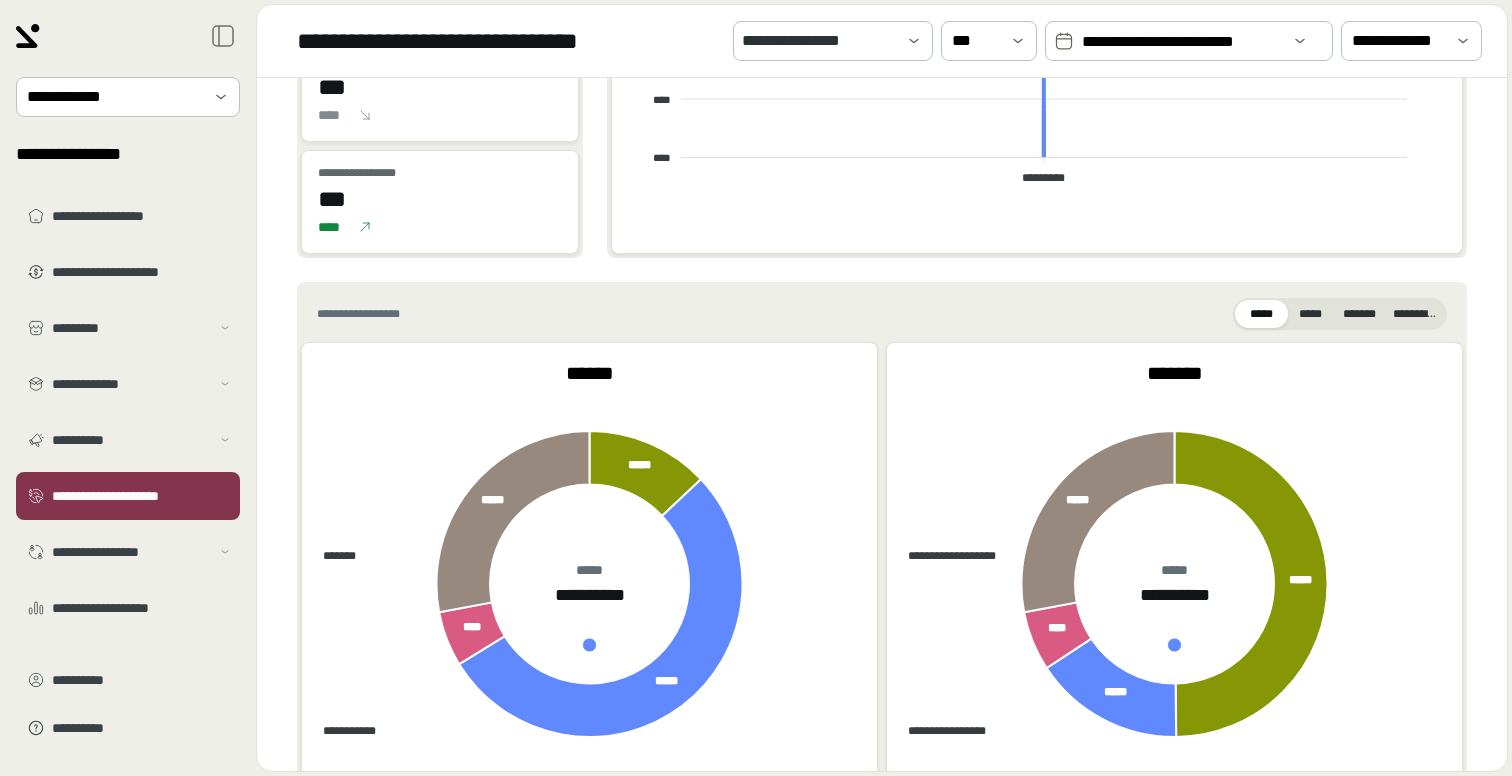 click on "**********" at bounding box center [1181, 42] 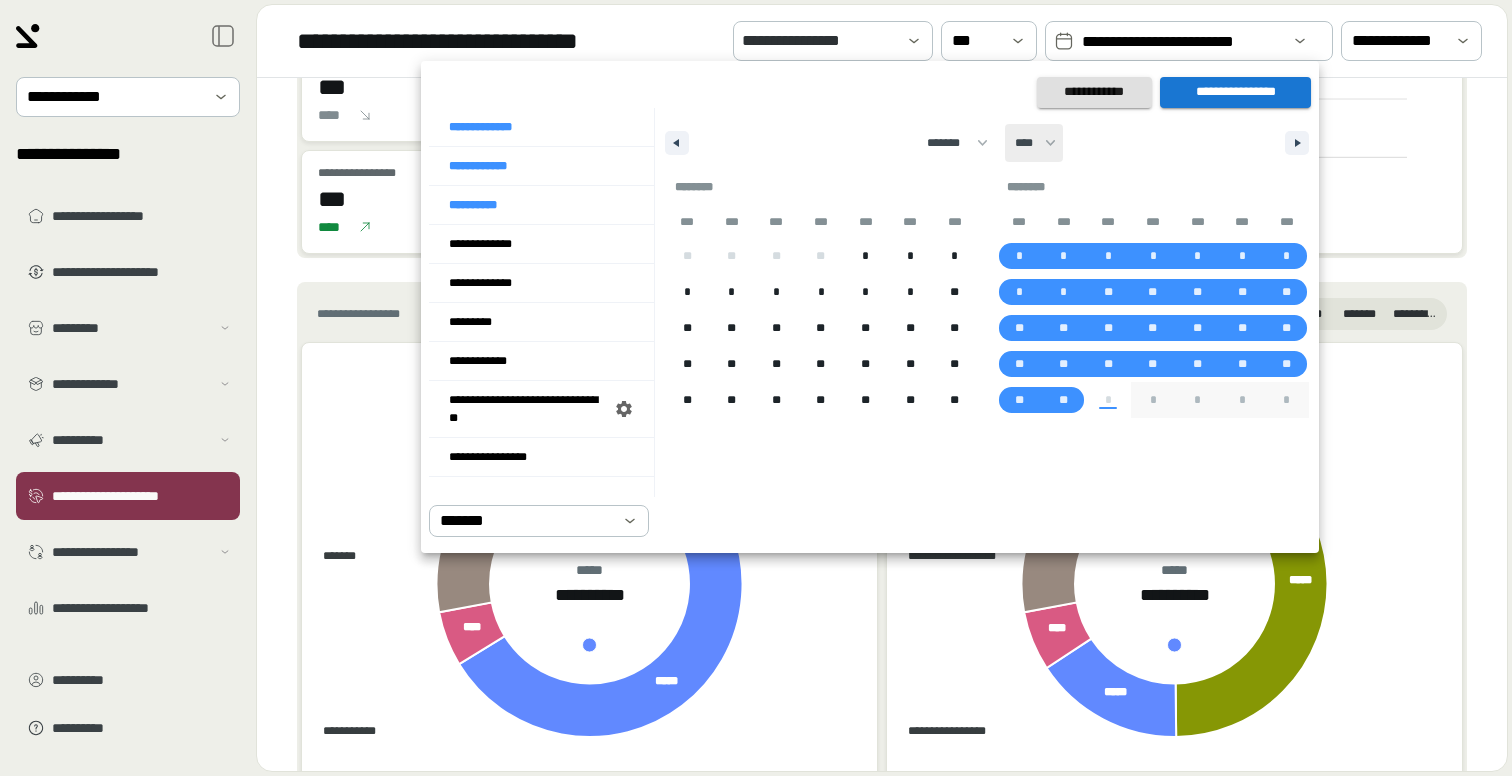 click on "**** **** **** **** **** **** **** **** **** **** **** **** **** **** **** **** **** **** **** **** **** **** **** **** **** **** **** **** **** **** **** **** **** **** **** **** **** **** **** **** **** **** **** **** **** **** **** **** **** **** **** **** **** **** **** **** **** **** **** **** **** **** **** **** **** **** **** **** **** **** **** **** **** **** **** **** **** **** **** **** **** **** **** **** **** **** **** **** **** **** **** **** **** **** **** **** **** **** **** **** ****" at bounding box center (1034, 143) 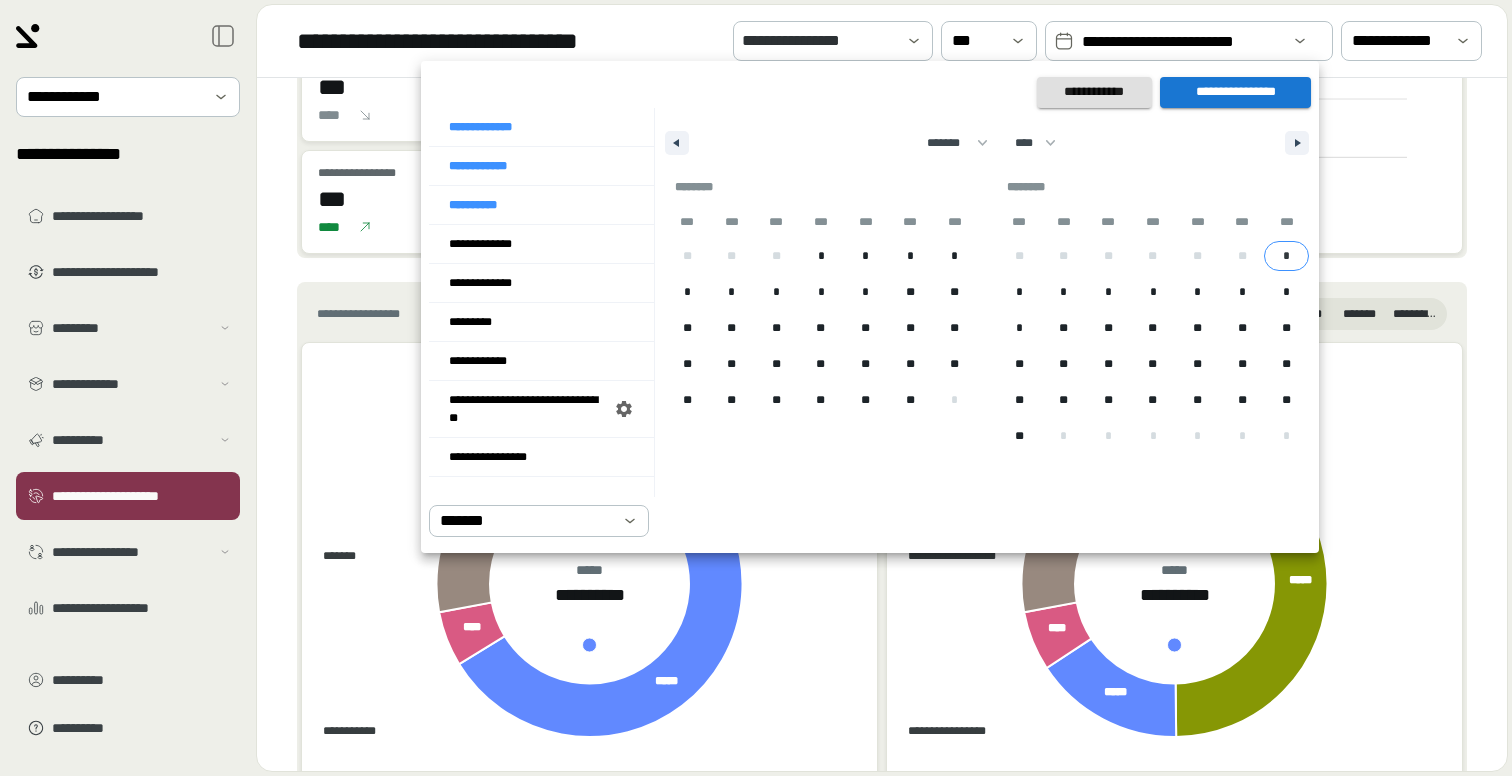 click on "*" at bounding box center [1286, 256] 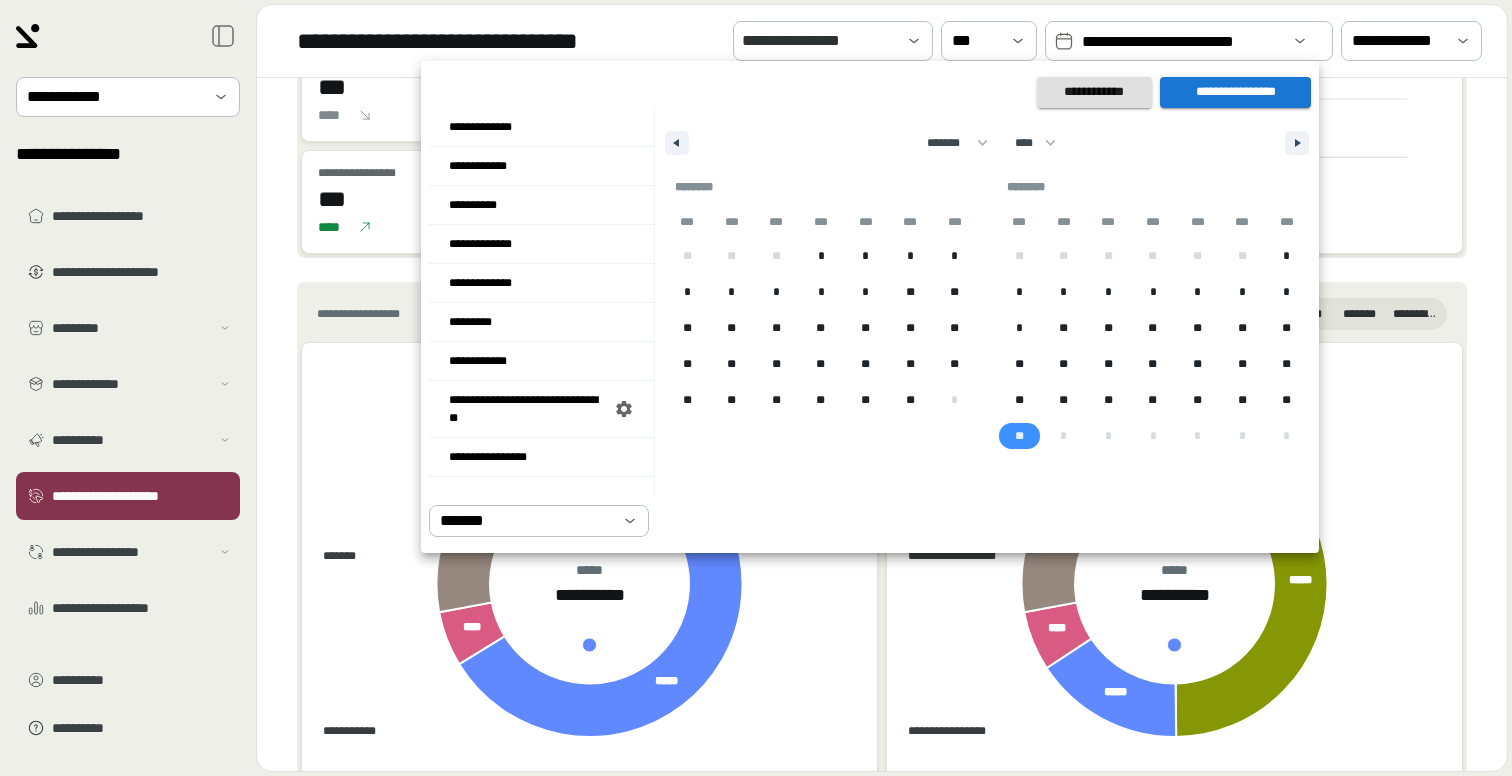 click on "**" at bounding box center (1019, 436) 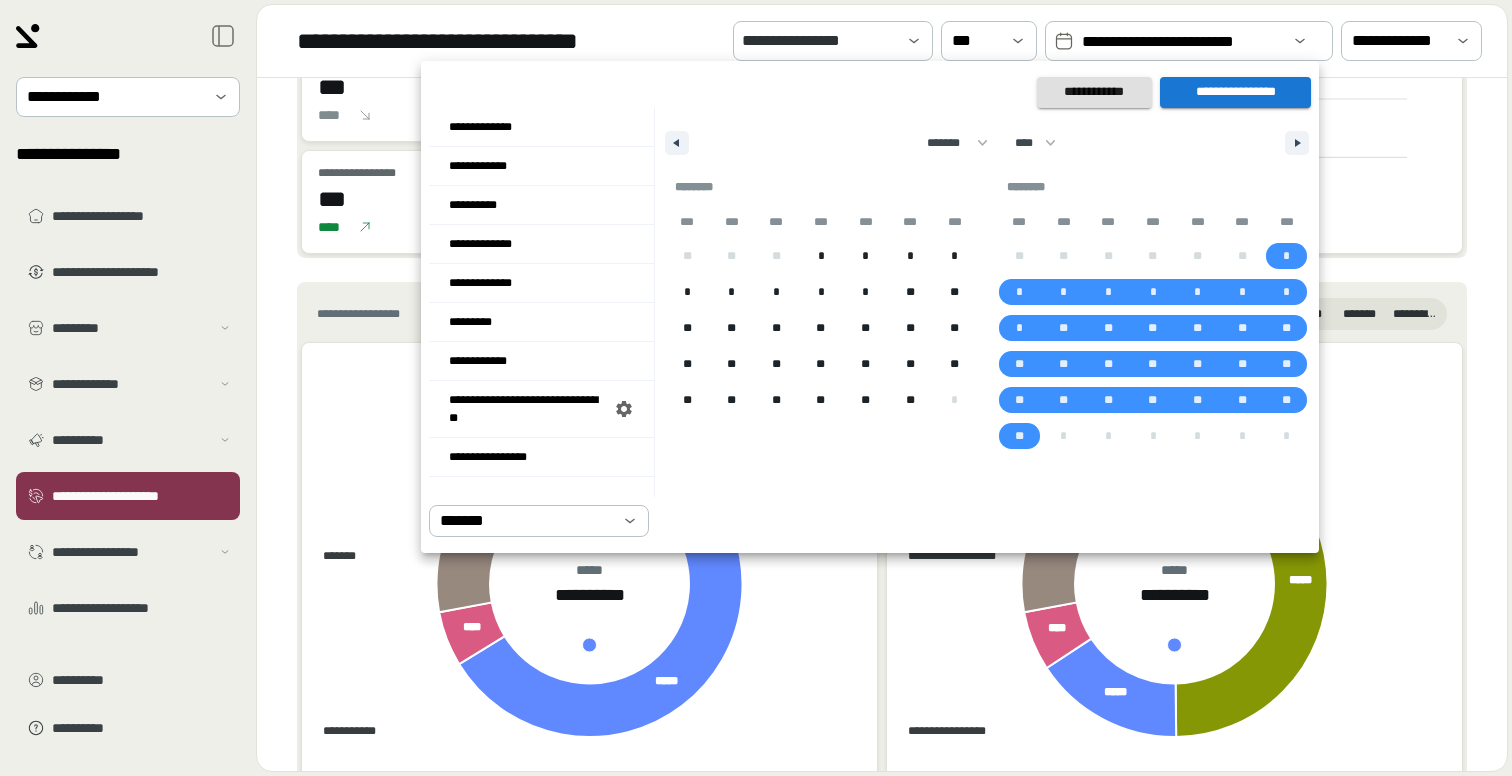 click on "**********" at bounding box center [1235, 92] 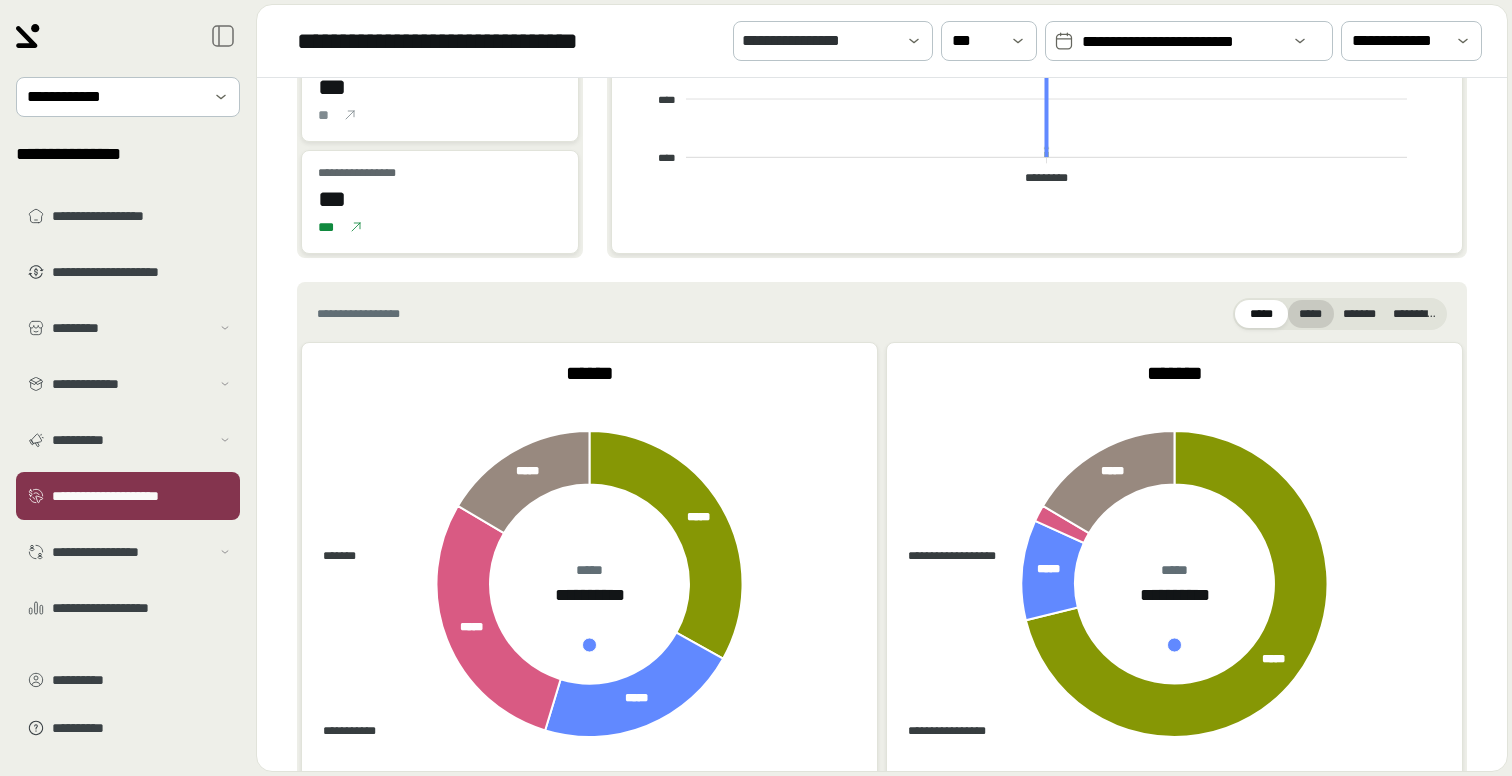 click on "*****" at bounding box center [1311, 314] 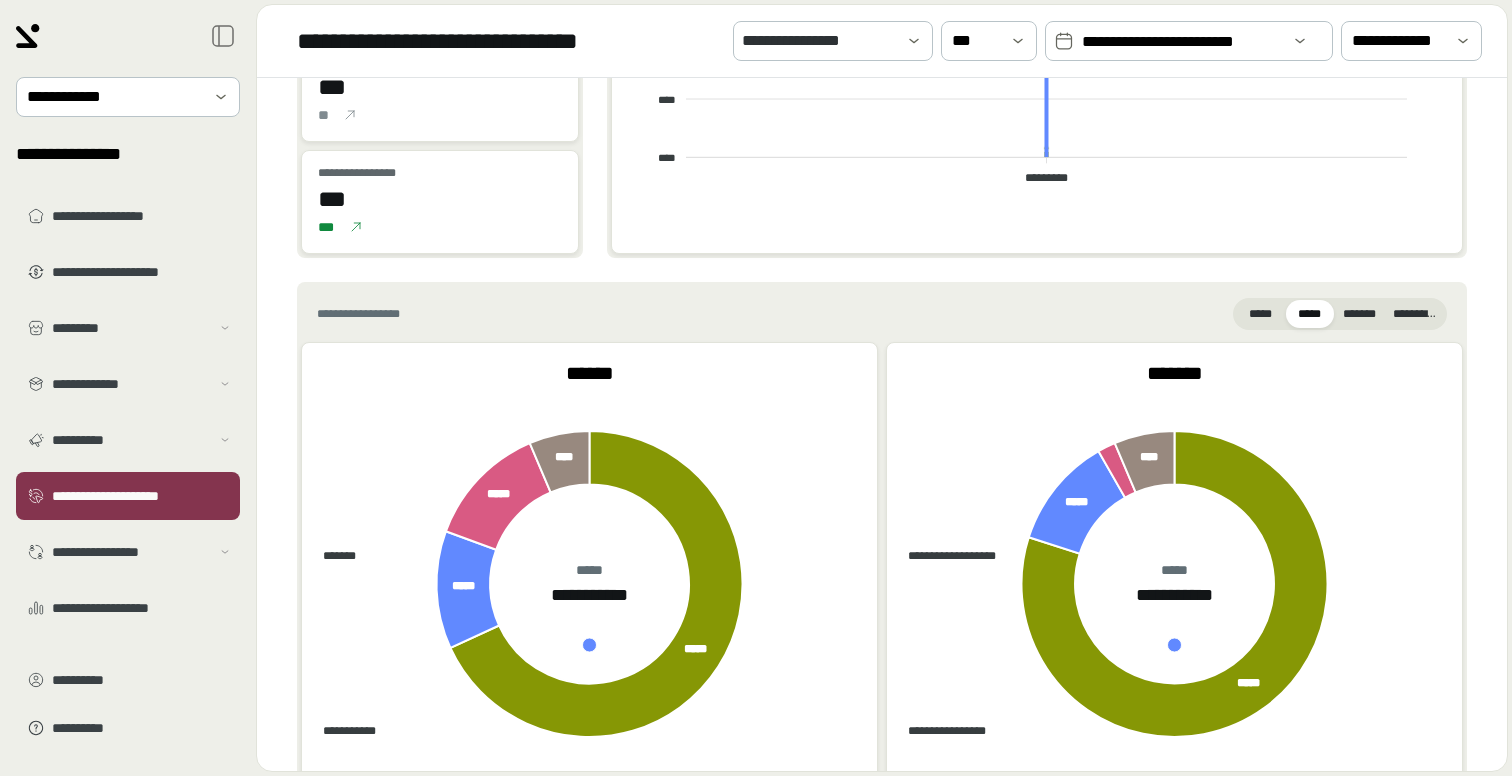 click on "**********" at bounding box center (1181, 42) 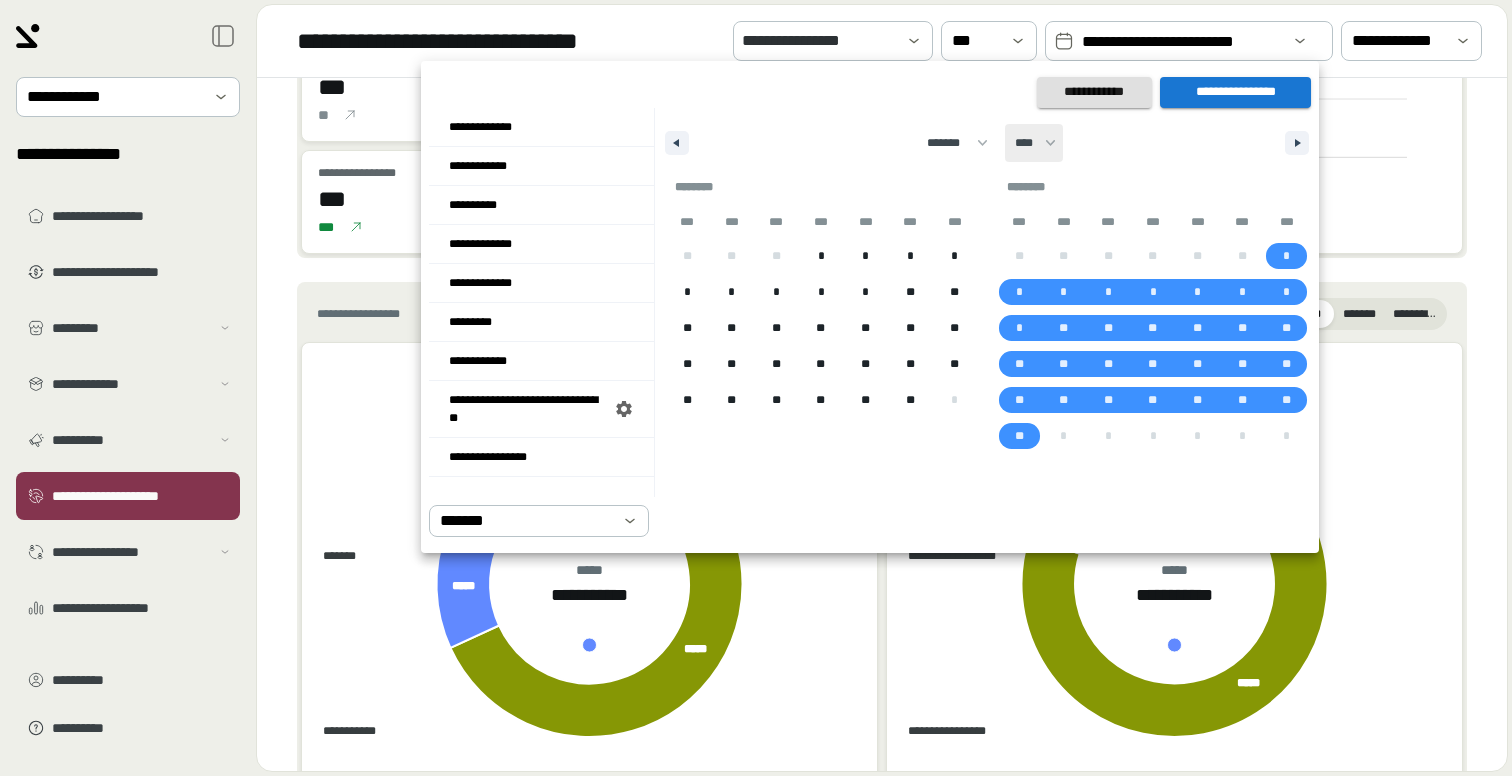 click on "**** **** **** **** **** **** **** **** **** **** **** **** **** **** **** **** **** **** **** **** **** **** **** **** **** **** **** **** **** **** **** **** **** **** **** **** **** **** **** **** **** **** **** **** **** **** **** **** **** **** **** **** **** **** **** **** **** **** **** **** **** **** **** **** **** **** **** **** **** **** **** **** **** **** **** **** **** **** **** **** **** **** **** **** **** **** **** **** **** **** **** **** **** **** **** **** **** **** **** **** ****" at bounding box center [1034, 143] 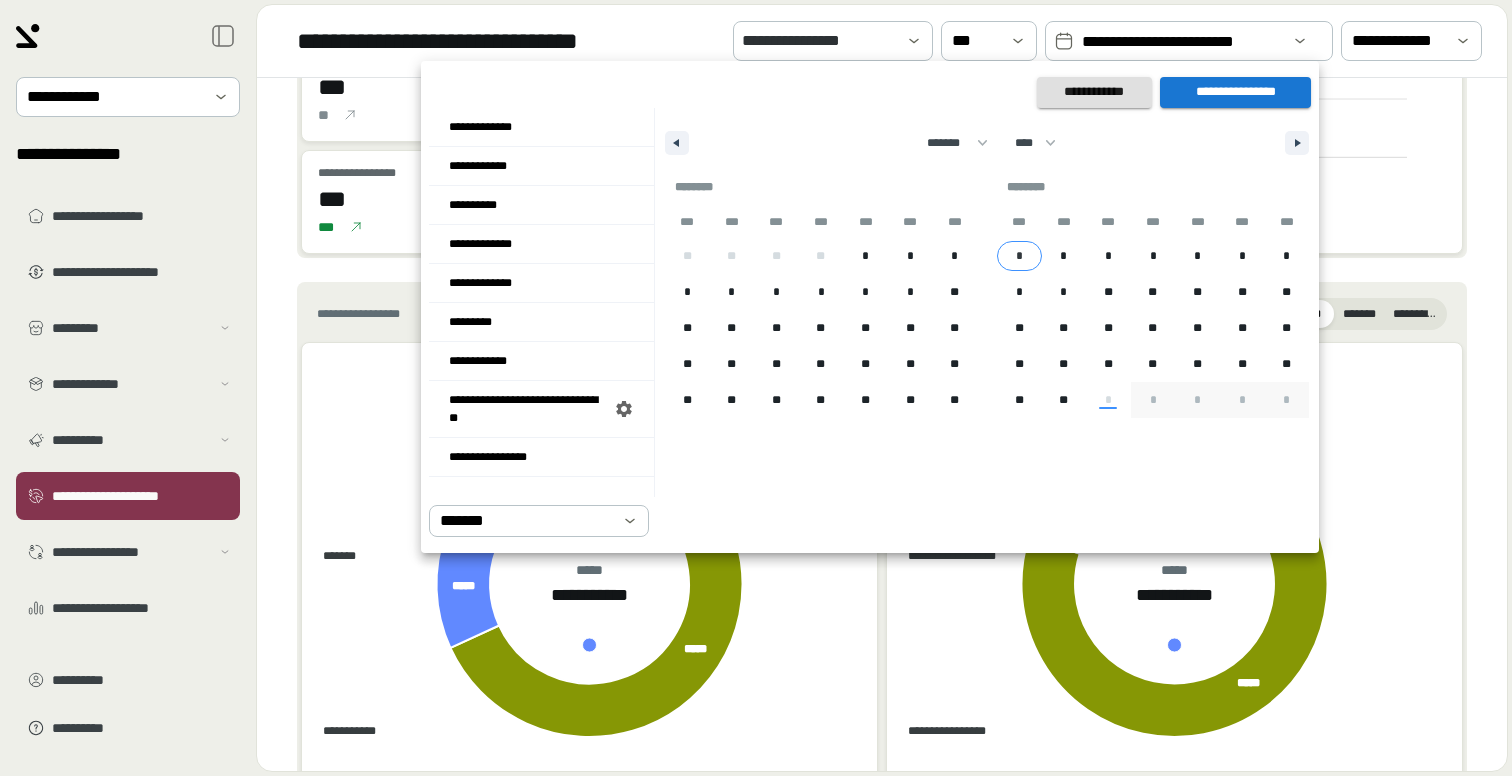 click on "*" at bounding box center (1019, 256) 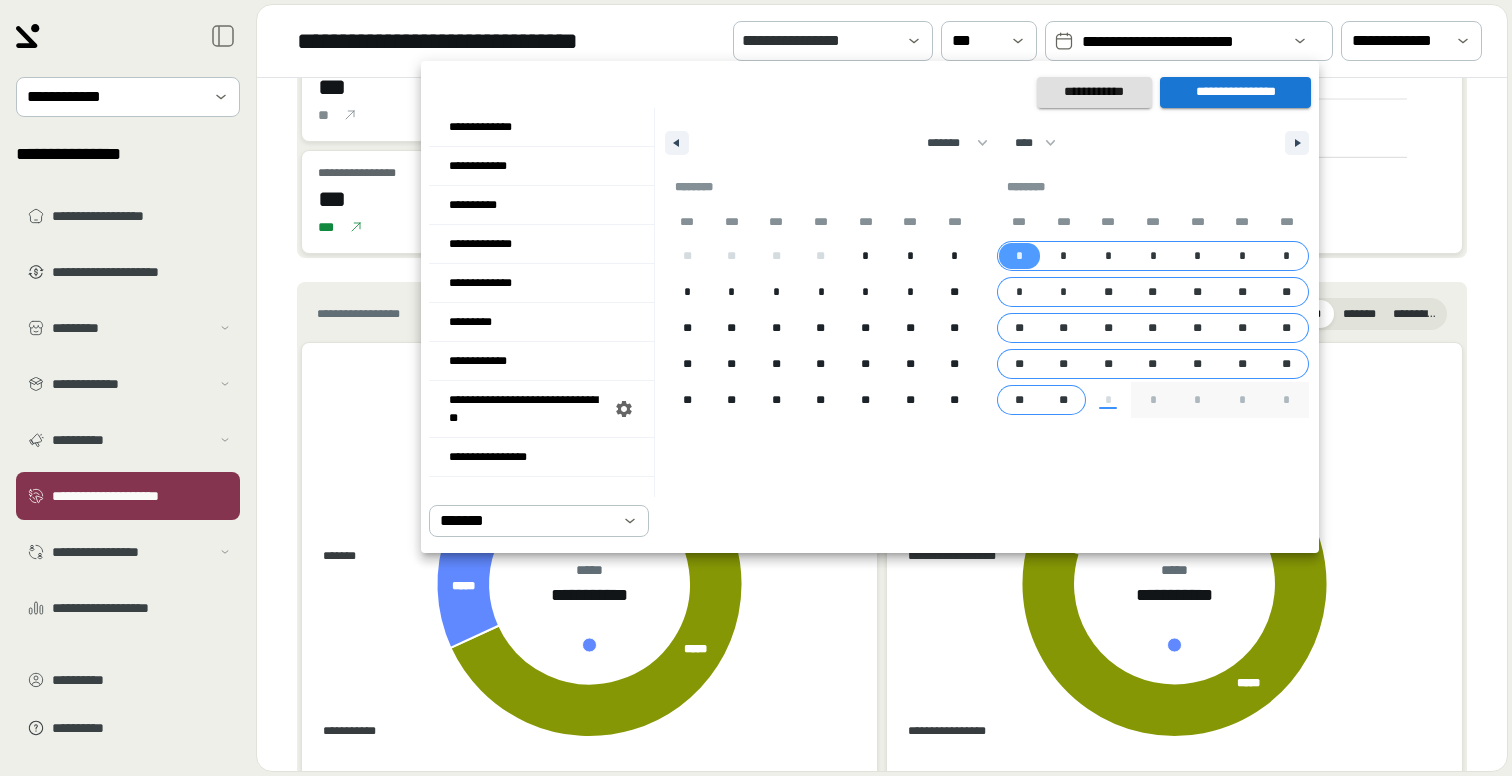 click on "**" at bounding box center (1064, 400) 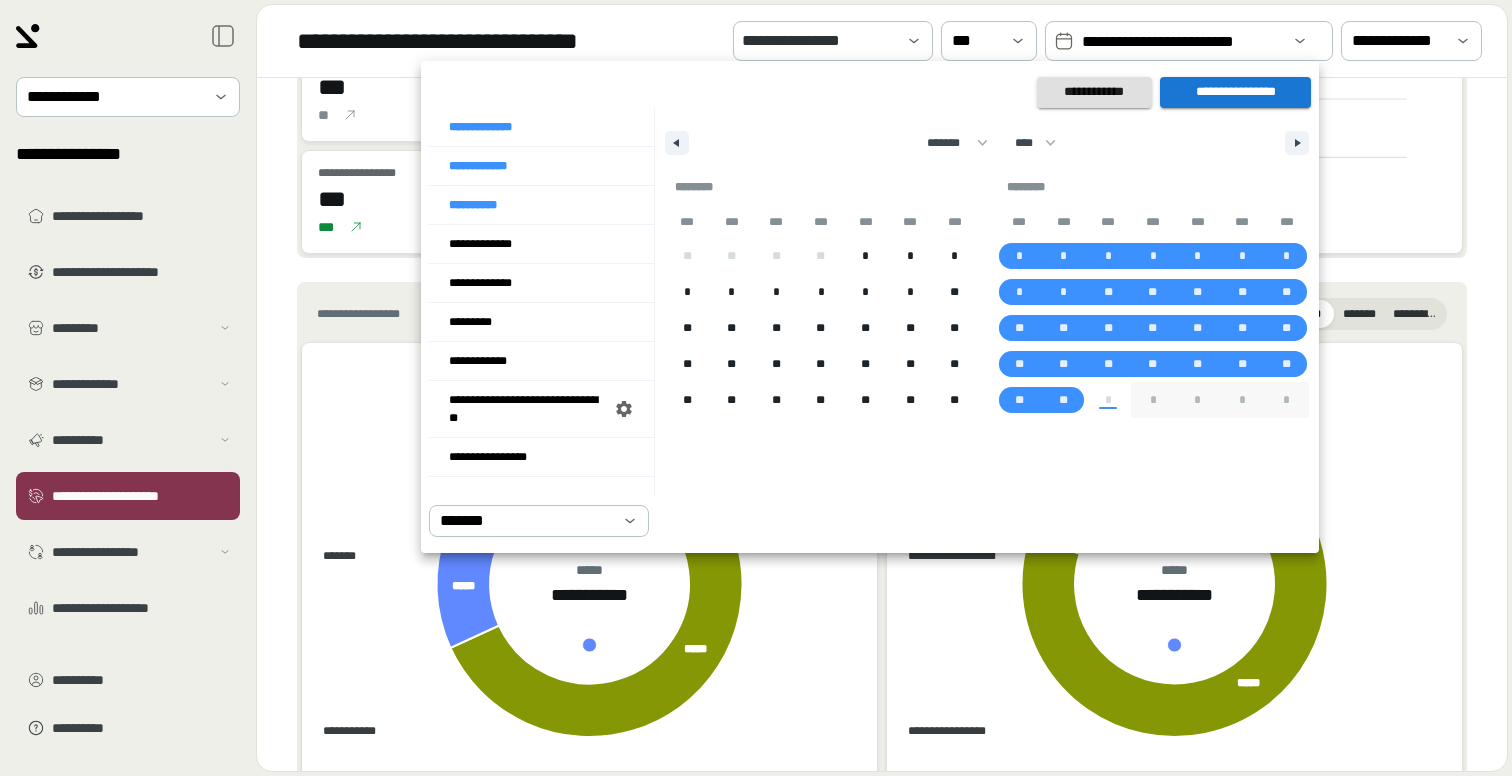 click on "**********" at bounding box center [1235, 92] 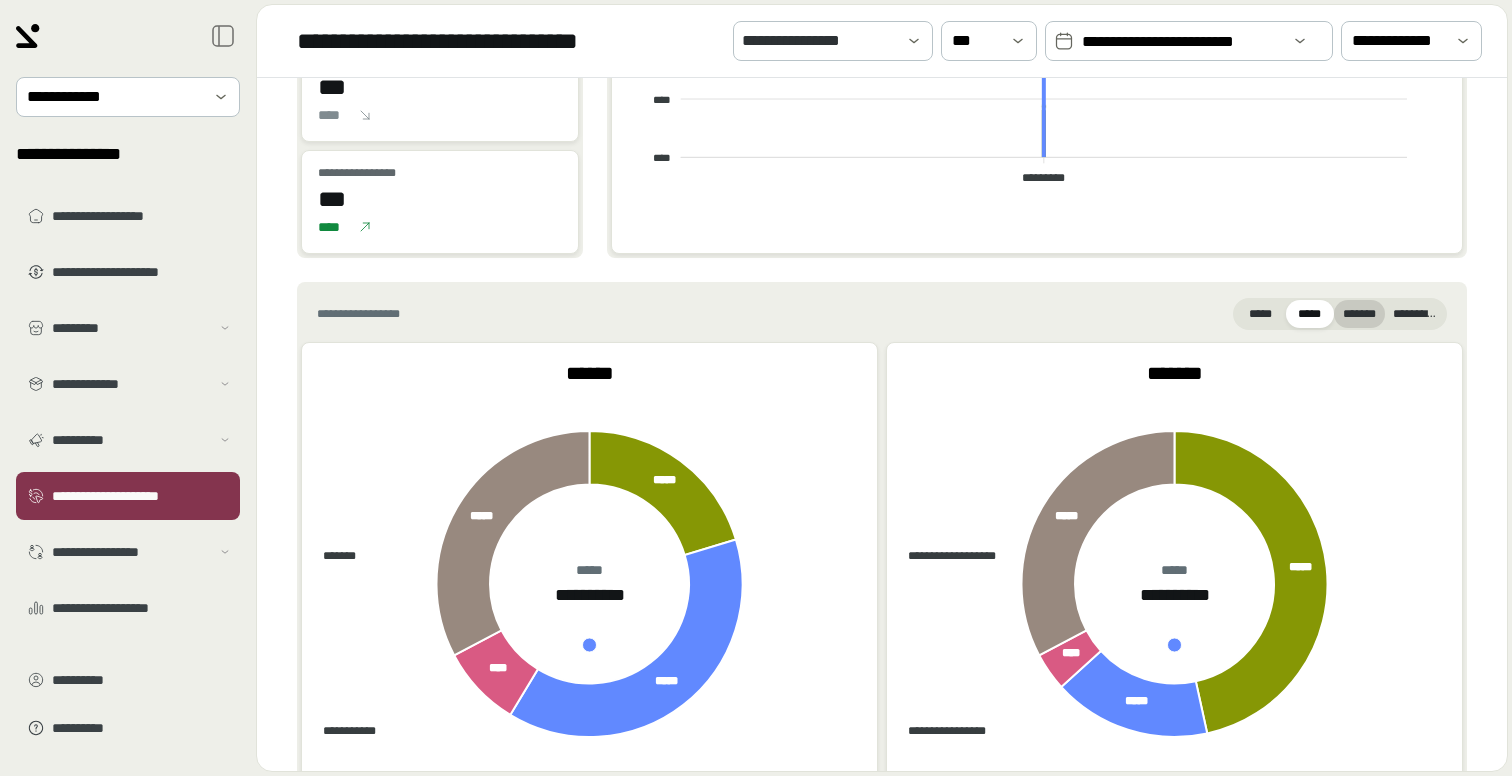 click on "*******" at bounding box center (1359, 314) 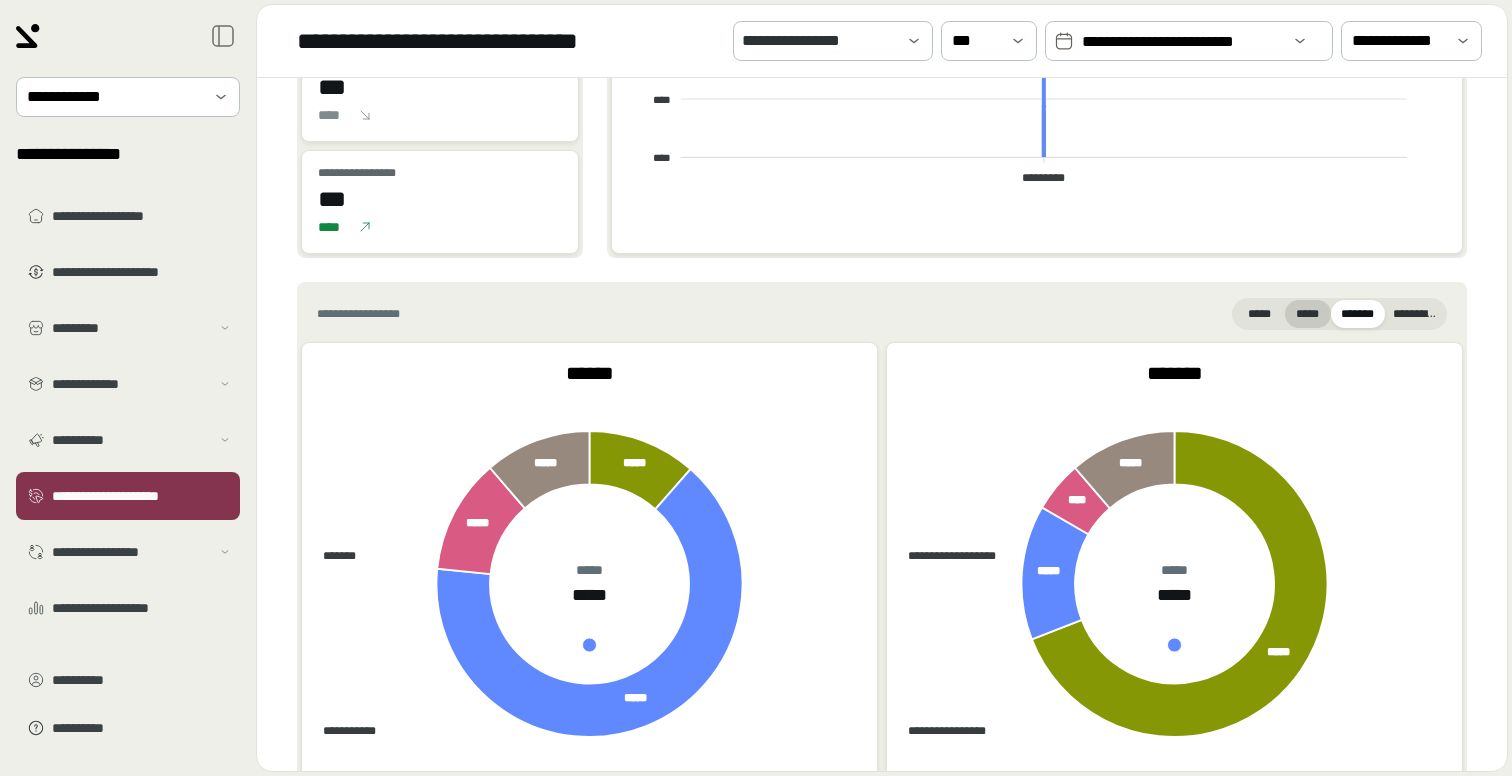 click on "*****" at bounding box center (1308, 314) 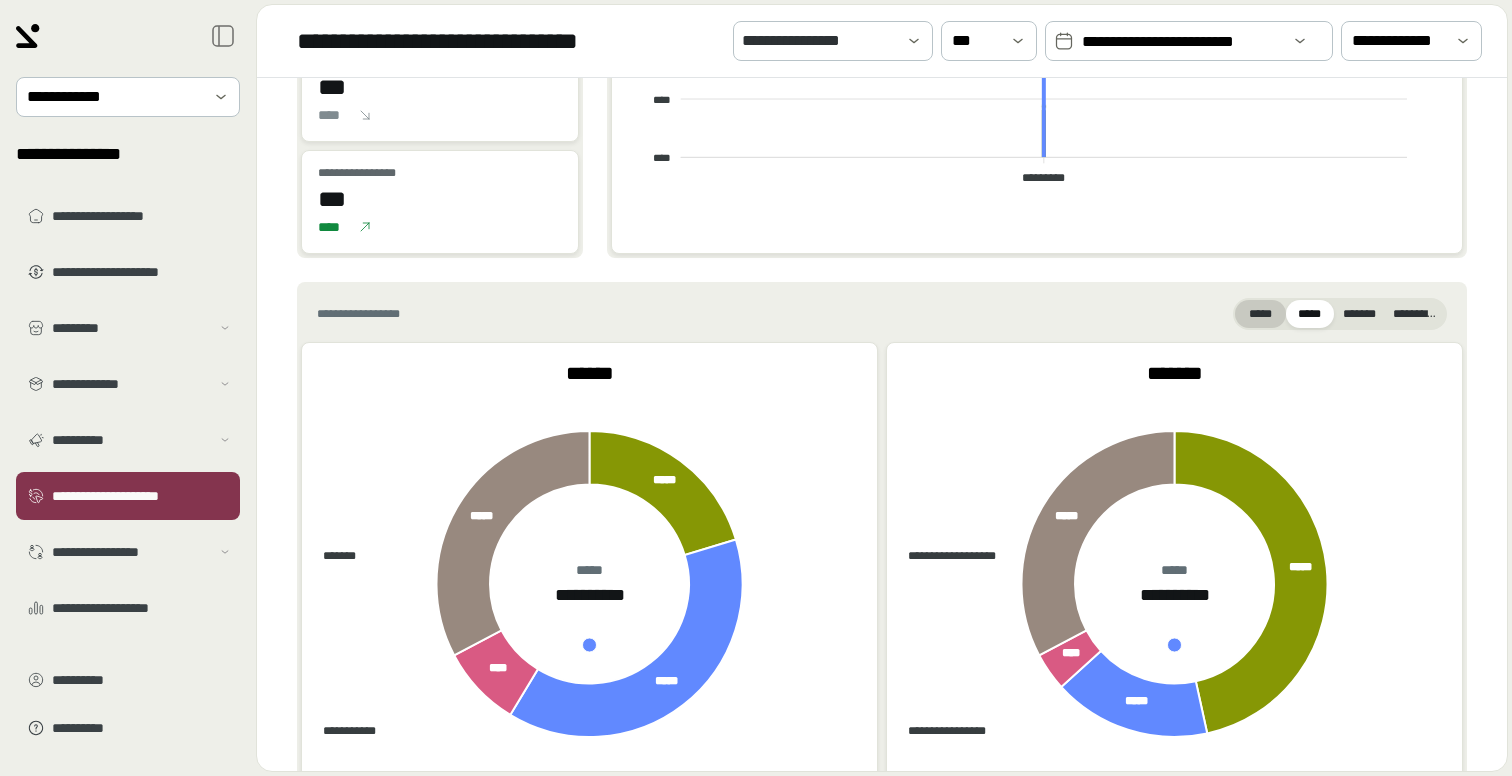 click on "*****" at bounding box center [1260, 314] 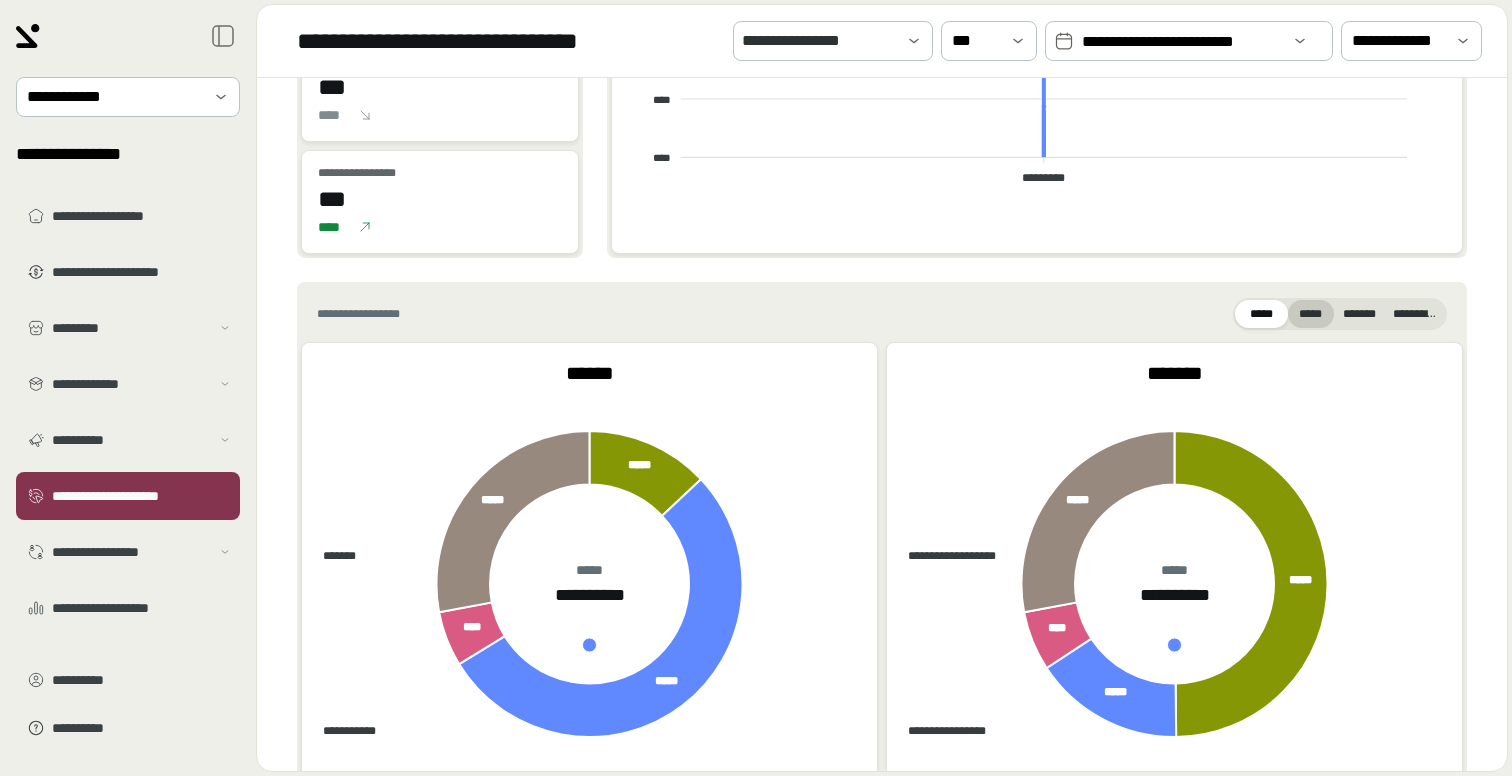 click on "*****" at bounding box center [1311, 314] 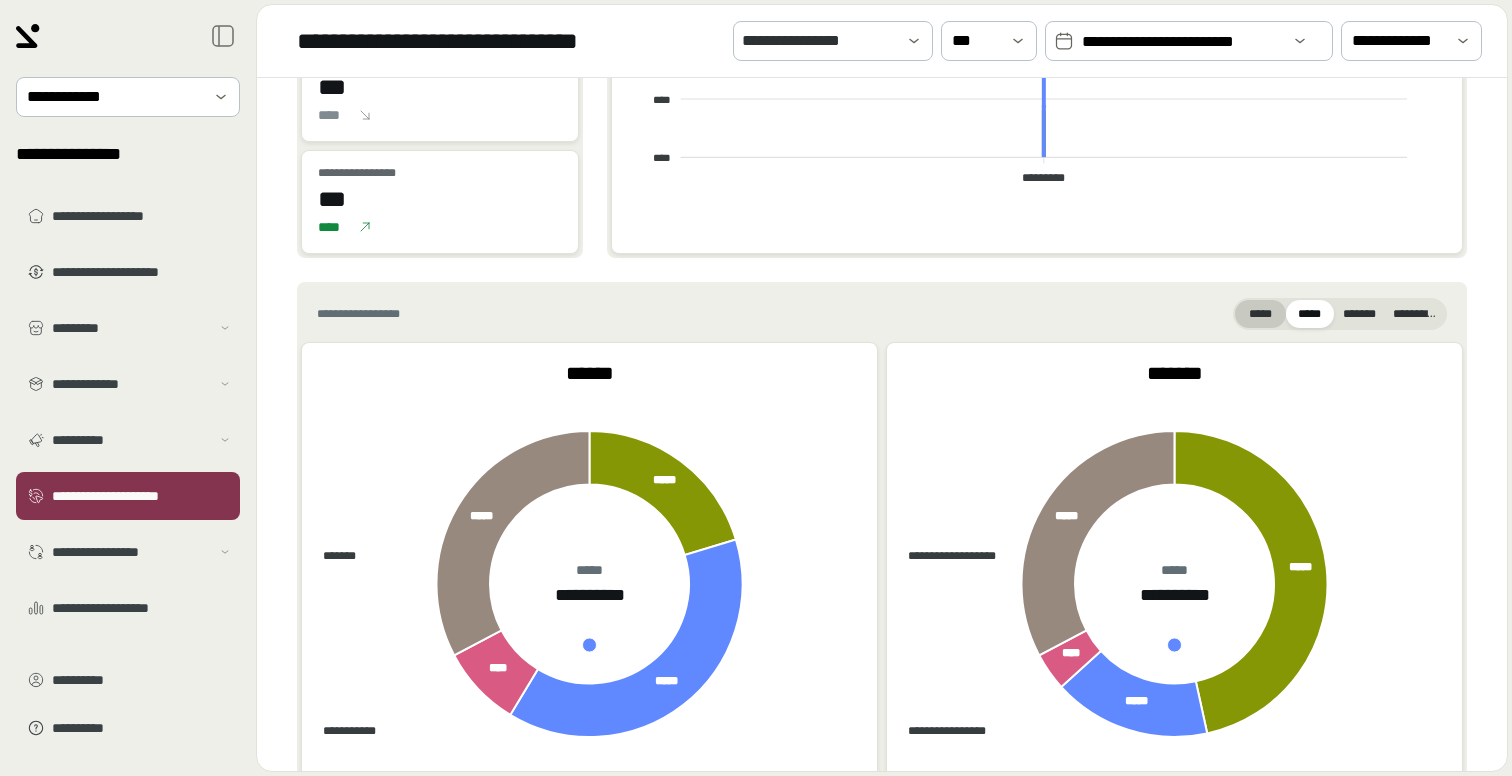click on "*****" at bounding box center [1260, 314] 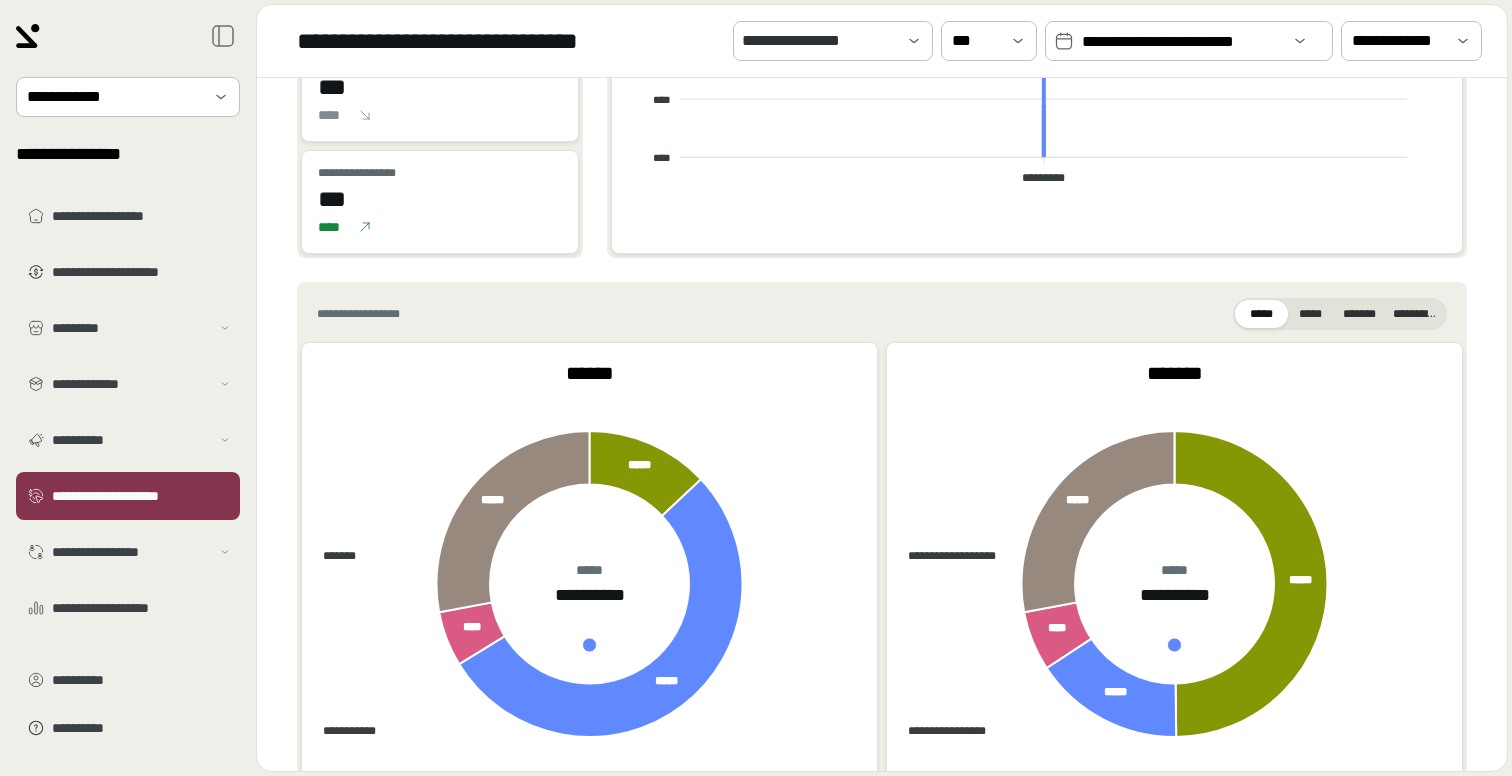 click on "**********" at bounding box center [1181, 42] 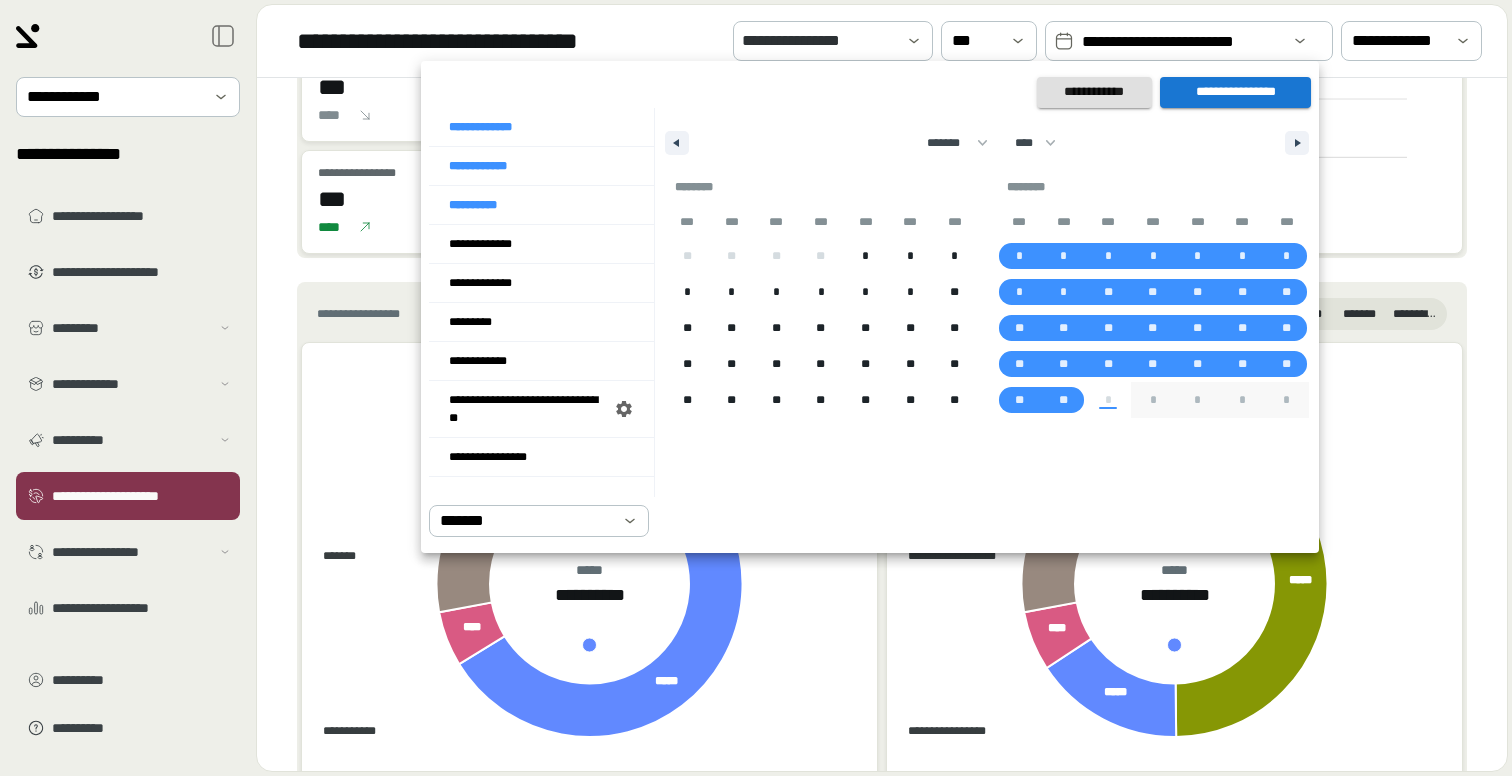 click at bounding box center [756, 388] 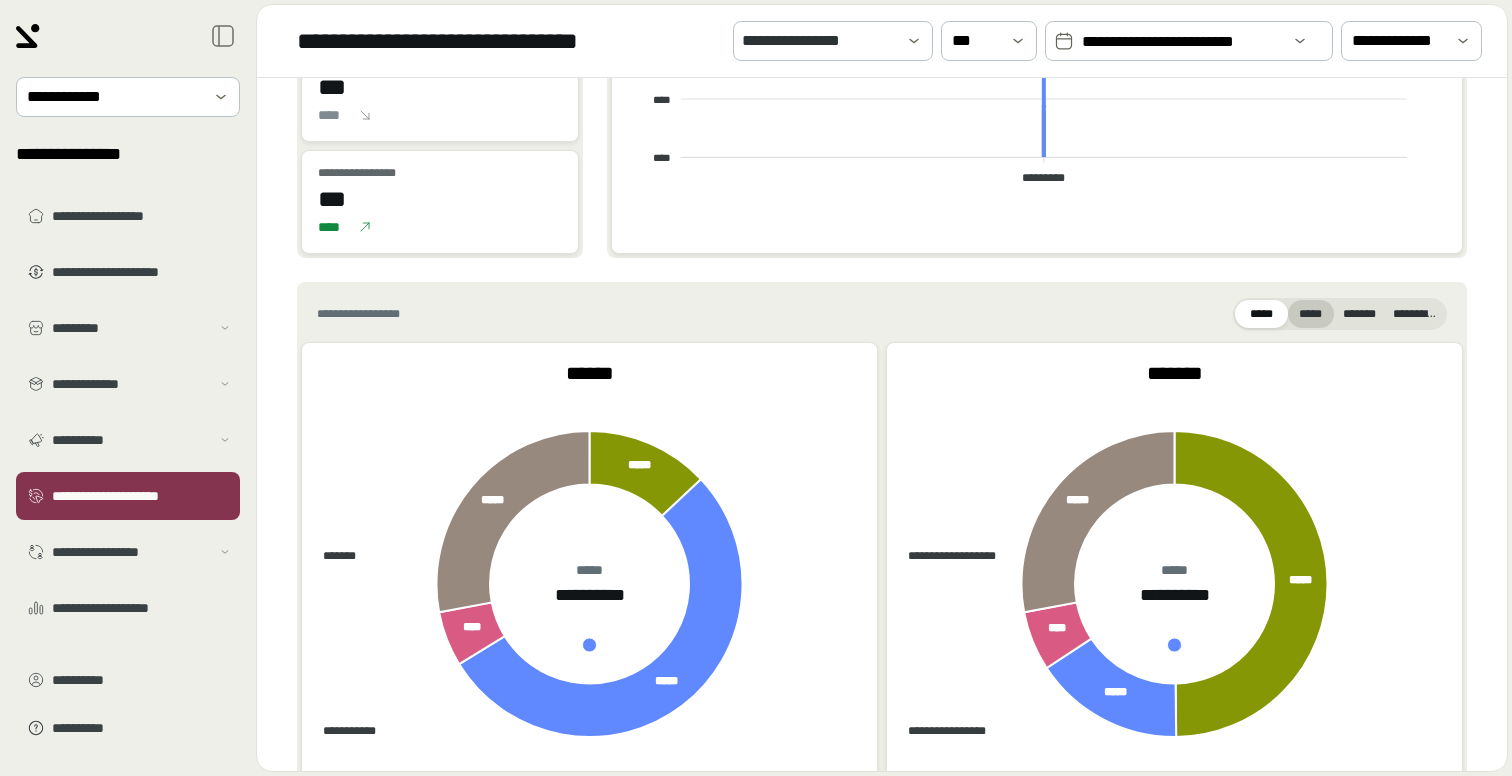 click on "*****" at bounding box center (1311, 314) 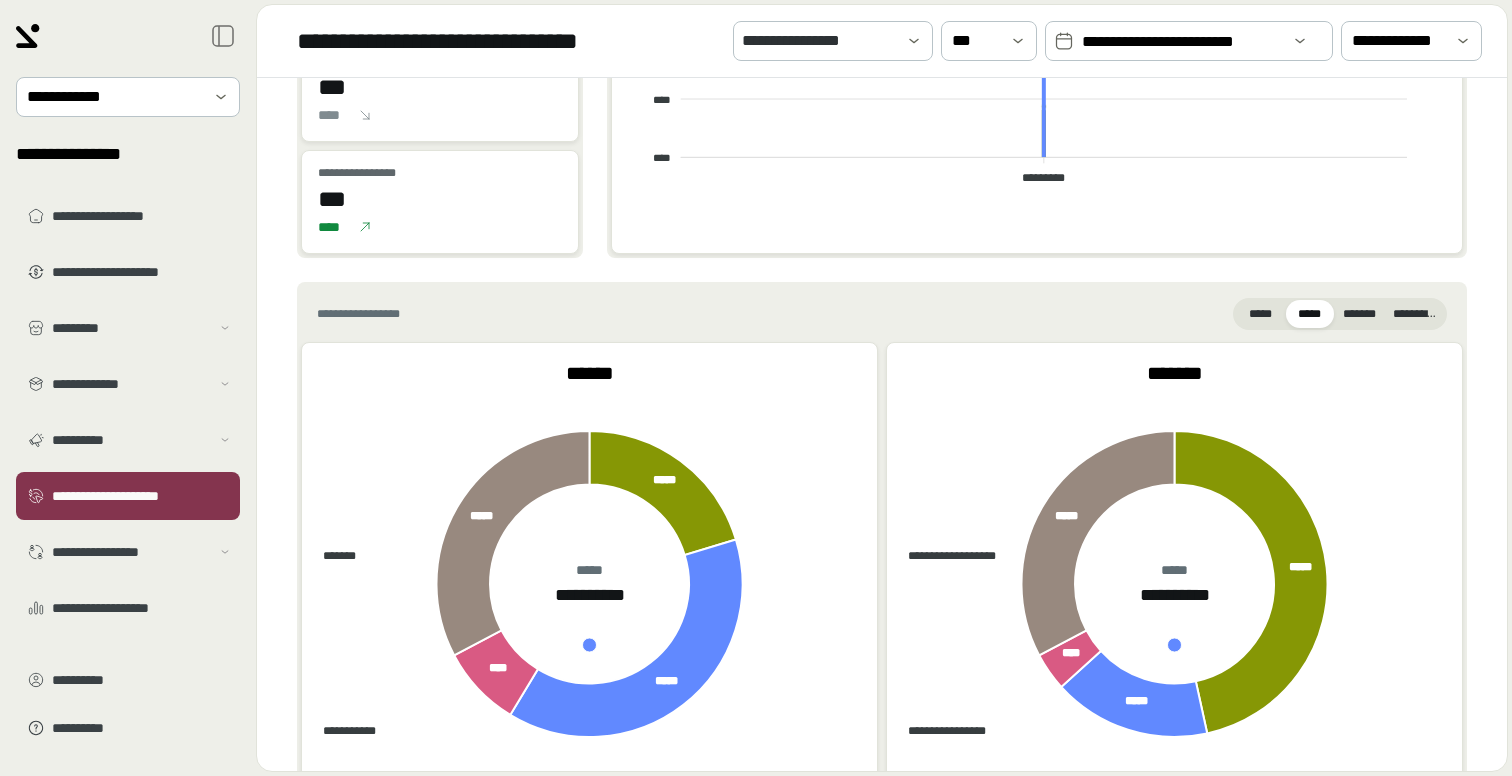click on "**********" at bounding box center [1181, 42] 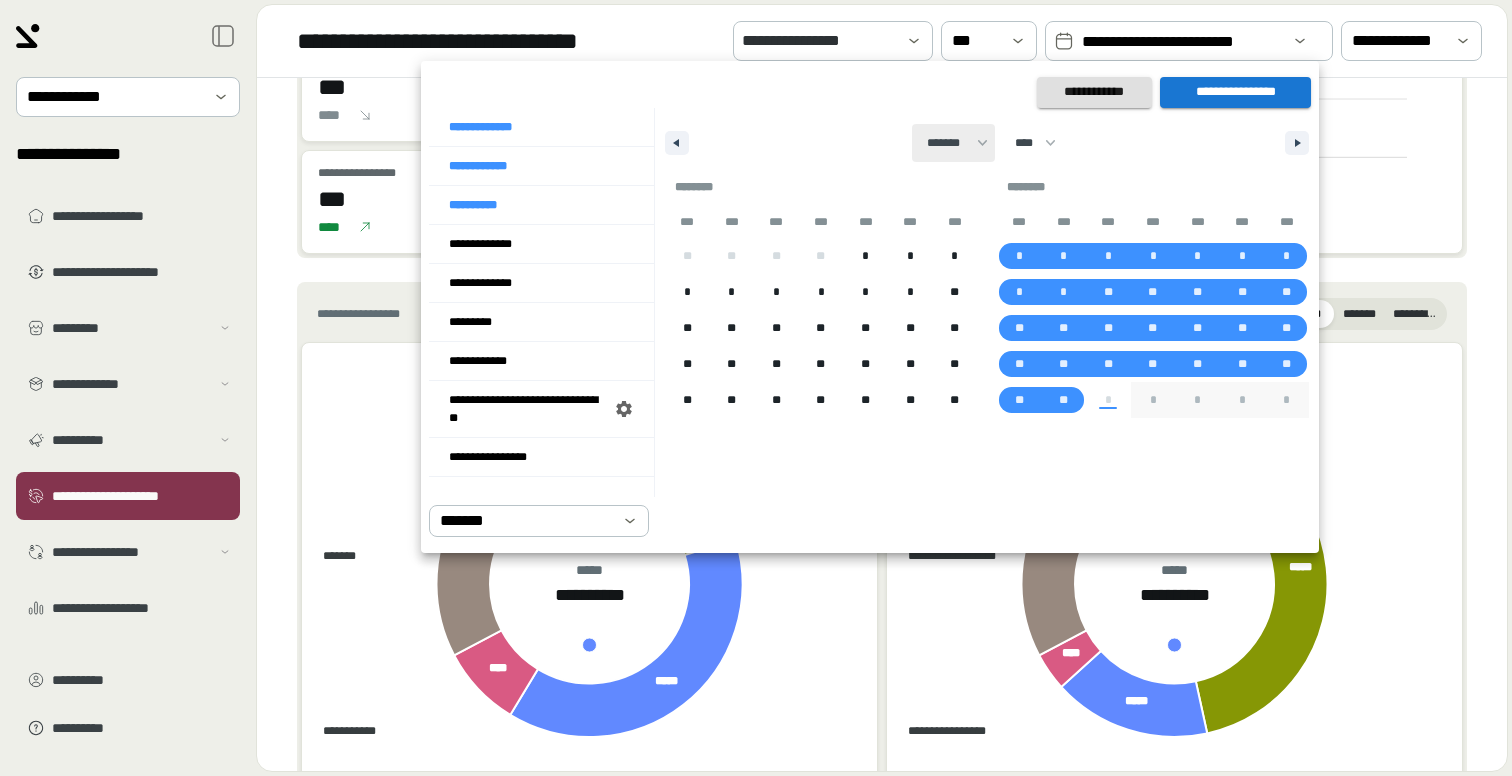 click on "******* ******** ***** ***** *** **** **** ****** ********* ******* ******** ********" at bounding box center [953, 143] 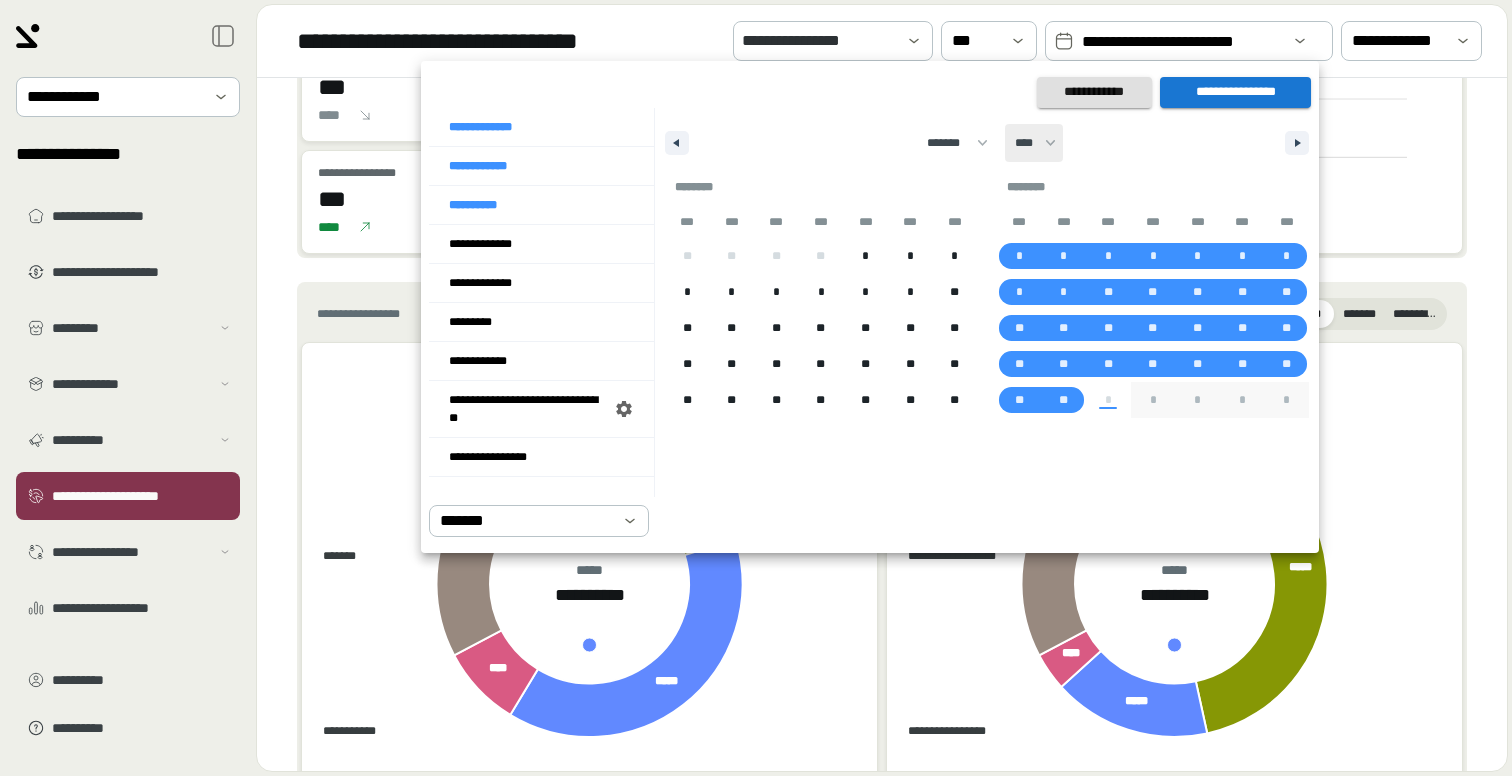 click on "**** **** **** **** **** **** **** **** **** **** **** **** **** **** **** **** **** **** **** **** **** **** **** **** **** **** **** **** **** **** **** **** **** **** **** **** **** **** **** **** **** **** **** **** **** **** **** **** **** **** **** **** **** **** **** **** **** **** **** **** **** **** **** **** **** **** **** **** **** **** **** **** **** **** **** **** **** **** **** **** **** **** **** **** **** **** **** **** **** **** **** **** **** **** **** **** **** **** **** **** ****" at bounding box center (1034, 143) 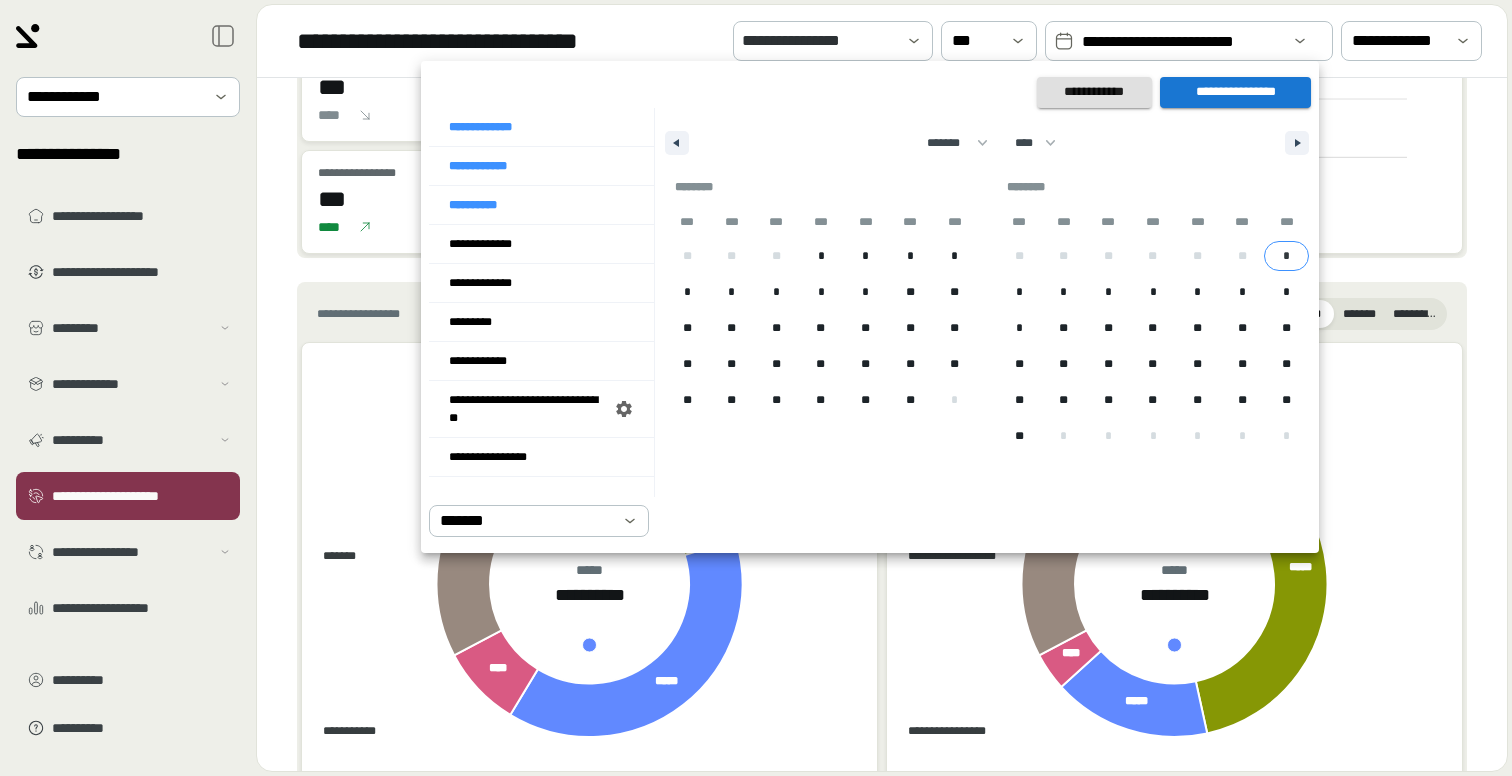 click on "*" at bounding box center [1286, 256] 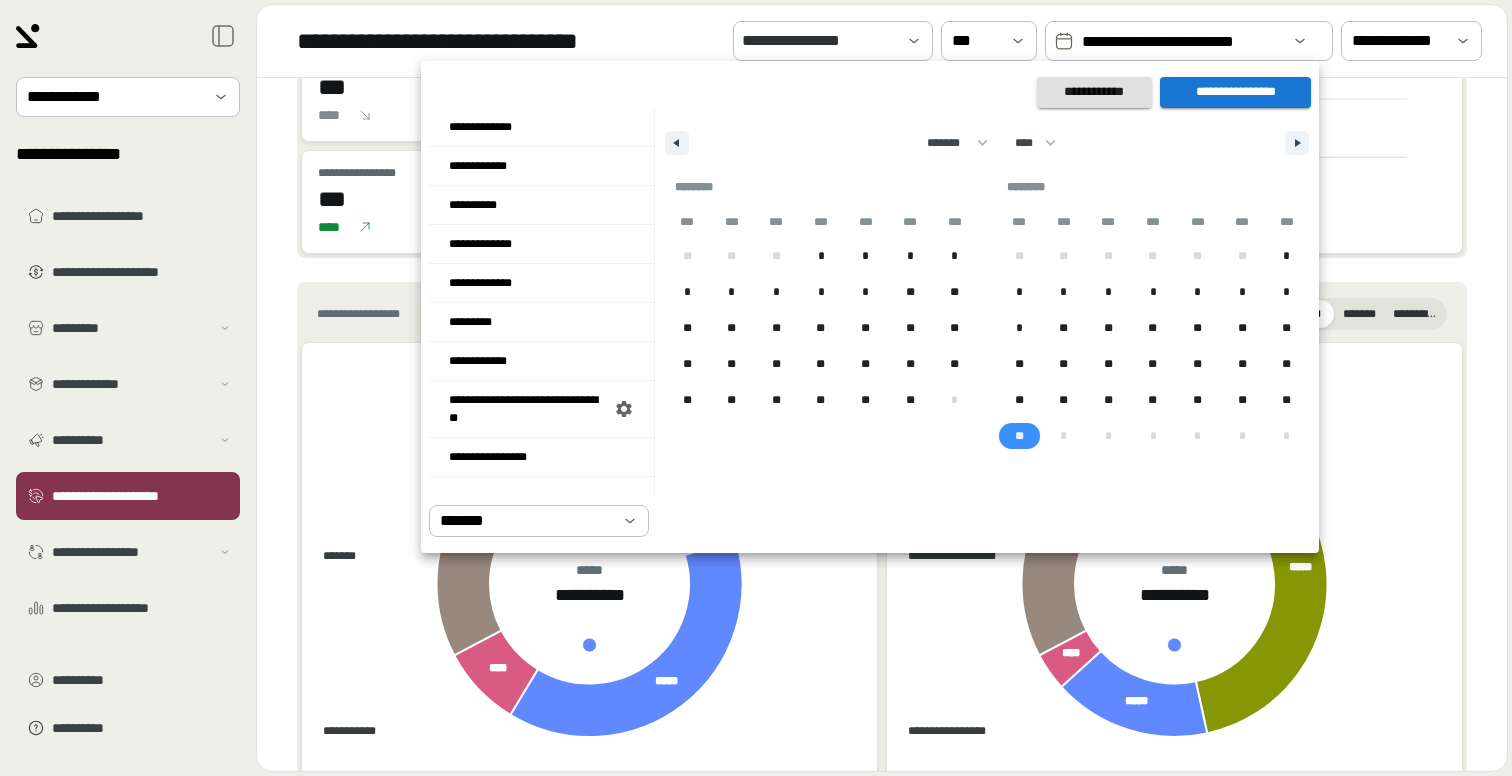 click on "**" at bounding box center [1019, 436] 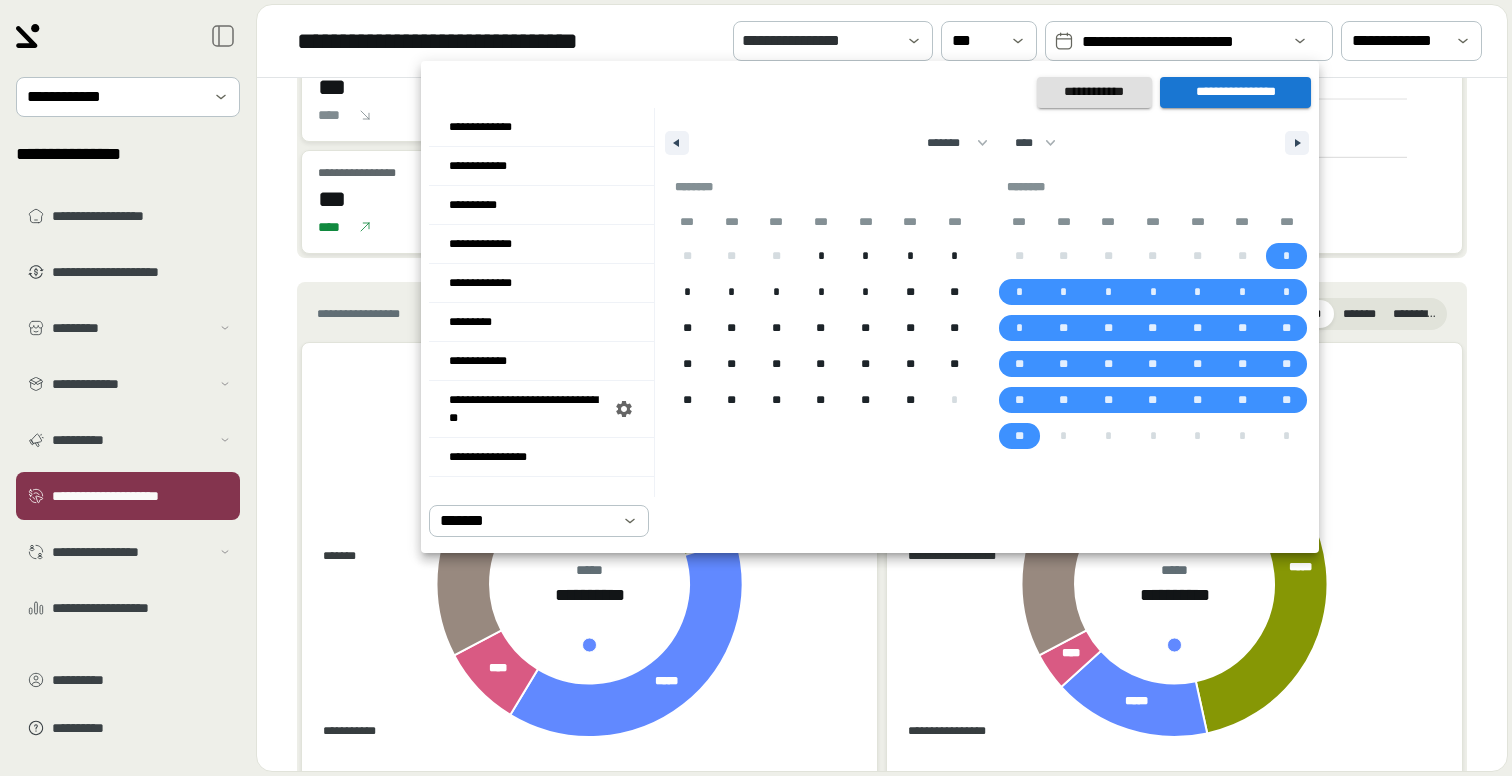 click on "**********" at bounding box center (1235, 92) 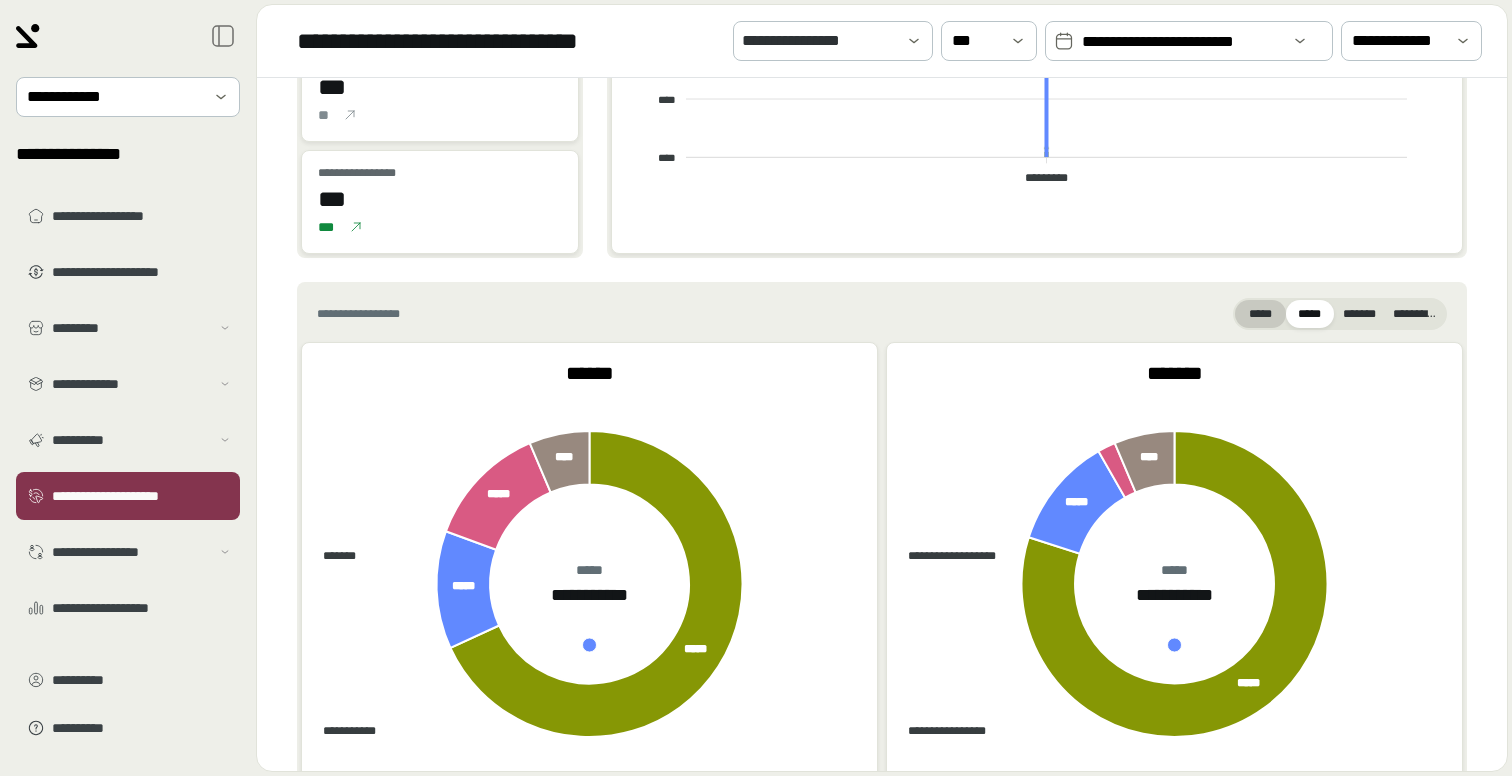 click on "*****" at bounding box center [1260, 314] 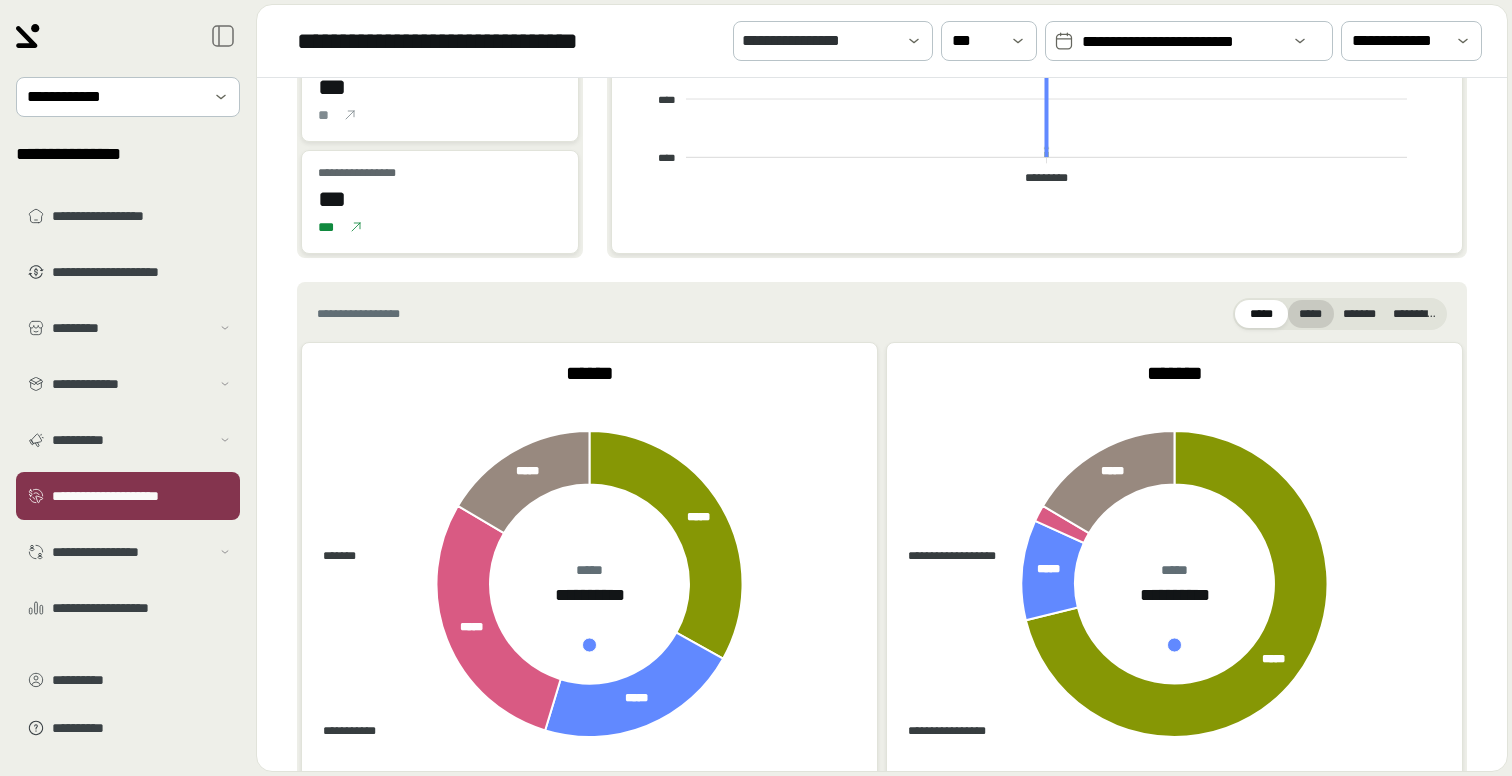 click on "*****" at bounding box center [1311, 314] 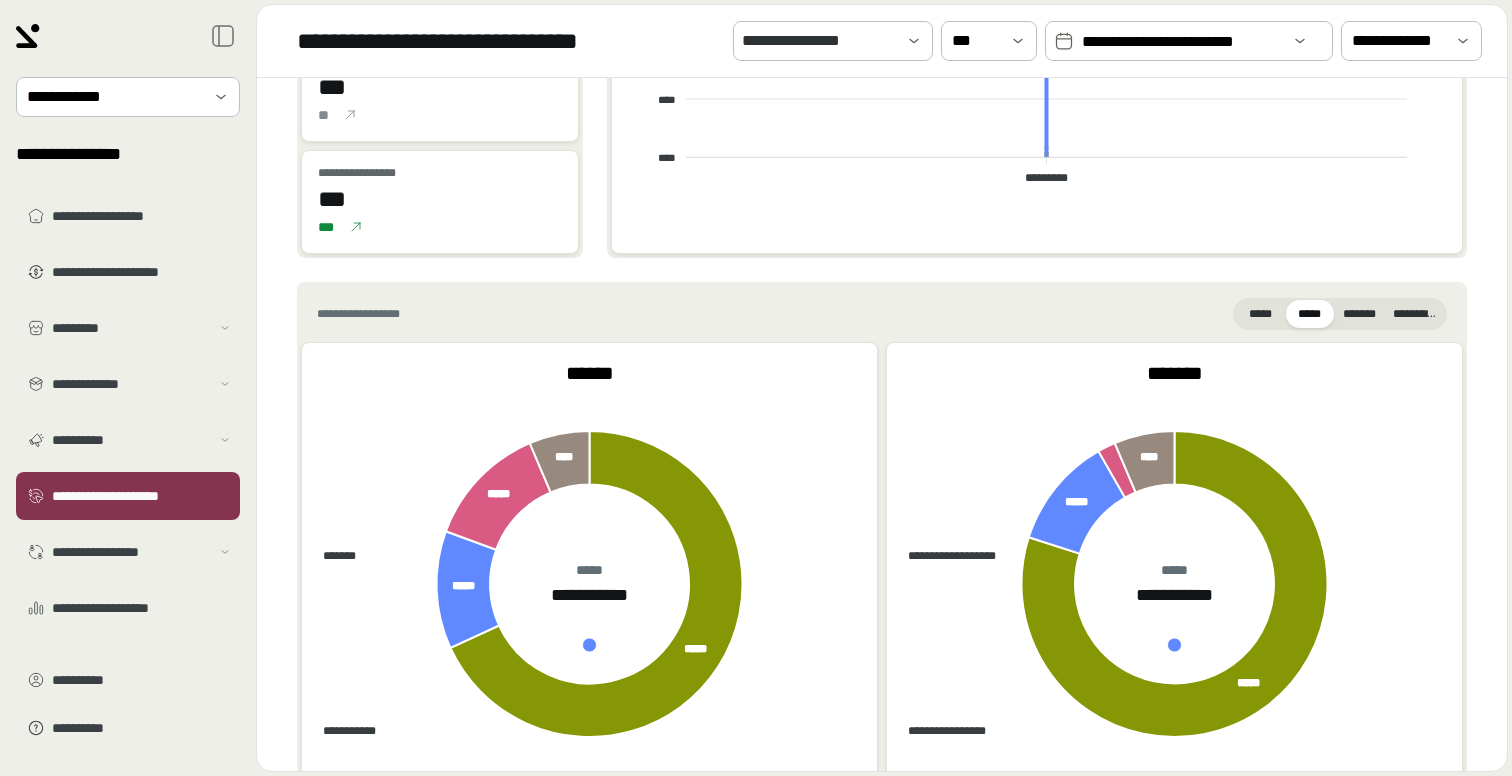 click on "**********" at bounding box center (1181, 42) 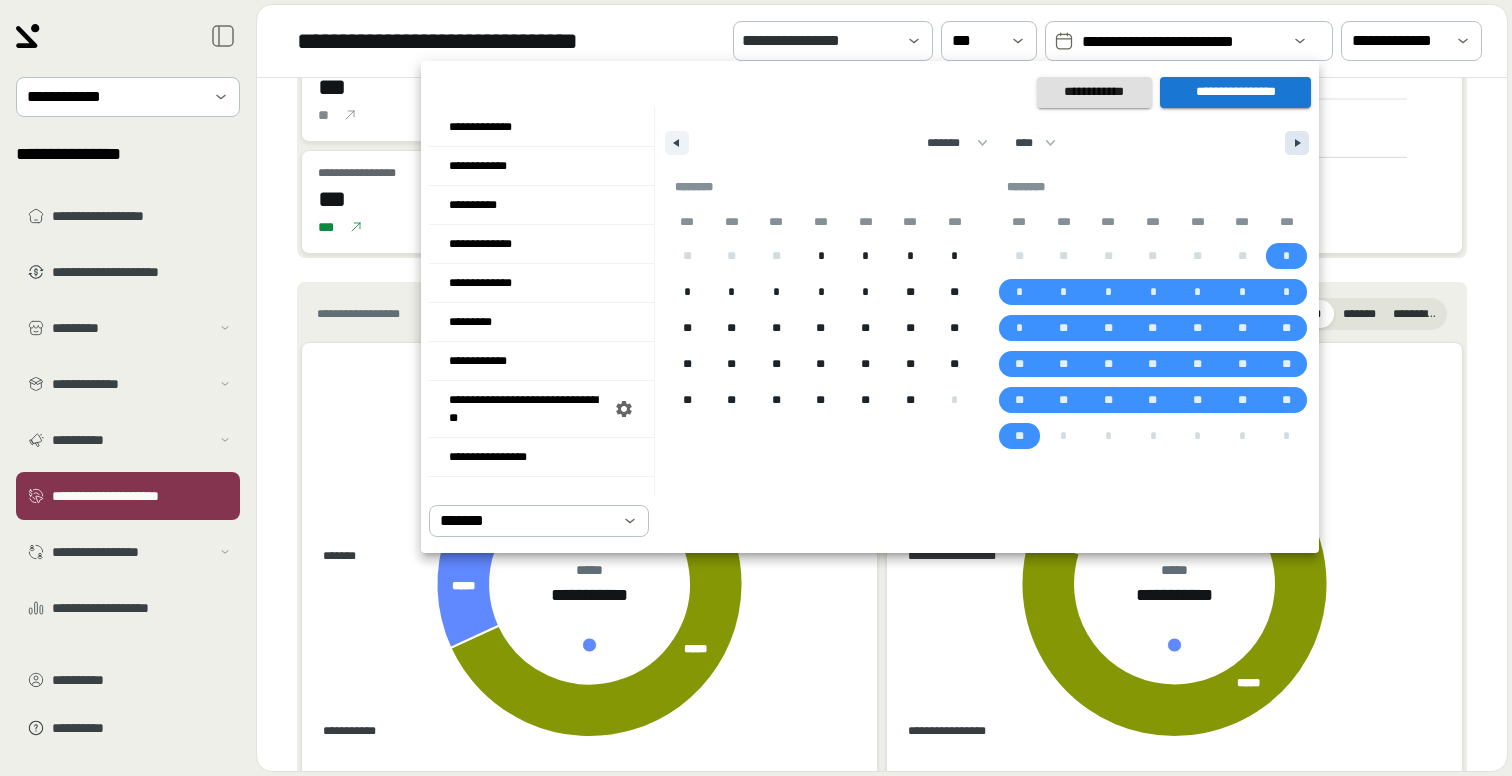 click at bounding box center (1300, 143) 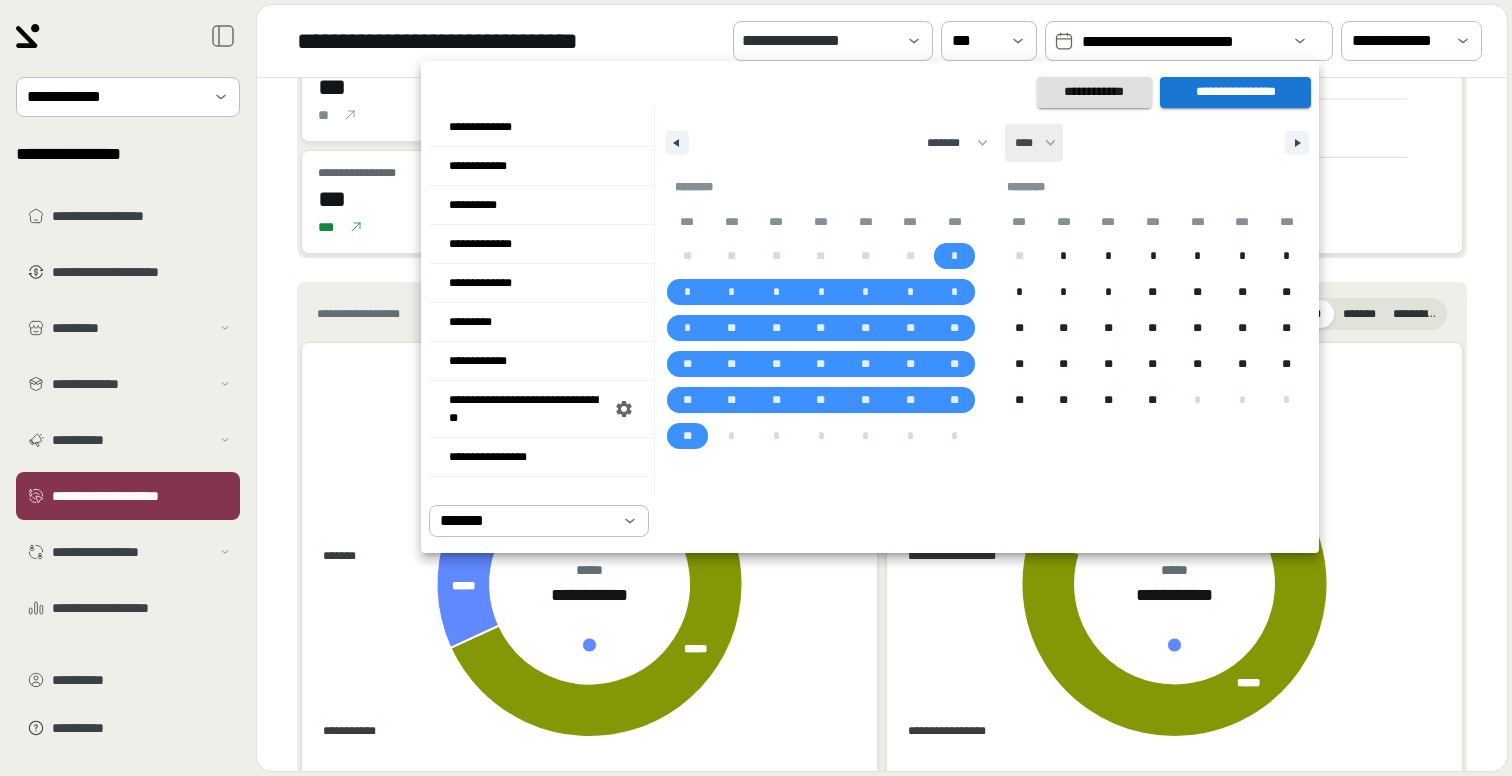 click on "**** **** **** **** **** **** **** **** **** **** **** **** **** **** **** **** **** **** **** **** **** **** **** **** **** **** **** **** **** **** **** **** **** **** **** **** **** **** **** **** **** **** **** **** **** **** **** **** **** **** **** **** **** **** **** **** **** **** **** **** **** **** **** **** **** **** **** **** **** **** **** **** **** **** **** **** **** **** **** **** **** **** **** **** **** **** **** **** **** **** **** **** **** **** **** **** **** **** **** **** ****" at bounding box center (1034, 143) 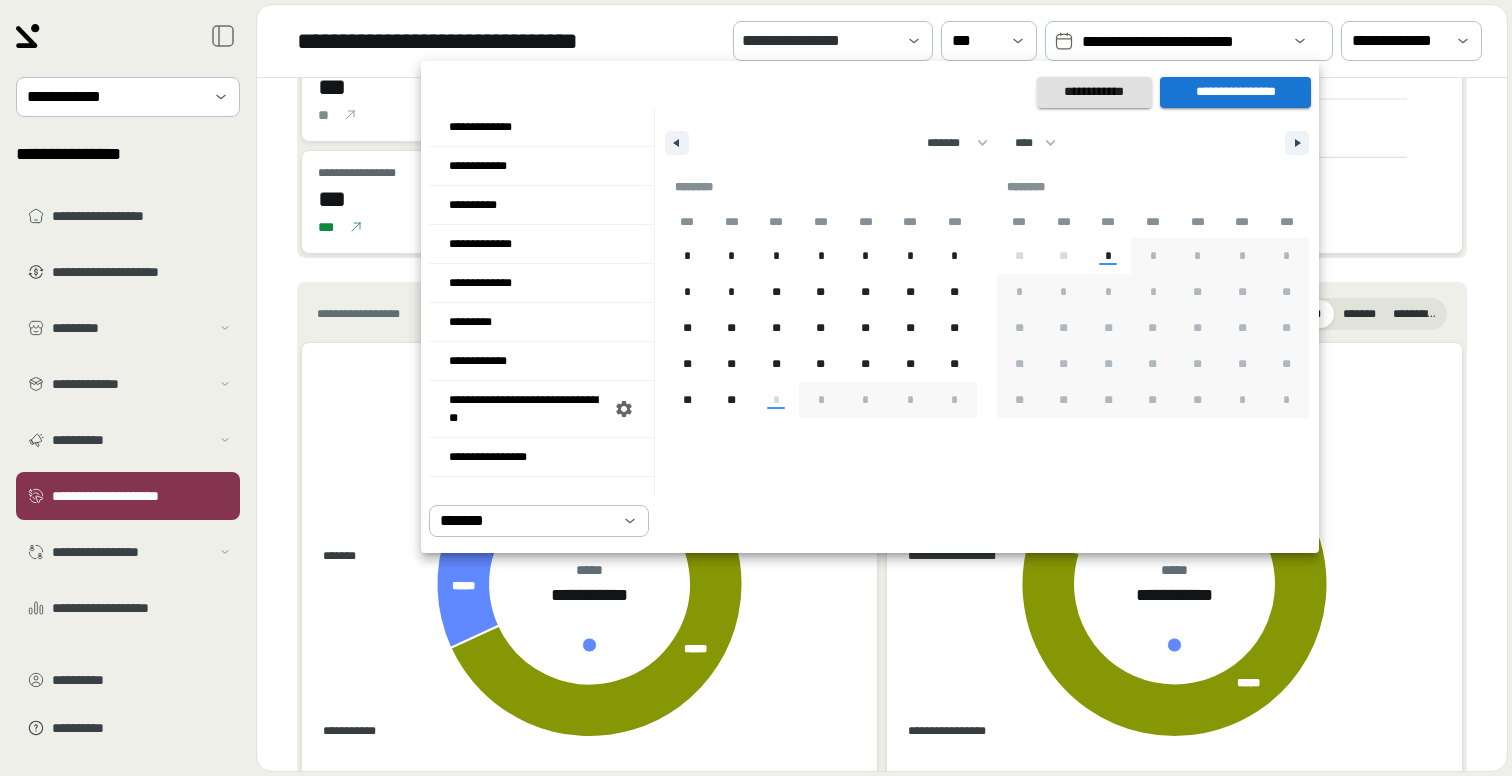click at bounding box center (756, 388) 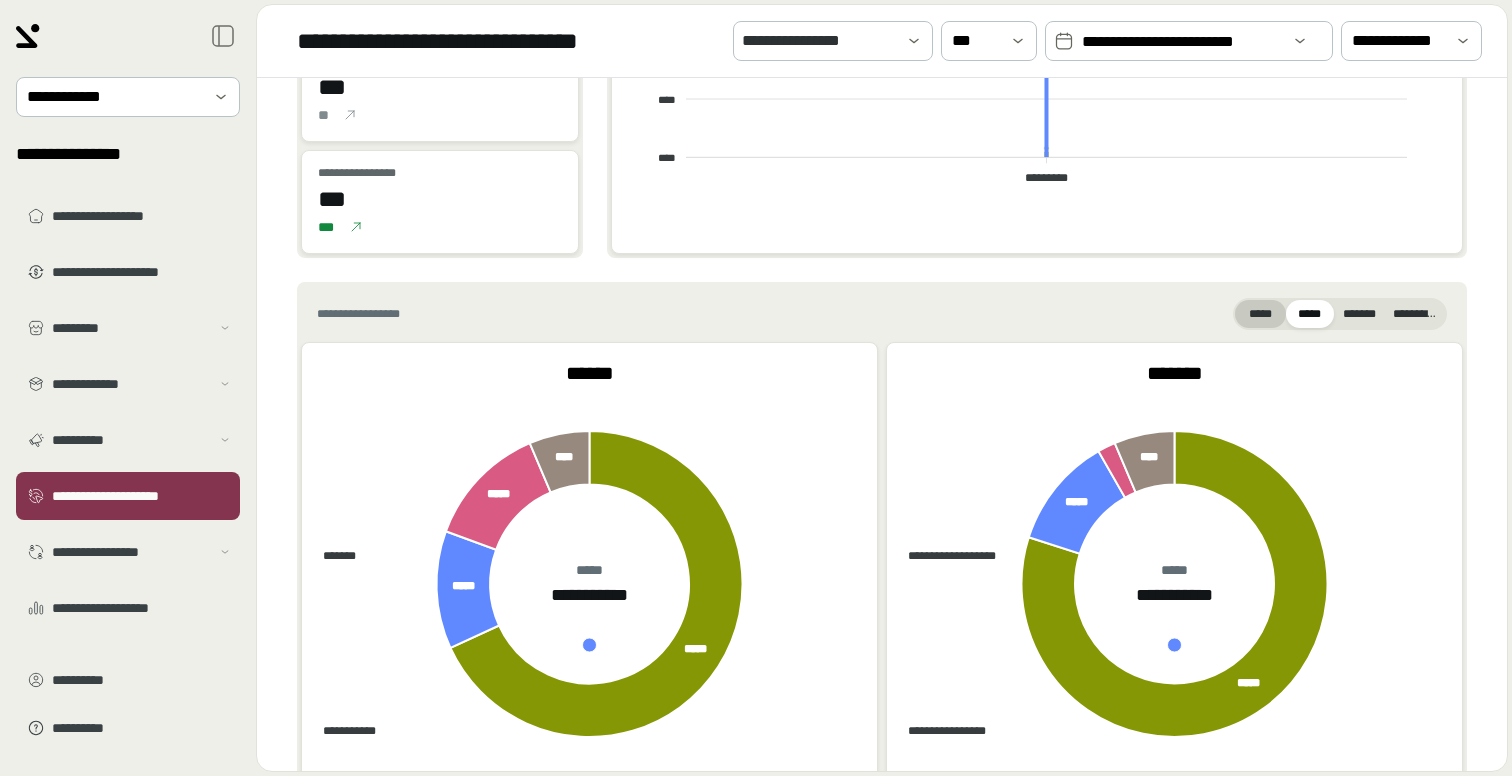 click on "*****" at bounding box center [1260, 314] 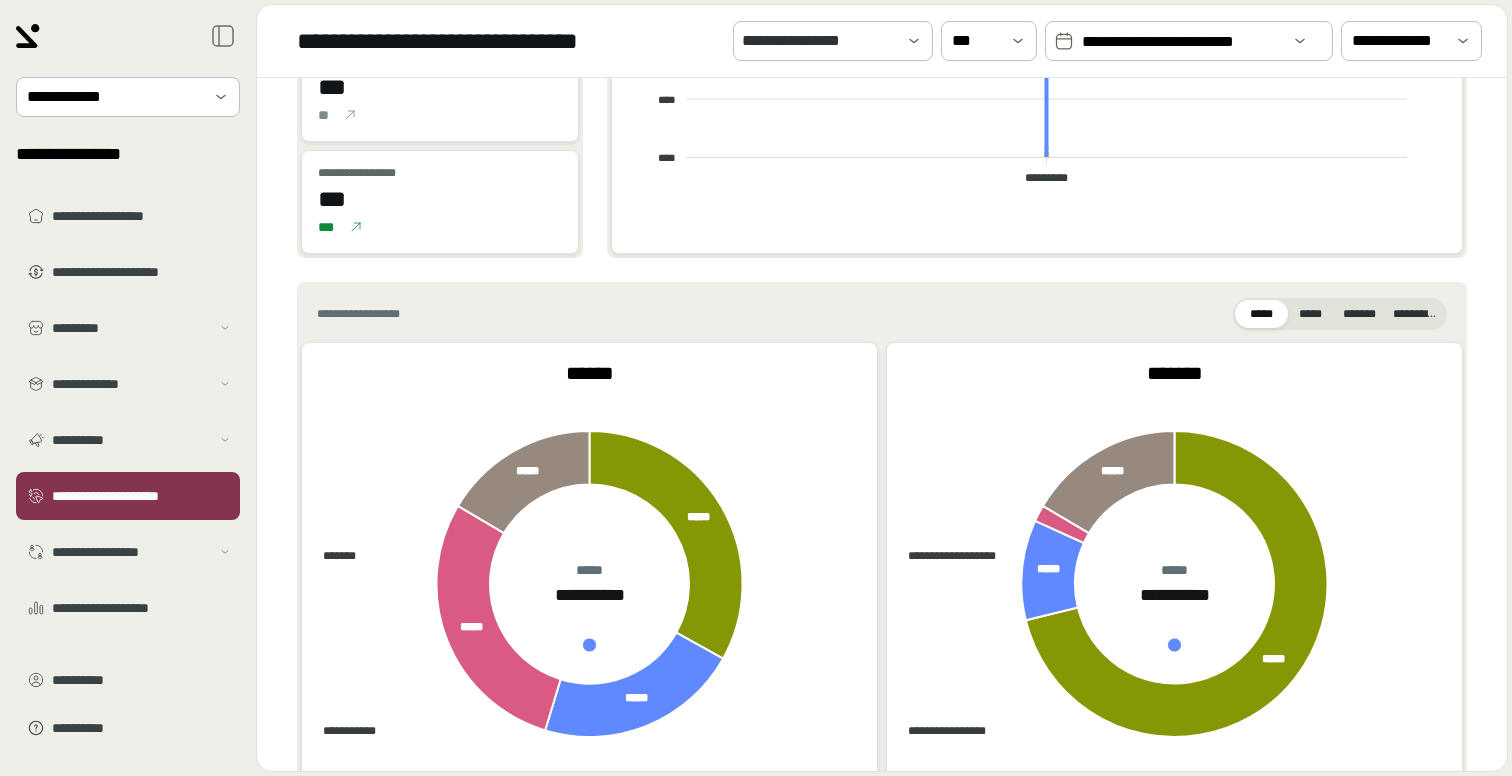 click on "**********" at bounding box center [1181, 42] 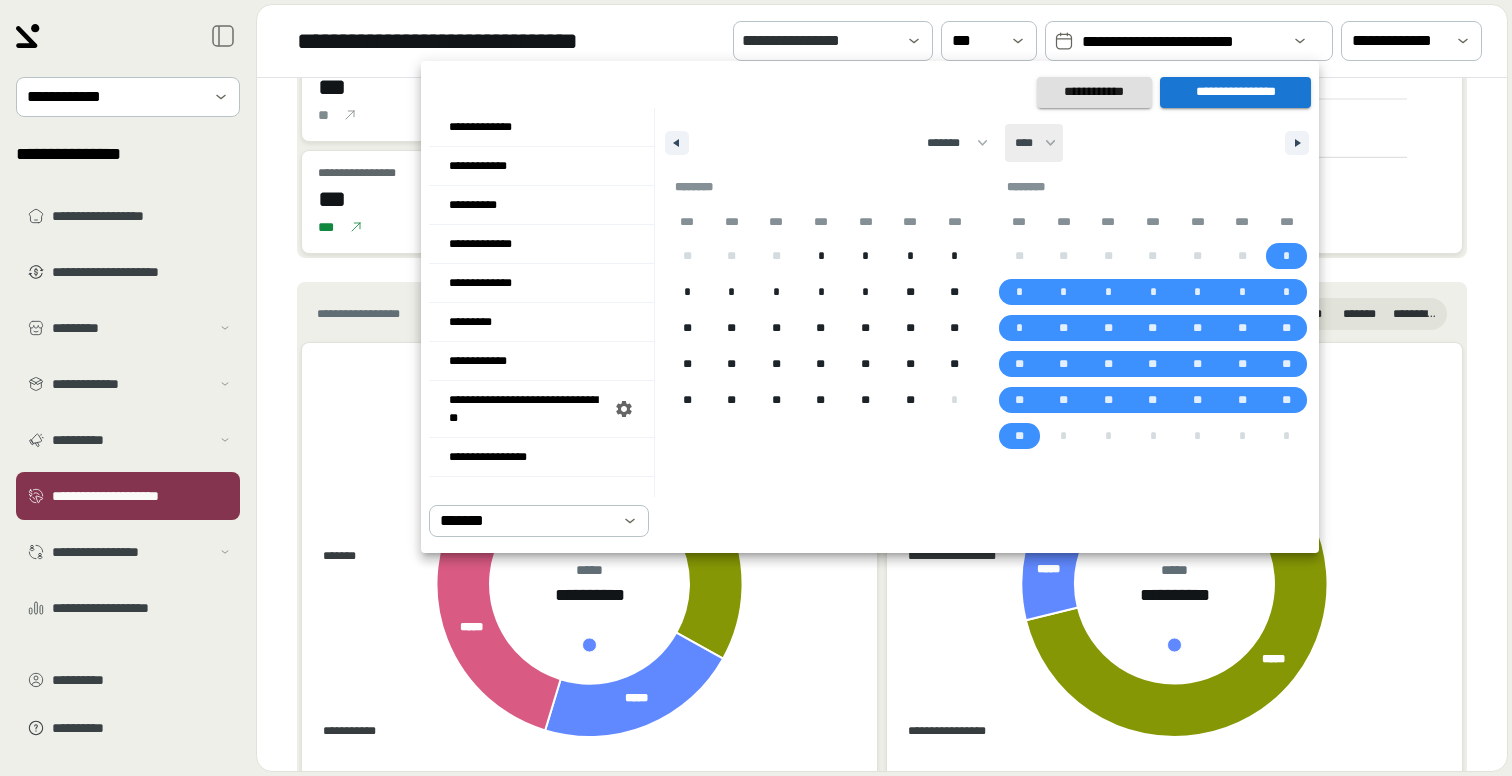 click on "**** **** **** **** **** **** **** **** **** **** **** **** **** **** **** **** **** **** **** **** **** **** **** **** **** **** **** **** **** **** **** **** **** **** **** **** **** **** **** **** **** **** **** **** **** **** **** **** **** **** **** **** **** **** **** **** **** **** **** **** **** **** **** **** **** **** **** **** **** **** **** **** **** **** **** **** **** **** **** **** **** **** **** **** **** **** **** **** **** **** **** **** **** **** **** **** **** **** **** **** ****" at bounding box center [1034, 143] 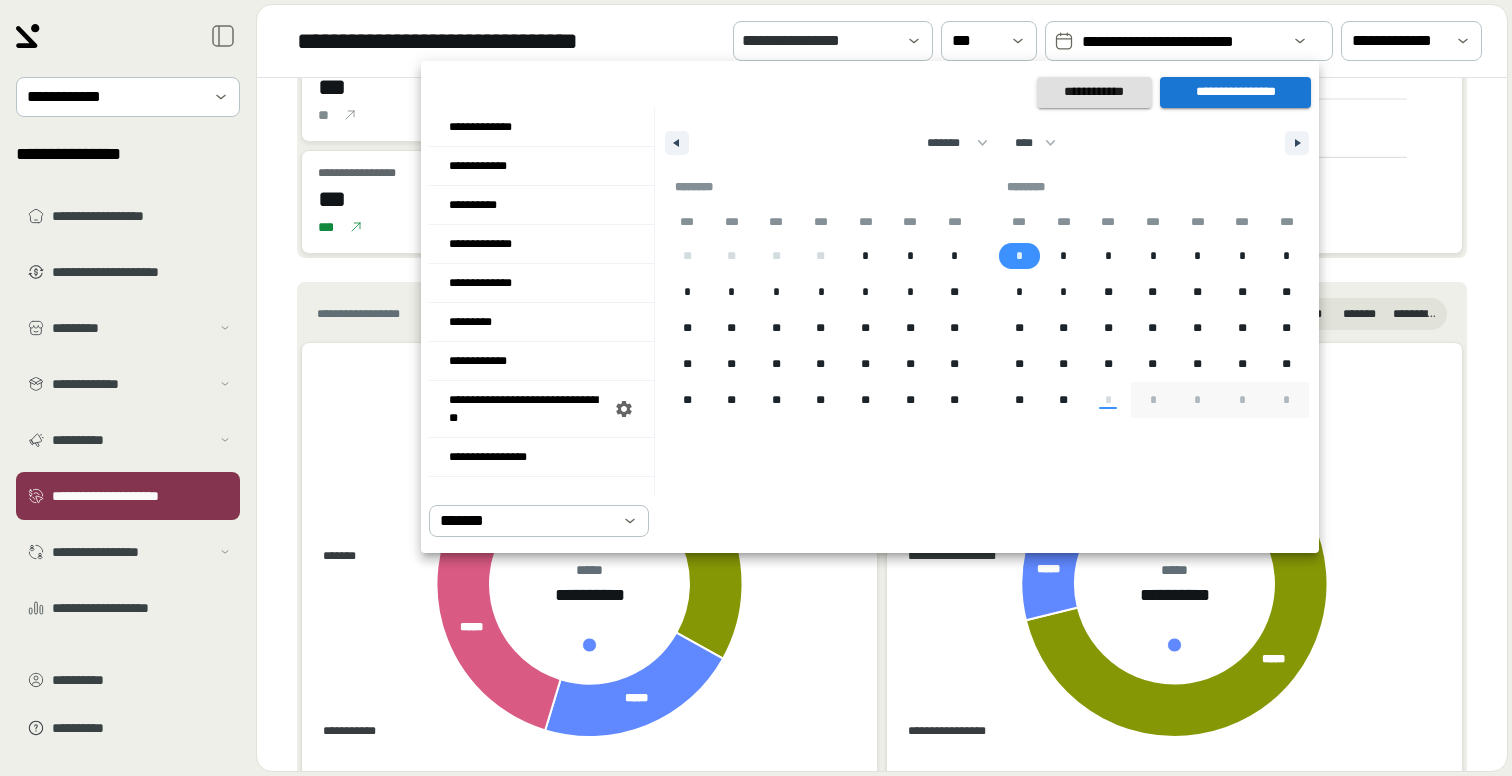 click on "*" at bounding box center (1019, 256) 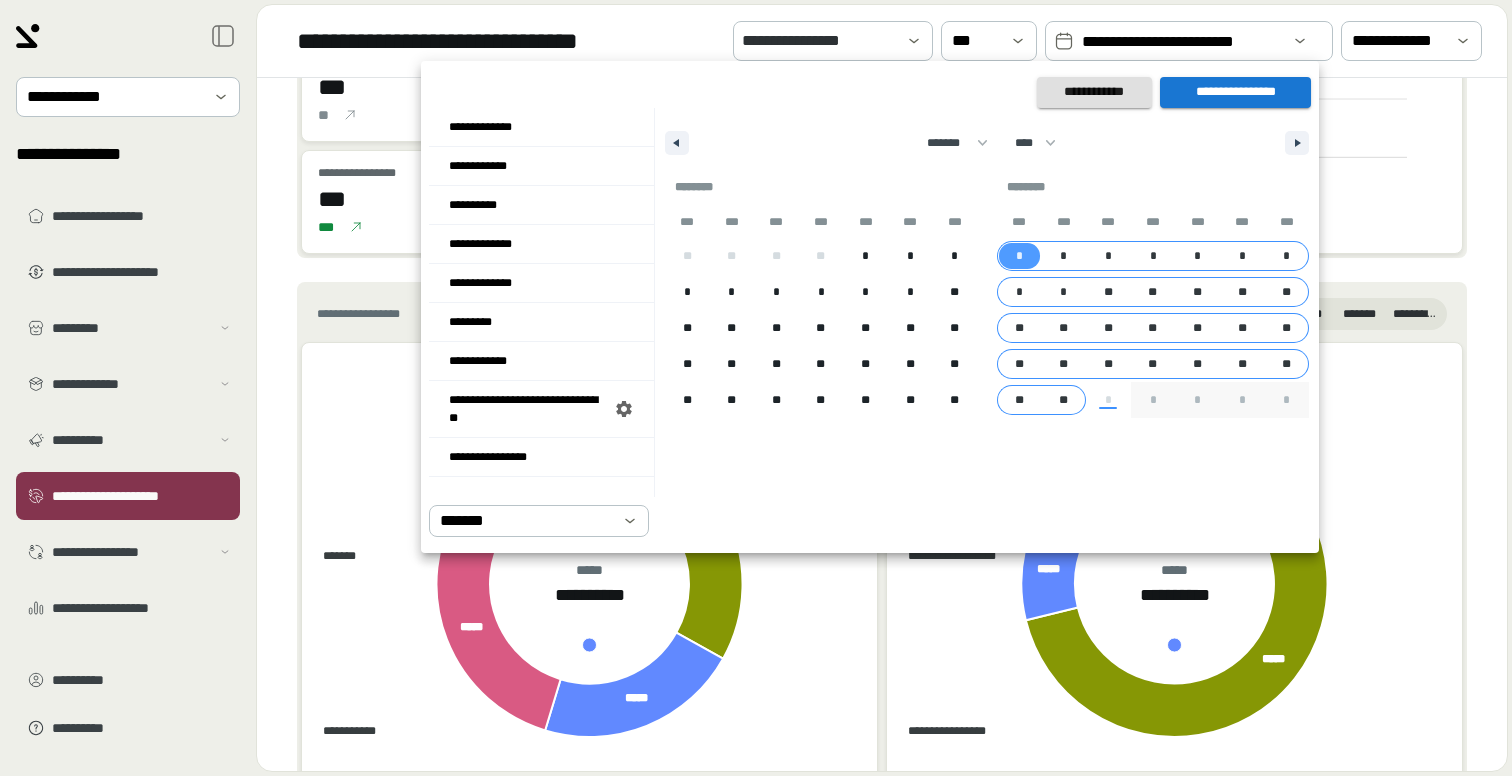 click on "**" at bounding box center [1063, 400] 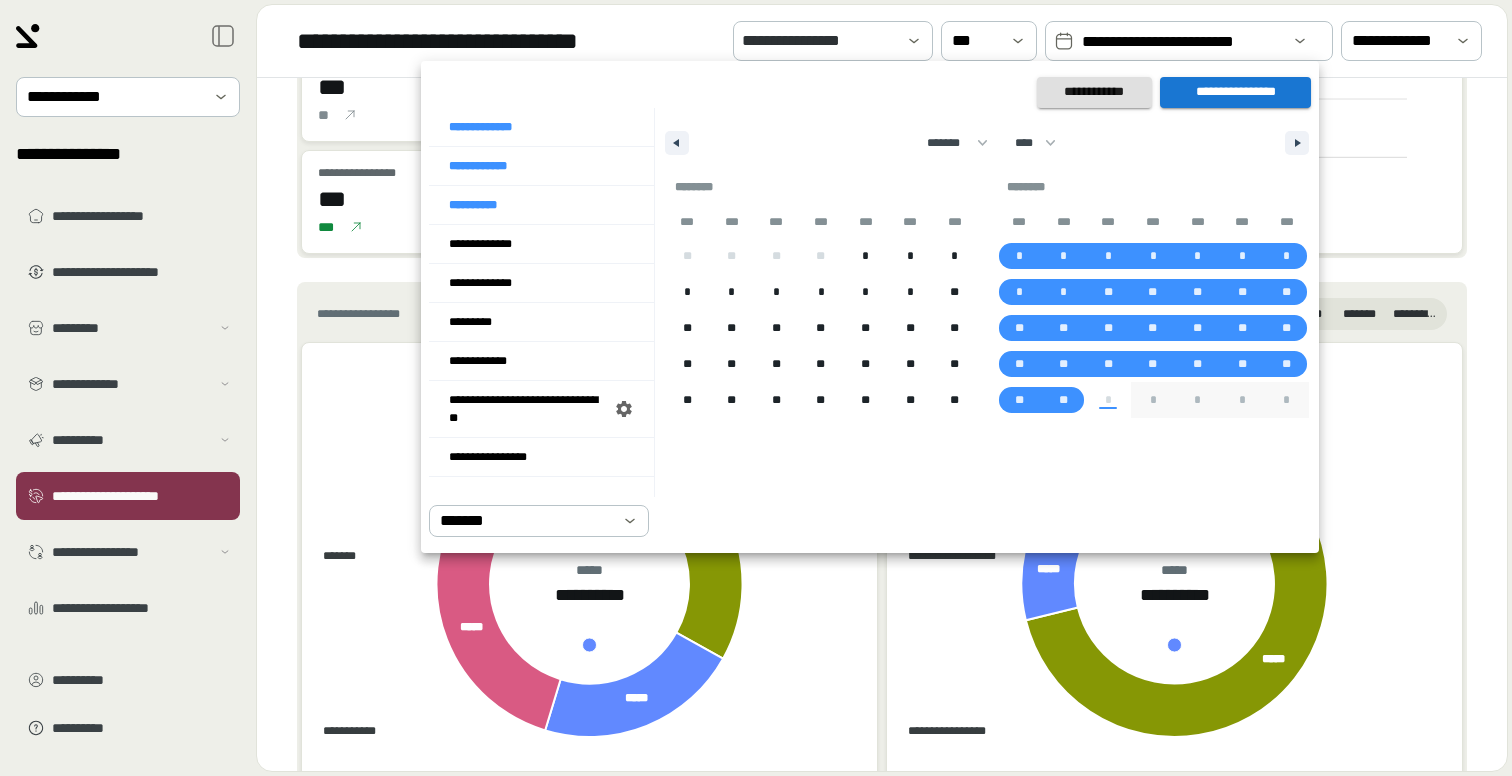 click on "**********" at bounding box center (1235, 92) 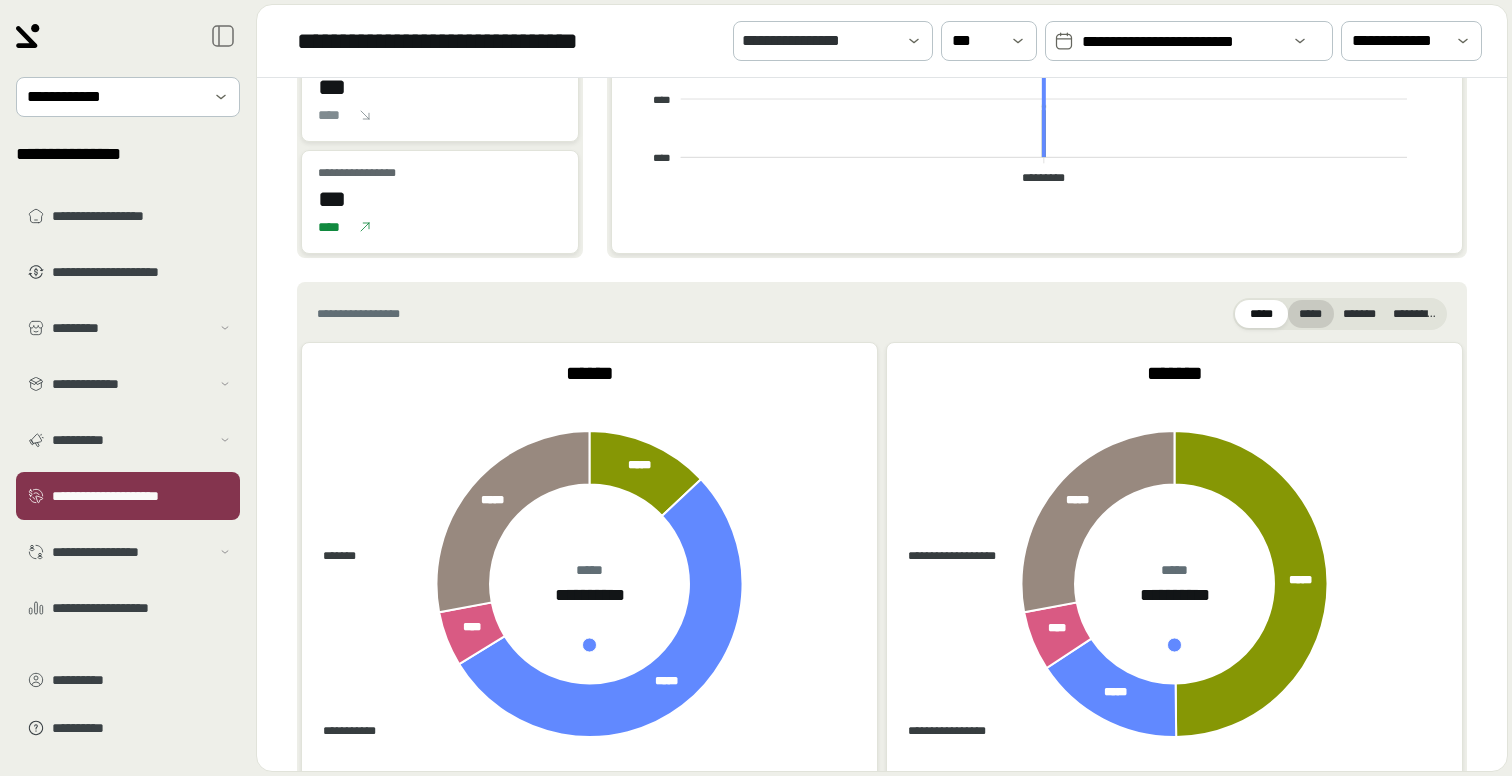 click on "*****" at bounding box center [1311, 314] 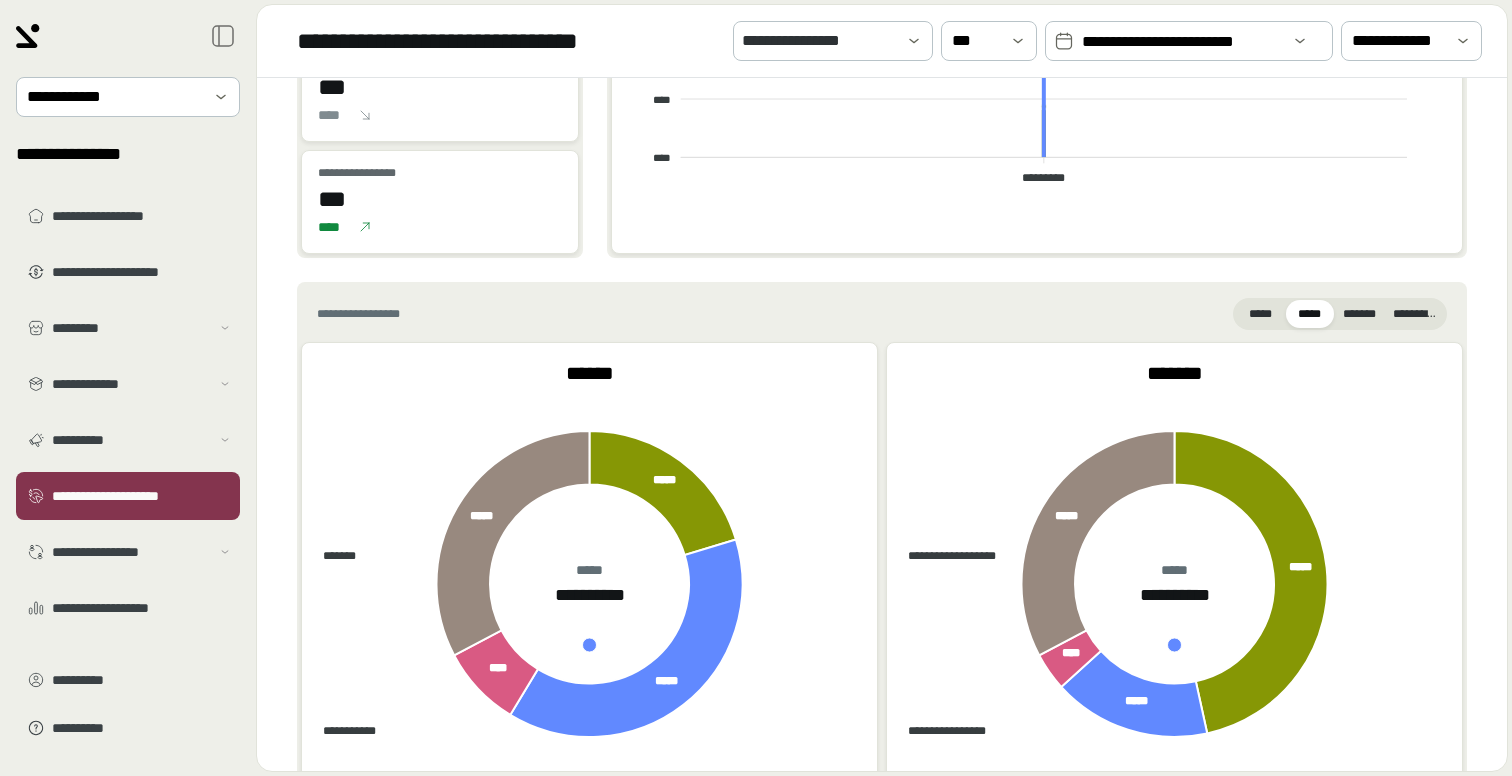 click on "**********" at bounding box center (882, 314) 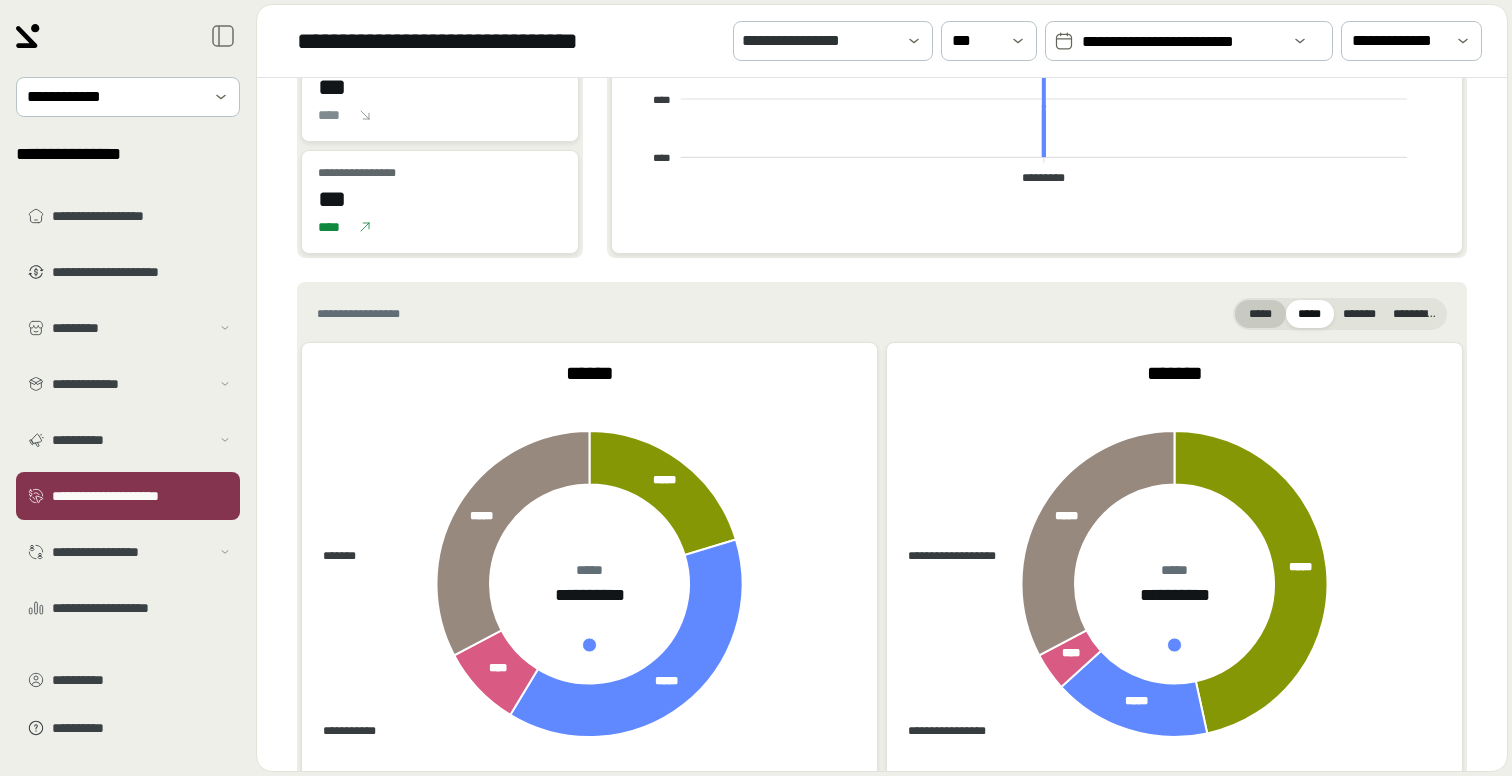 click on "*****" at bounding box center [1260, 314] 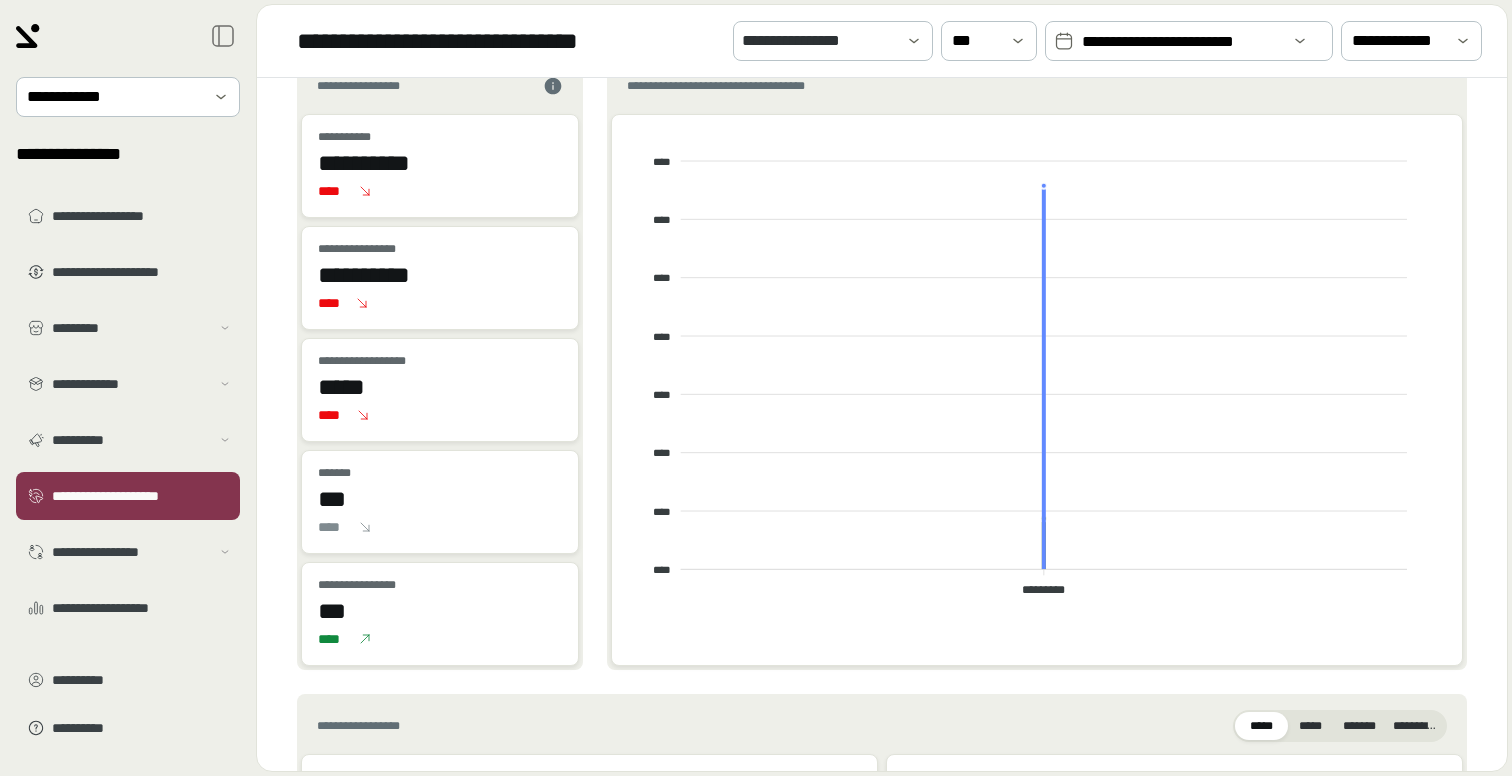 scroll, scrollTop: 0, scrollLeft: 0, axis: both 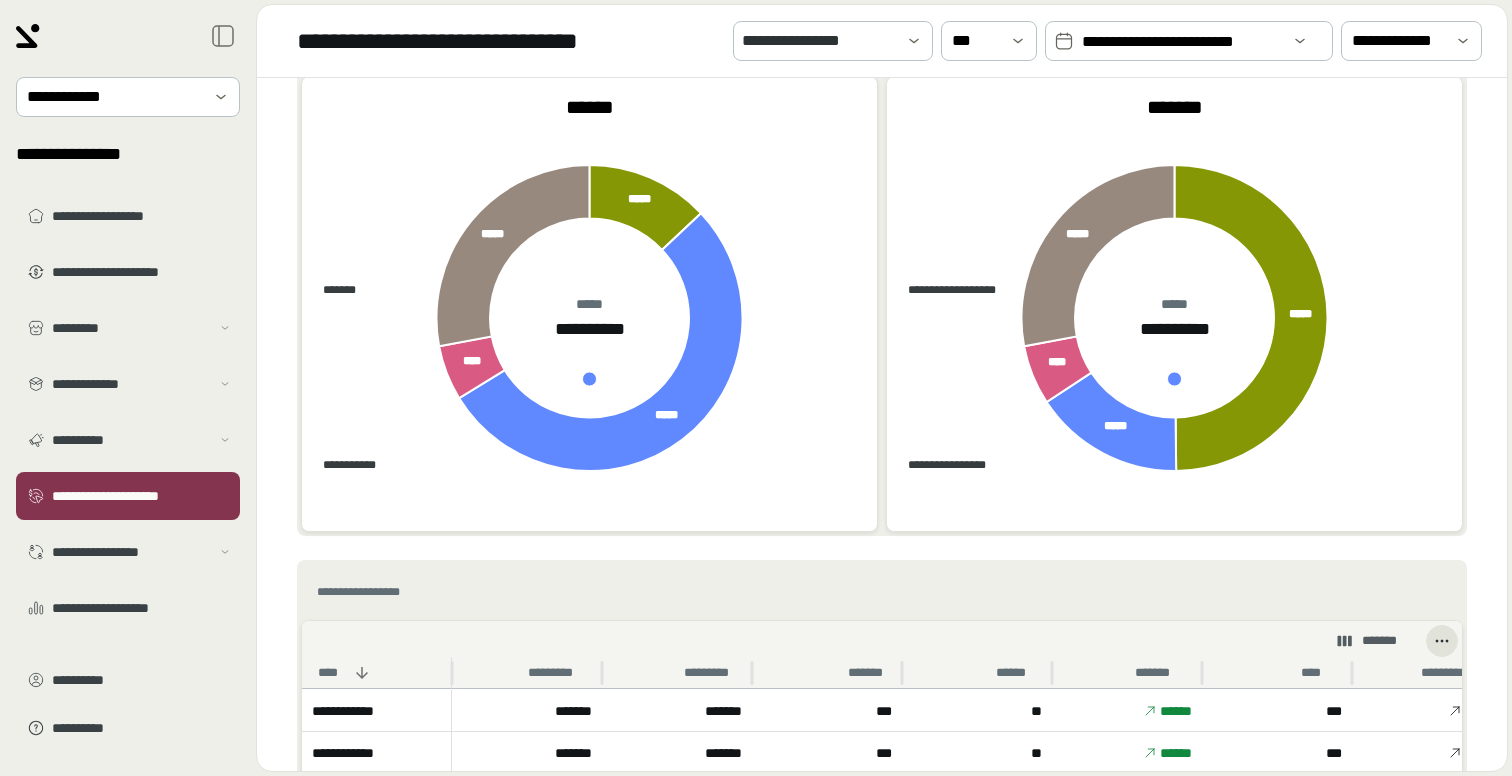 click on "**********" at bounding box center [1181, 42] 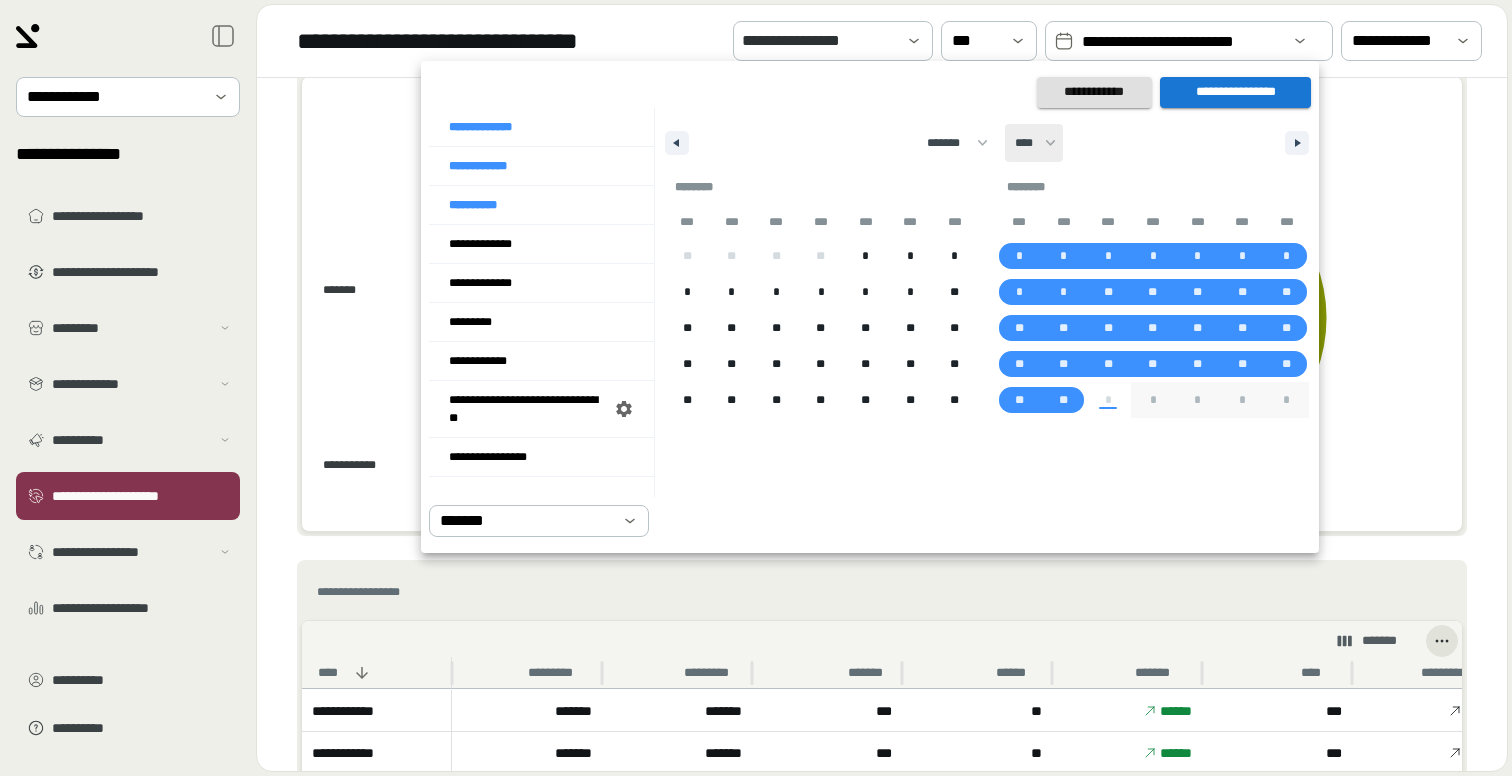 click on "**** **** **** **** **** **** **** **** **** **** **** **** **** **** **** **** **** **** **** **** **** **** **** **** **** **** **** **** **** **** **** **** **** **** **** **** **** **** **** **** **** **** **** **** **** **** **** **** **** **** **** **** **** **** **** **** **** **** **** **** **** **** **** **** **** **** **** **** **** **** **** **** **** **** **** **** **** **** **** **** **** **** **** **** **** **** **** **** **** **** **** **** **** **** **** **** **** **** **** **** ****" at bounding box center (1034, 143) 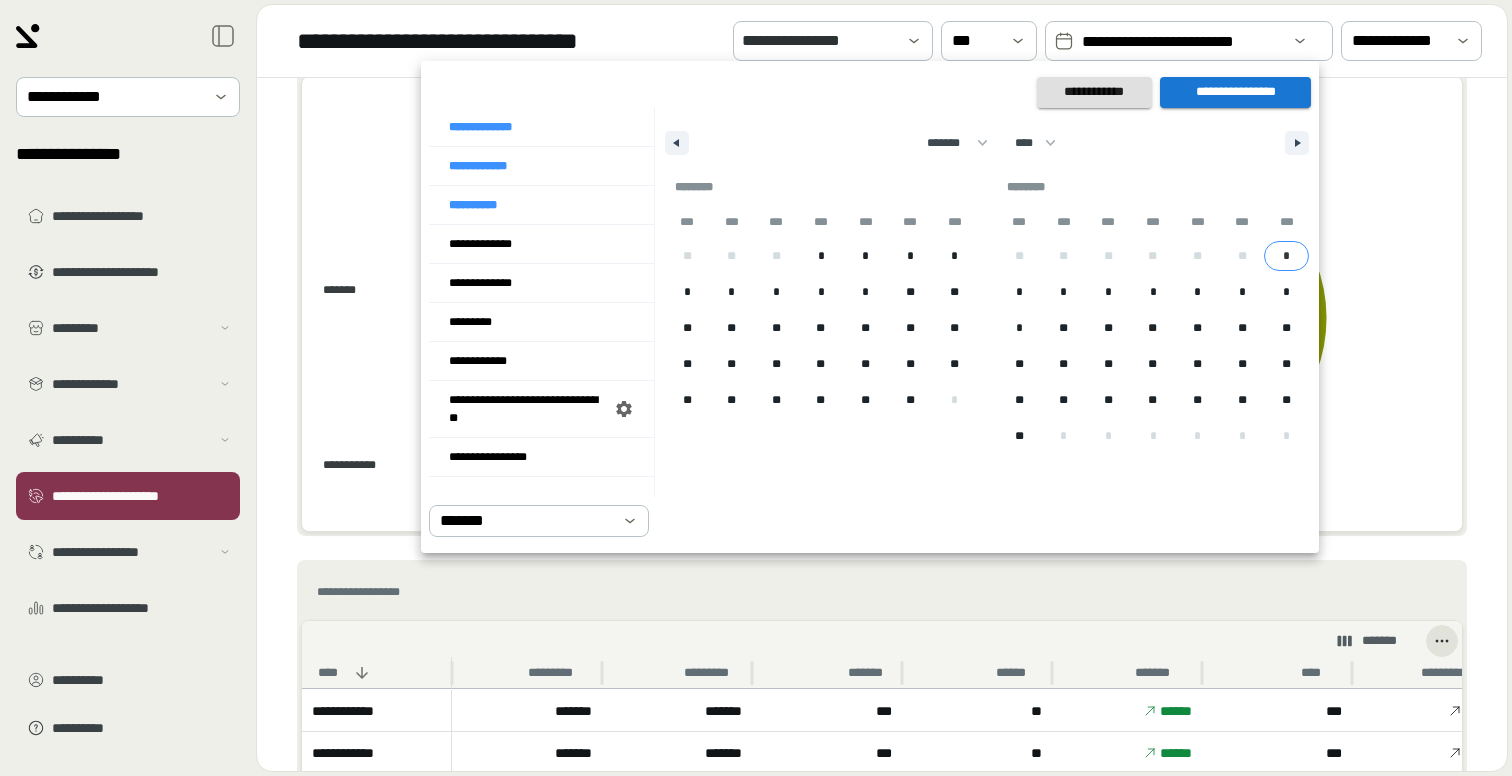 click on "*" at bounding box center [1286, 256] 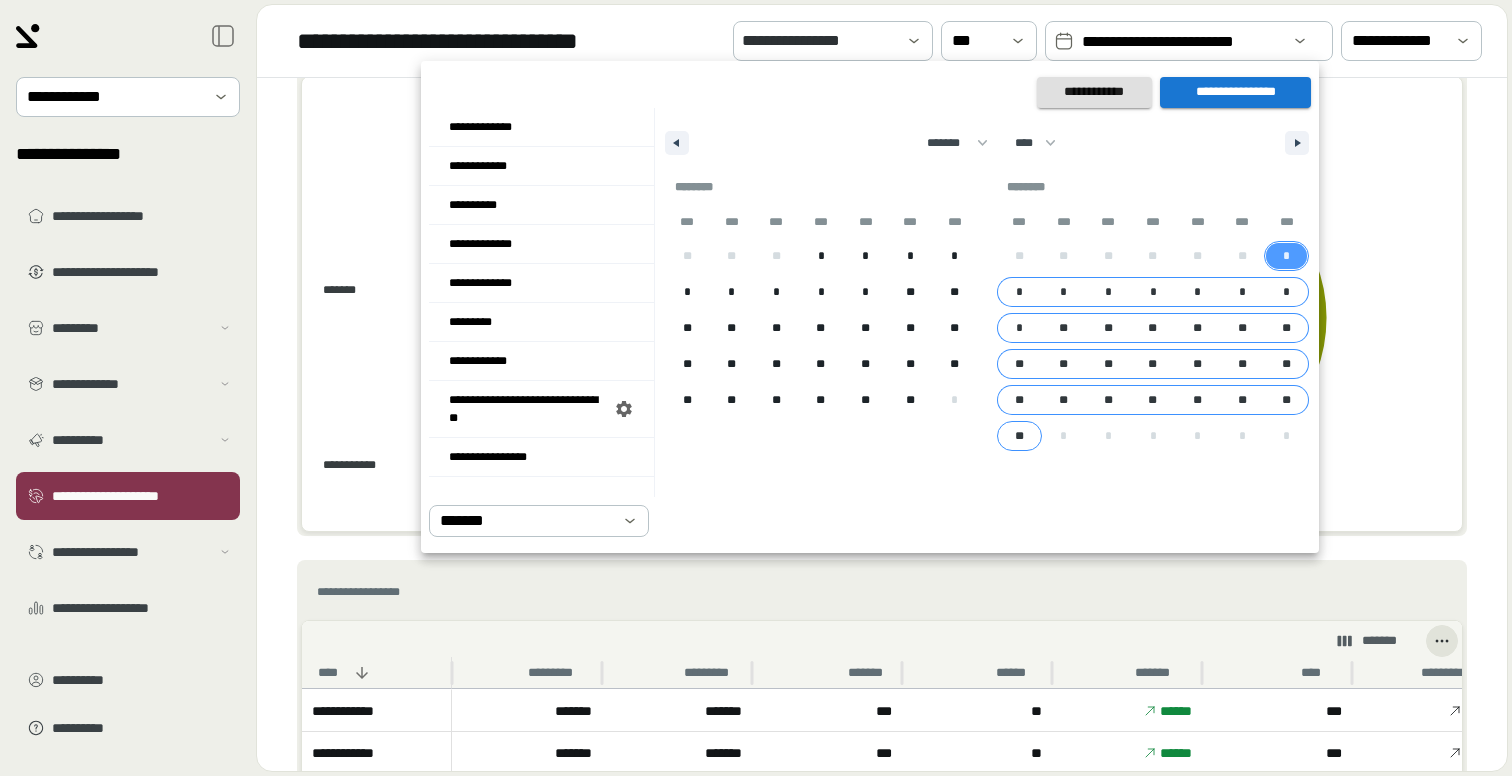 click on "**" at bounding box center [1019, 436] 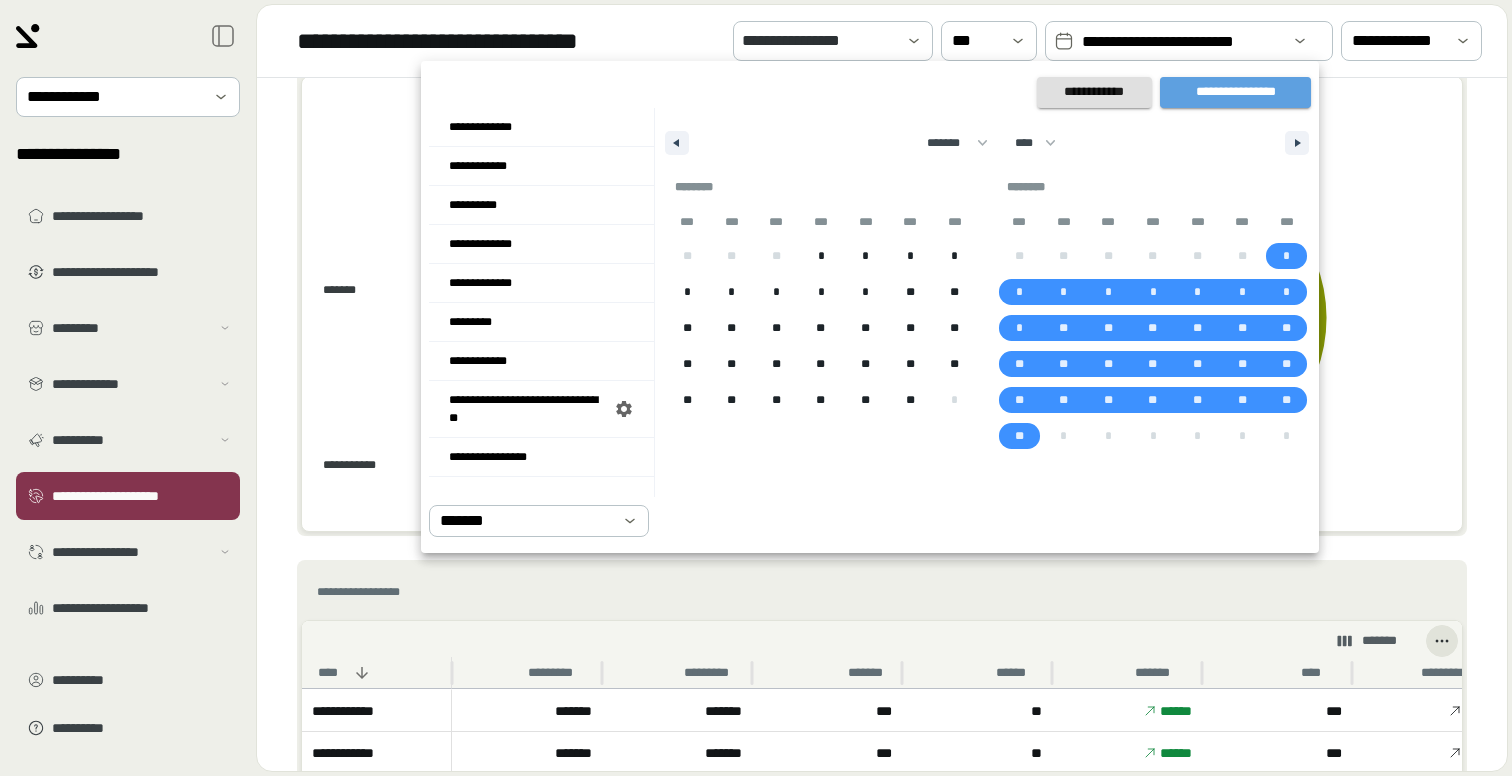 click on "**********" at bounding box center (1235, 92) 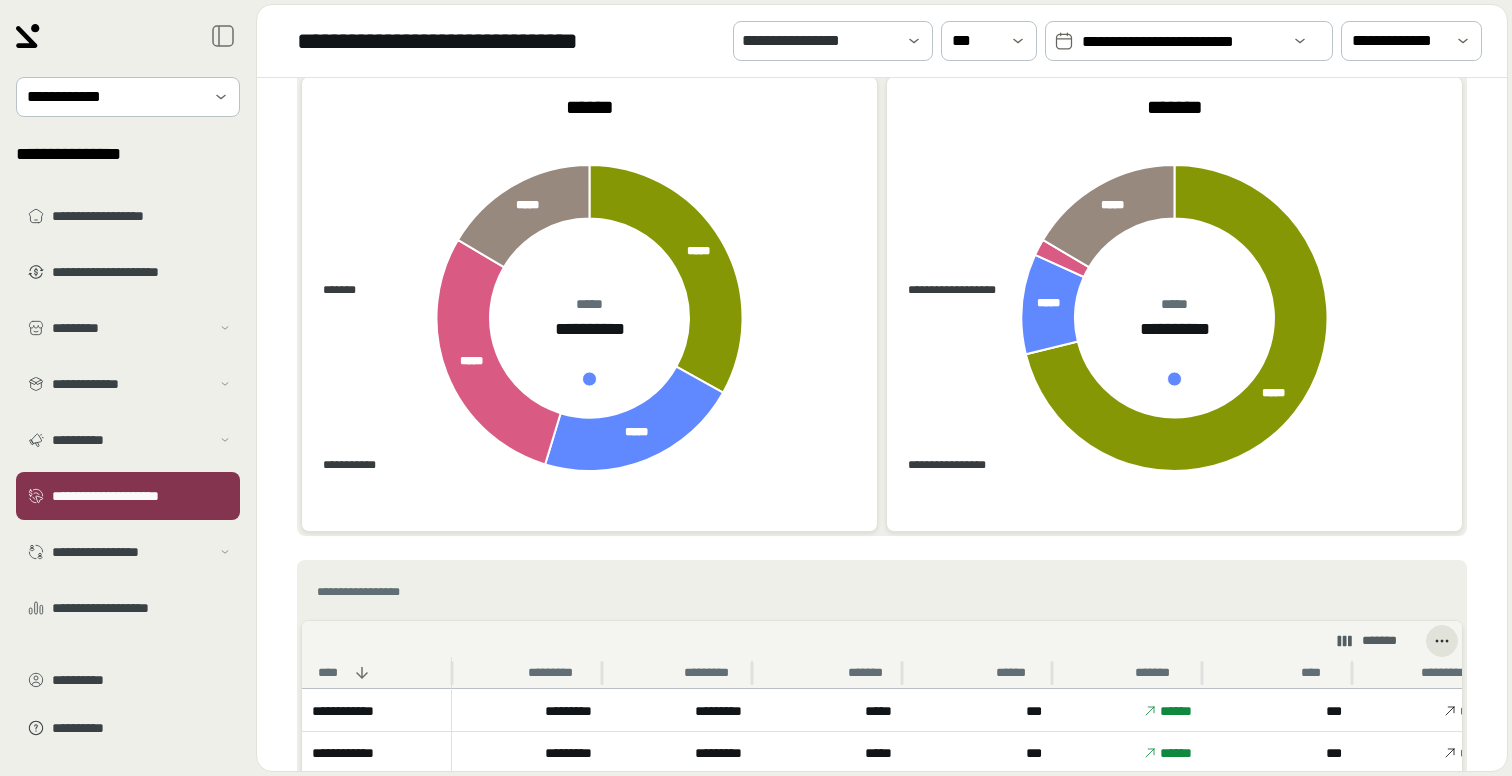 click on "**********" at bounding box center (1181, 42) 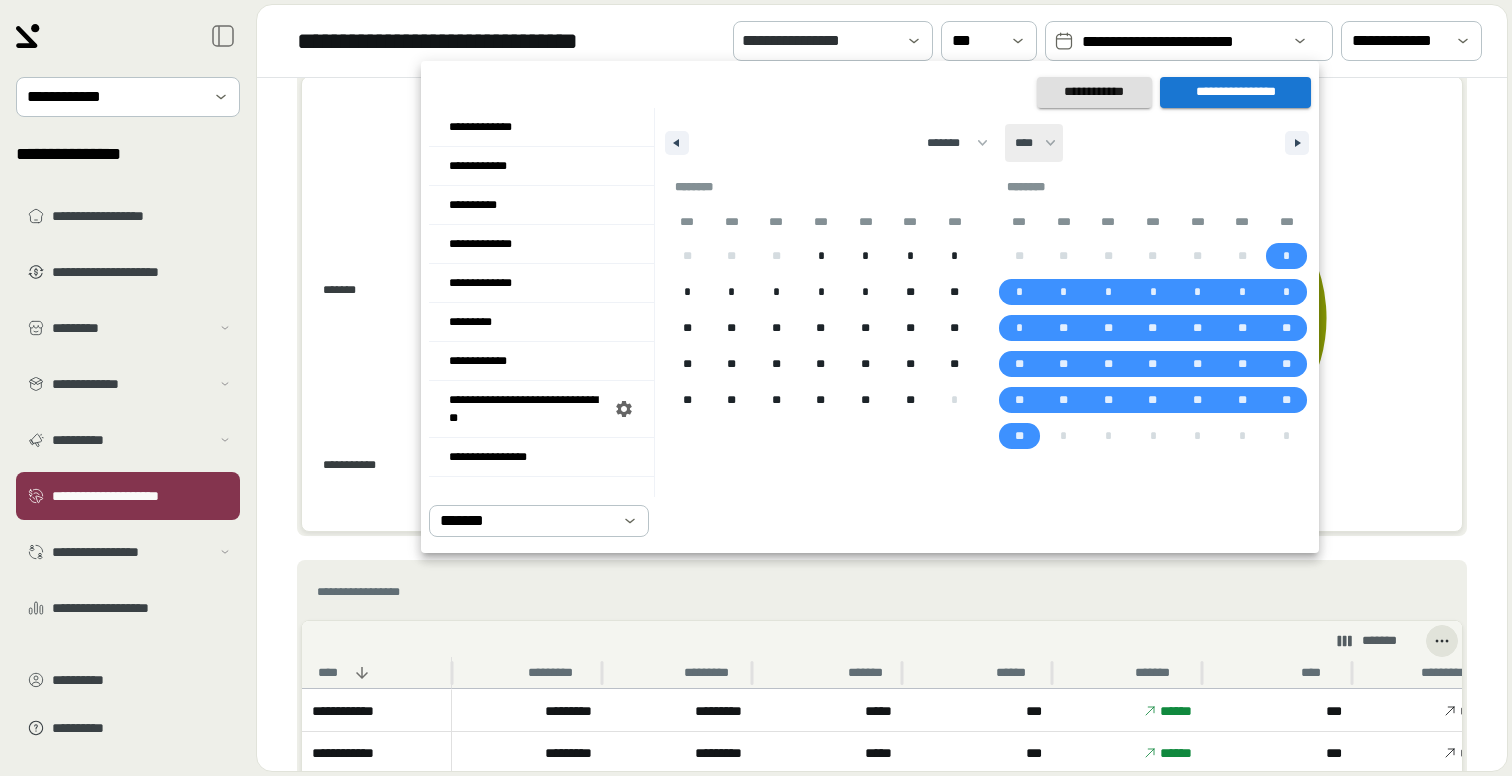 click on "**** **** **** **** **** **** **** **** **** **** **** **** **** **** **** **** **** **** **** **** **** **** **** **** **** **** **** **** **** **** **** **** **** **** **** **** **** **** **** **** **** **** **** **** **** **** **** **** **** **** **** **** **** **** **** **** **** **** **** **** **** **** **** **** **** **** **** **** **** **** **** **** **** **** **** **** **** **** **** **** **** **** **** **** **** **** **** **** **** **** **** **** **** **** **** **** **** **** **** **** ****" at bounding box center [1034, 143] 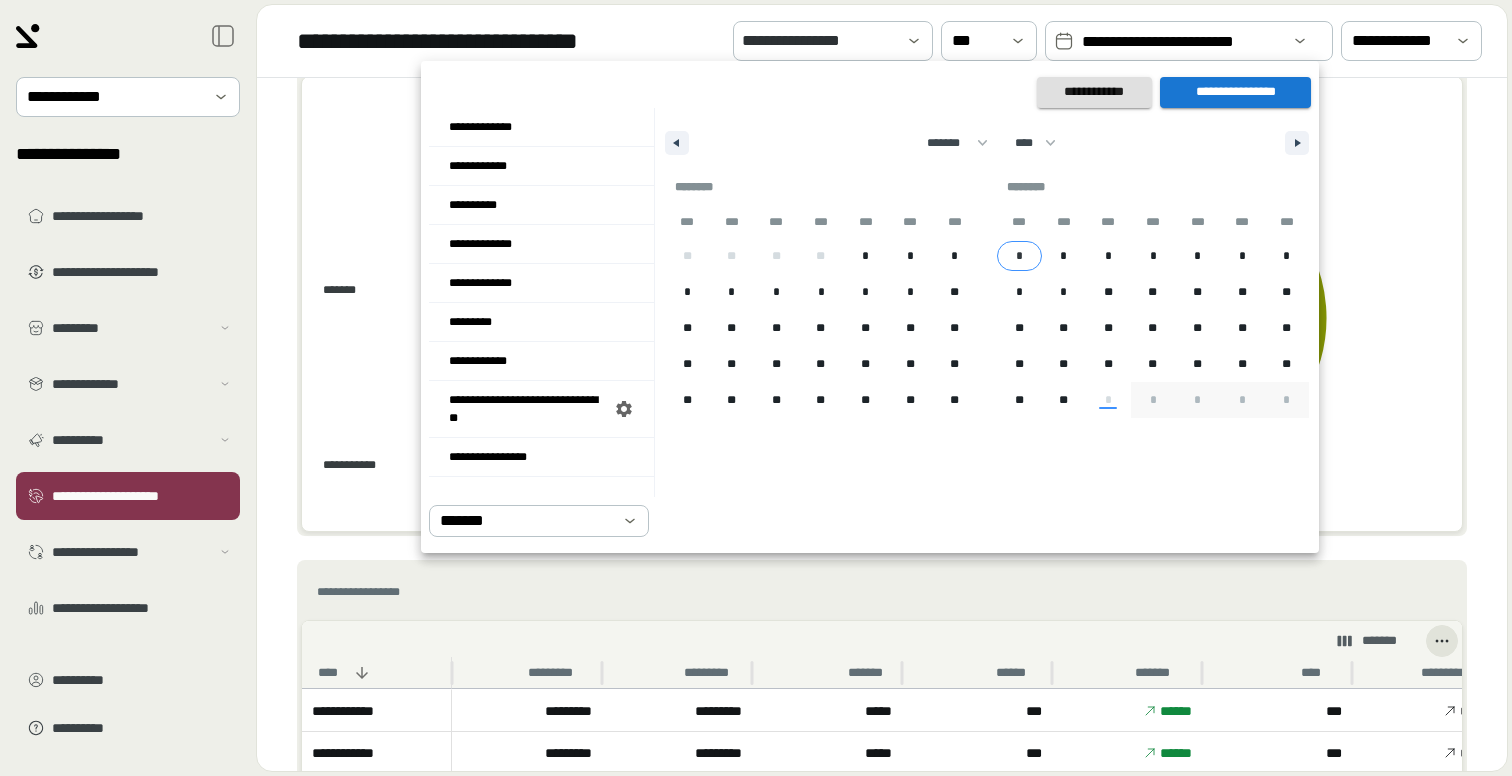 click on "*" at bounding box center [1019, 256] 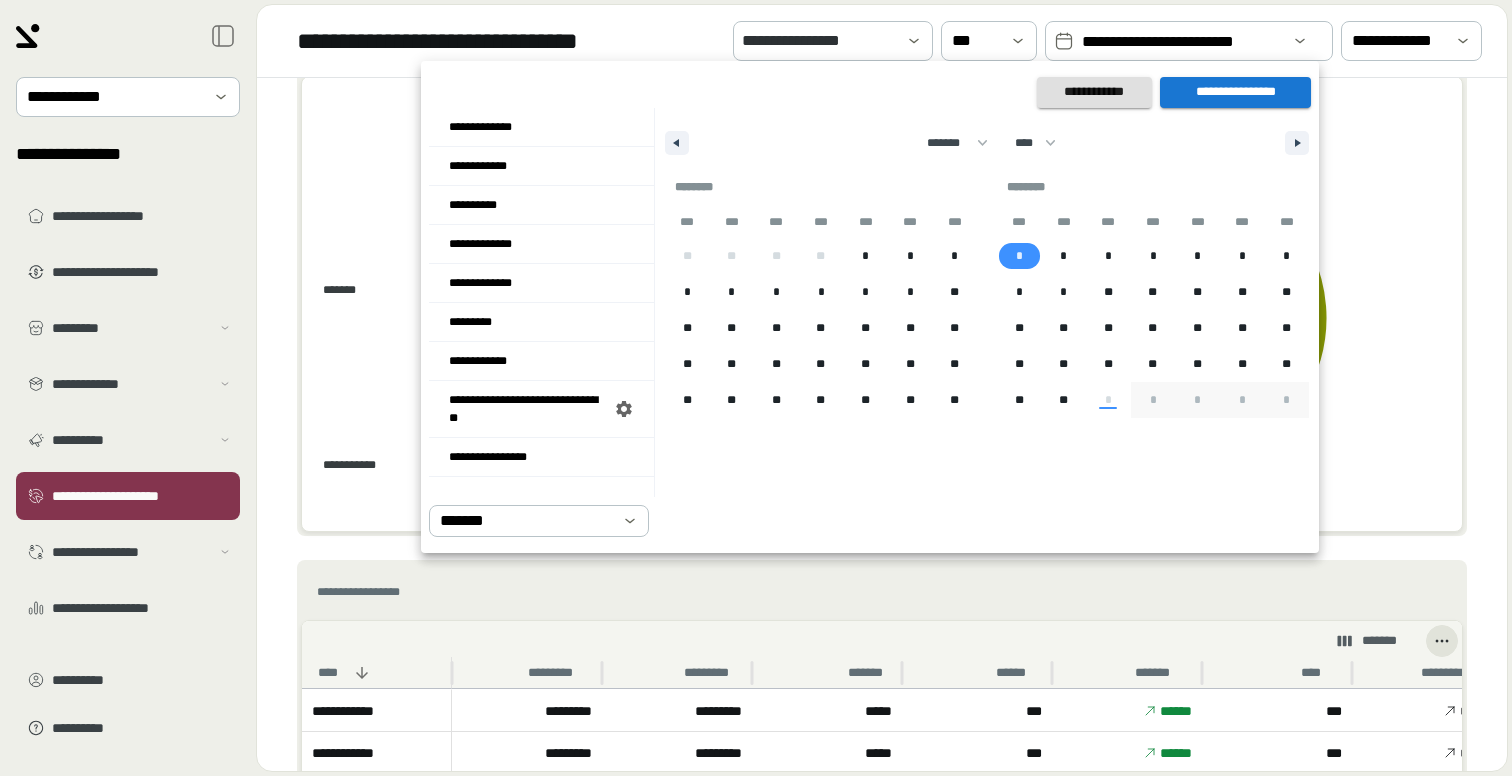 click at bounding box center [756, 388] 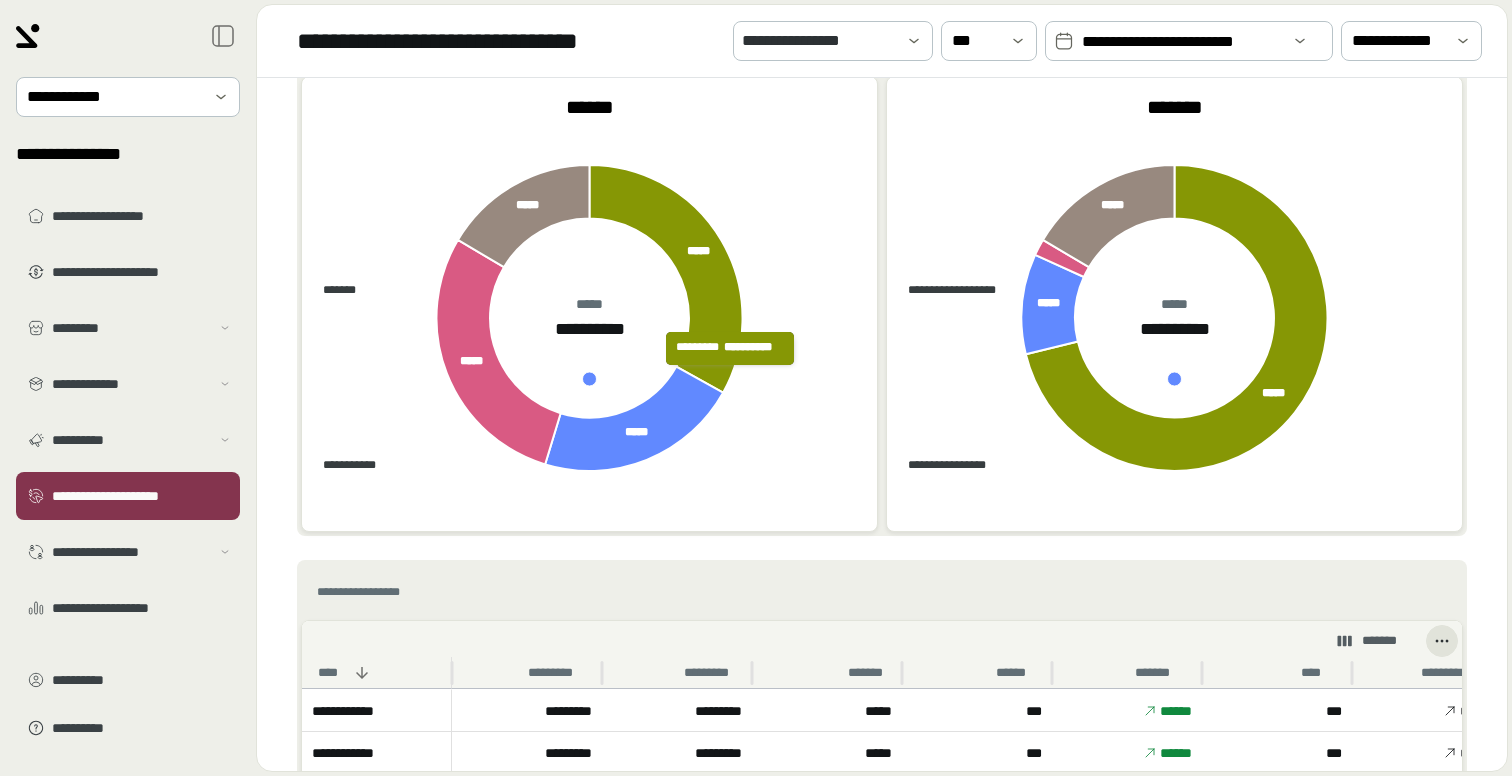 click on "**********" at bounding box center (1181, 42) 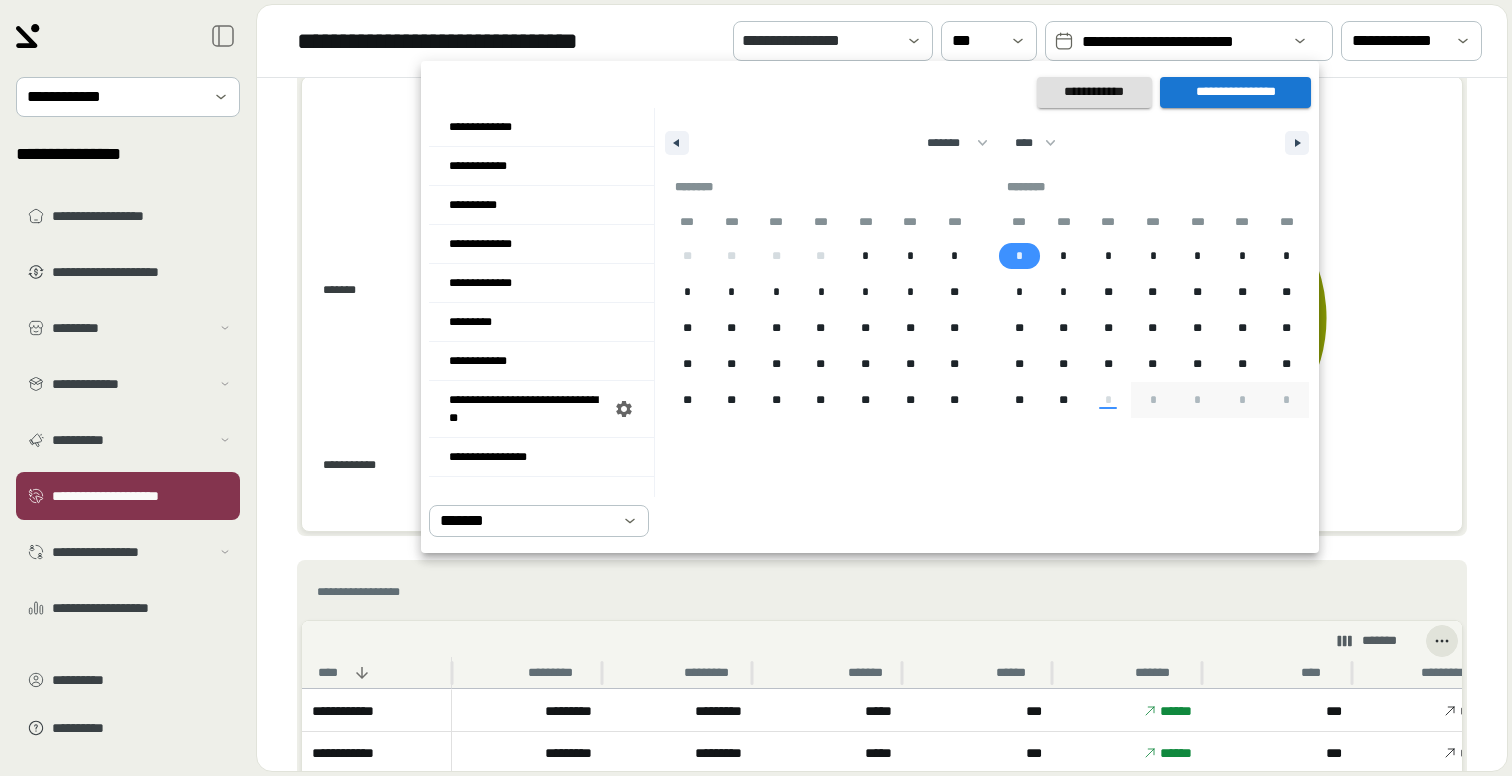 click on "**********" at bounding box center [870, 307] 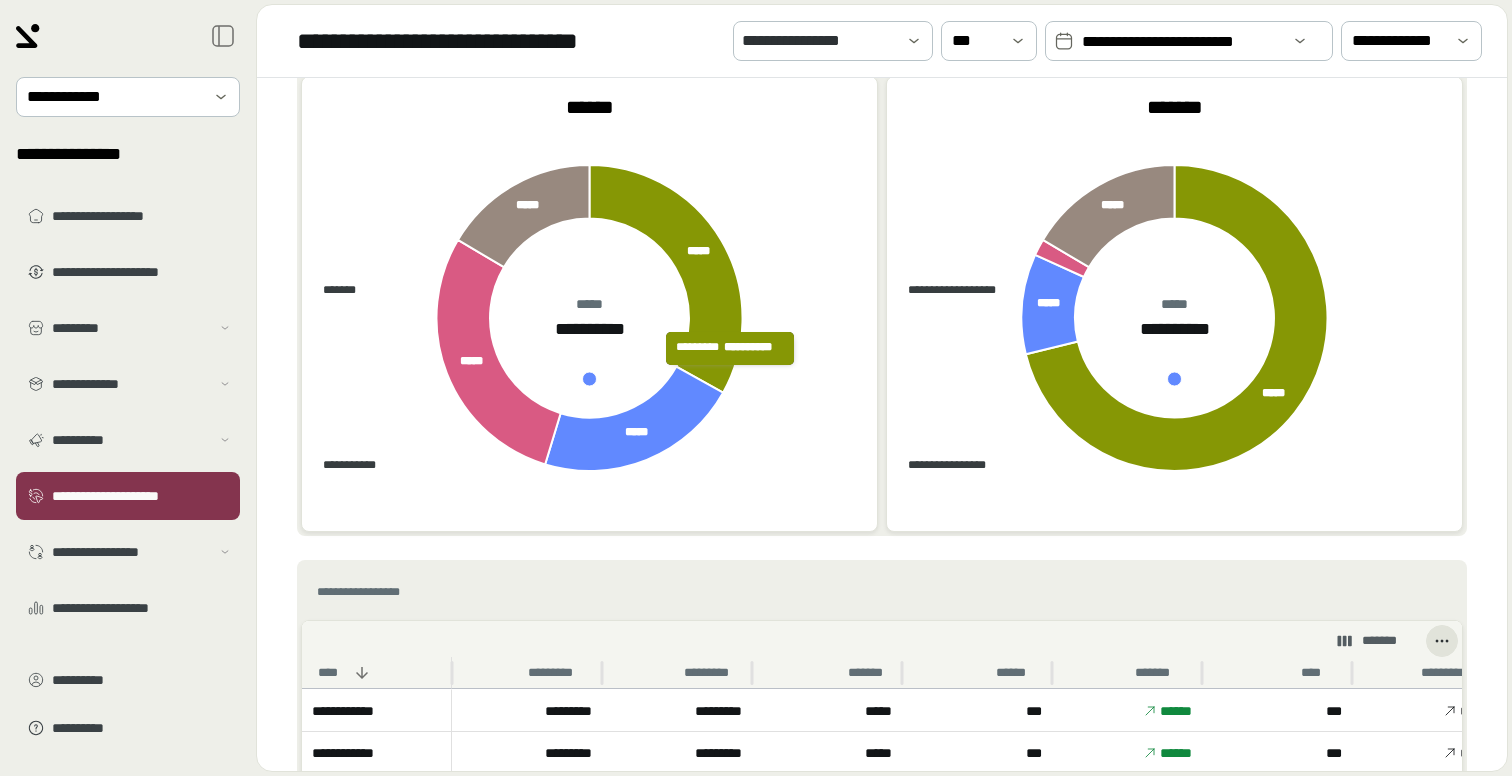 click on "**********" at bounding box center [882, 41] 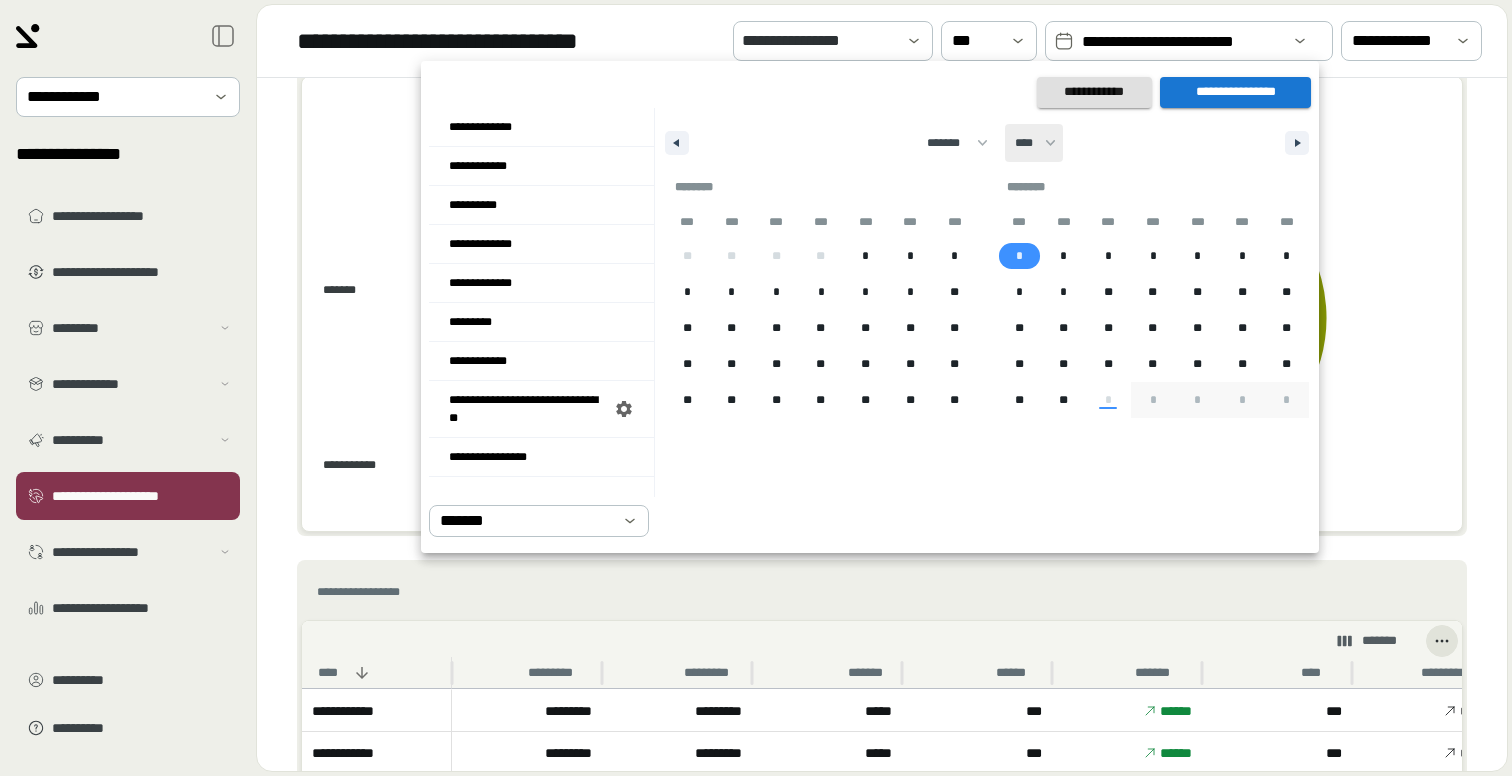click on "**** **** **** **** **** **** **** **** **** **** **** **** **** **** **** **** **** **** **** **** **** **** **** **** **** **** **** **** **** **** **** **** **** **** **** **** **** **** **** **** **** **** **** **** **** **** **** **** **** **** **** **** **** **** **** **** **** **** **** **** **** **** **** **** **** **** **** **** **** **** **** **** **** **** **** **** **** **** **** **** **** **** **** **** **** **** **** **** **** **** **** **** **** **** **** **** **** **** **** **** ****" at bounding box center (1034, 143) 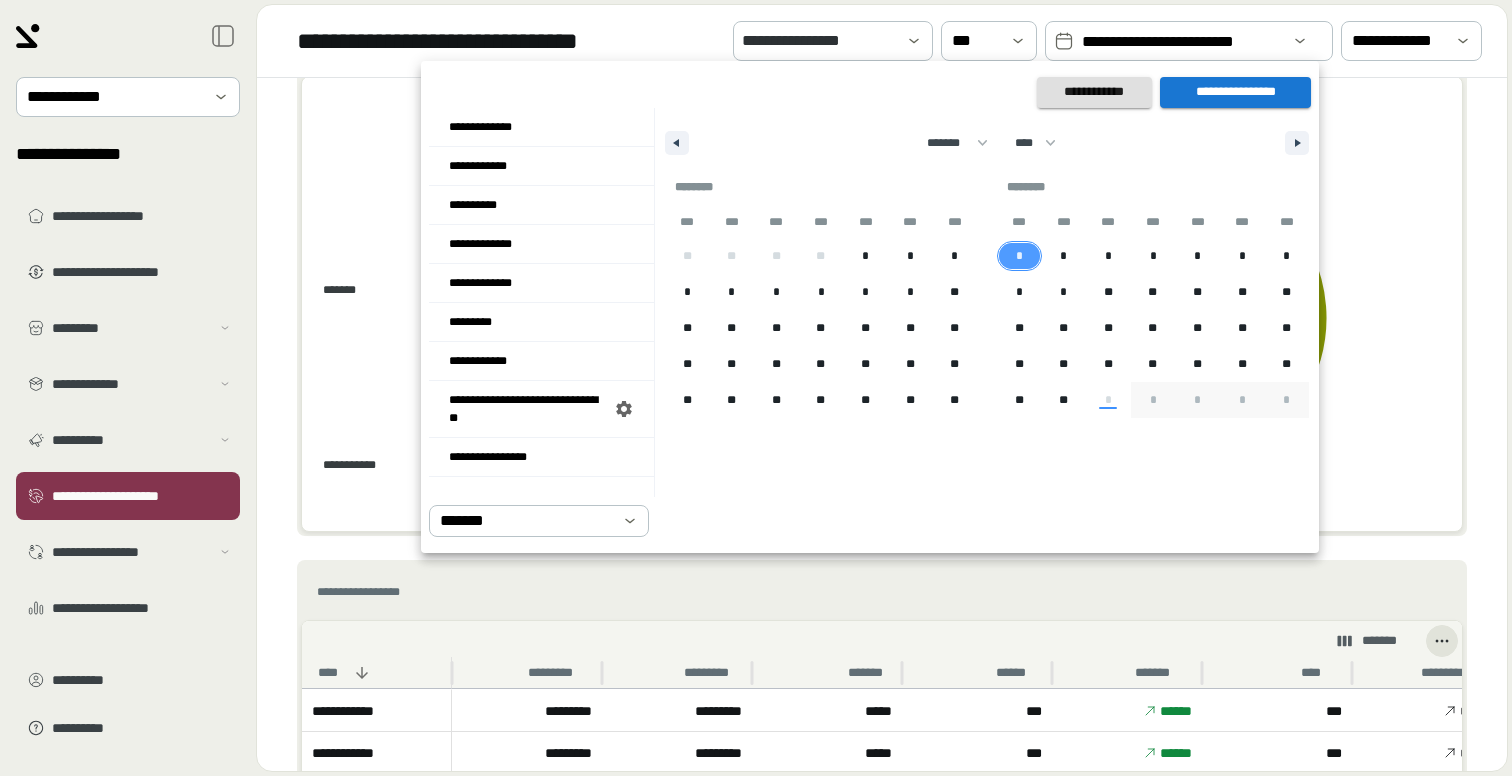 click on "*" at bounding box center (1019, 256) 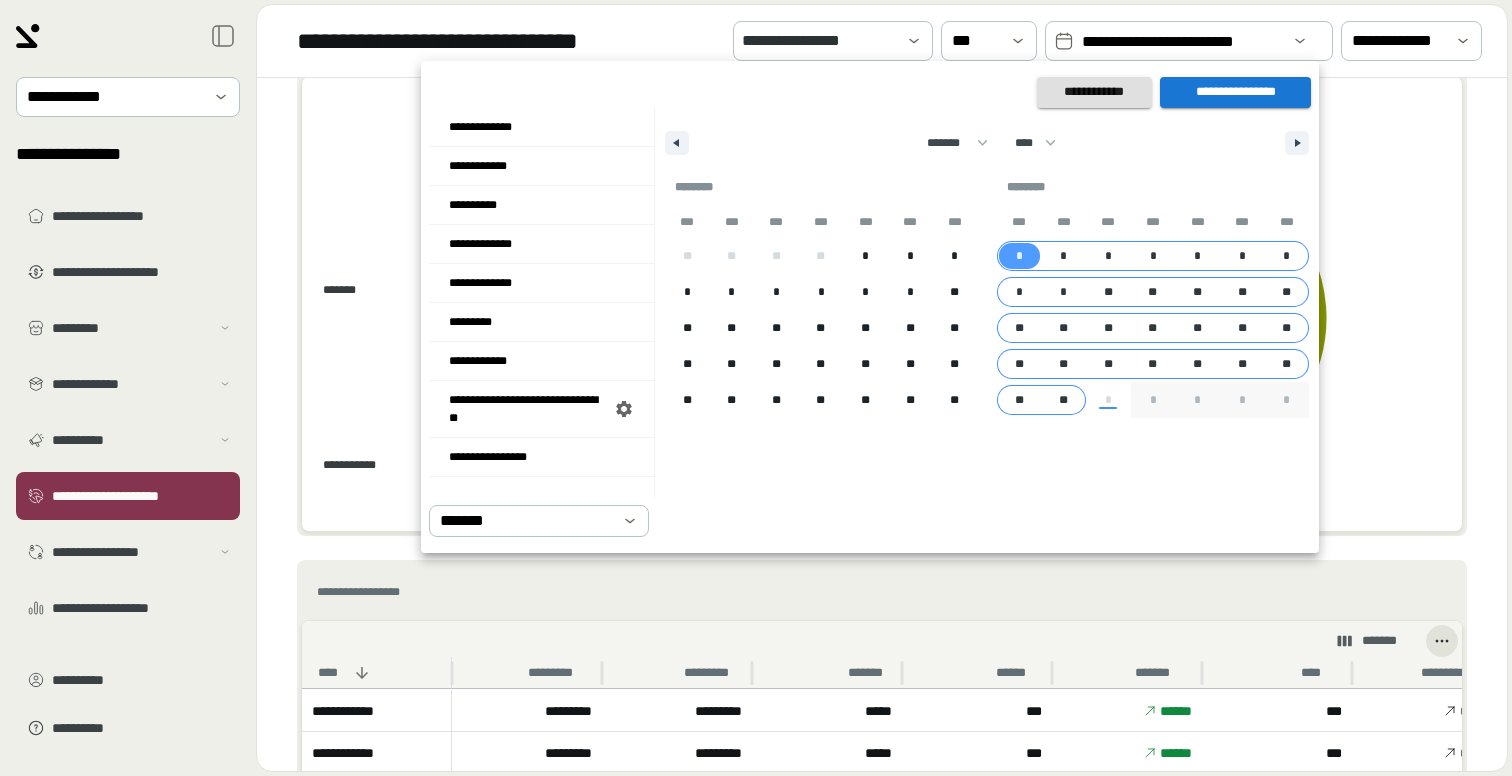 click on "**" at bounding box center [1063, 400] 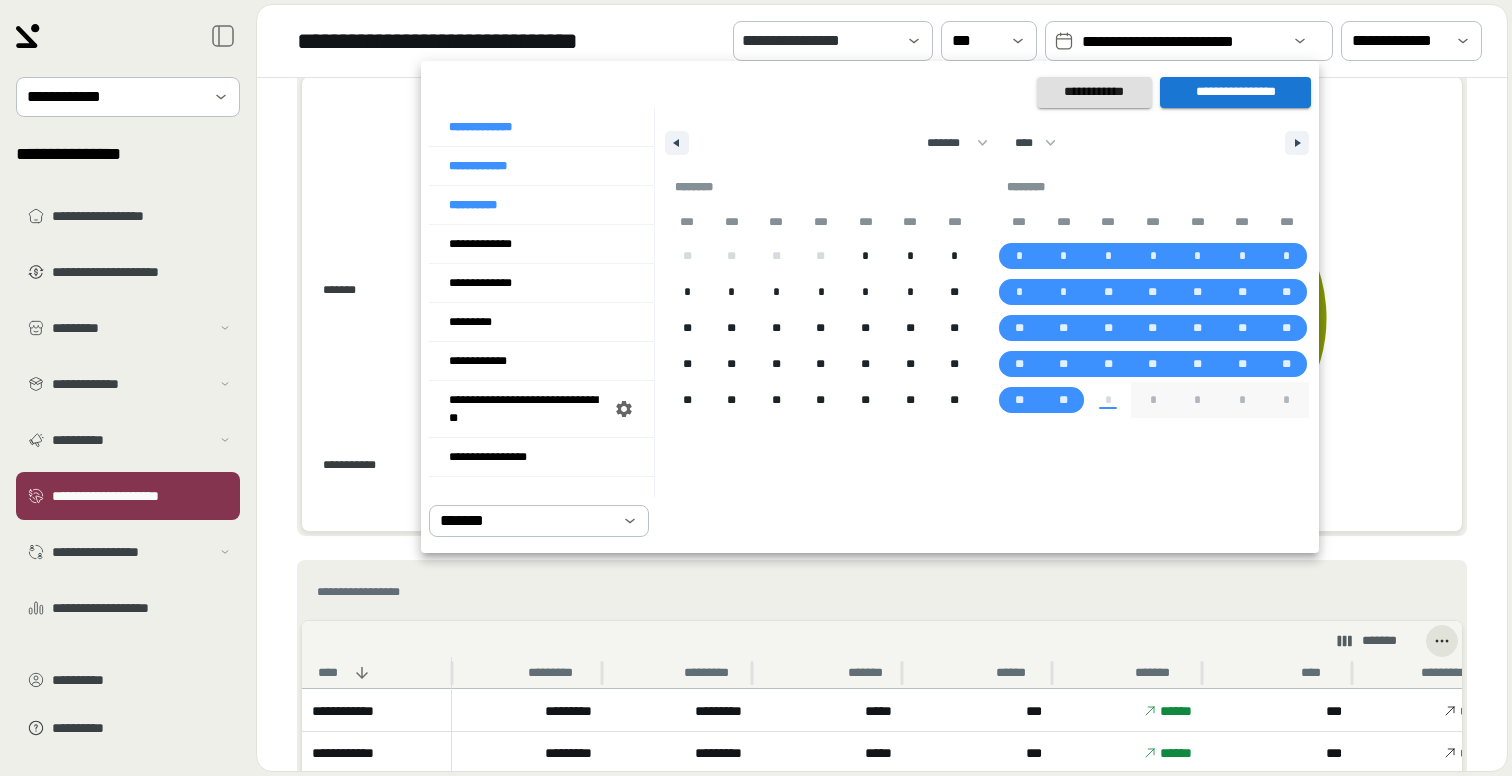click at bounding box center (756, 388) 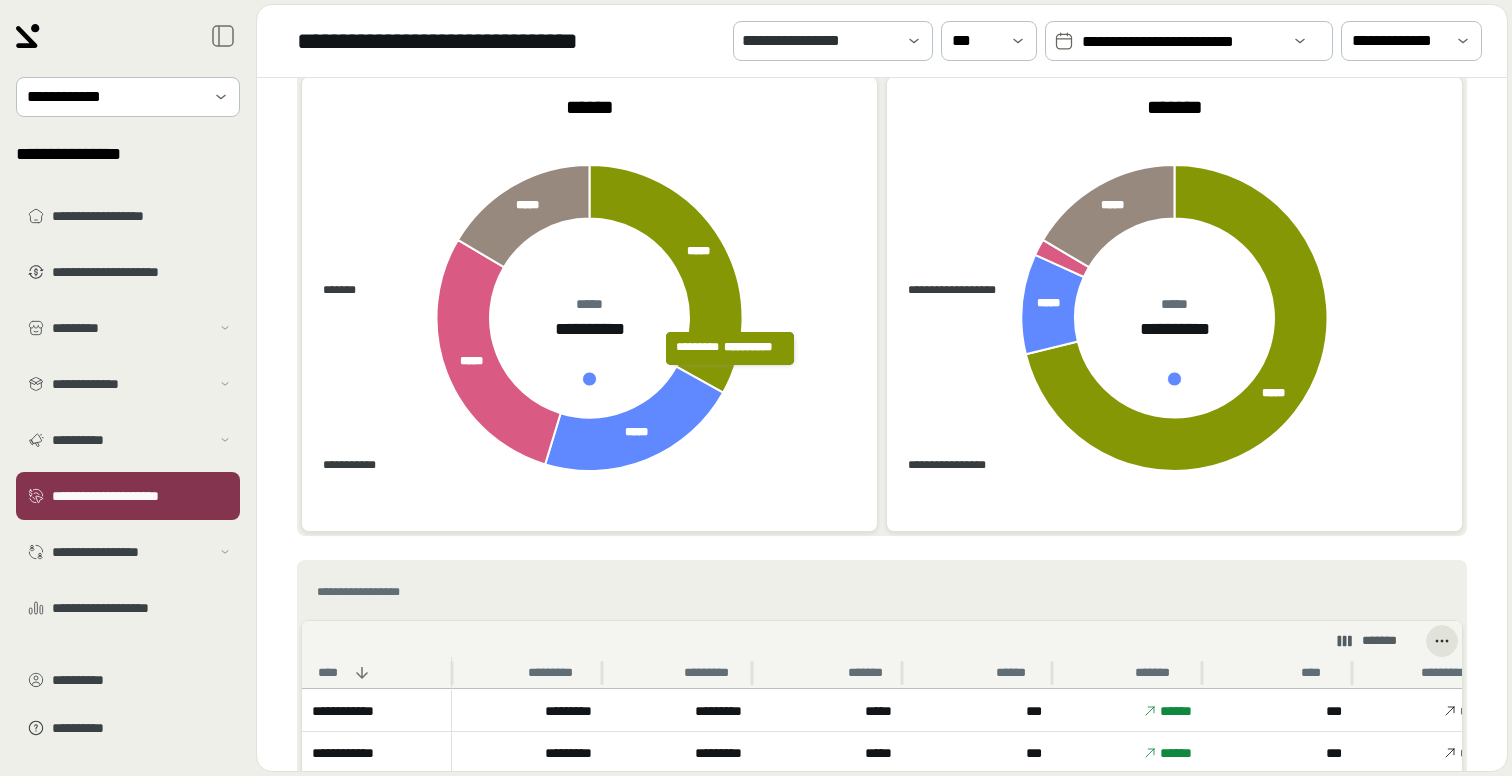 click on "**********" at bounding box center [1256, 78] 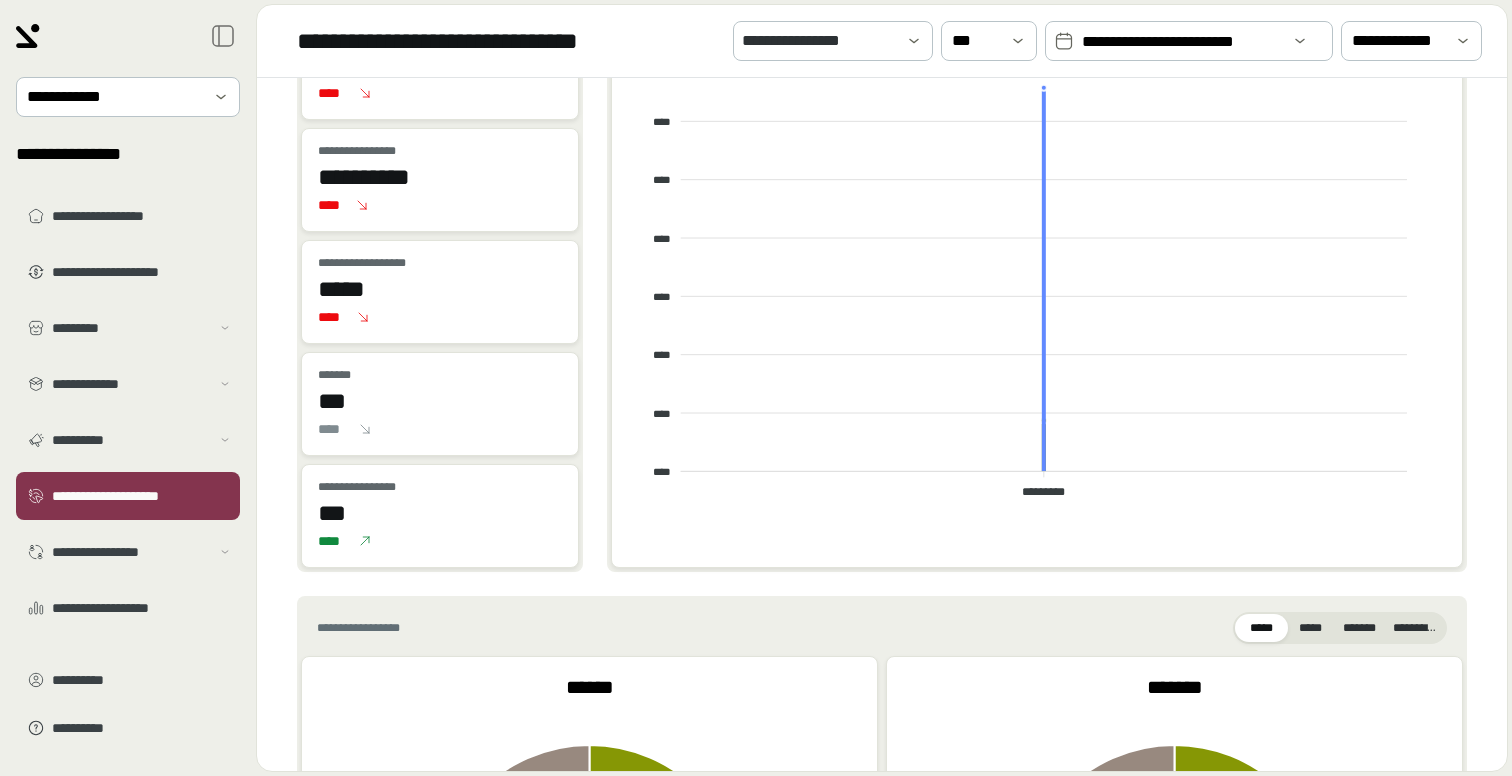 scroll, scrollTop: 0, scrollLeft: 0, axis: both 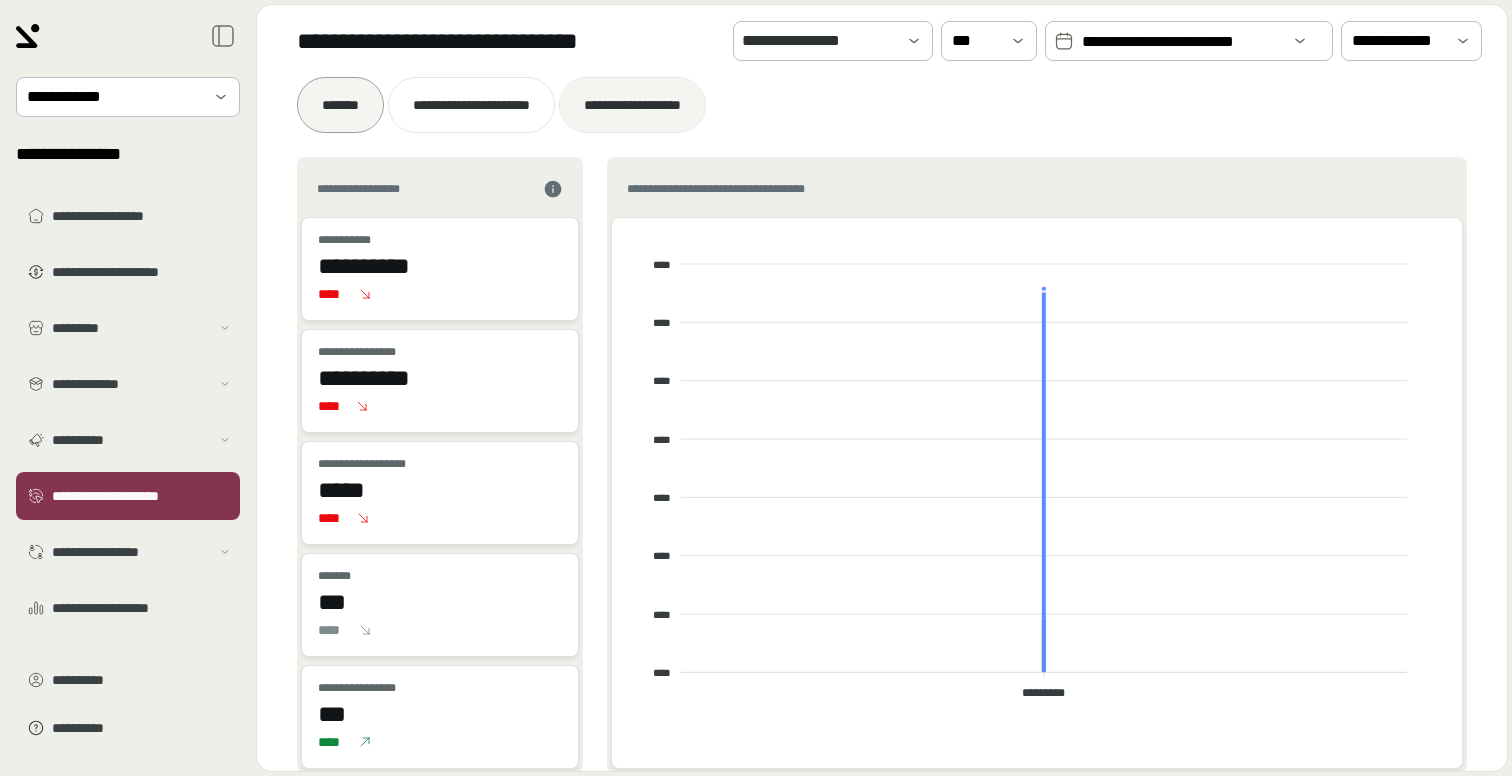 click at bounding box center (632, 105) 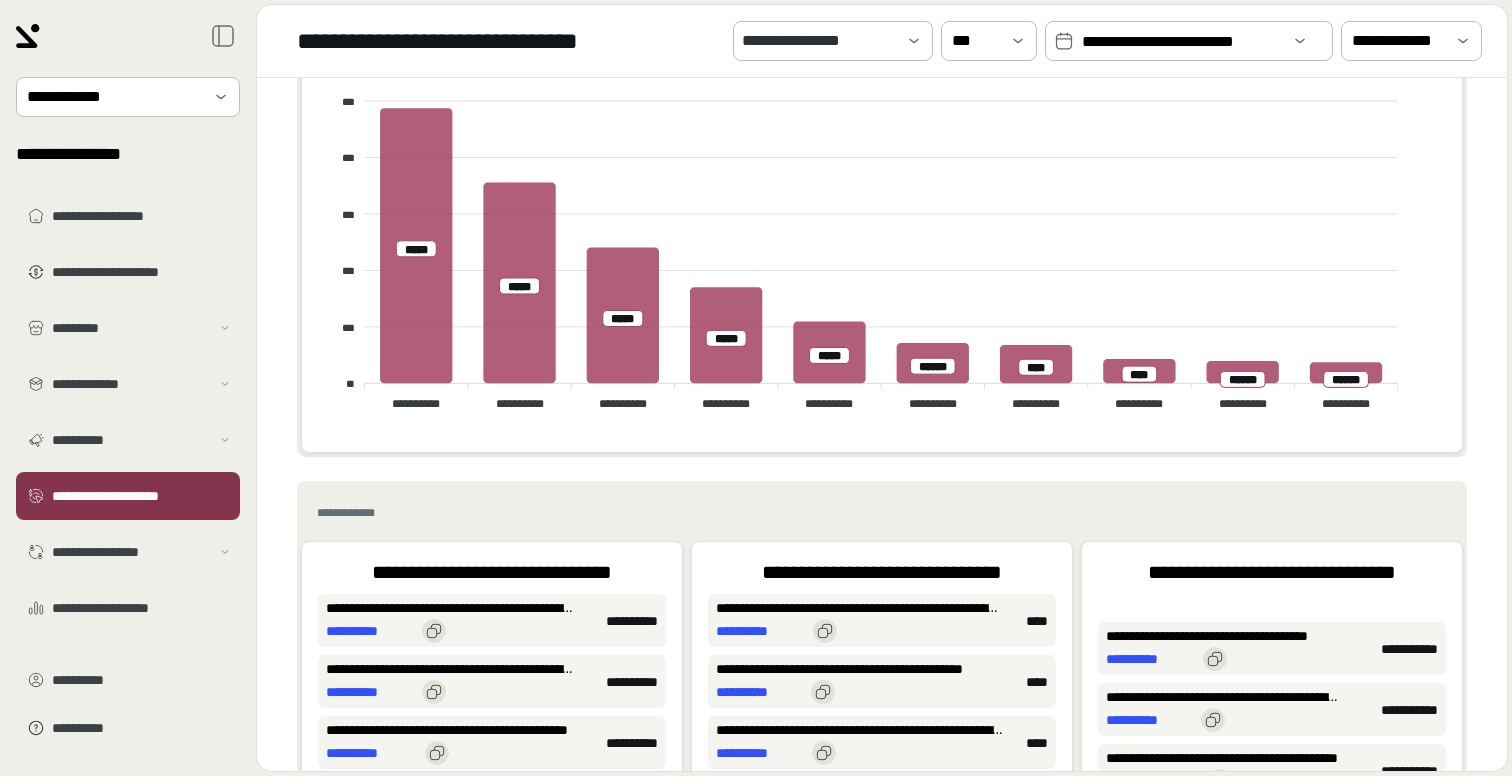 scroll, scrollTop: 170, scrollLeft: 0, axis: vertical 